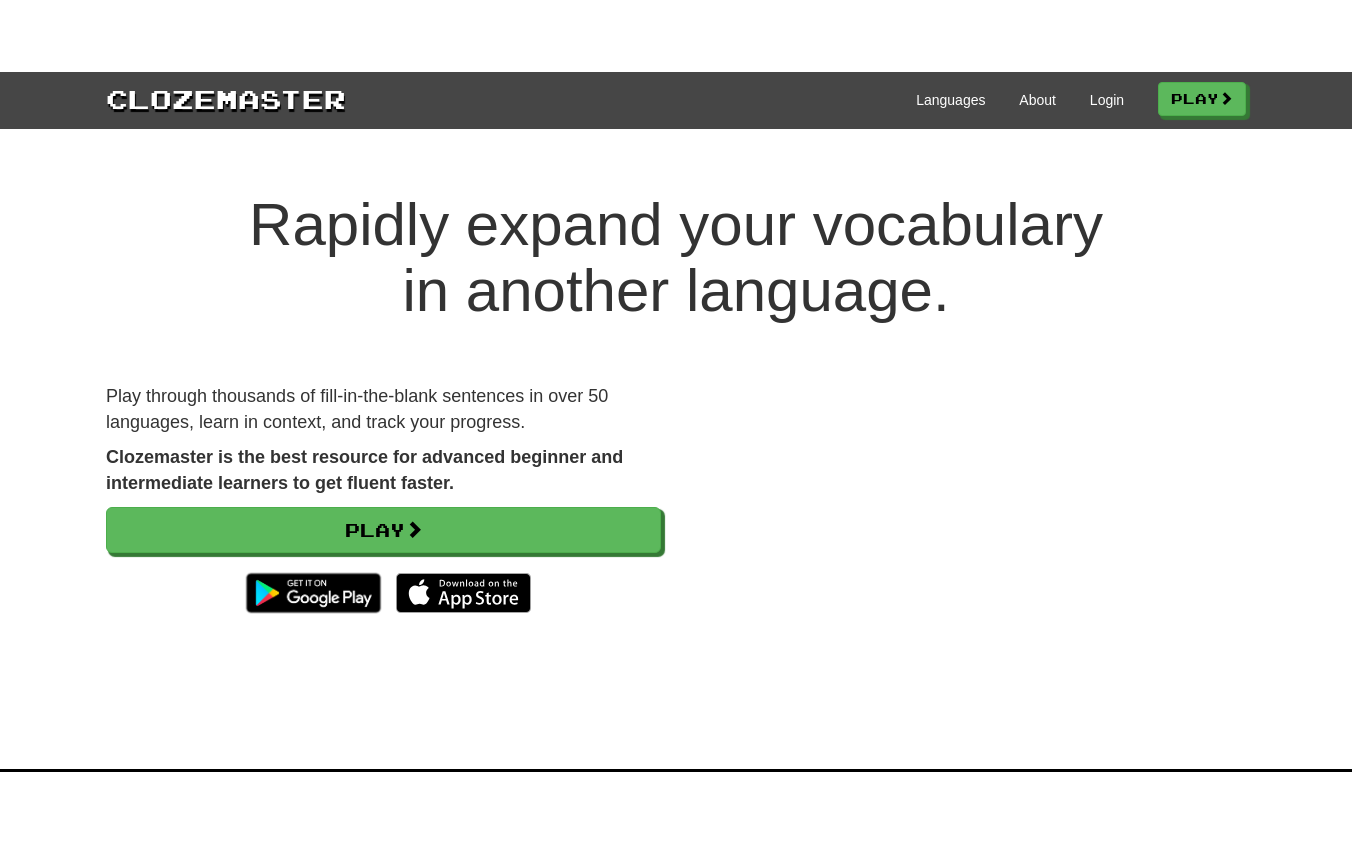scroll, scrollTop: 0, scrollLeft: 0, axis: both 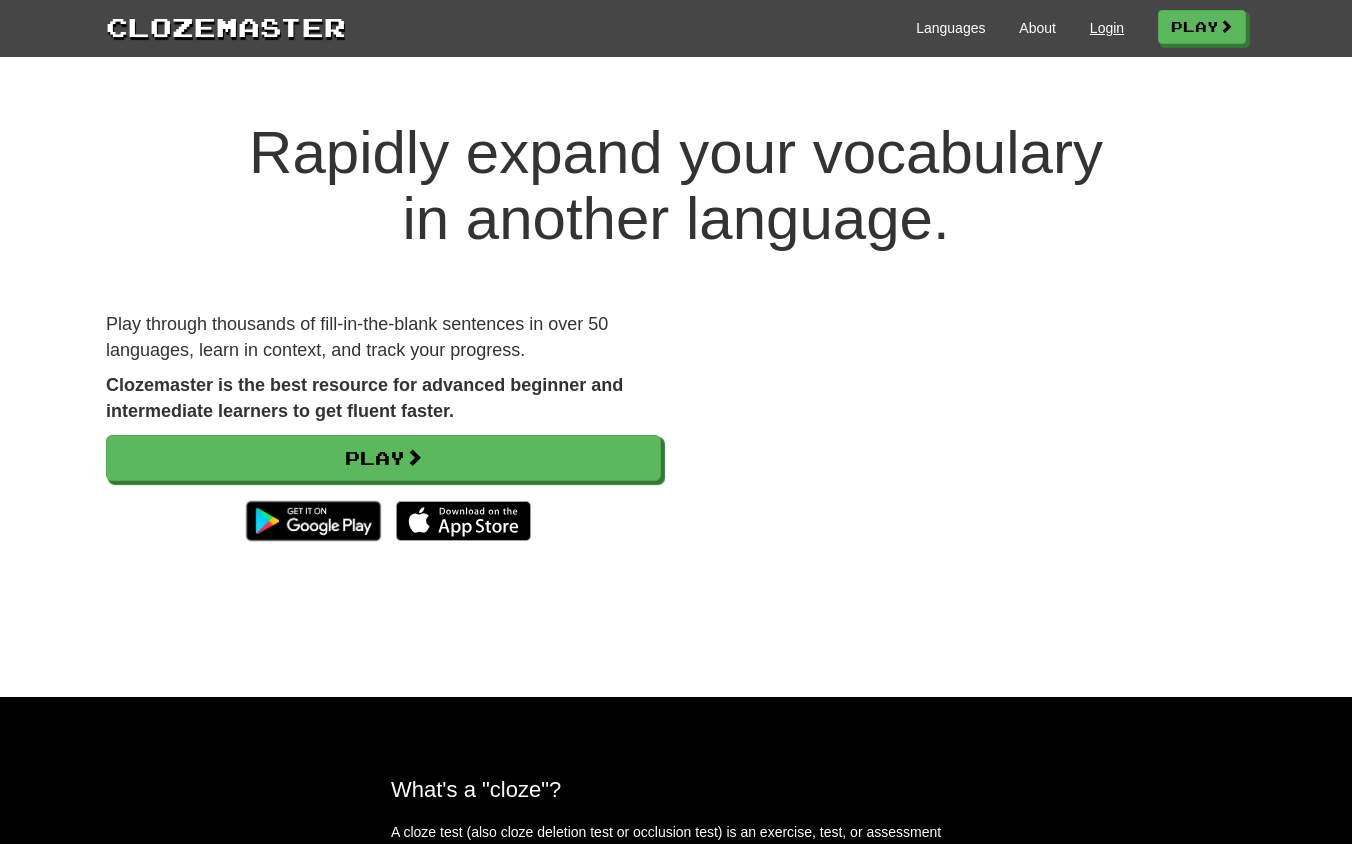 click on "Login" at bounding box center [1107, 28] 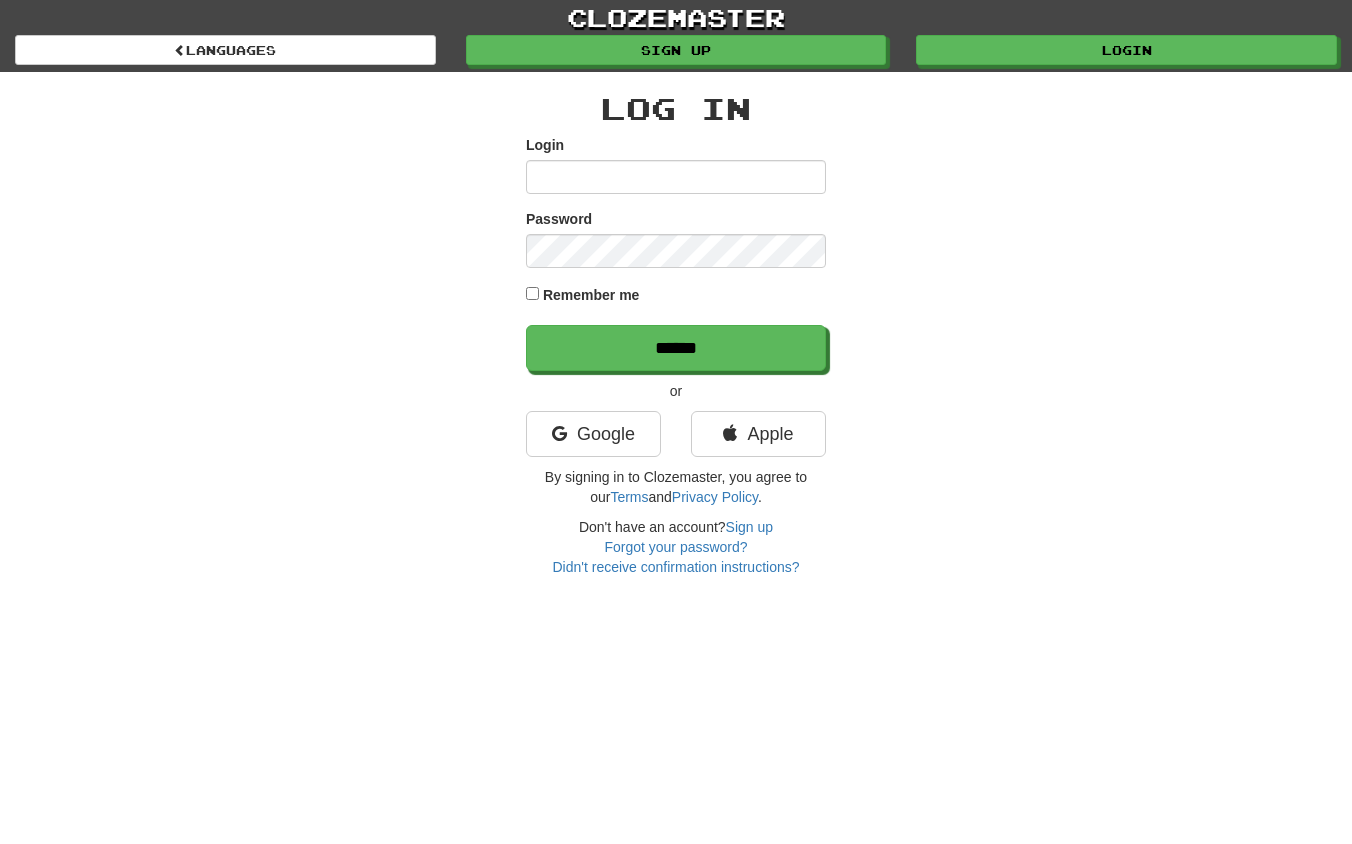 scroll, scrollTop: 0, scrollLeft: 0, axis: both 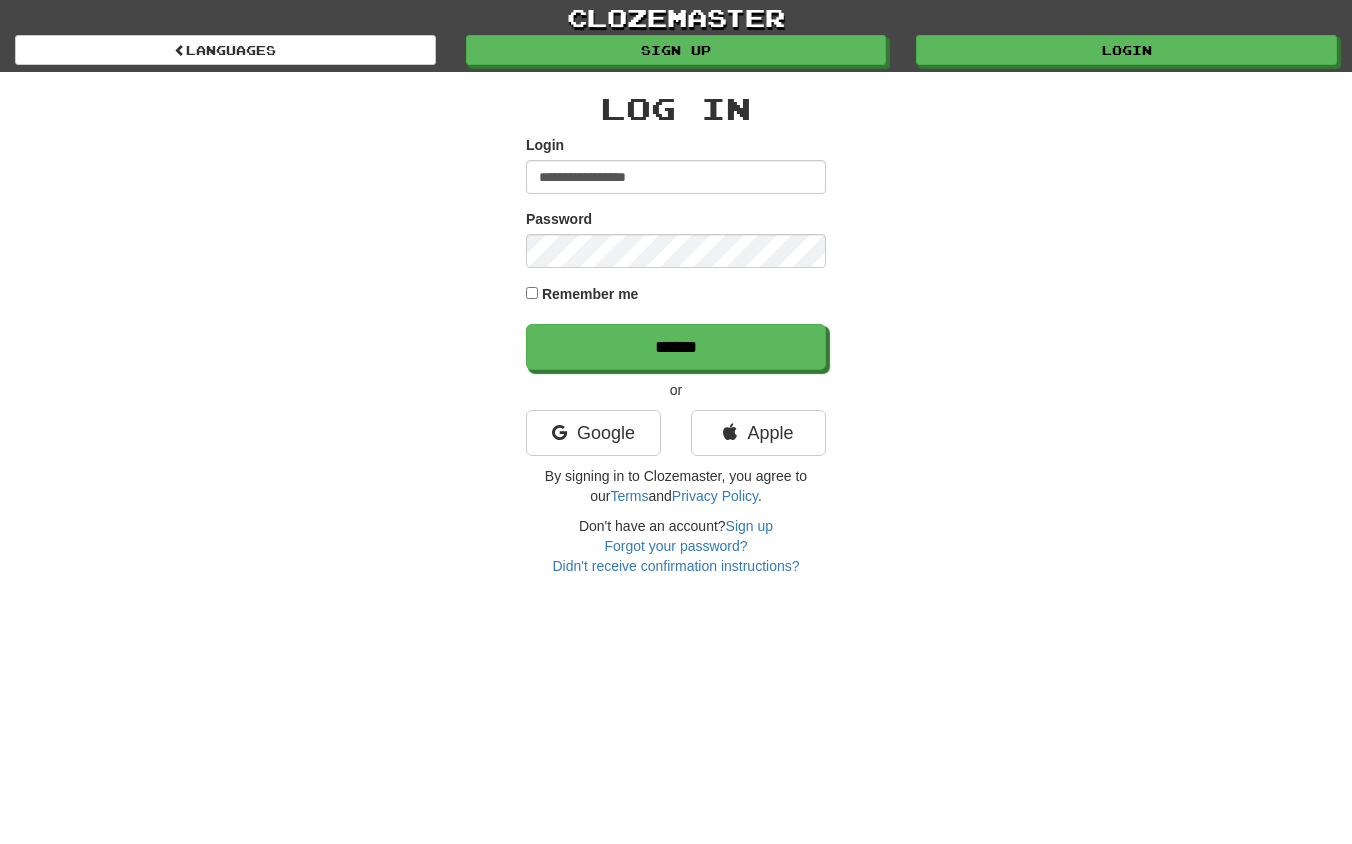 type on "**********" 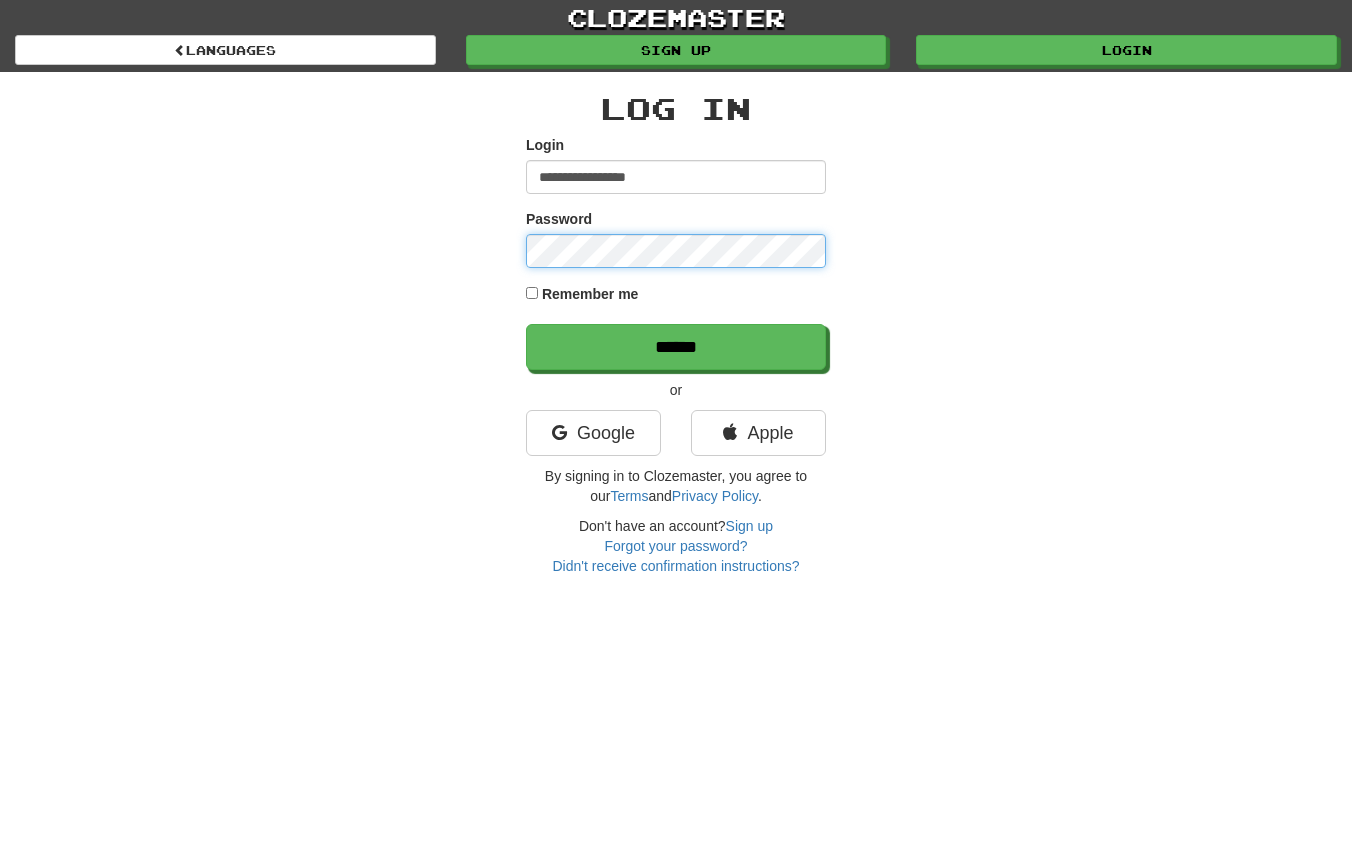 click on "******" at bounding box center [676, 347] 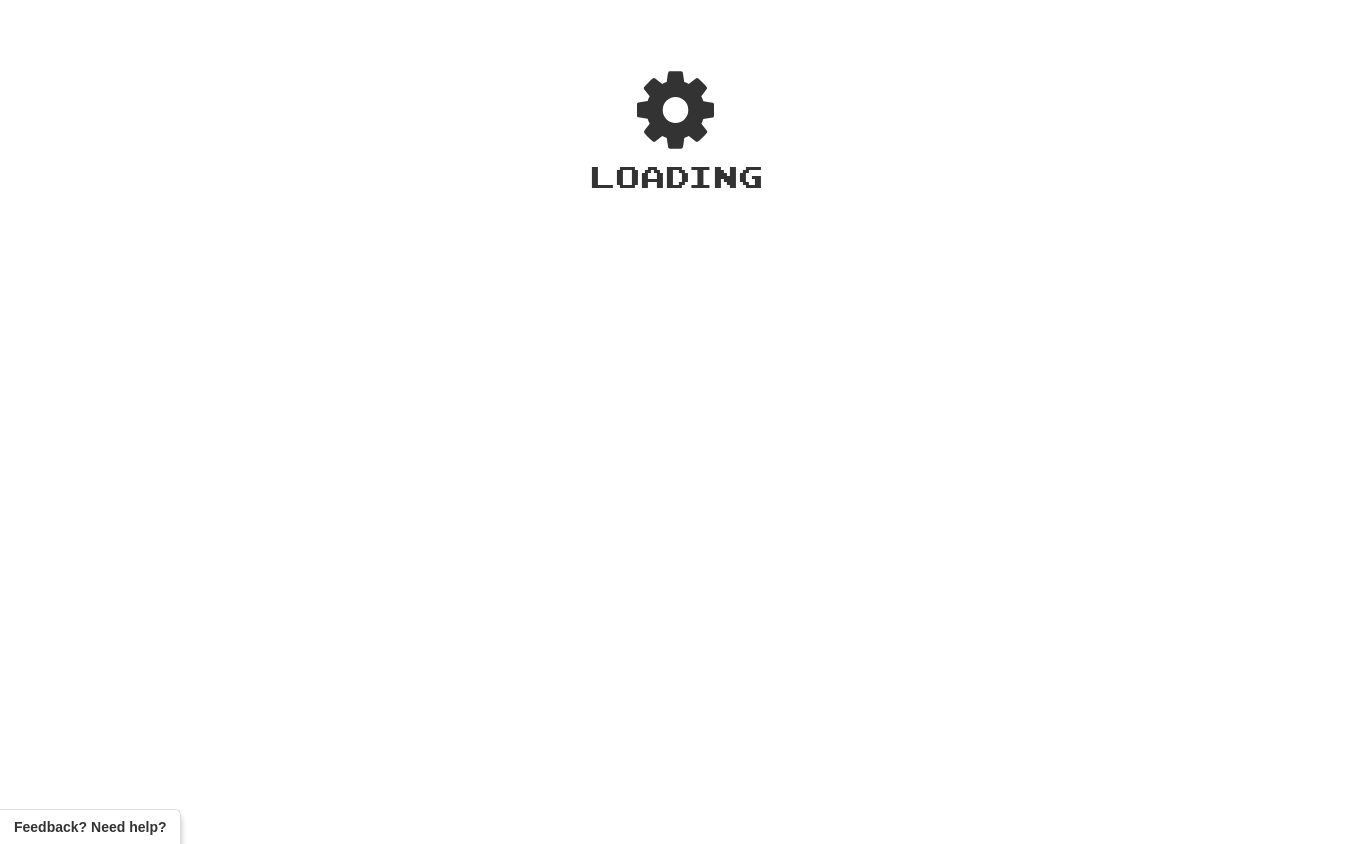 scroll, scrollTop: 0, scrollLeft: 0, axis: both 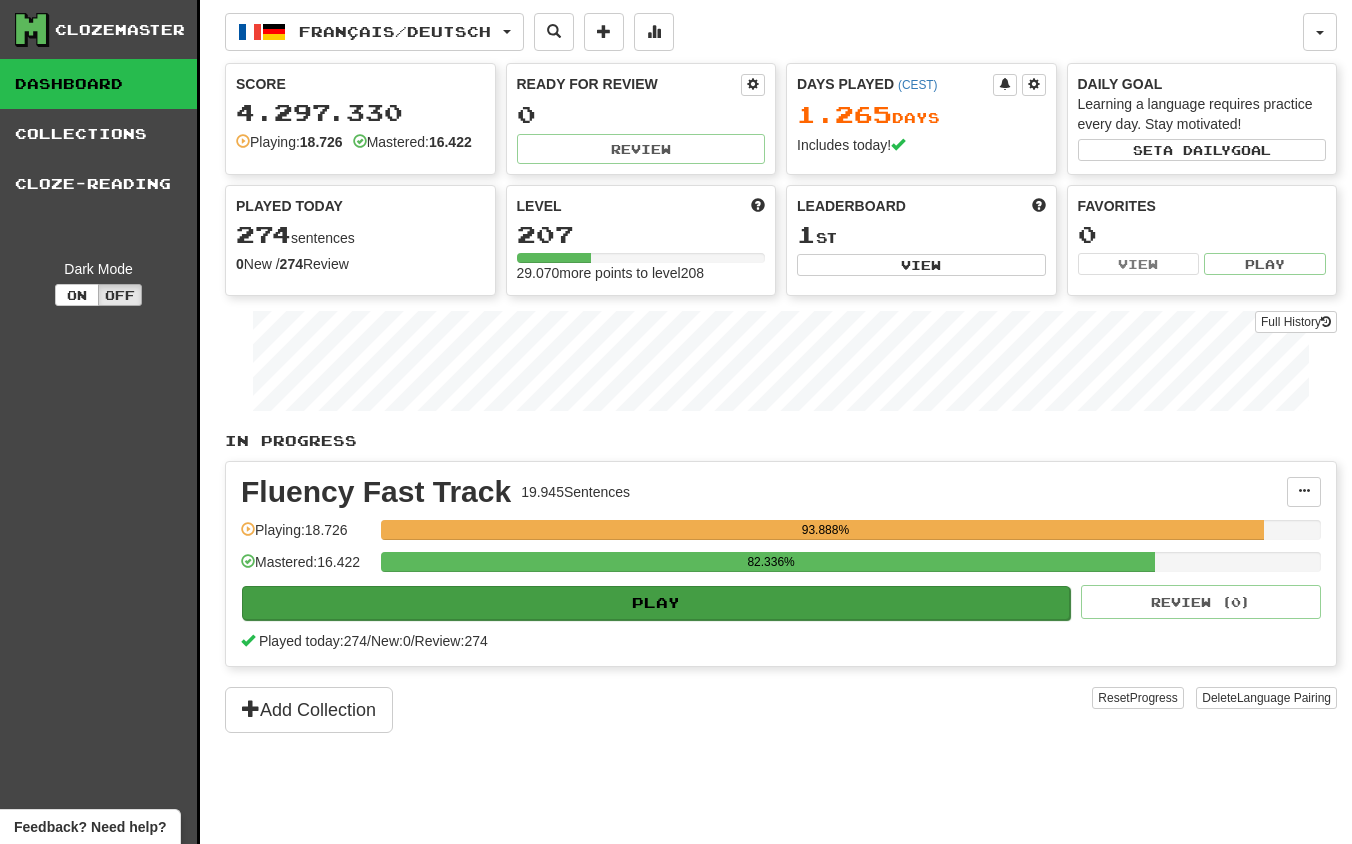 click on "Play" at bounding box center (656, 603) 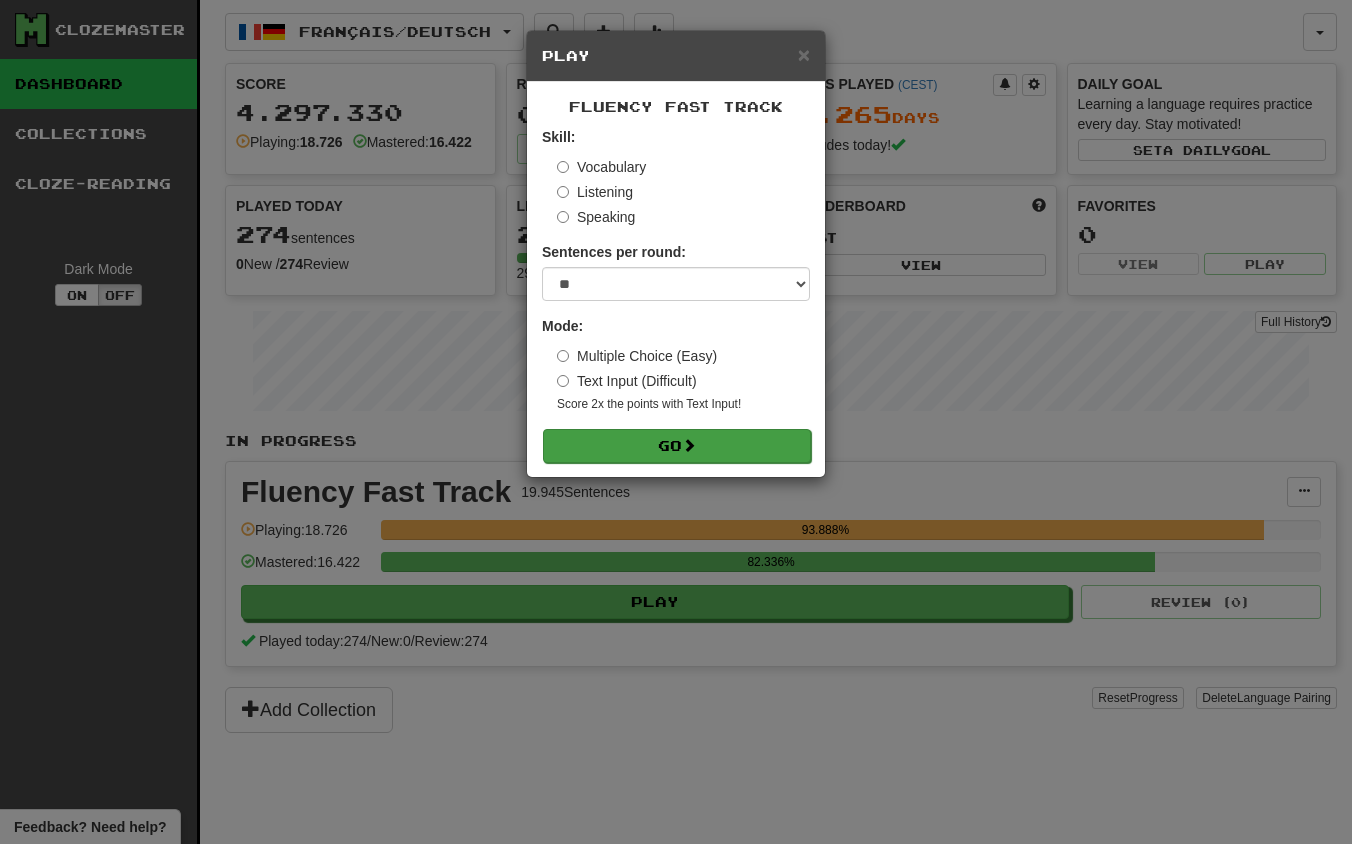 click on "Go" at bounding box center (677, 446) 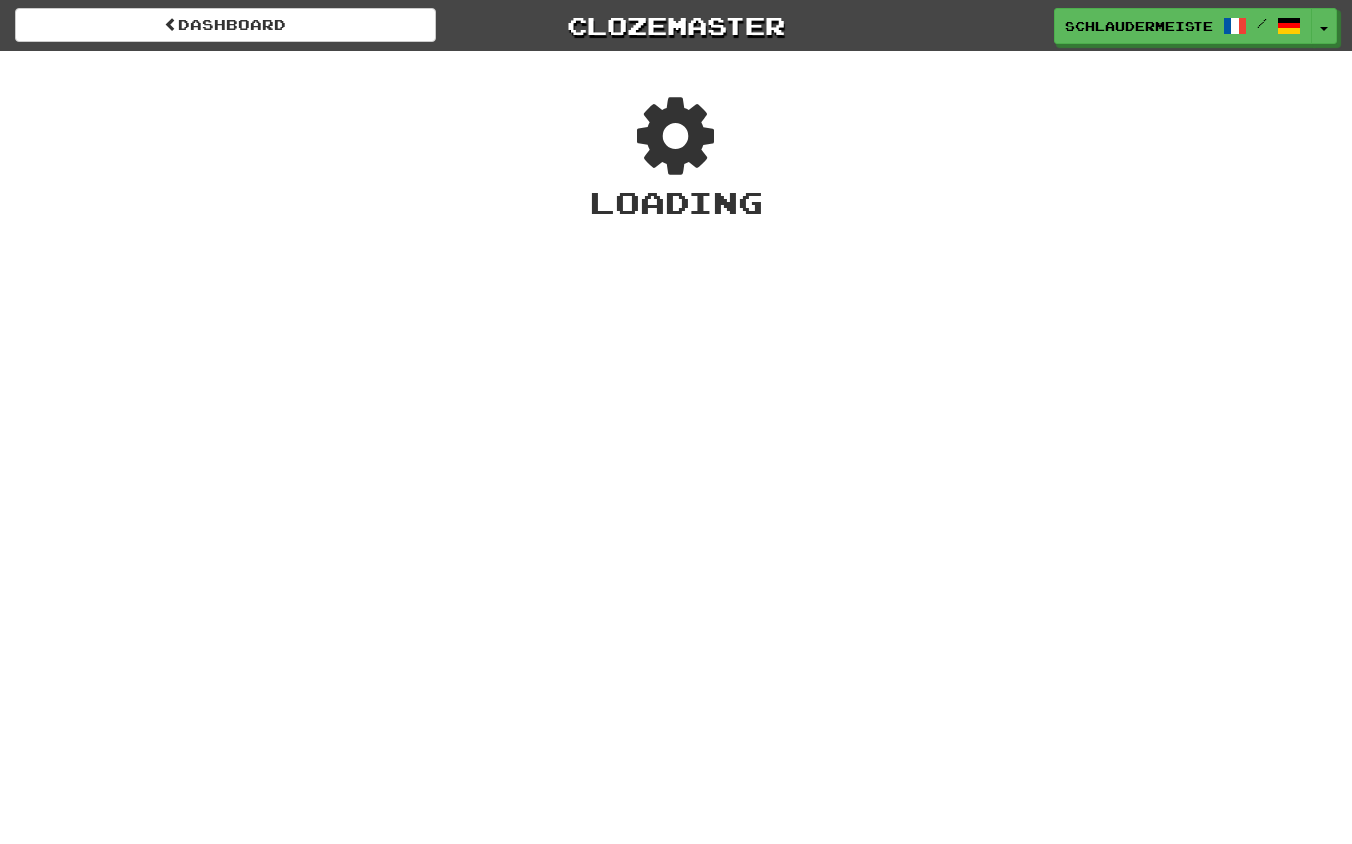 scroll, scrollTop: 0, scrollLeft: 0, axis: both 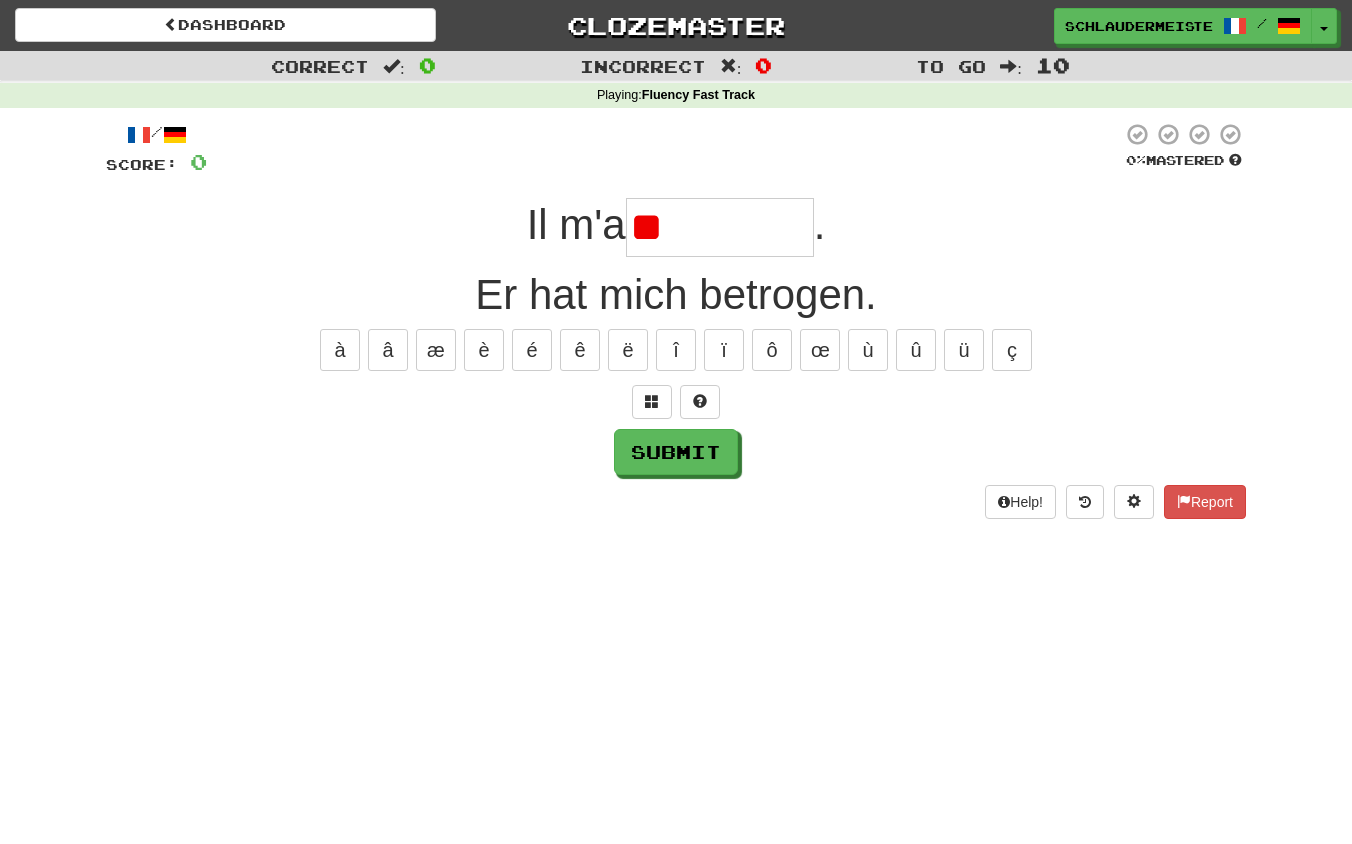 type on "*" 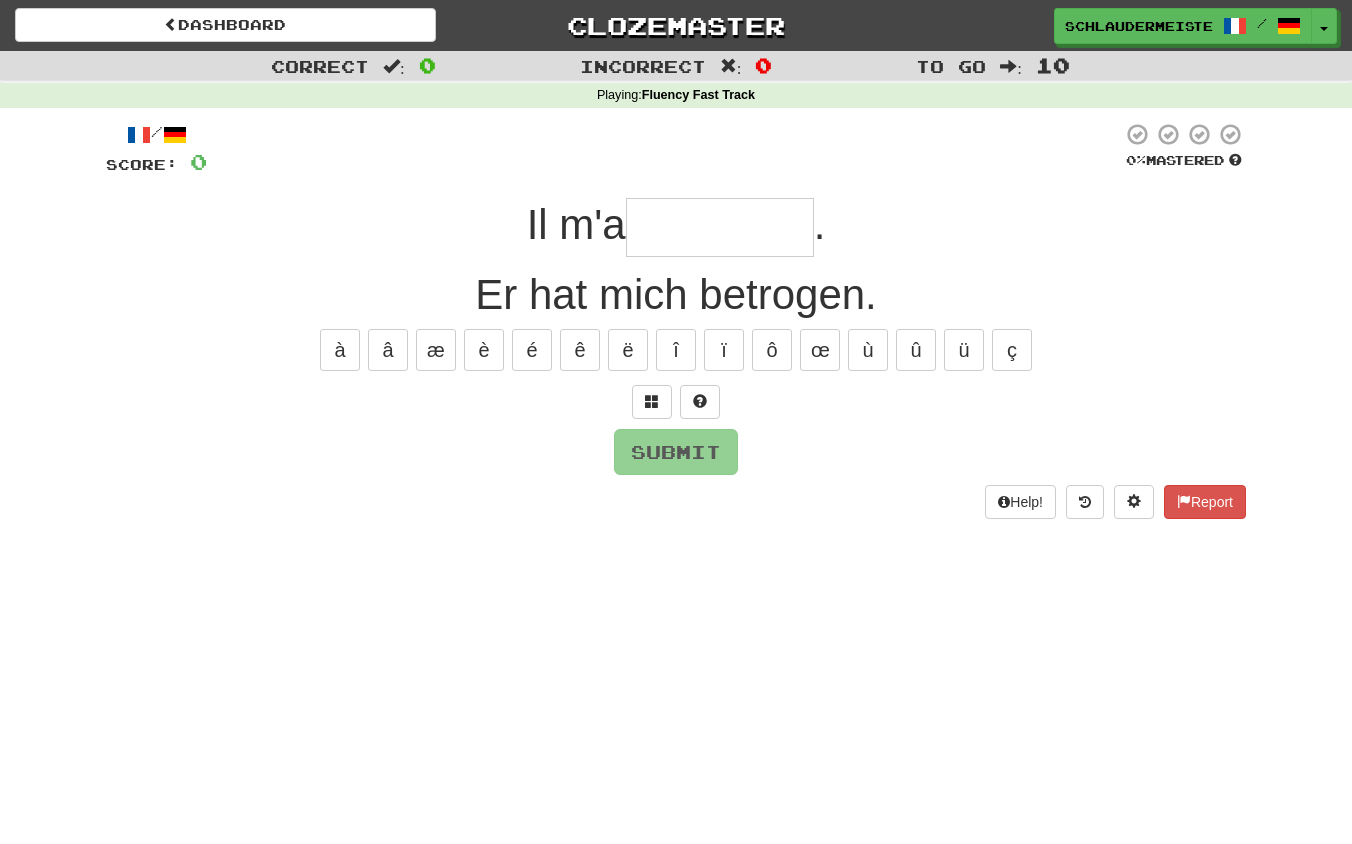 type on "*" 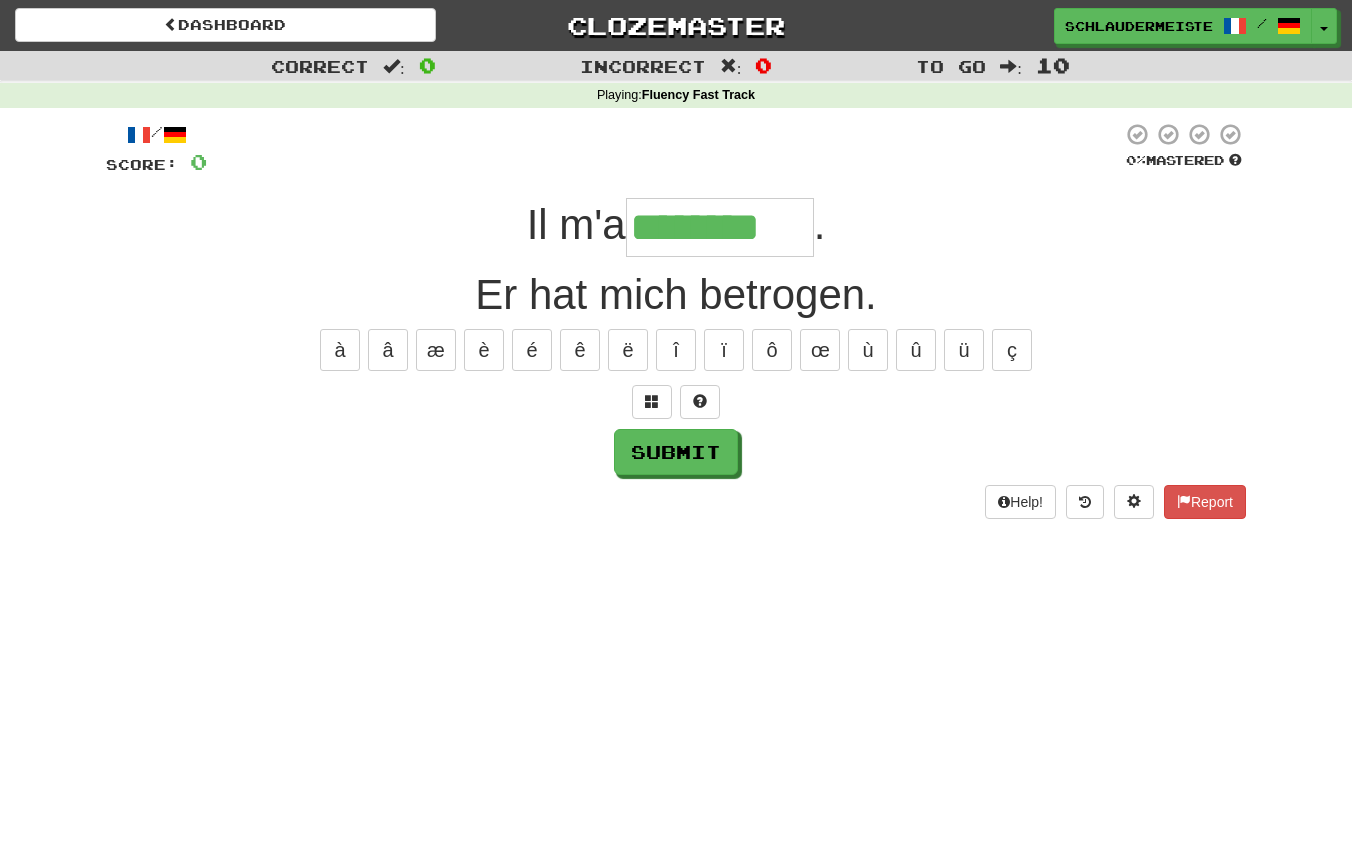 type on "********" 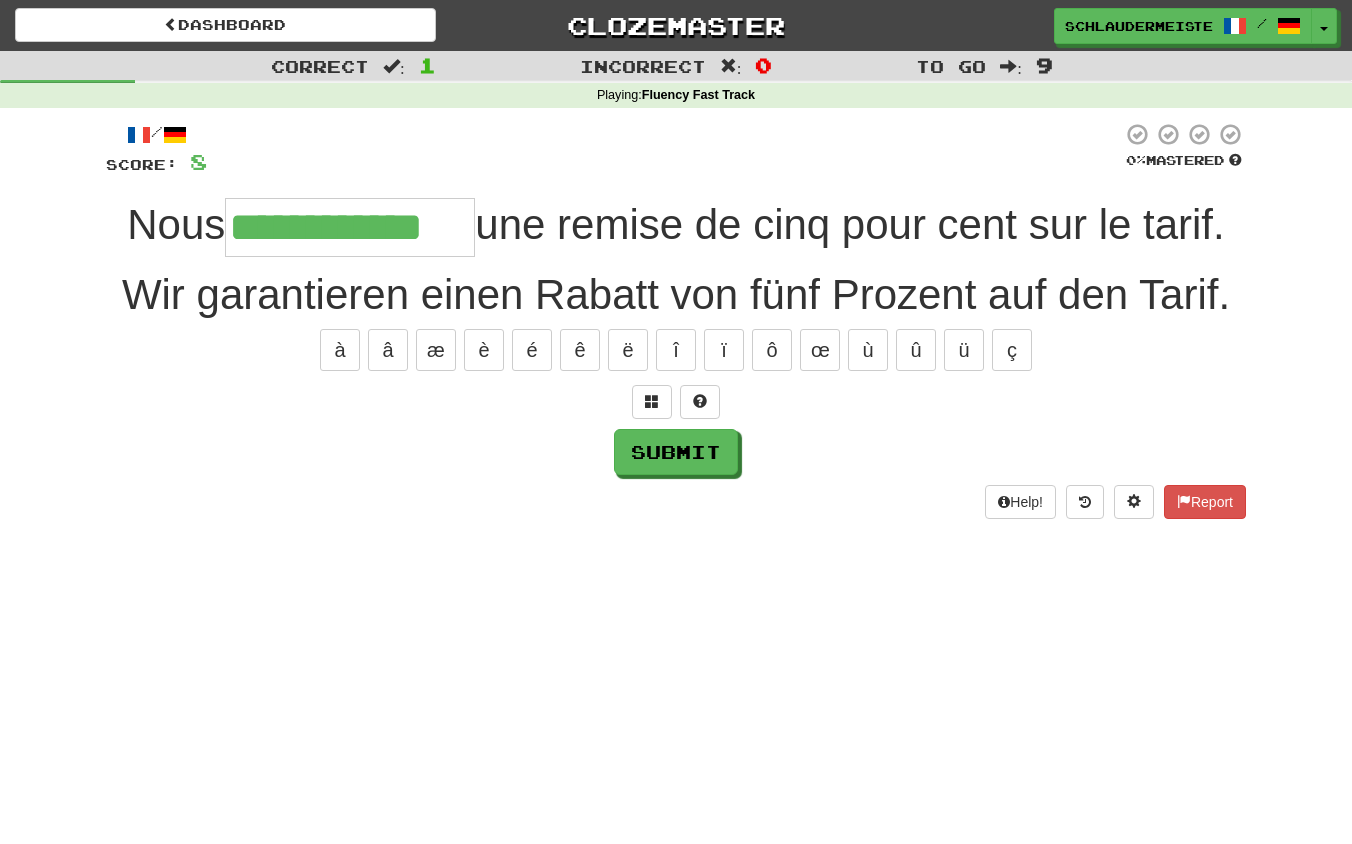 type on "**********" 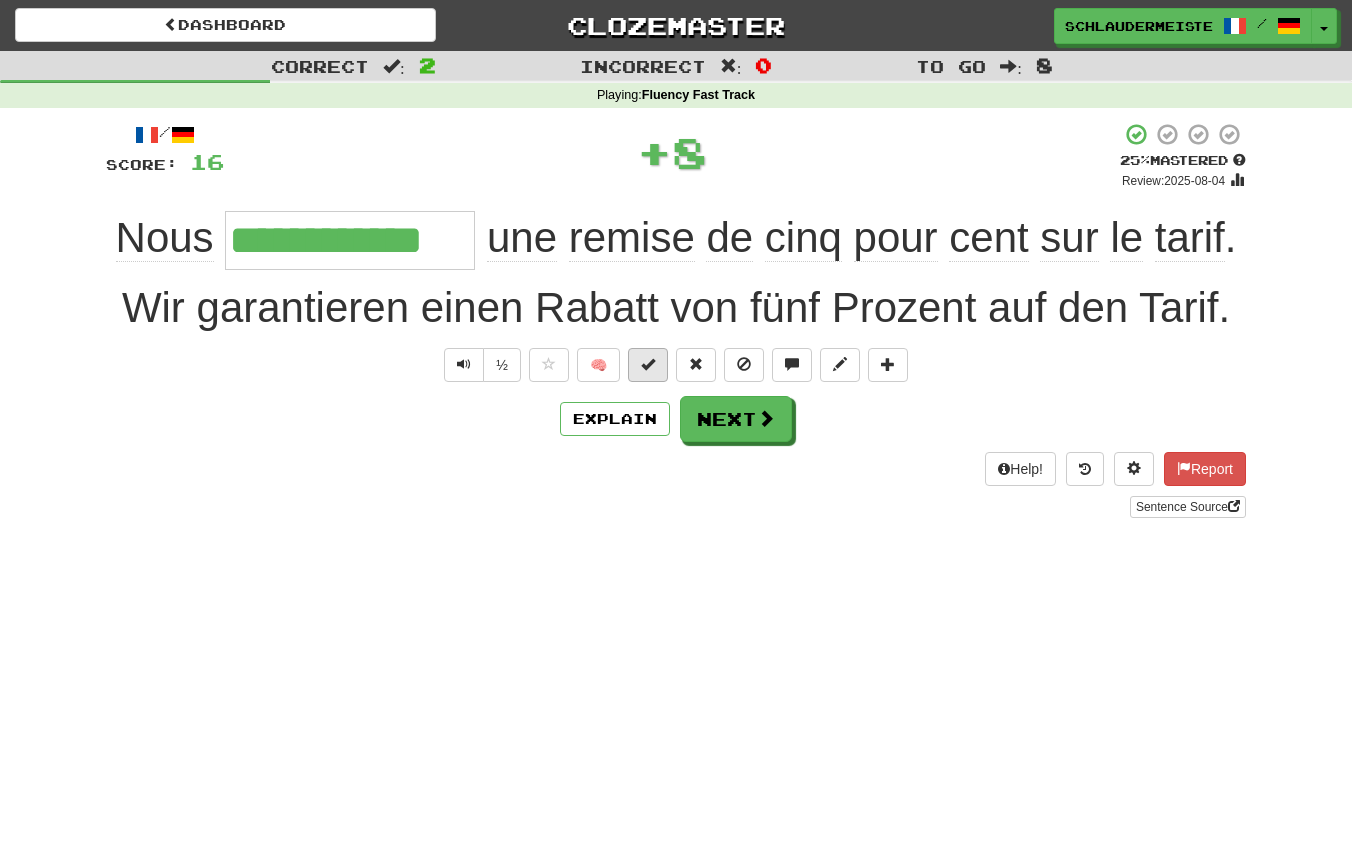 click at bounding box center [648, 364] 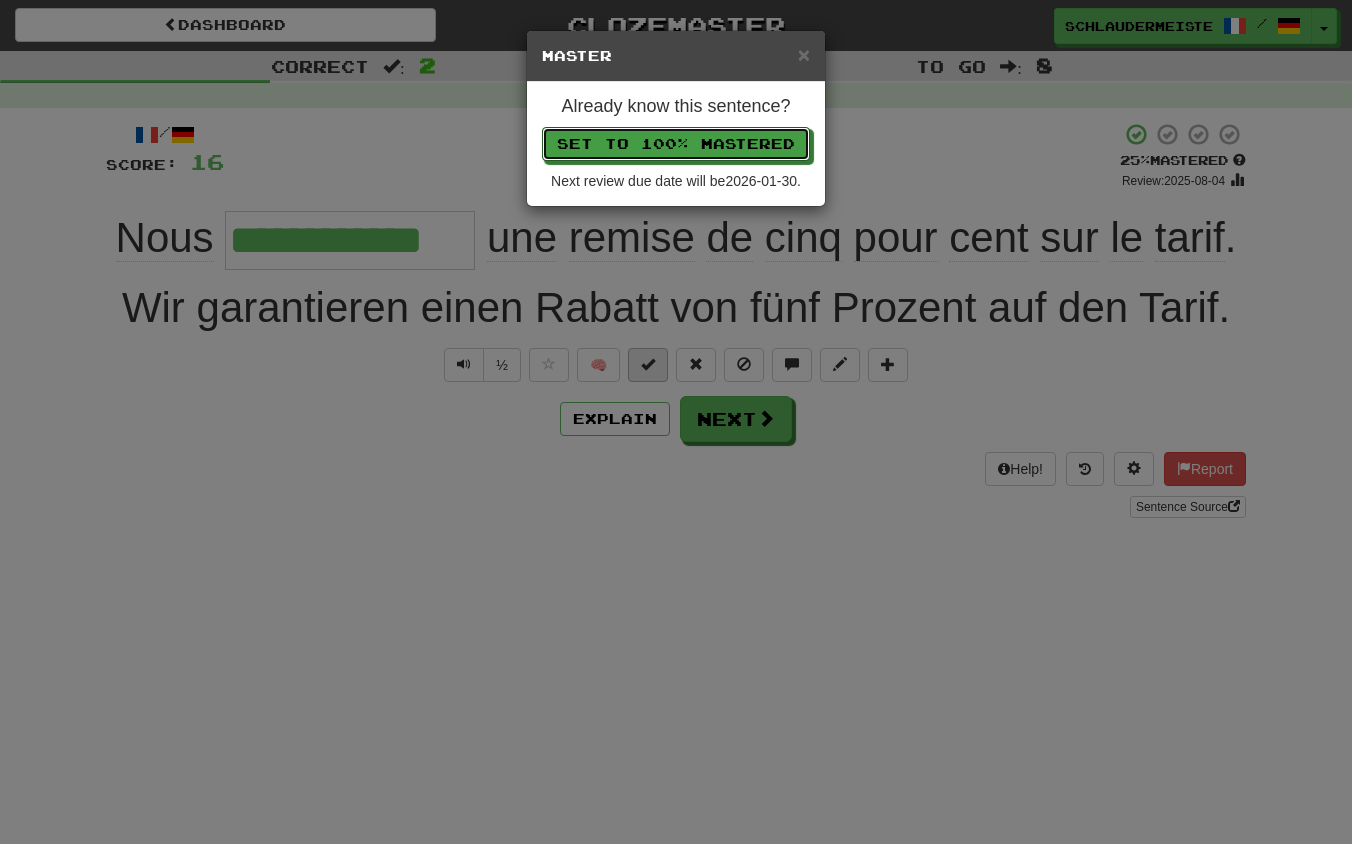 type 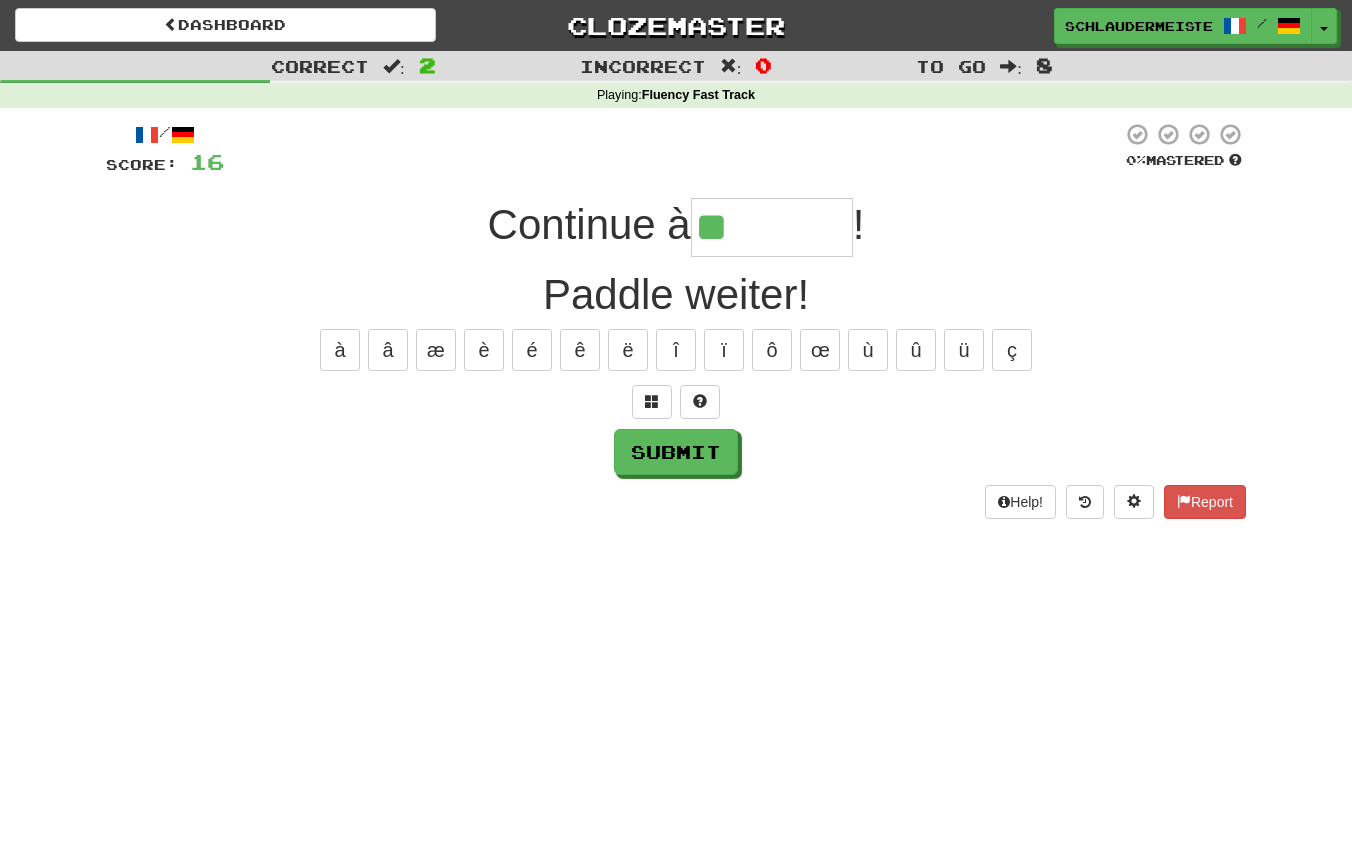 type on "*******" 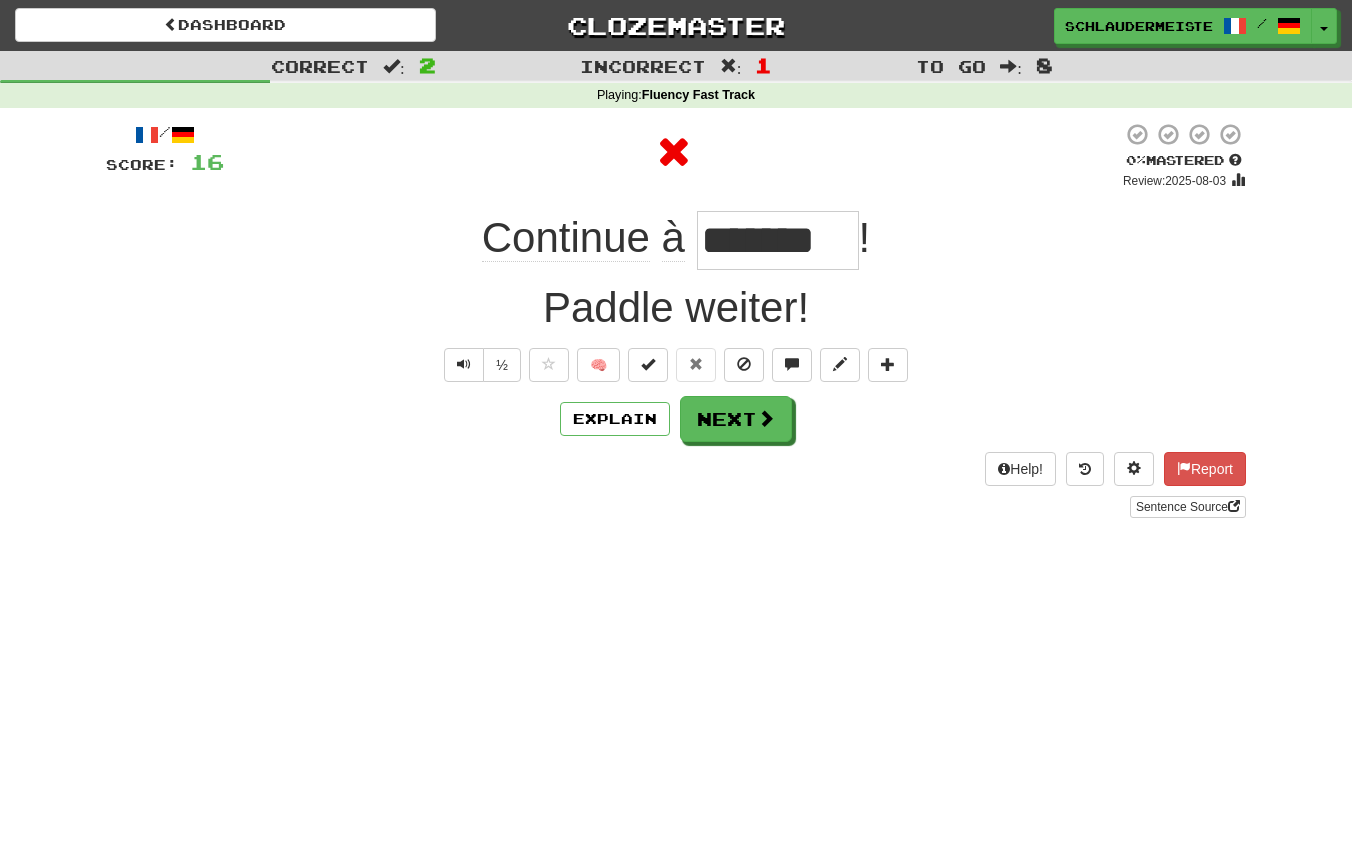 drag, startPoint x: 459, startPoint y: 230, endPoint x: 901, endPoint y: 250, distance: 442.45227 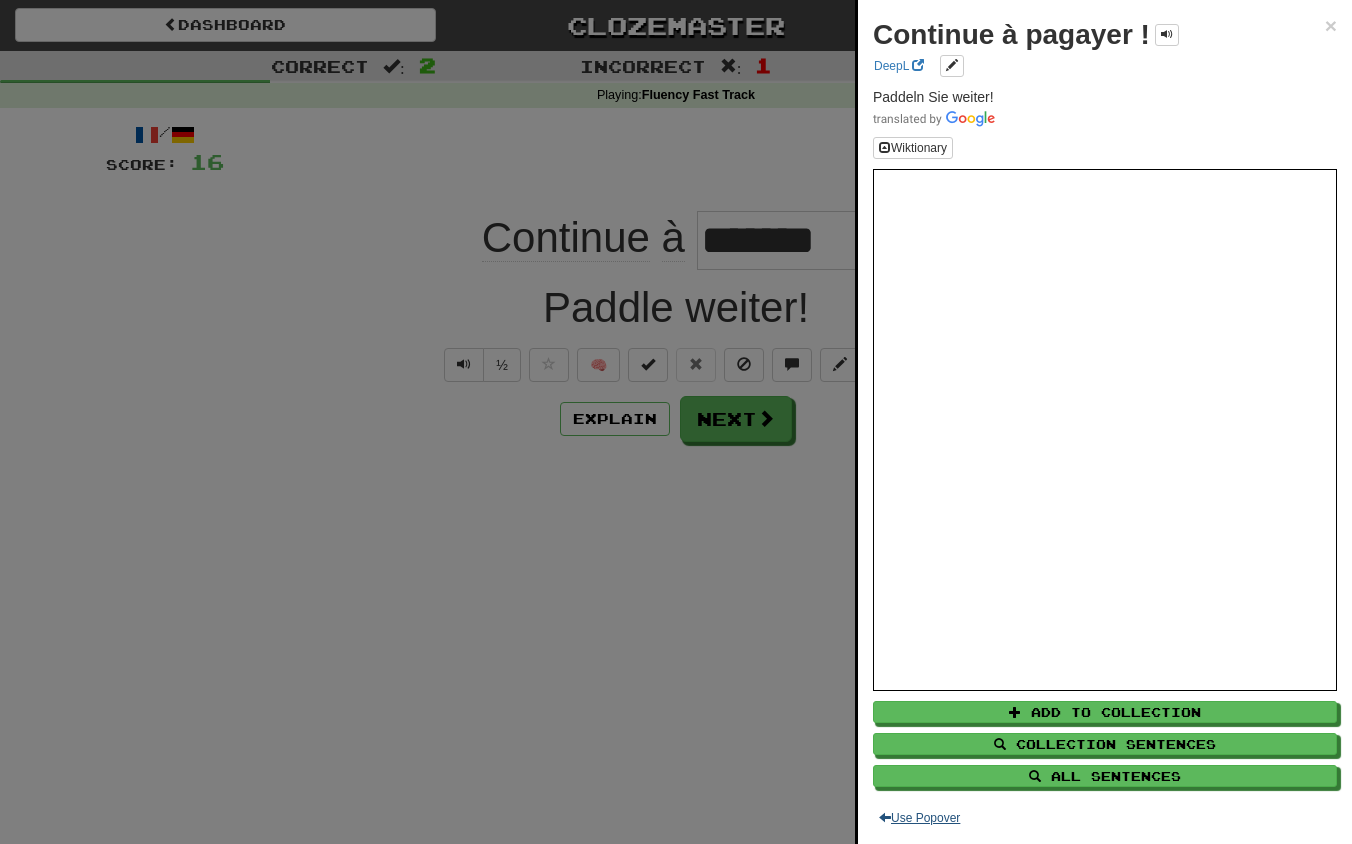 click on "Use Popover" at bounding box center [919, 818] 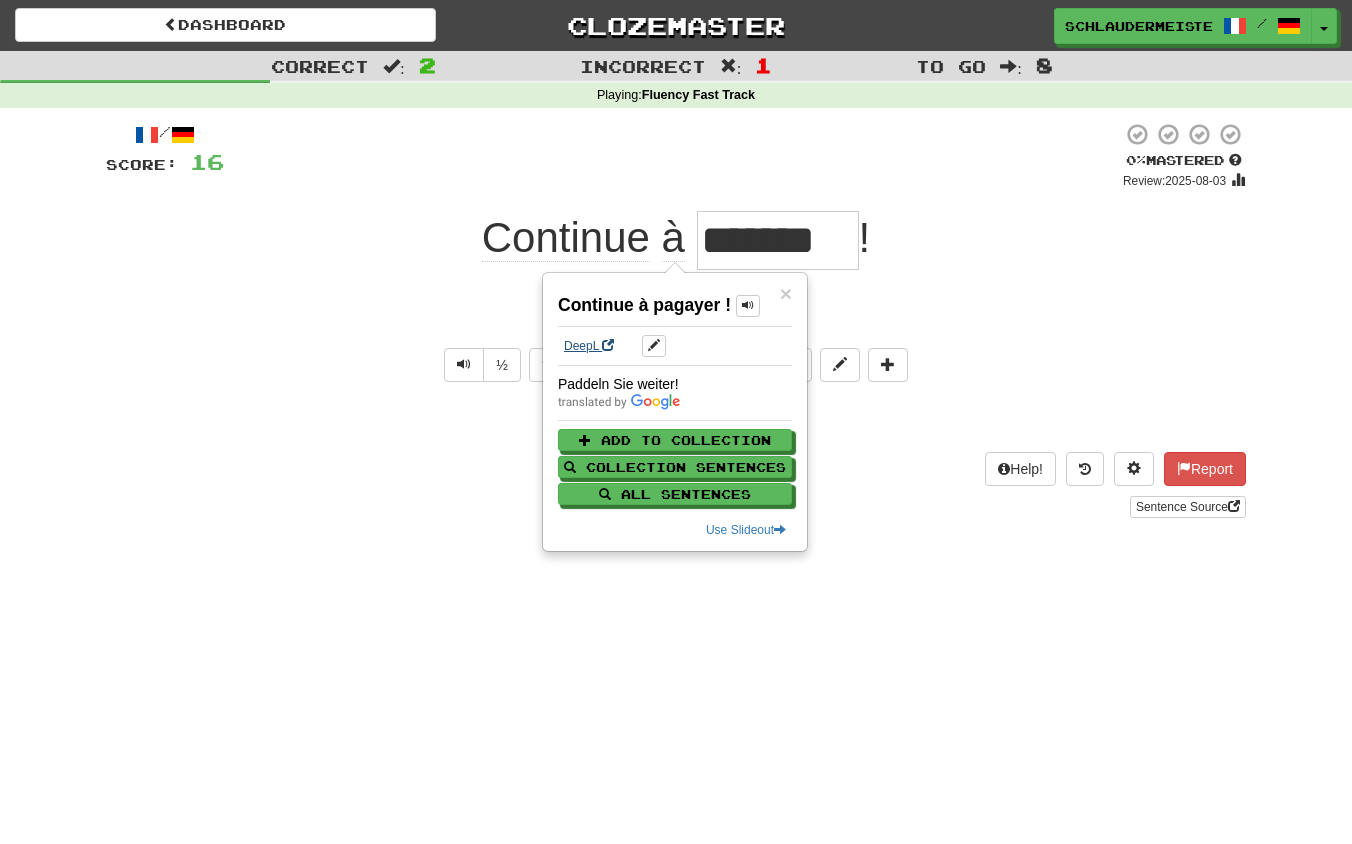 click on "DeepL" at bounding box center (589, 346) 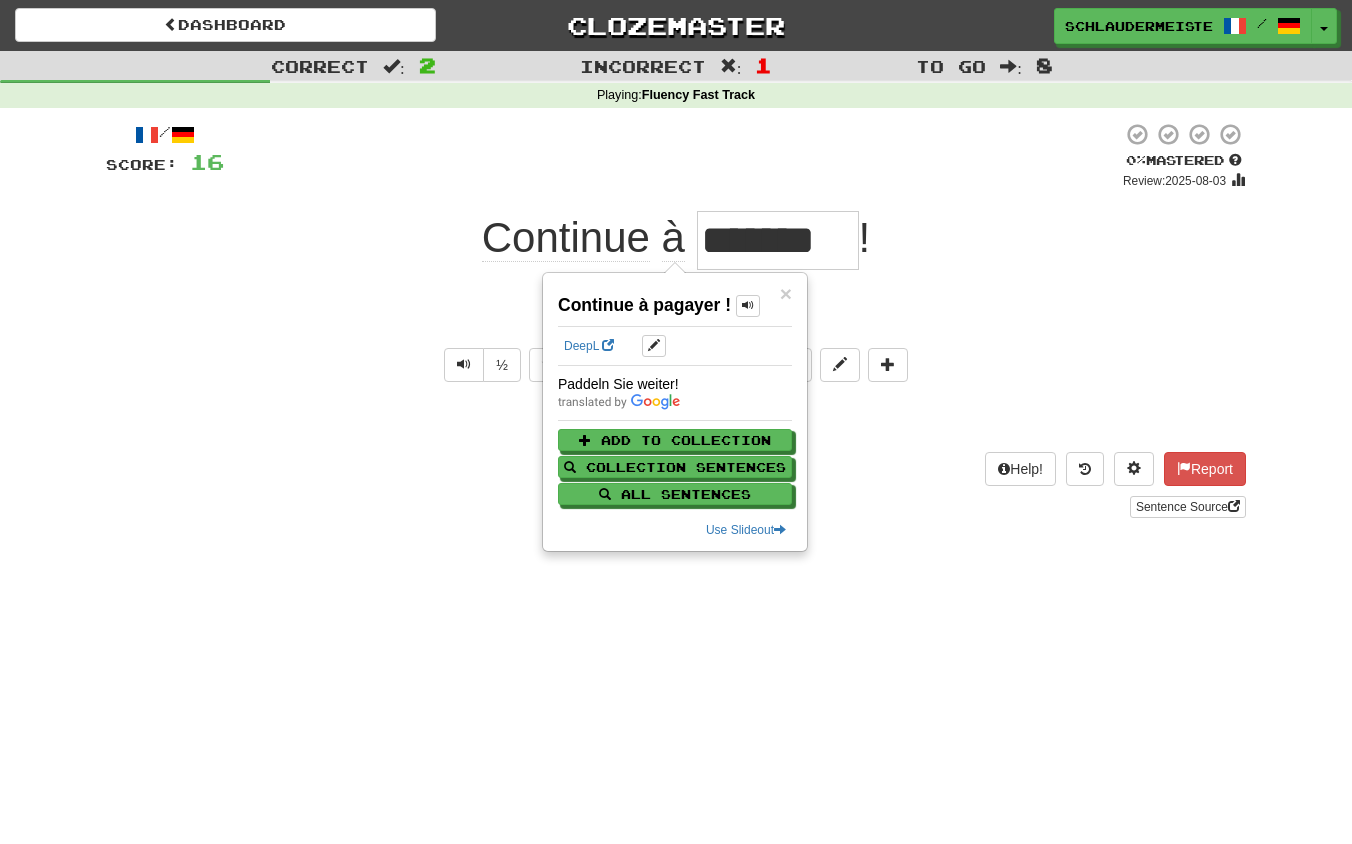 click on "clozemaster / Toggle Dropdown Dashboard Leaderboard Activity Feed Notifications Profile Discussions Français /Deutsch Streak: 46 Review: 0 Points Today: 4408 Languages Account Logout schlaudermeister / Toggle Dropdown Dashboard Leaderboard Activity Feed Notifications Profile Discussions Français /Deutsch Streak: 46 Review: 0 Points Today: 4408 Languages Account Logout clozemaster Correct : 2 Incorrect : 1 To go : 8 Playing : Fluency Fast Track / Score: 16 0 % Mastered Review: 2025-08-03 Continue à pagayer ! Paddle weiter! ½ 🧠 Explain Next Help! Report" at bounding box center [676, 422] 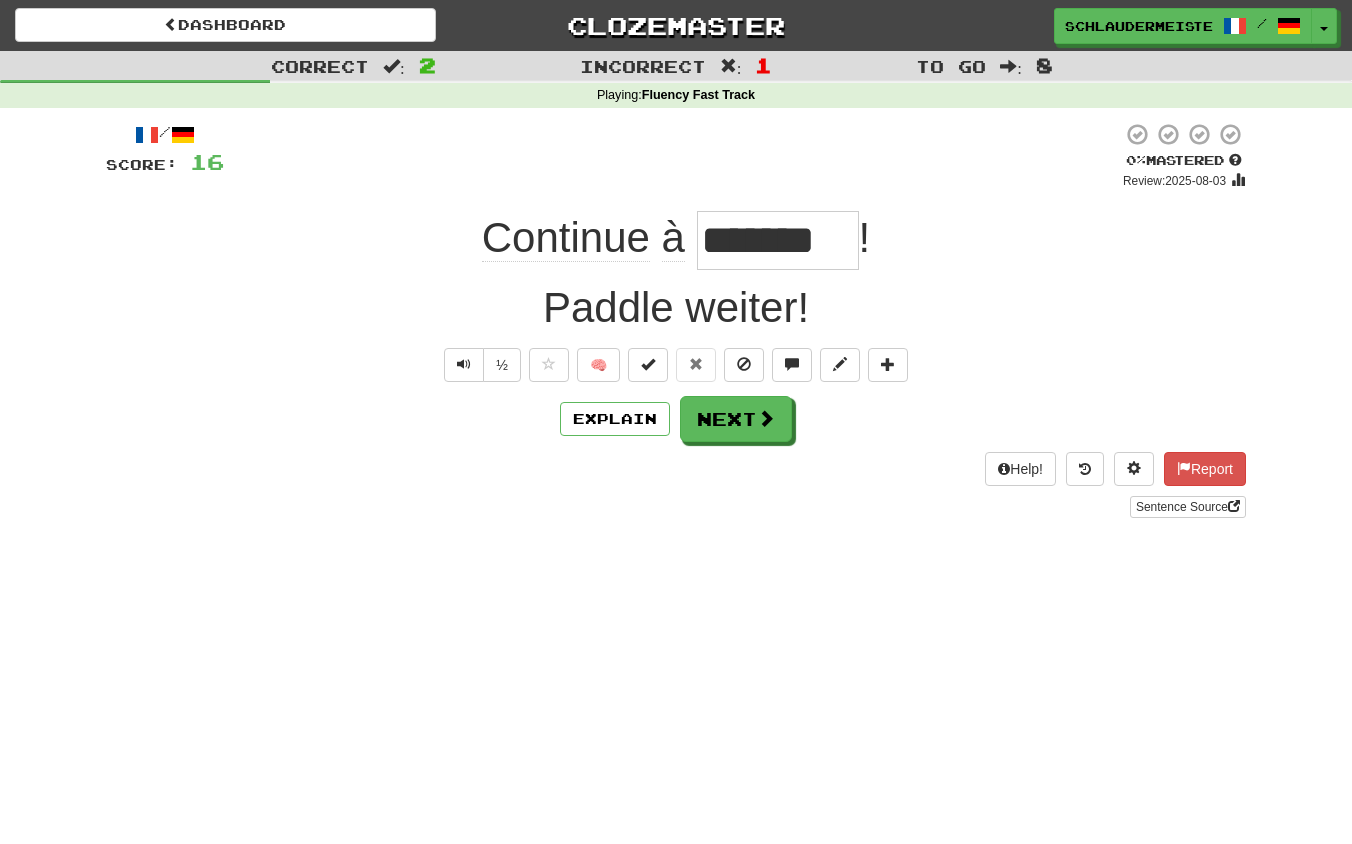 click on "clozemaster / Toggle Dropdown Dashboard Leaderboard Activity Feed Notifications Profile Discussions Français /Deutsch Streak: 46 Review: 0 Points Today: 4408 Languages Account Logout schlaudermeister / Toggle Dropdown Dashboard Leaderboard Activity Feed Notifications Profile Discussions Français /Deutsch Streak: 46 Review: 0 Points Today: 4408 Languages Account Logout clozemaster Correct : 2 Incorrect : 1 To go : 8 Playing : Fluency Fast Track / Score: 16 0 % Mastered Review: 2025-08-03 Continue à pagayer ! Paddle weiter! ½ 🧠 Explain Next Help! Report" at bounding box center [676, 422] 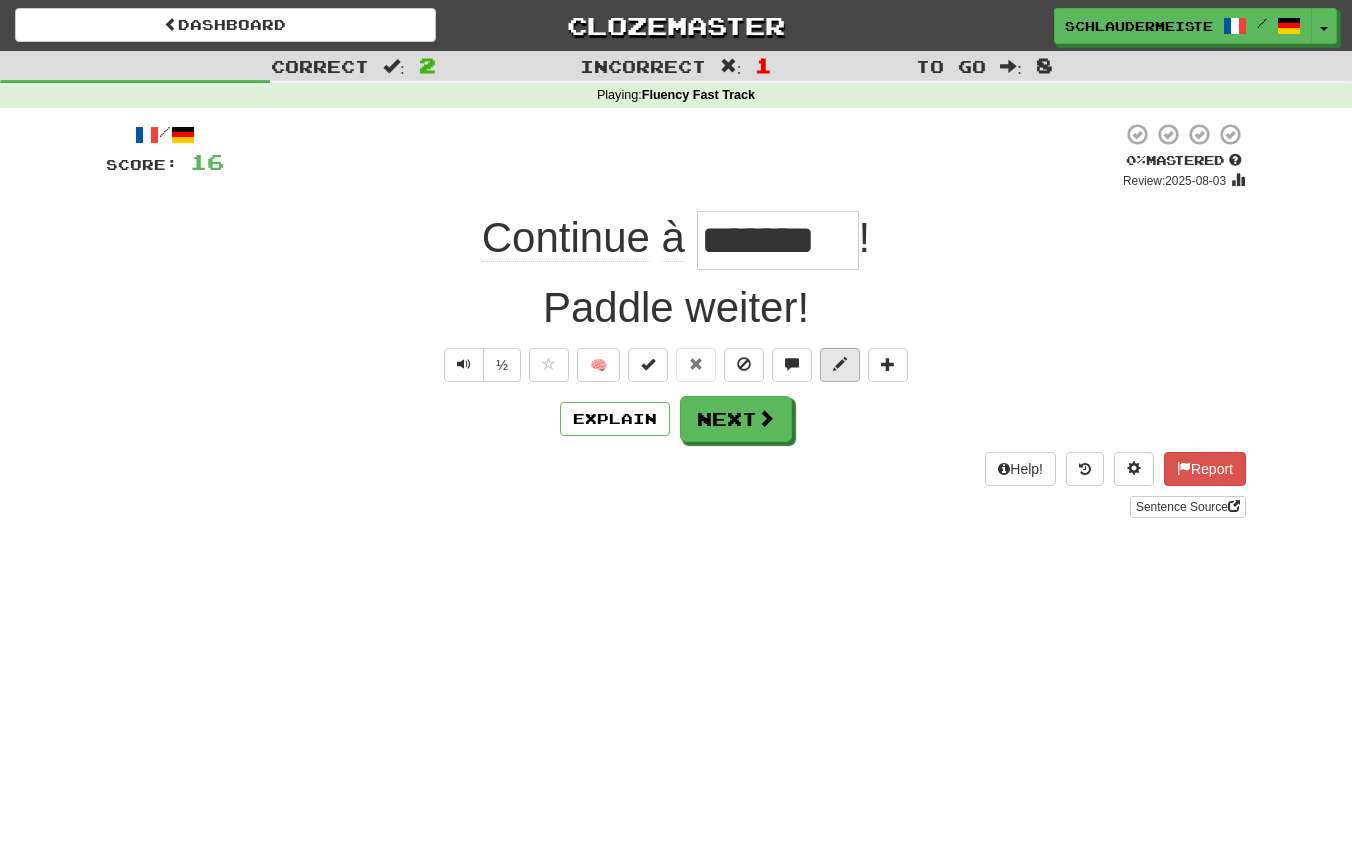 click at bounding box center [840, 364] 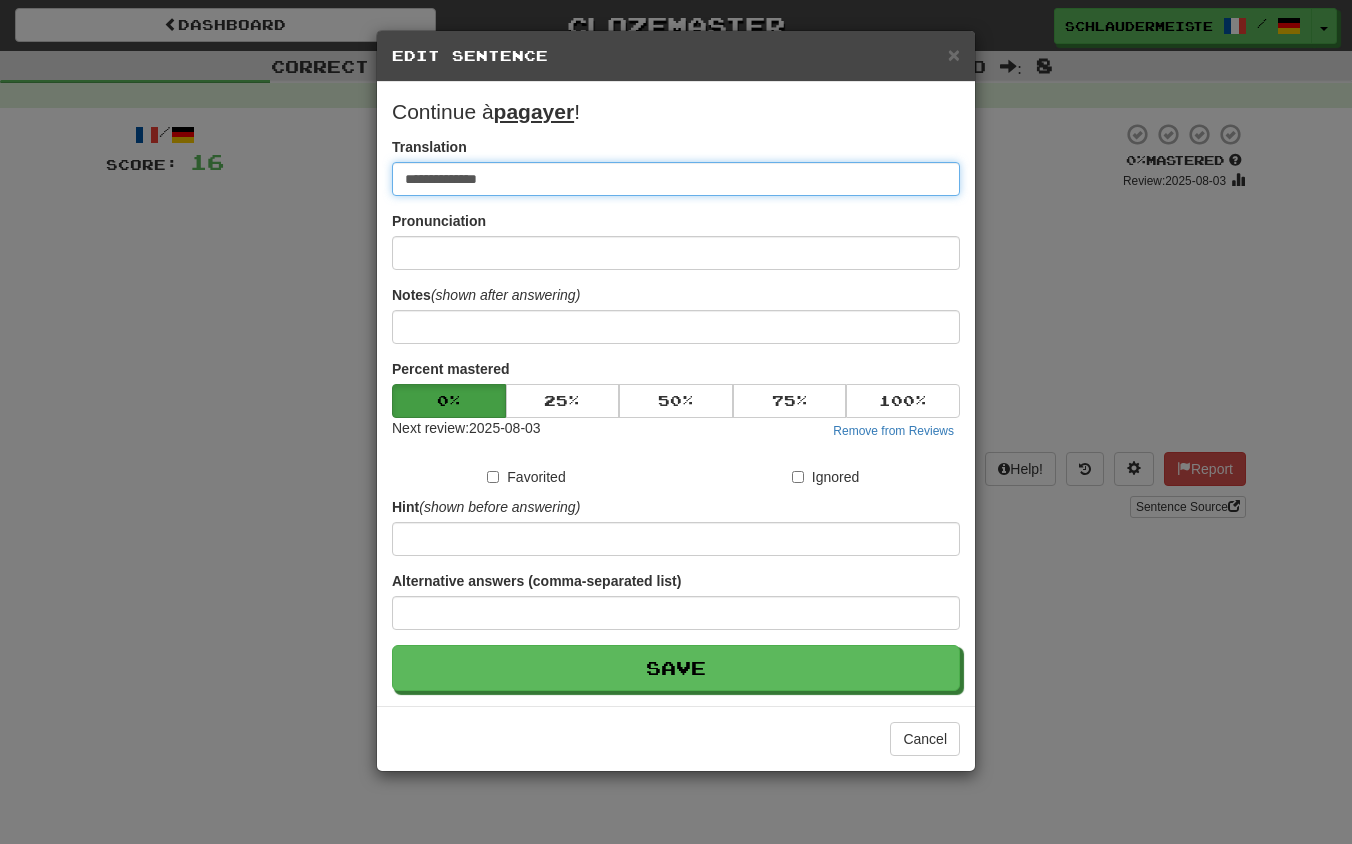 drag, startPoint x: 723, startPoint y: 184, endPoint x: 213, endPoint y: 132, distance: 512.6441 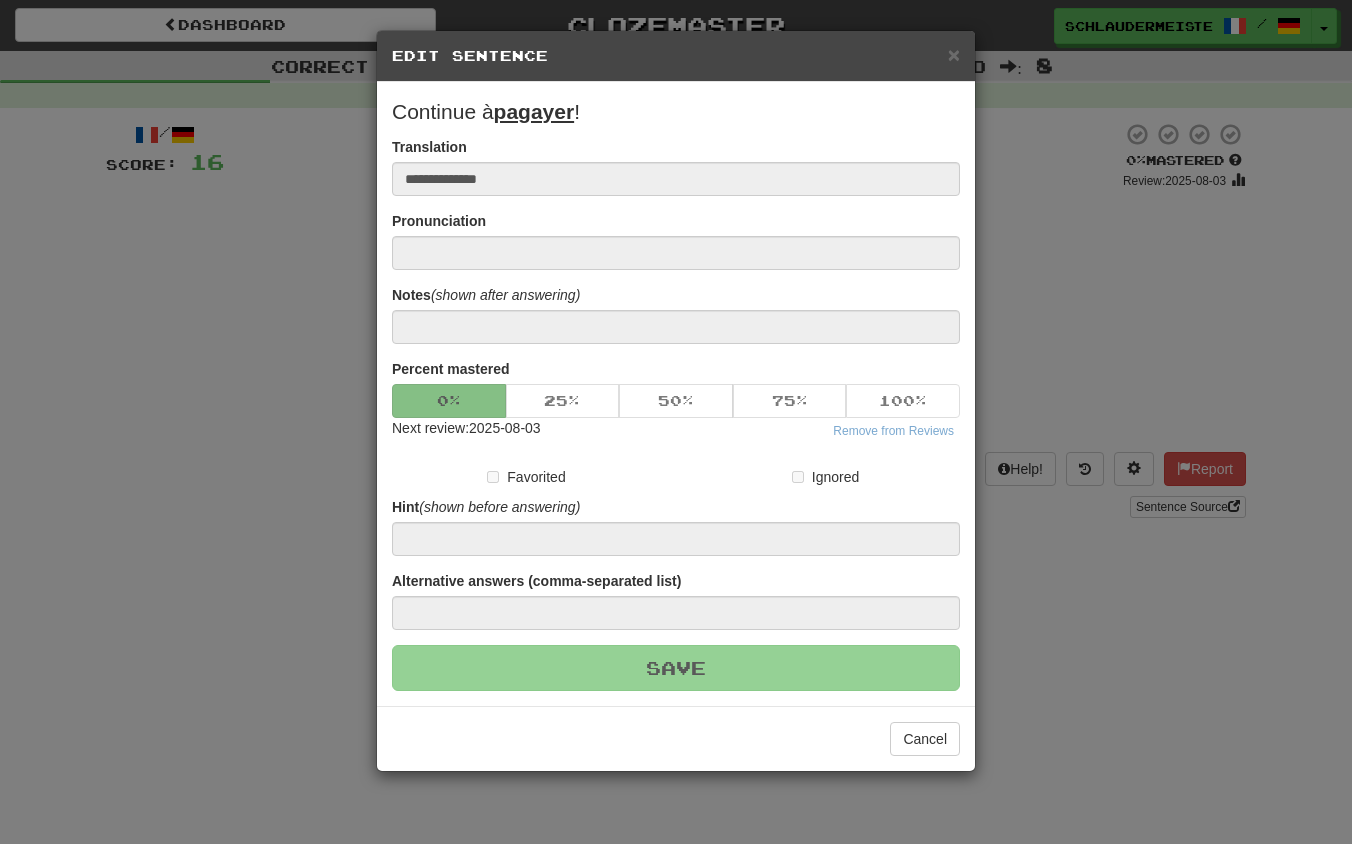 type on "**********" 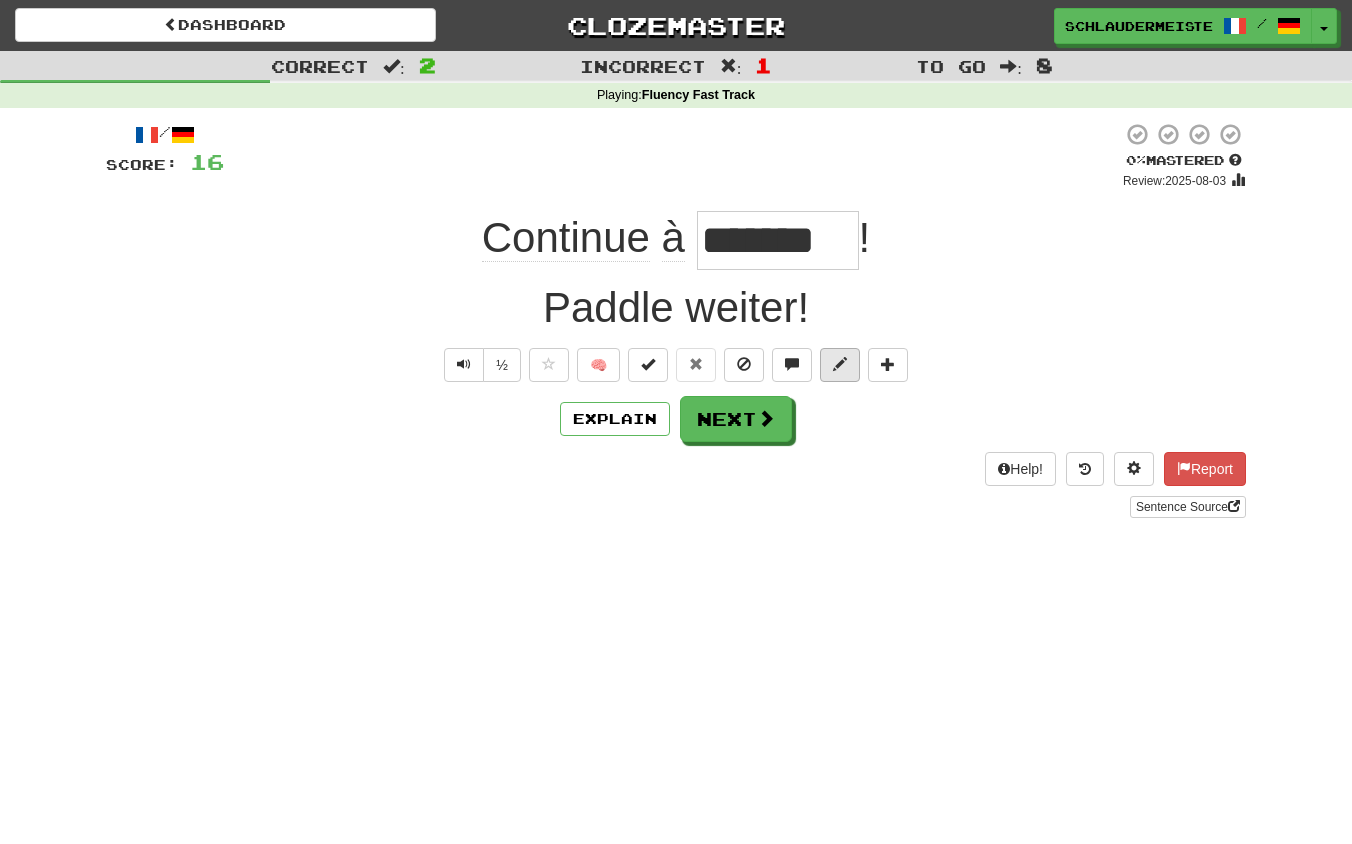 click at bounding box center [840, 364] 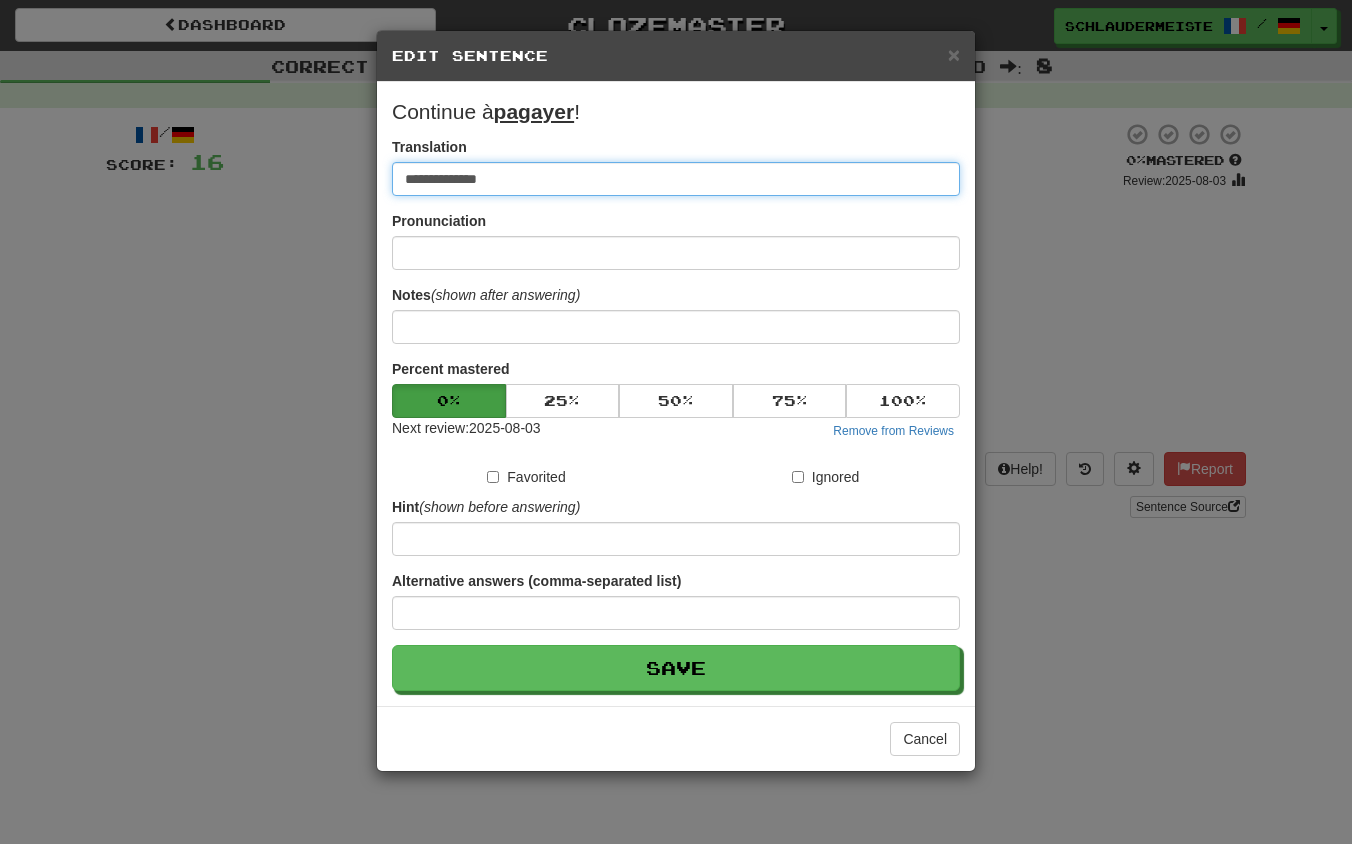 drag, startPoint x: 591, startPoint y: 176, endPoint x: 292, endPoint y: 180, distance: 299.02676 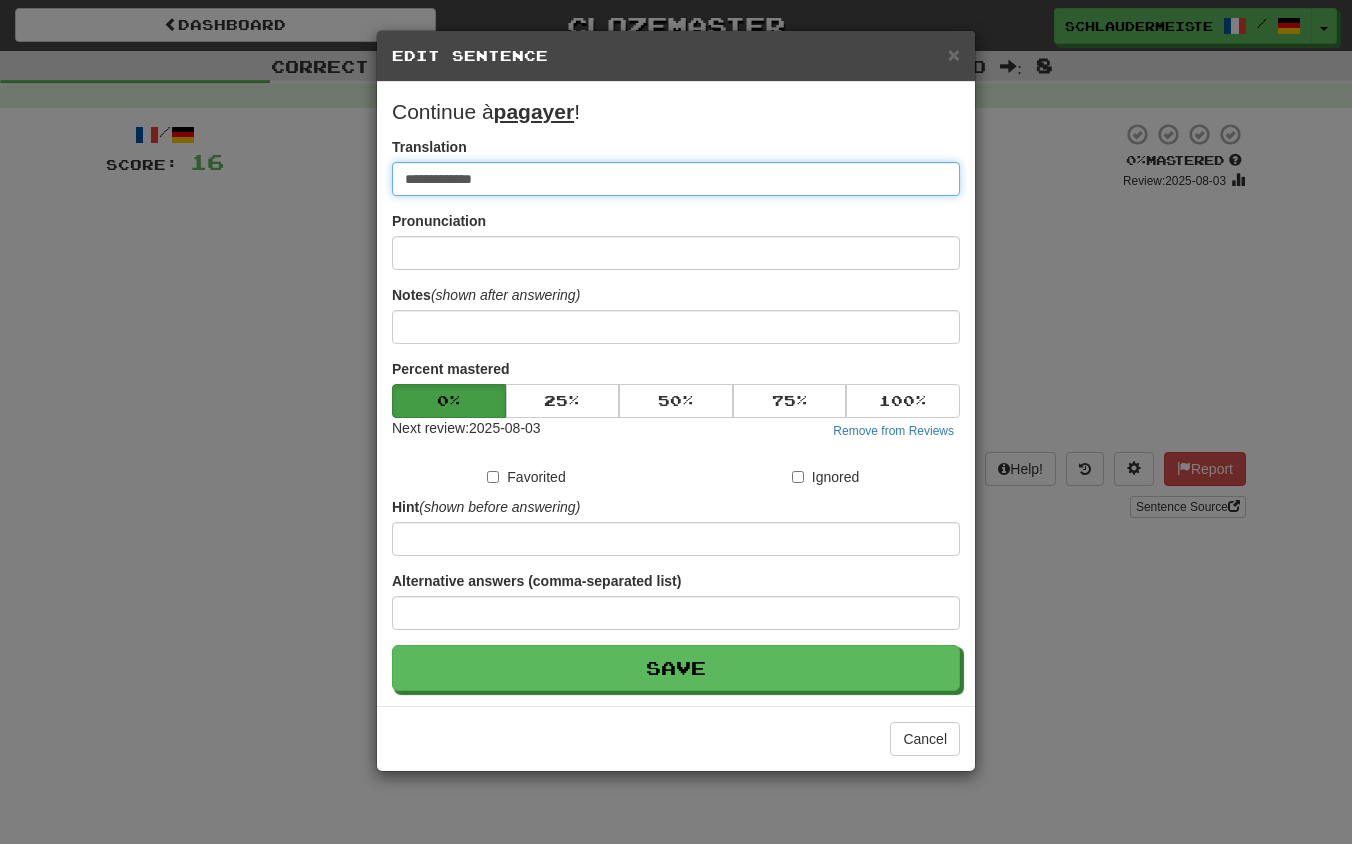 type on "**********" 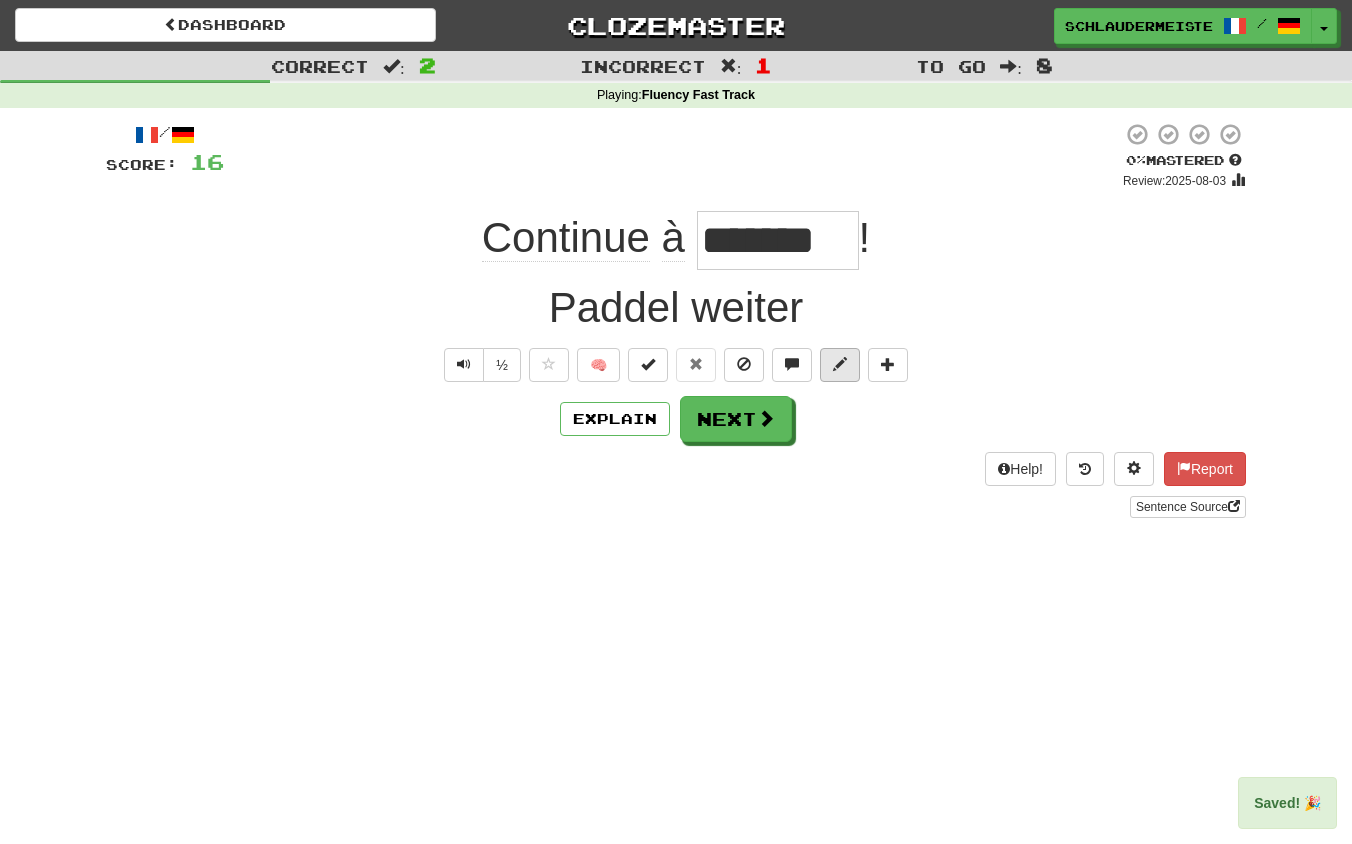 click at bounding box center (840, 364) 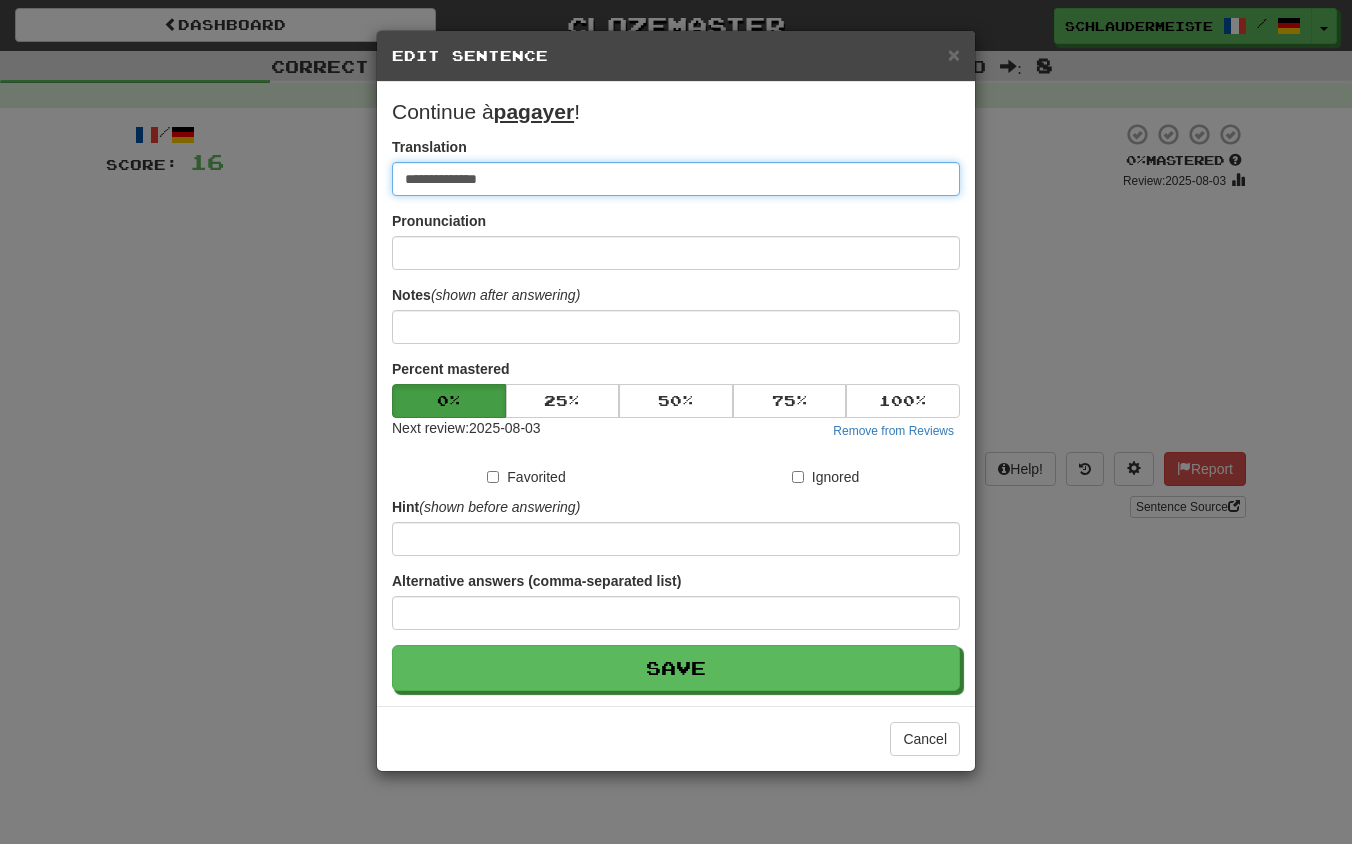 click on "Save" at bounding box center [676, 668] 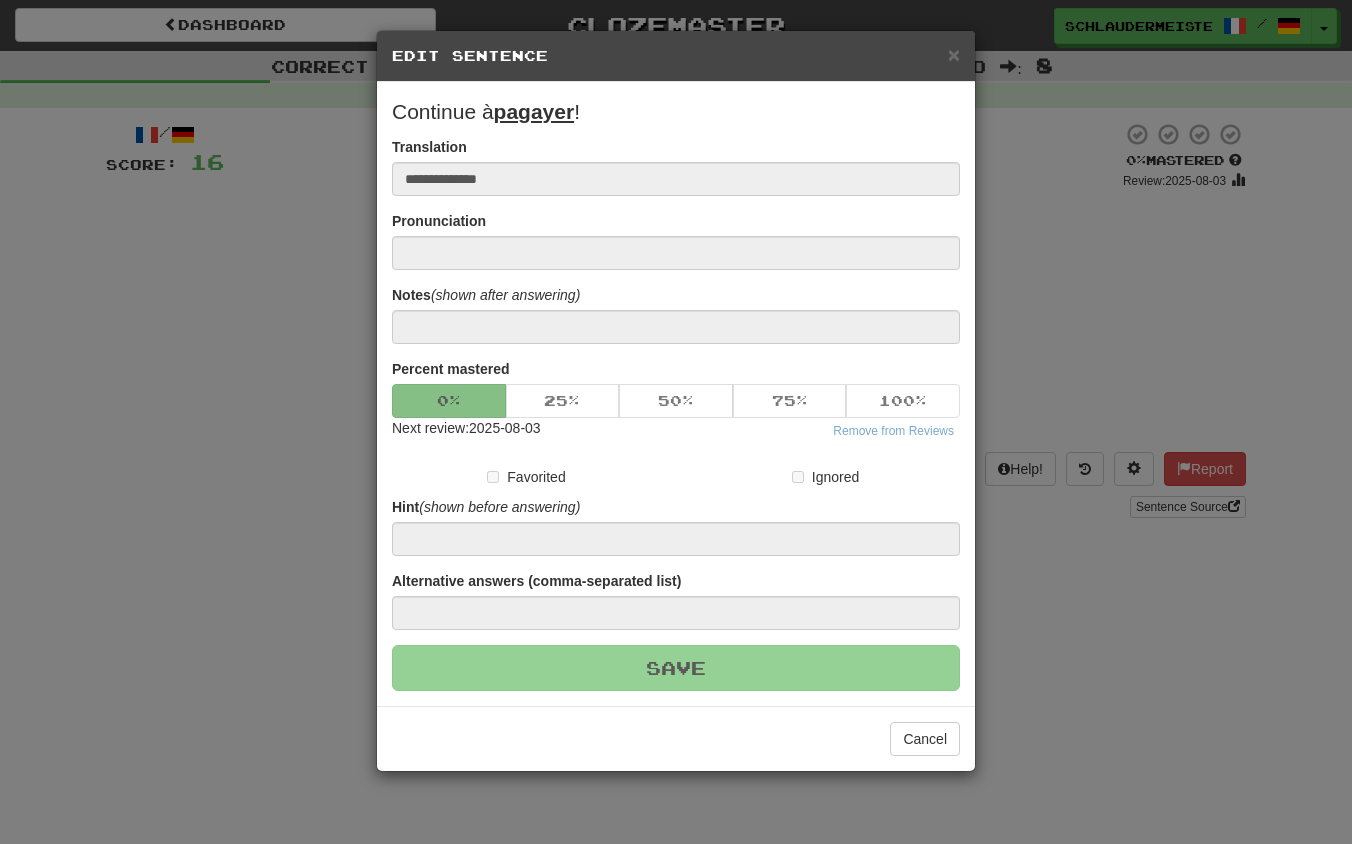 type on "**********" 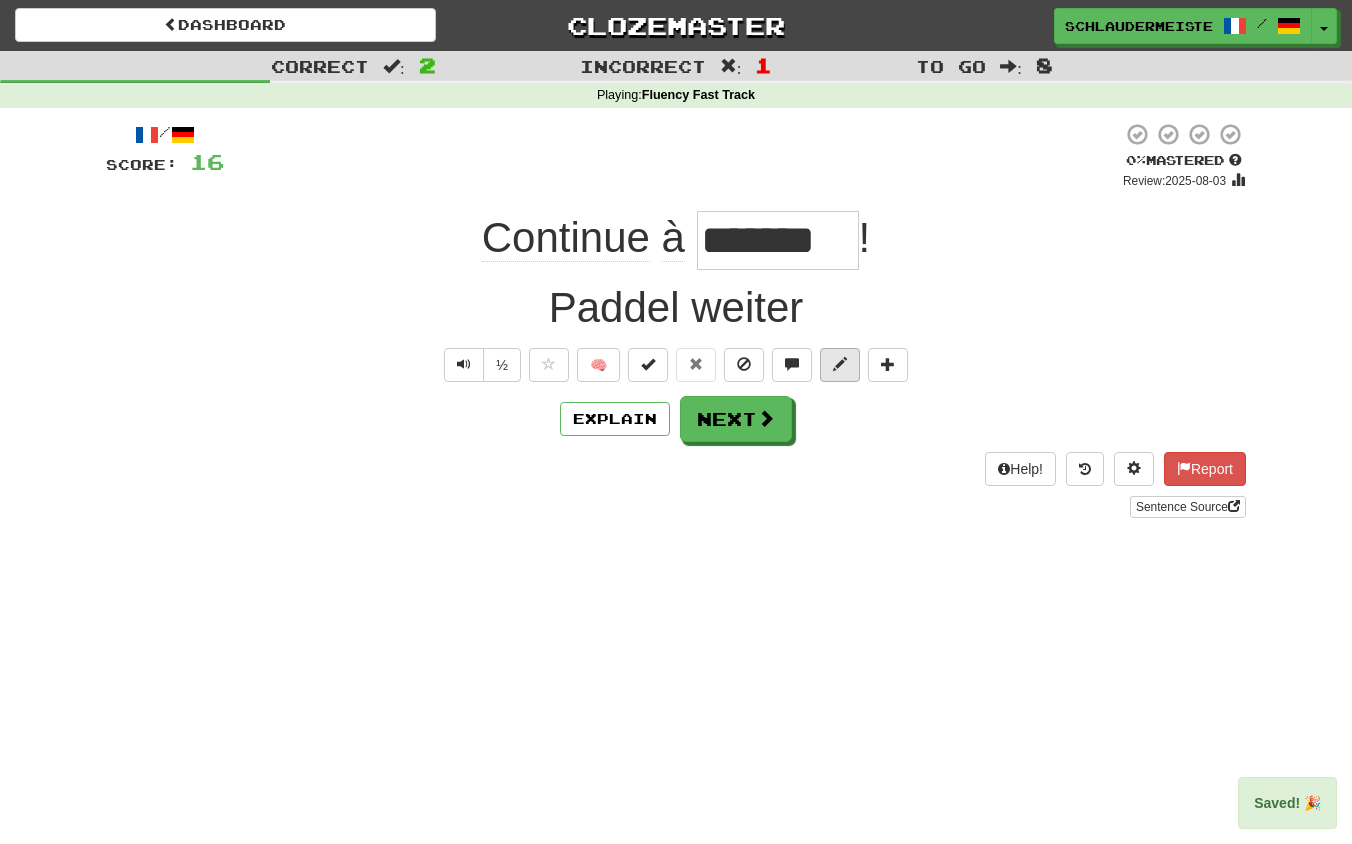 click at bounding box center [840, 364] 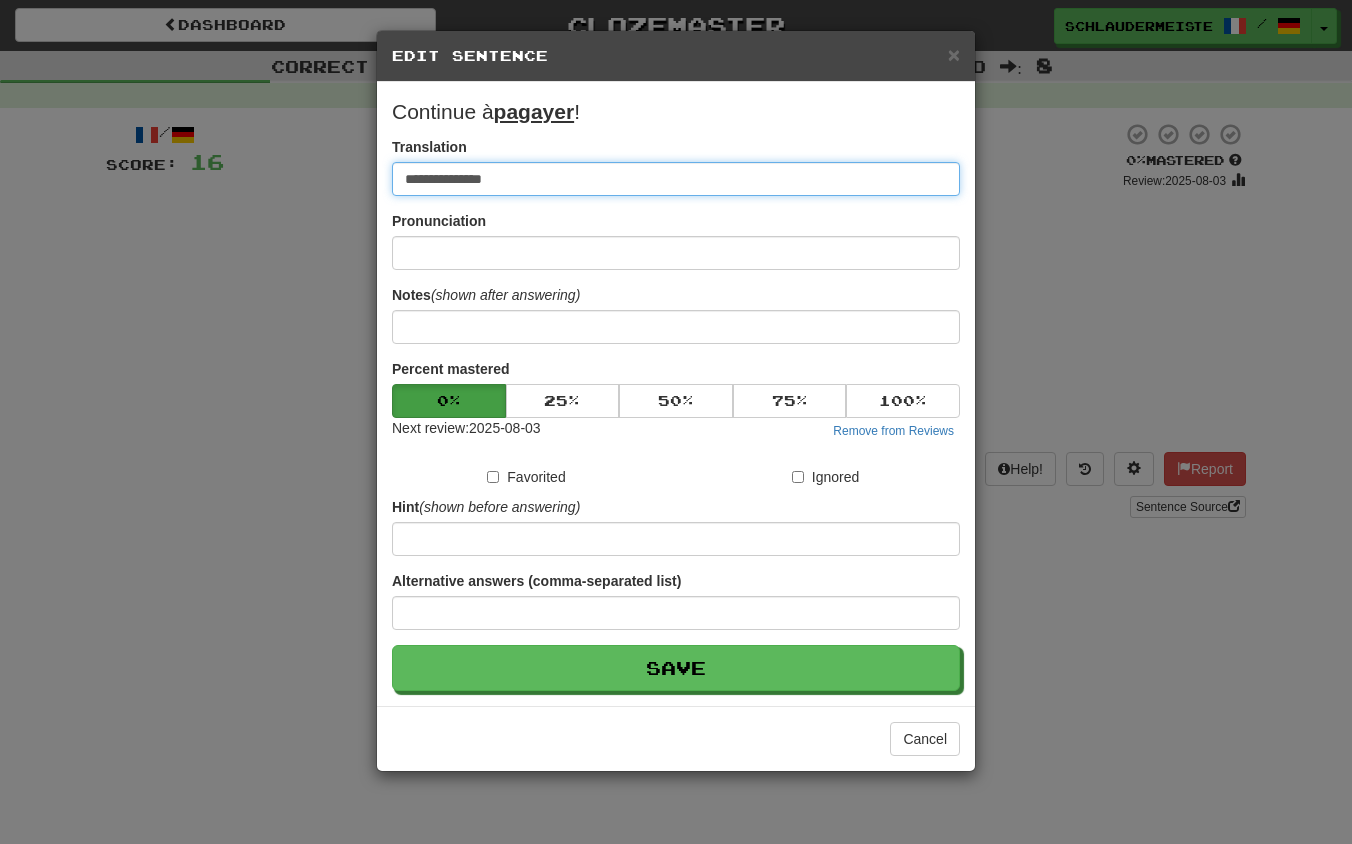 type on "**********" 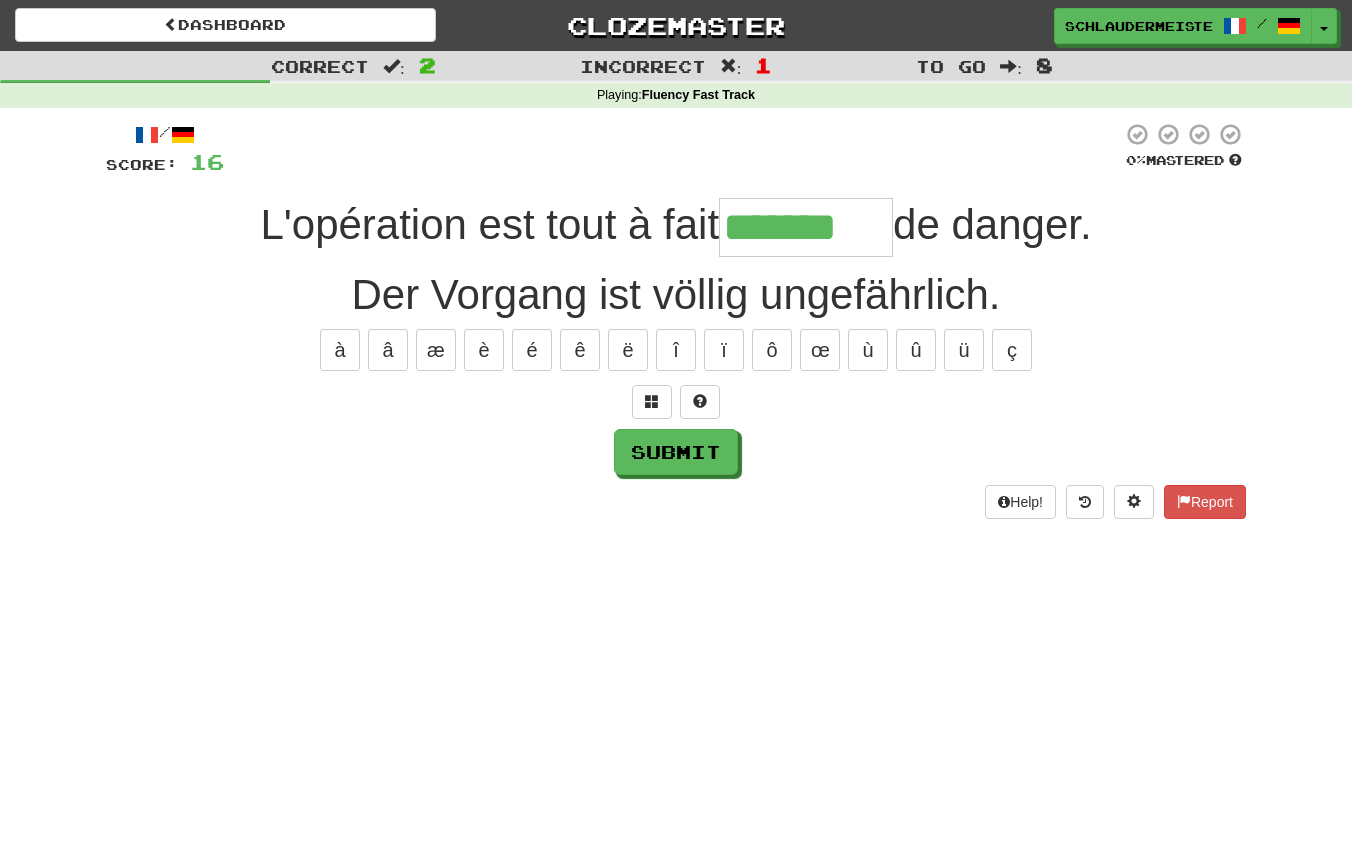 type on "*******" 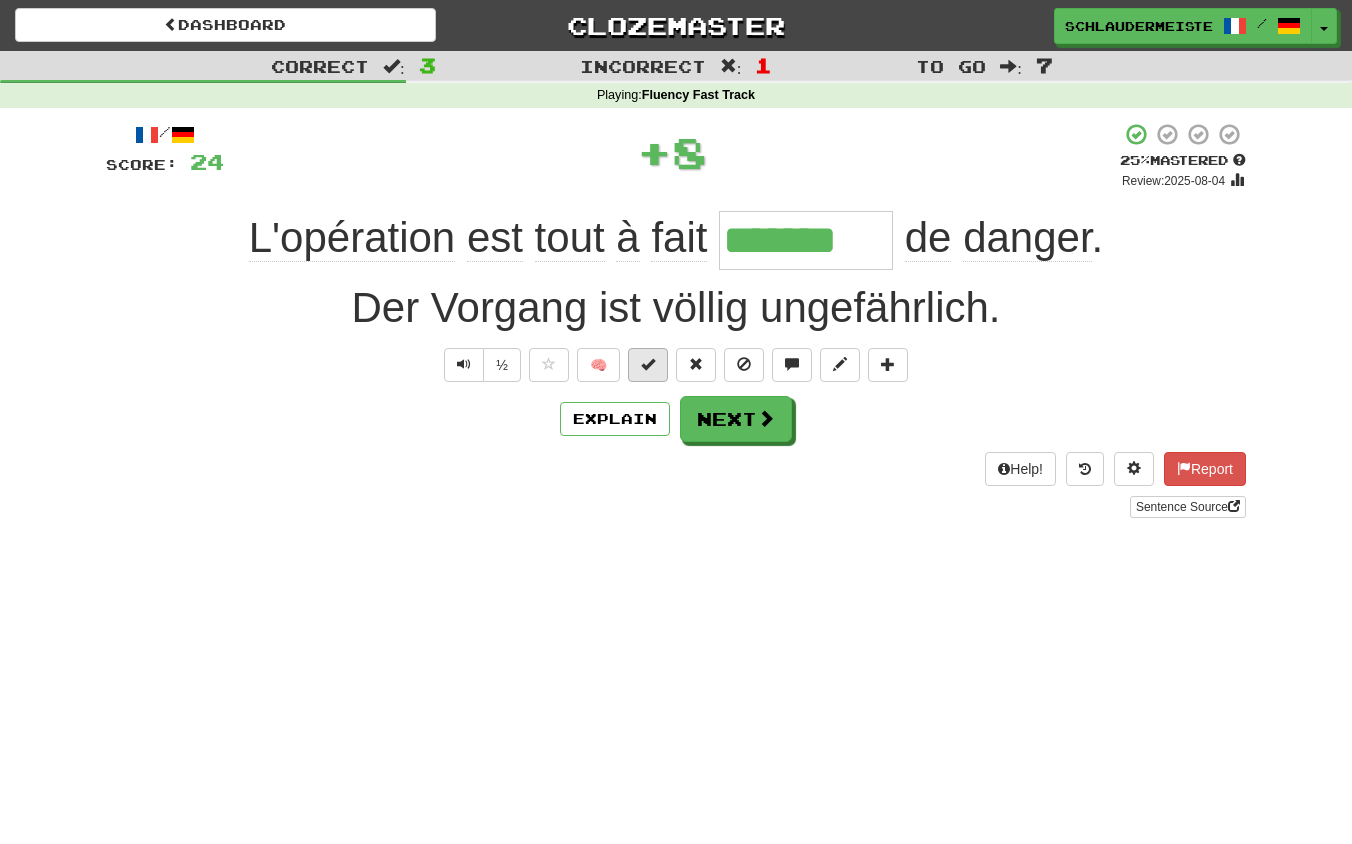 click at bounding box center (648, 364) 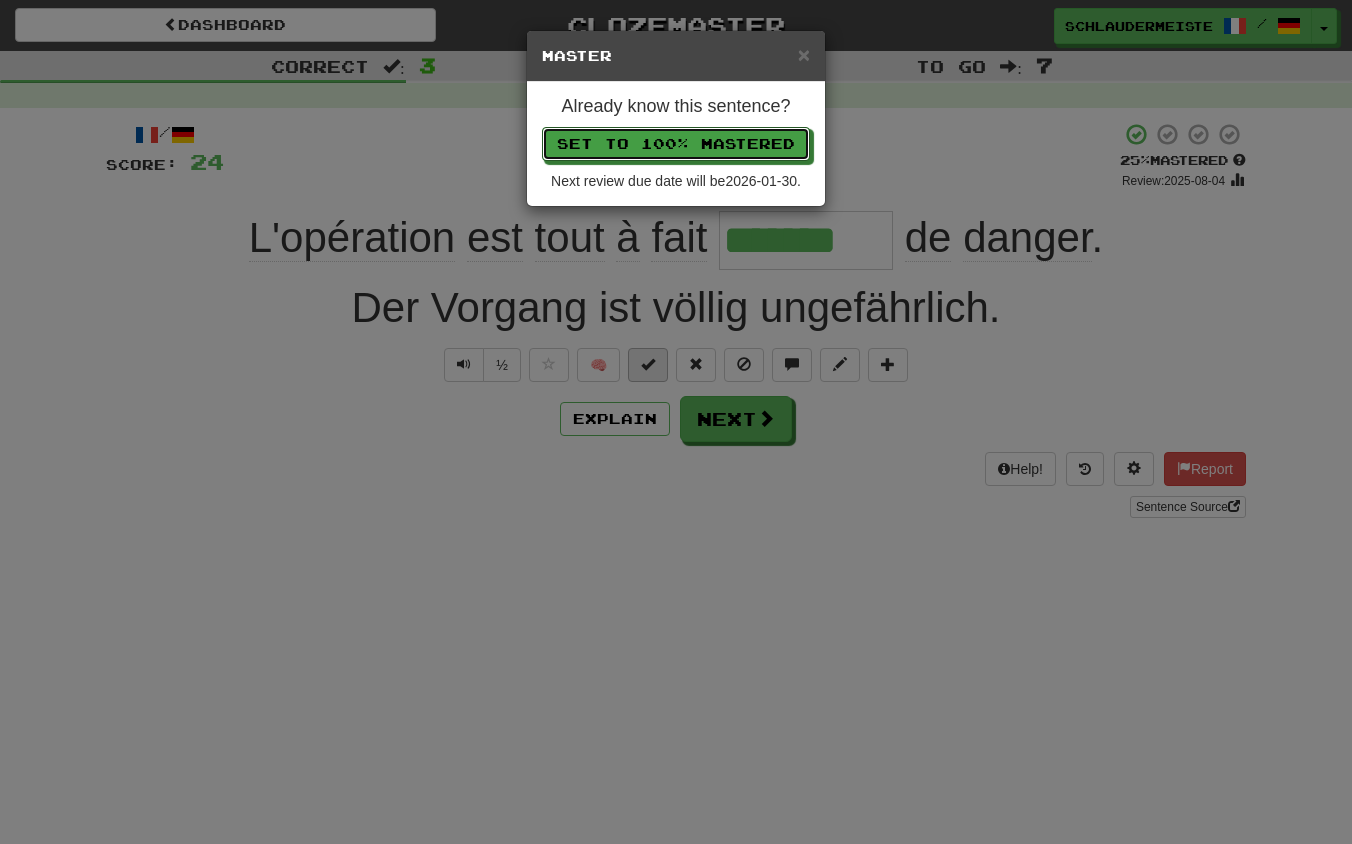 click on "Set to 100% Mastered" at bounding box center (676, 144) 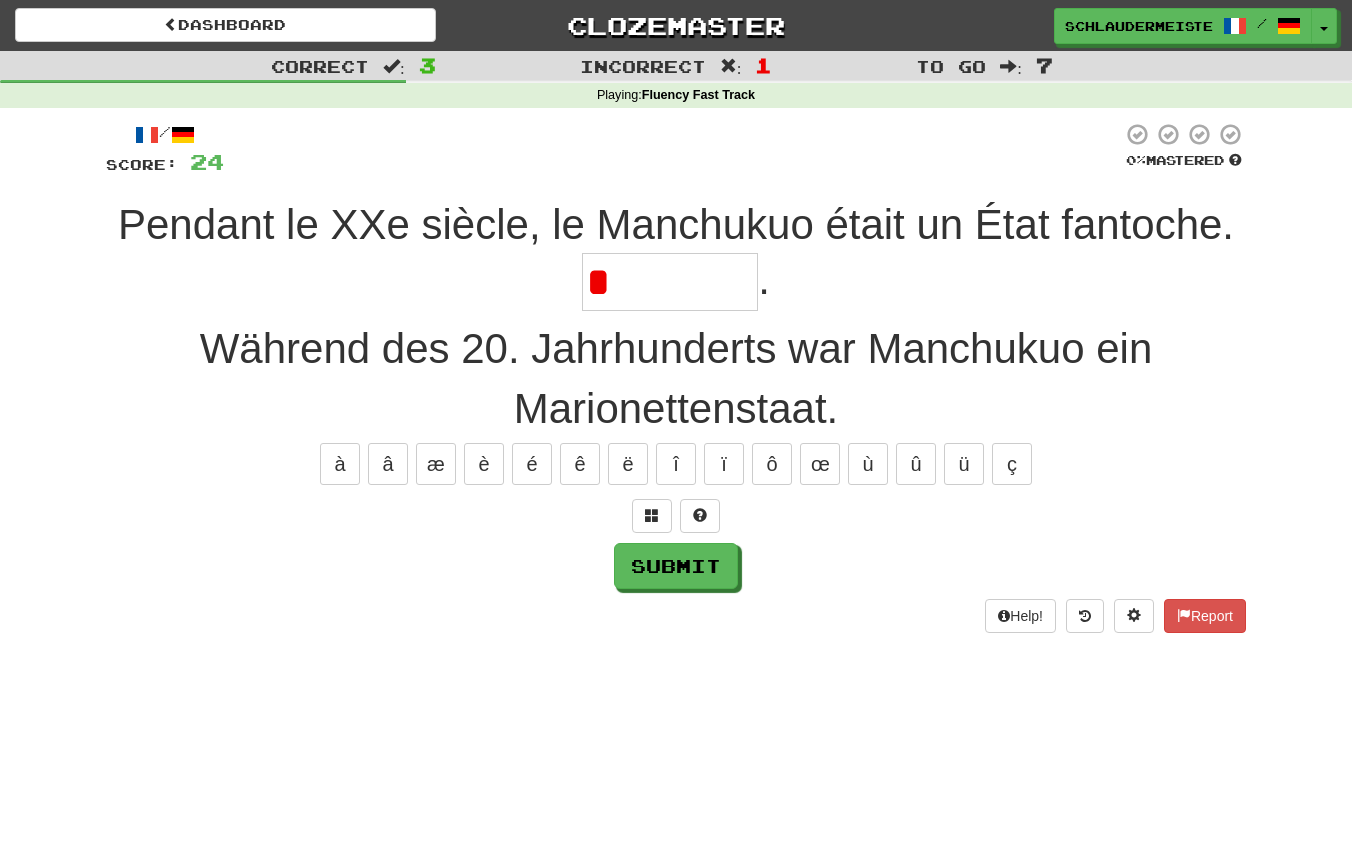 type on "********" 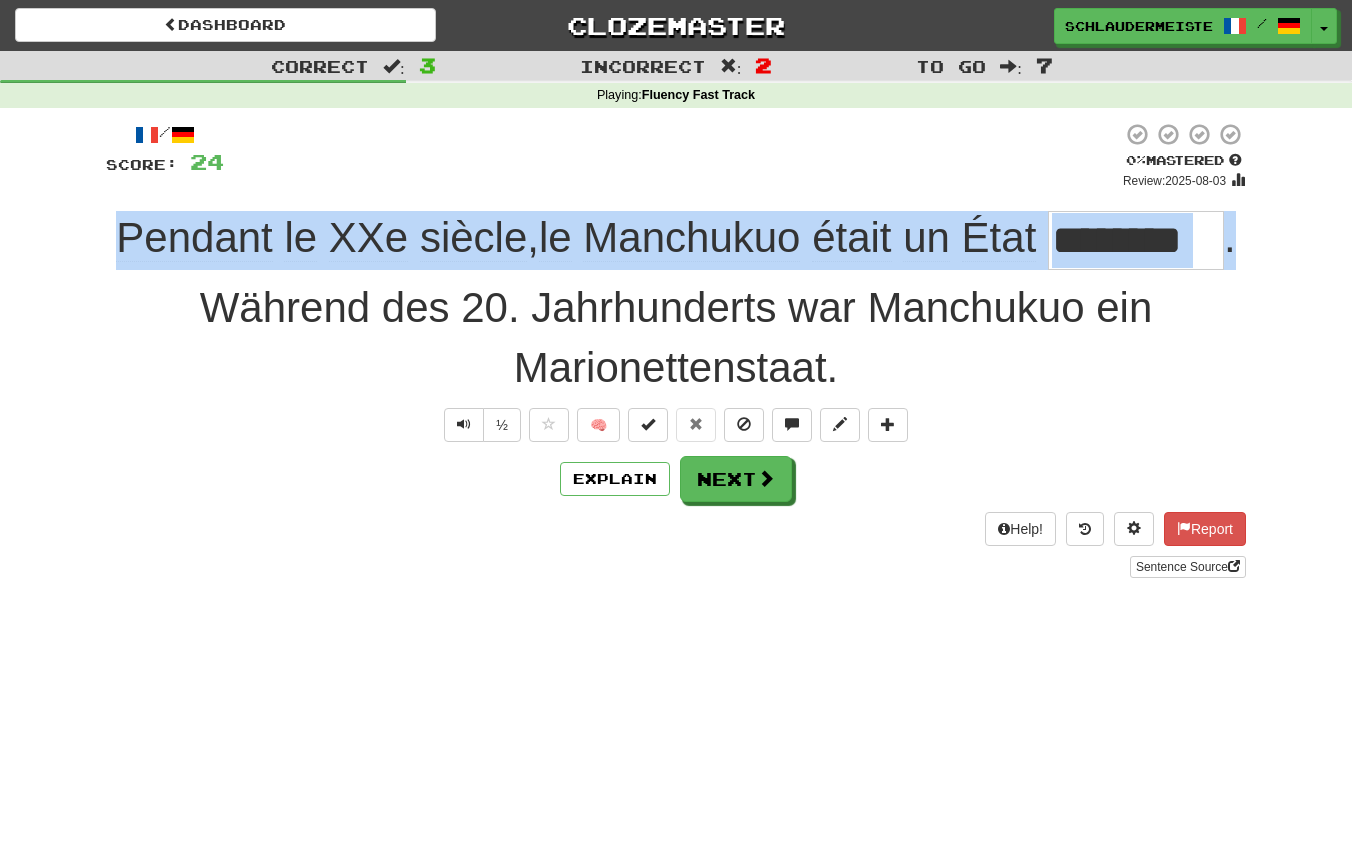 drag, startPoint x: 97, startPoint y: 220, endPoint x: 1252, endPoint y: 259, distance: 1155.6582 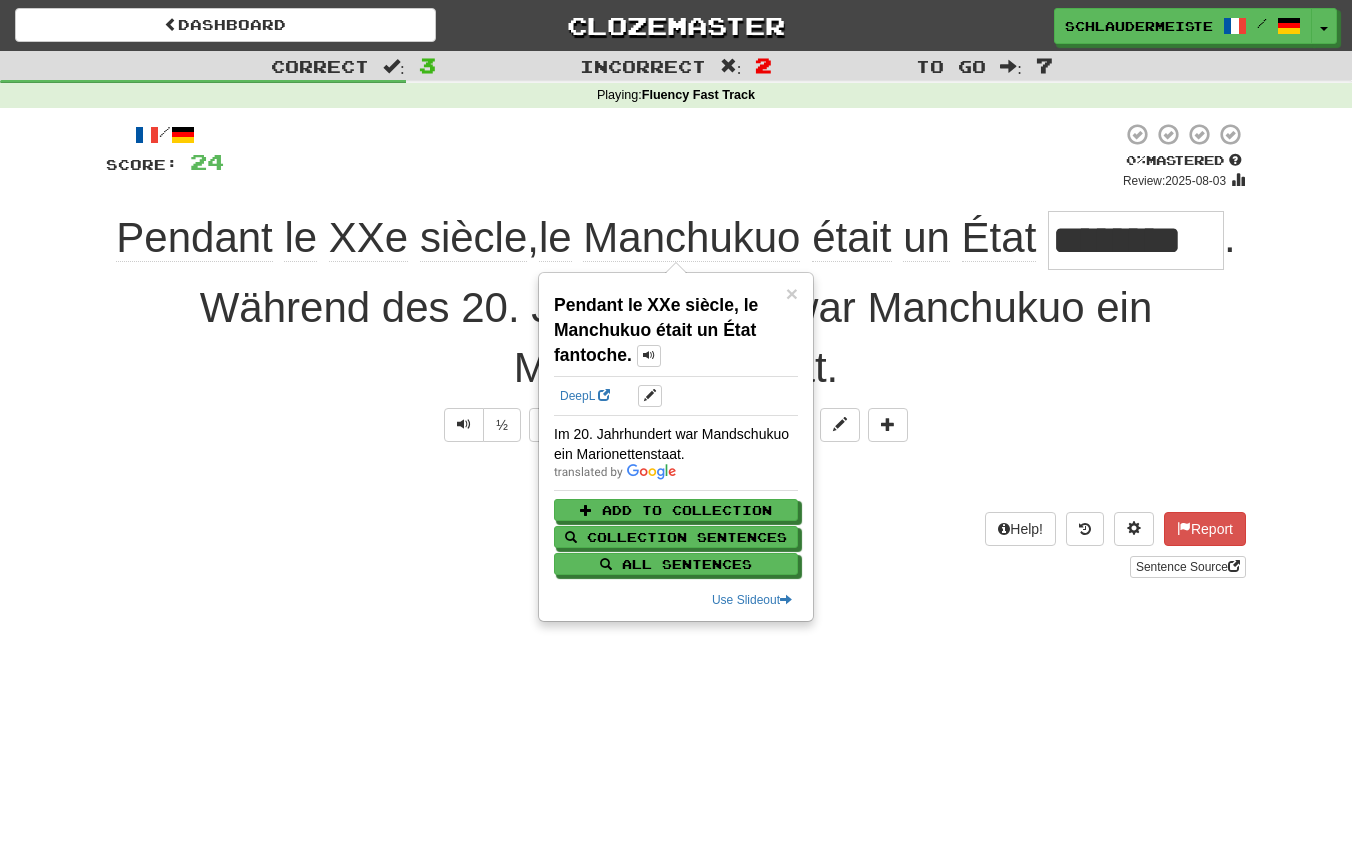 click on "Explain Next" at bounding box center [676, 479] 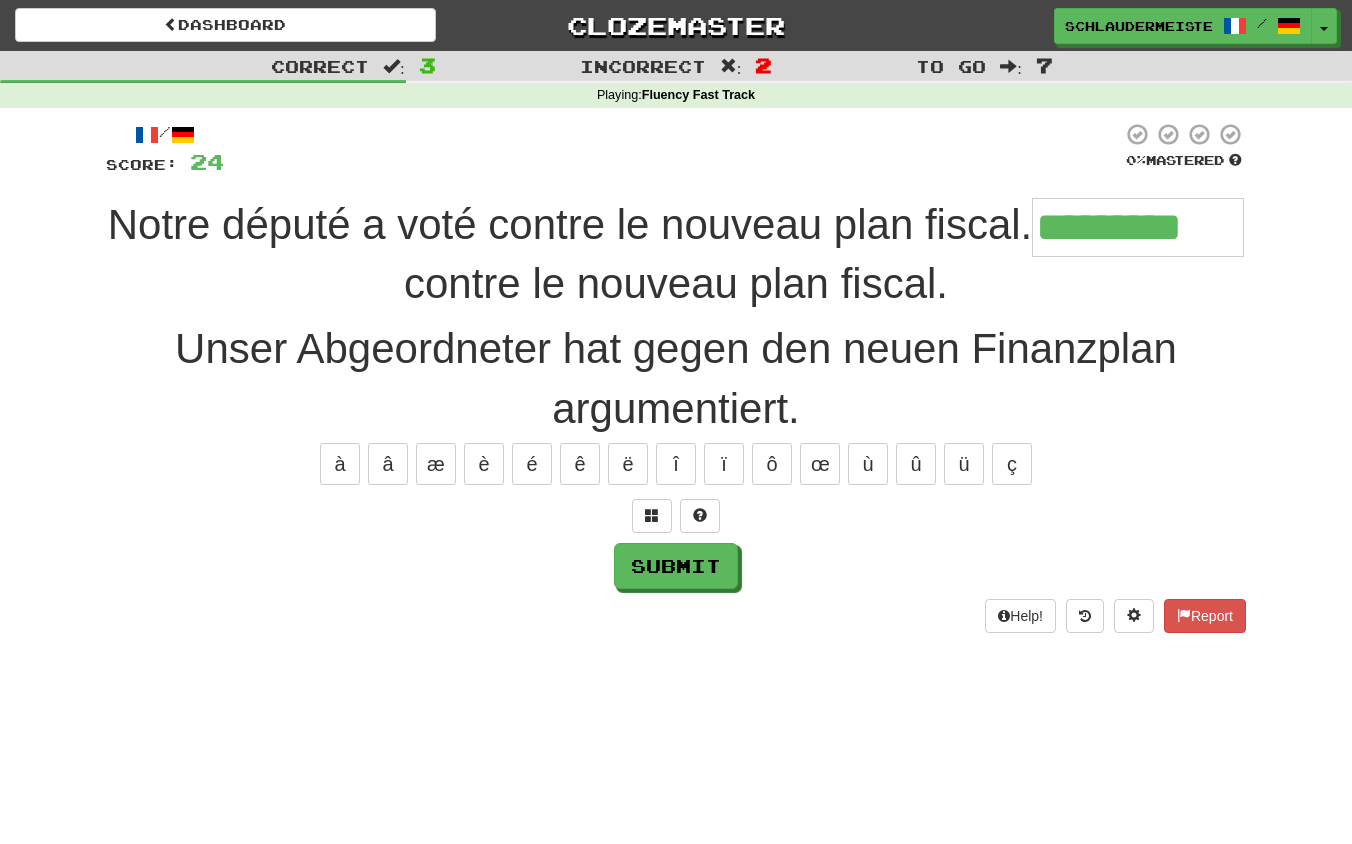 type on "*********" 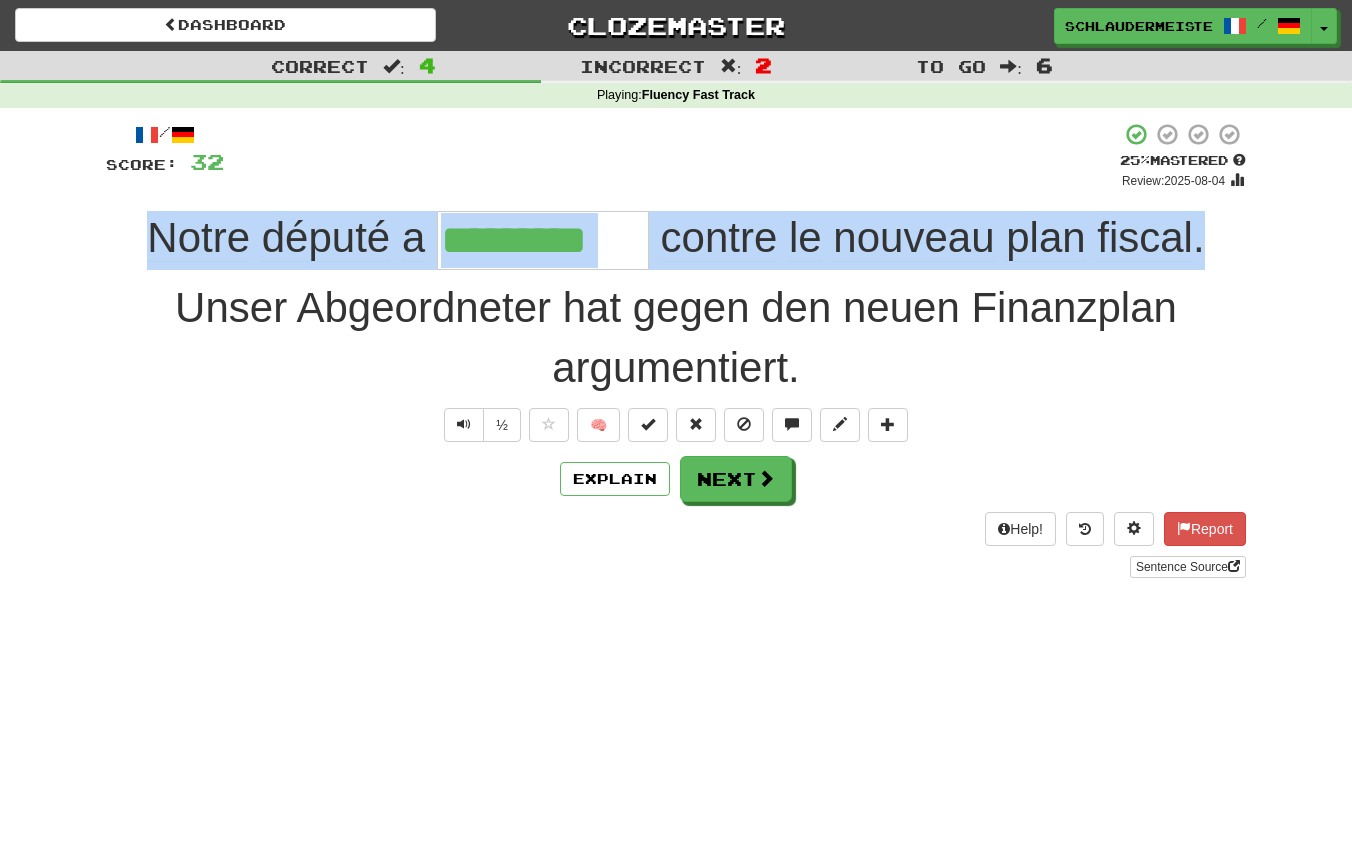 drag, startPoint x: 124, startPoint y: 223, endPoint x: 1215, endPoint y: 248, distance: 1091.2864 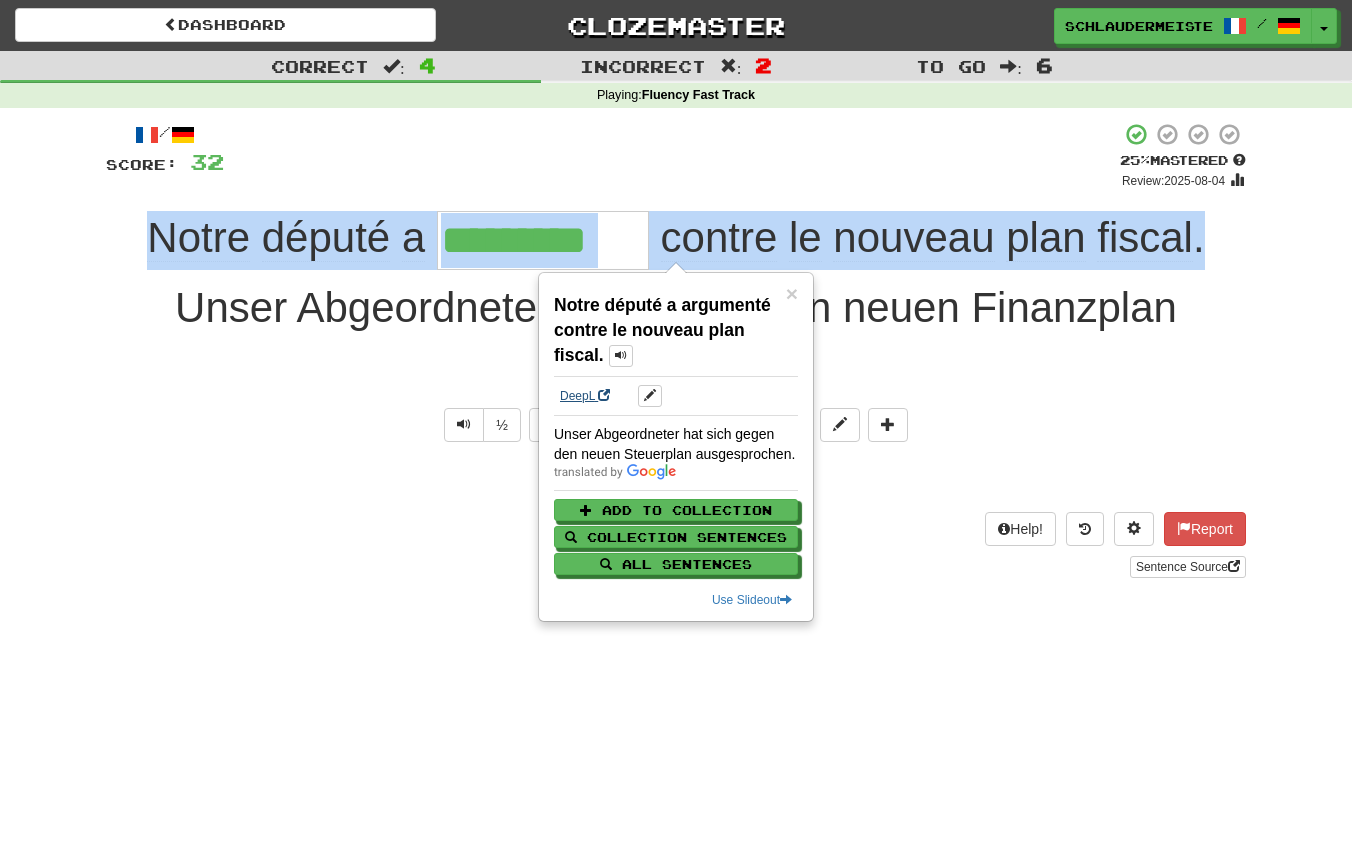 click on "DeepL" at bounding box center (585, 396) 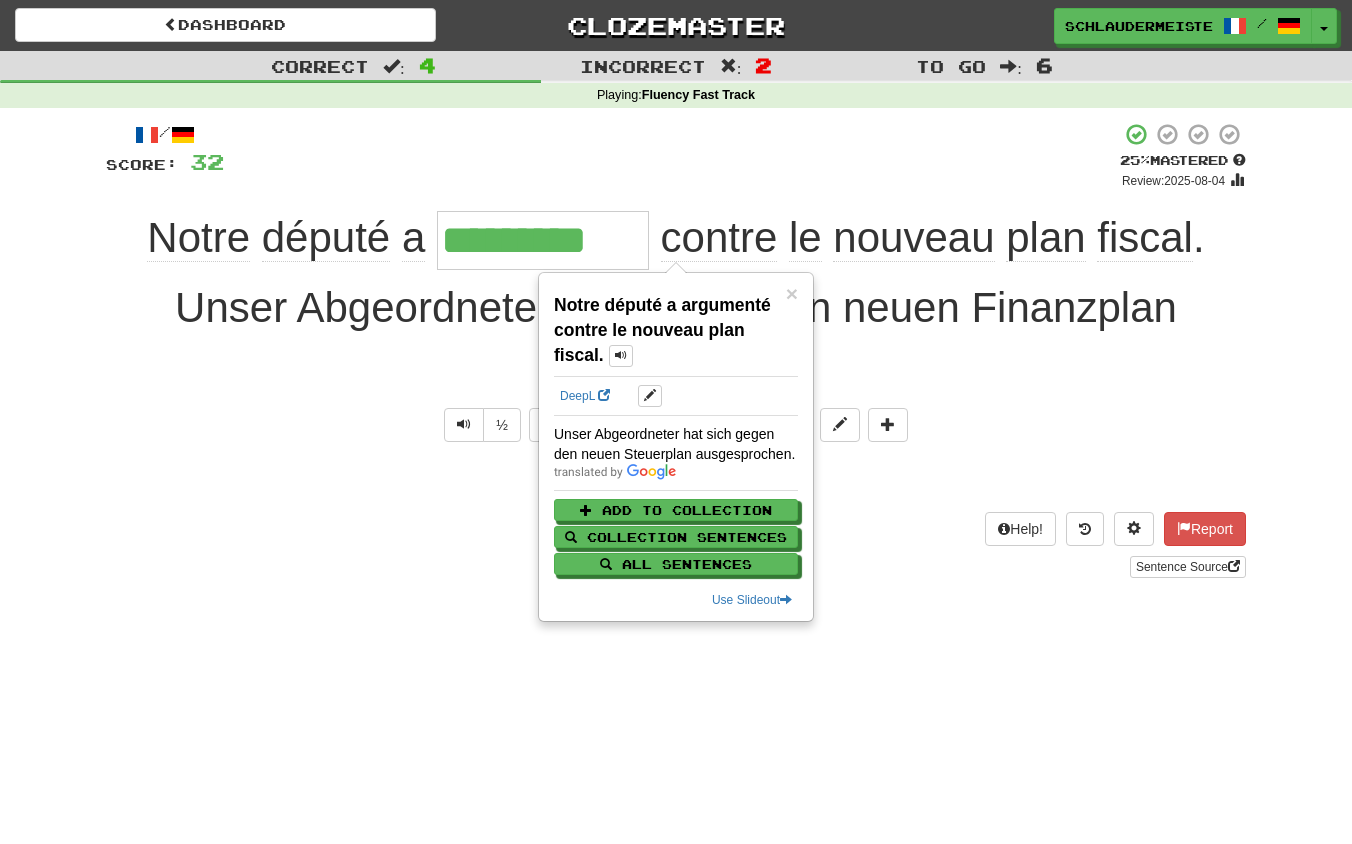 click on "Sentence Source" at bounding box center (676, 567) 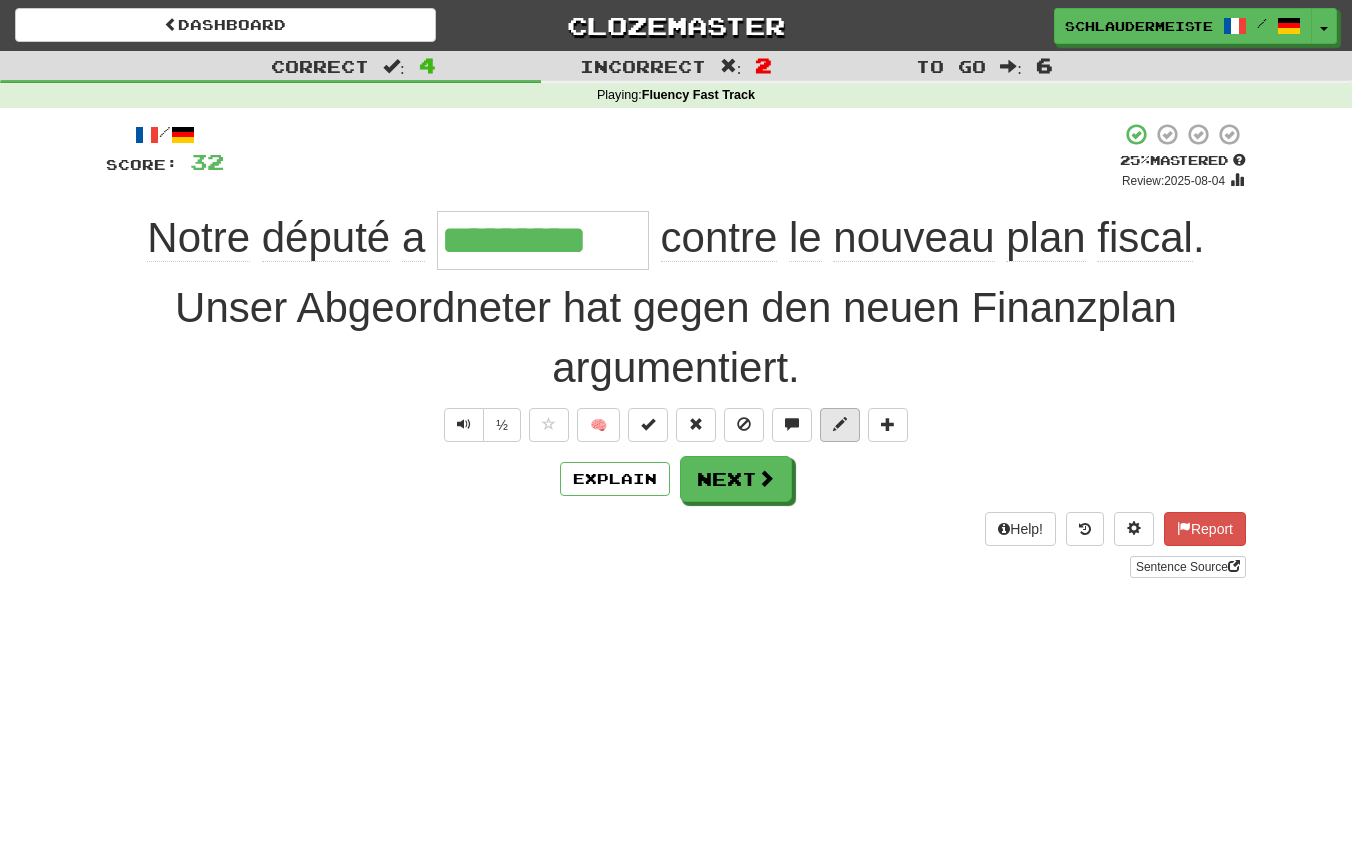click at bounding box center [840, 424] 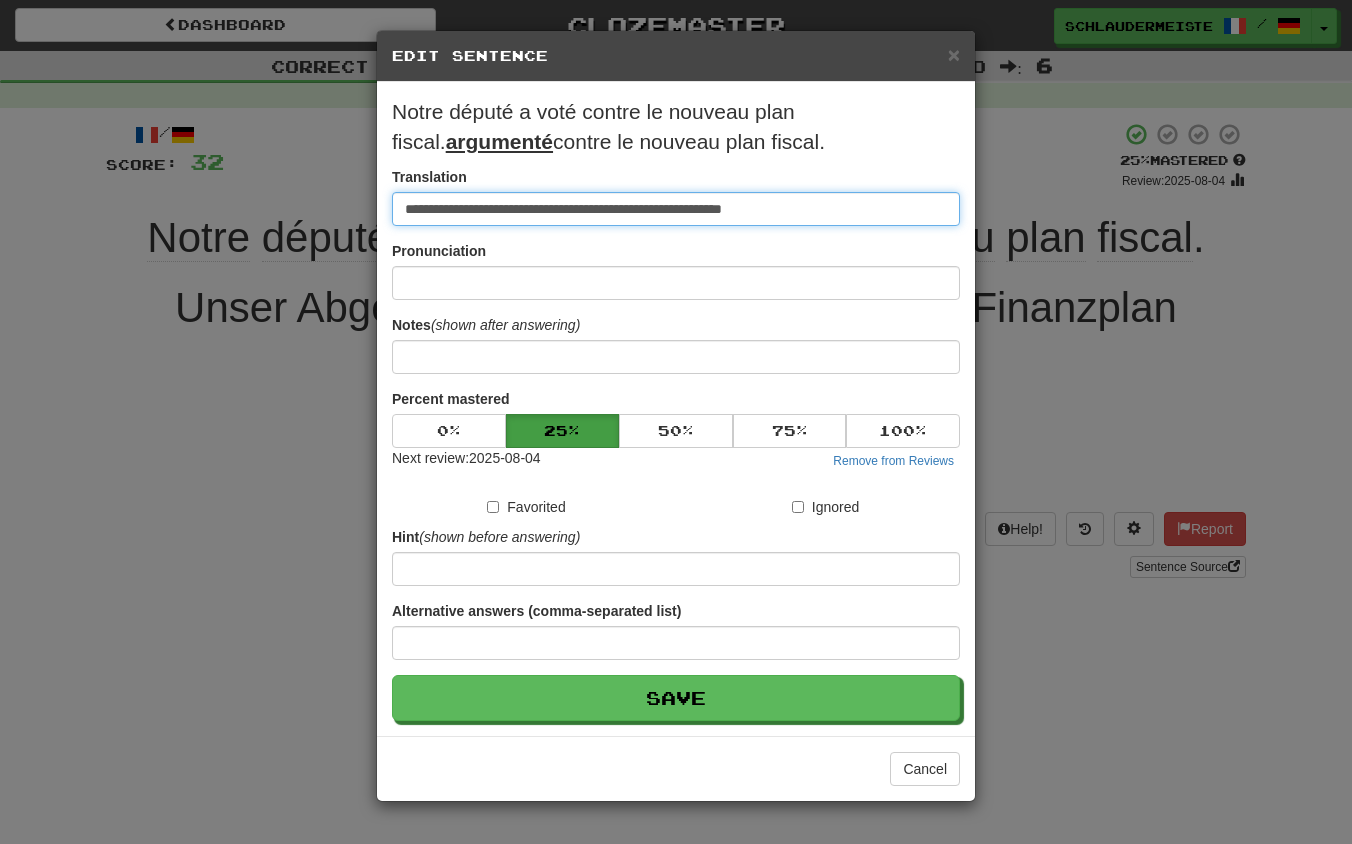 drag, startPoint x: 843, startPoint y: 181, endPoint x: 296, endPoint y: 140, distance: 548.5344 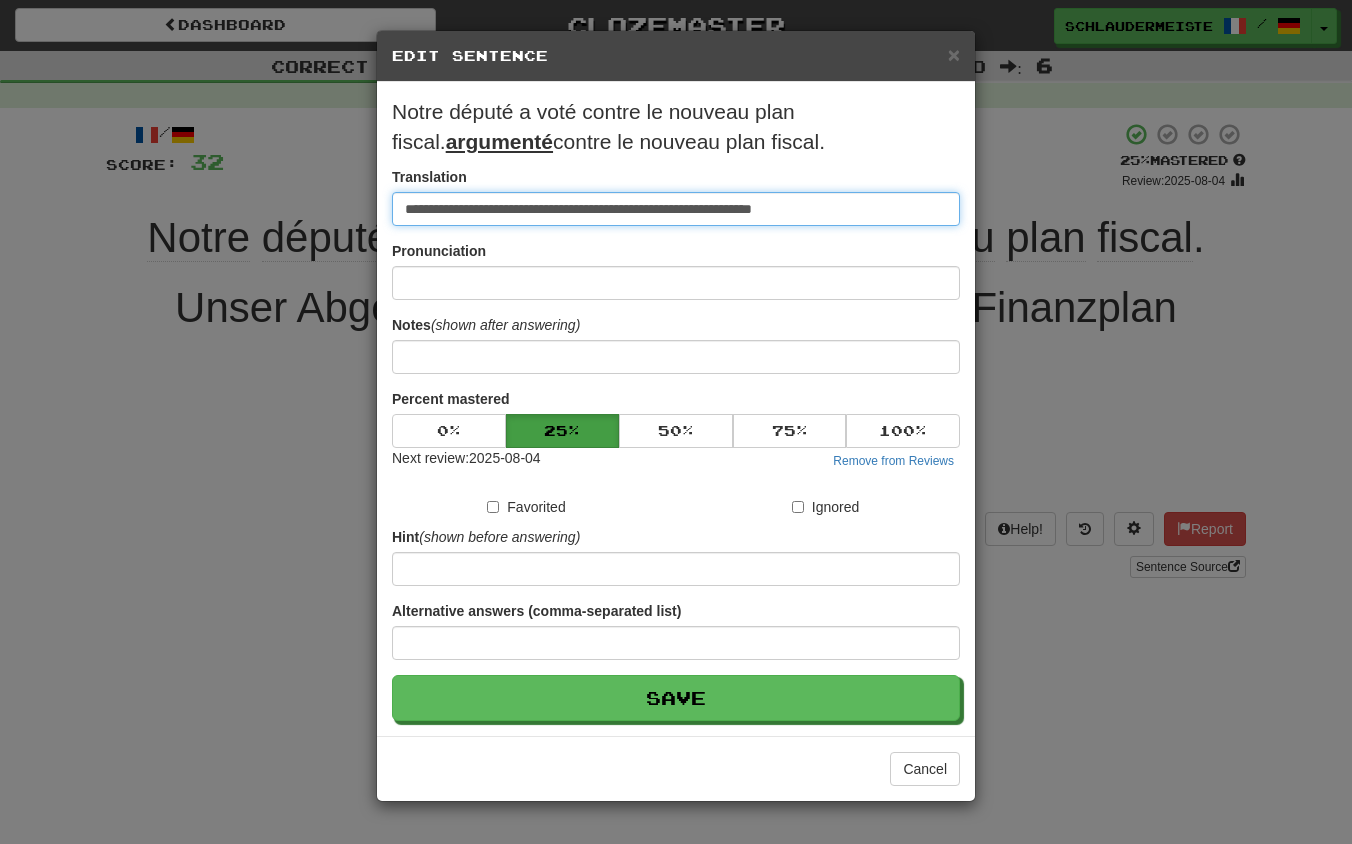 type on "**********" 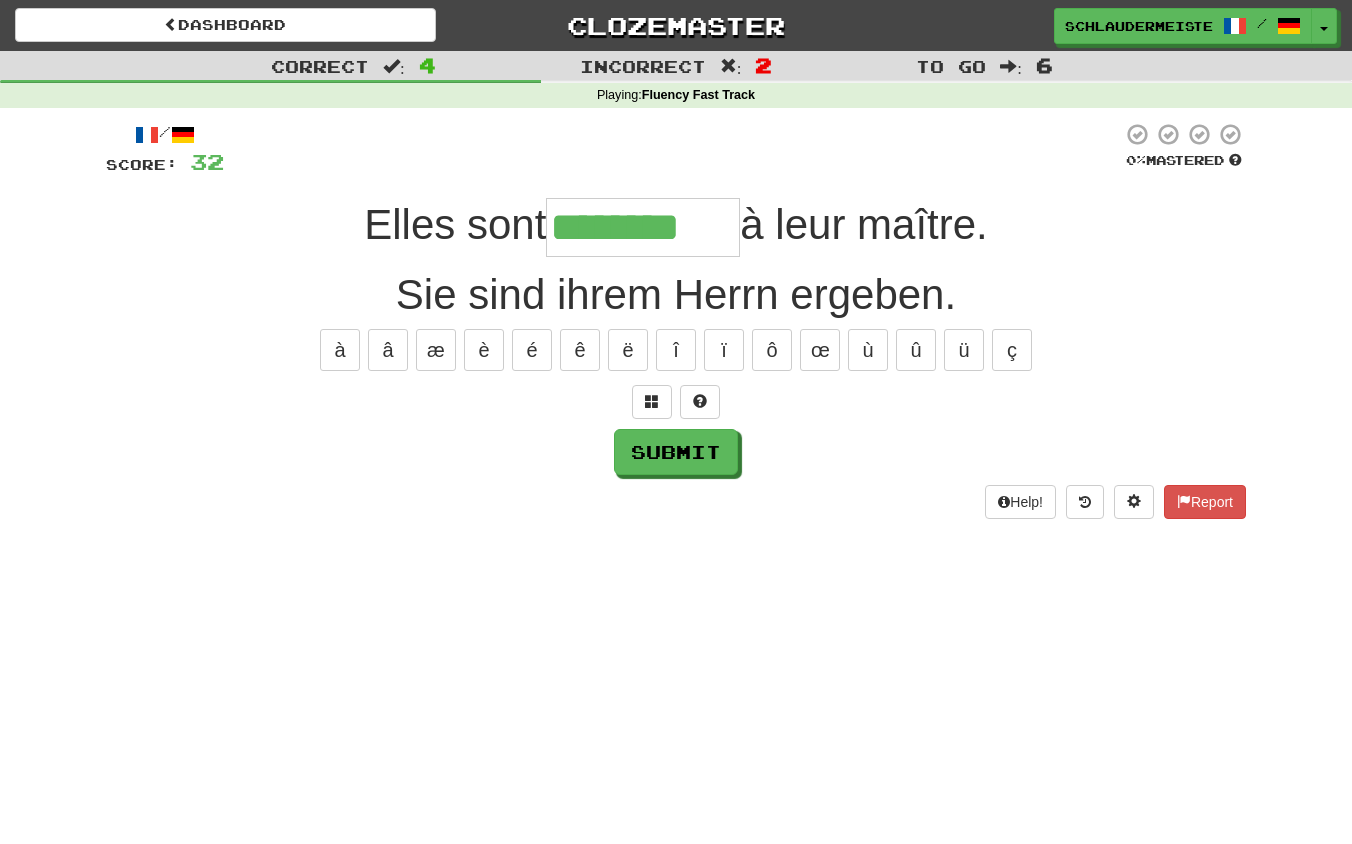 type on "********" 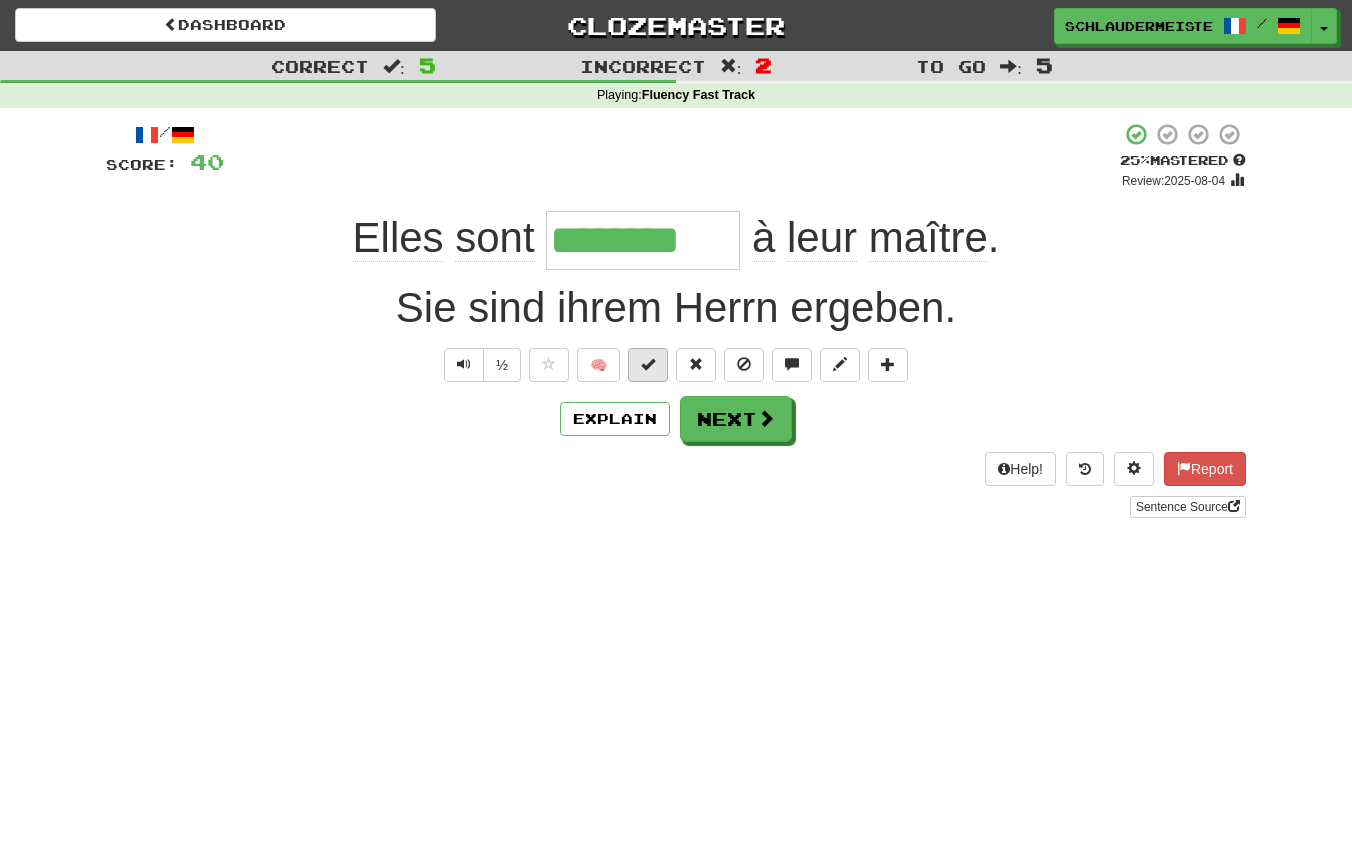 click at bounding box center [648, 364] 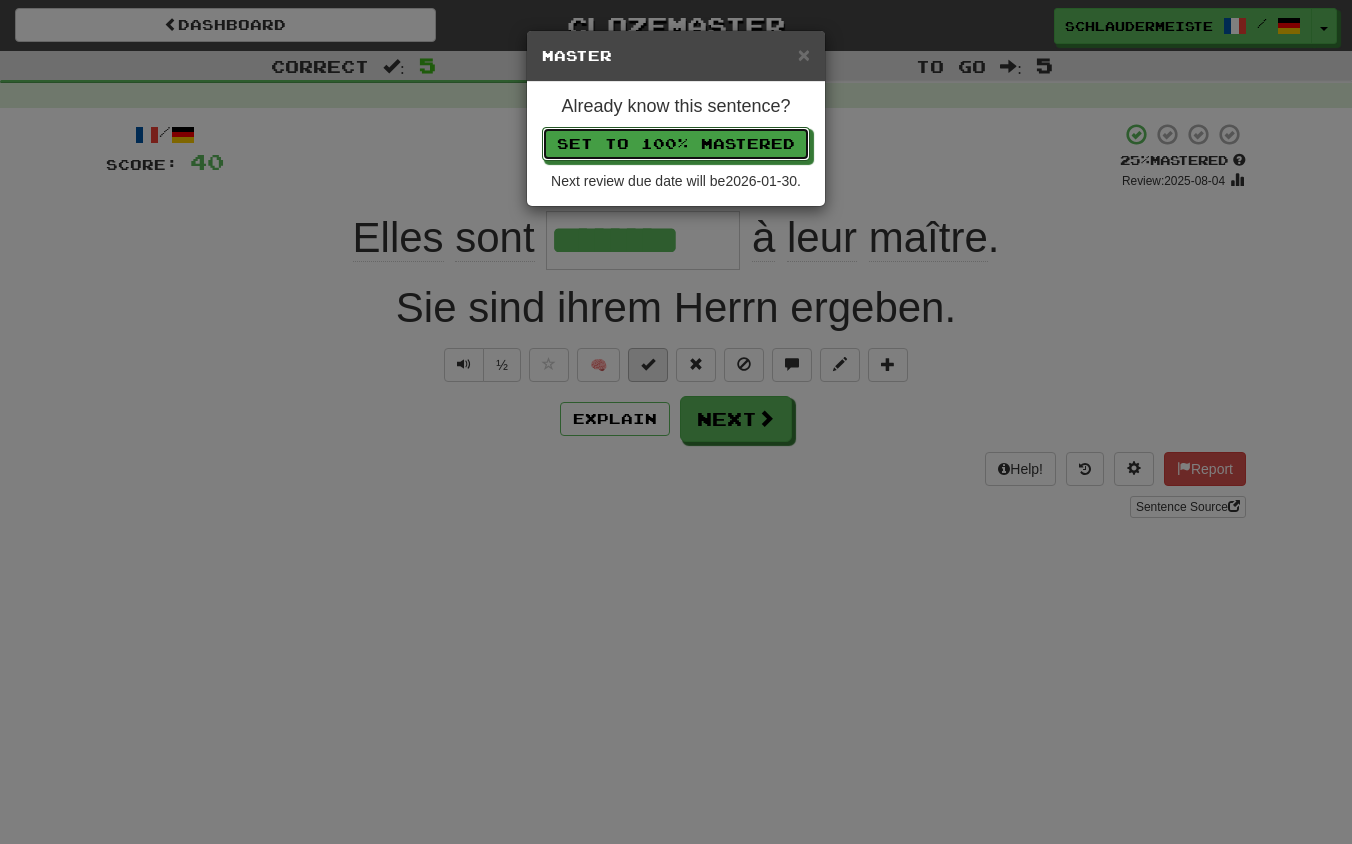 click on "Set to 100% Mastered" at bounding box center [676, 144] 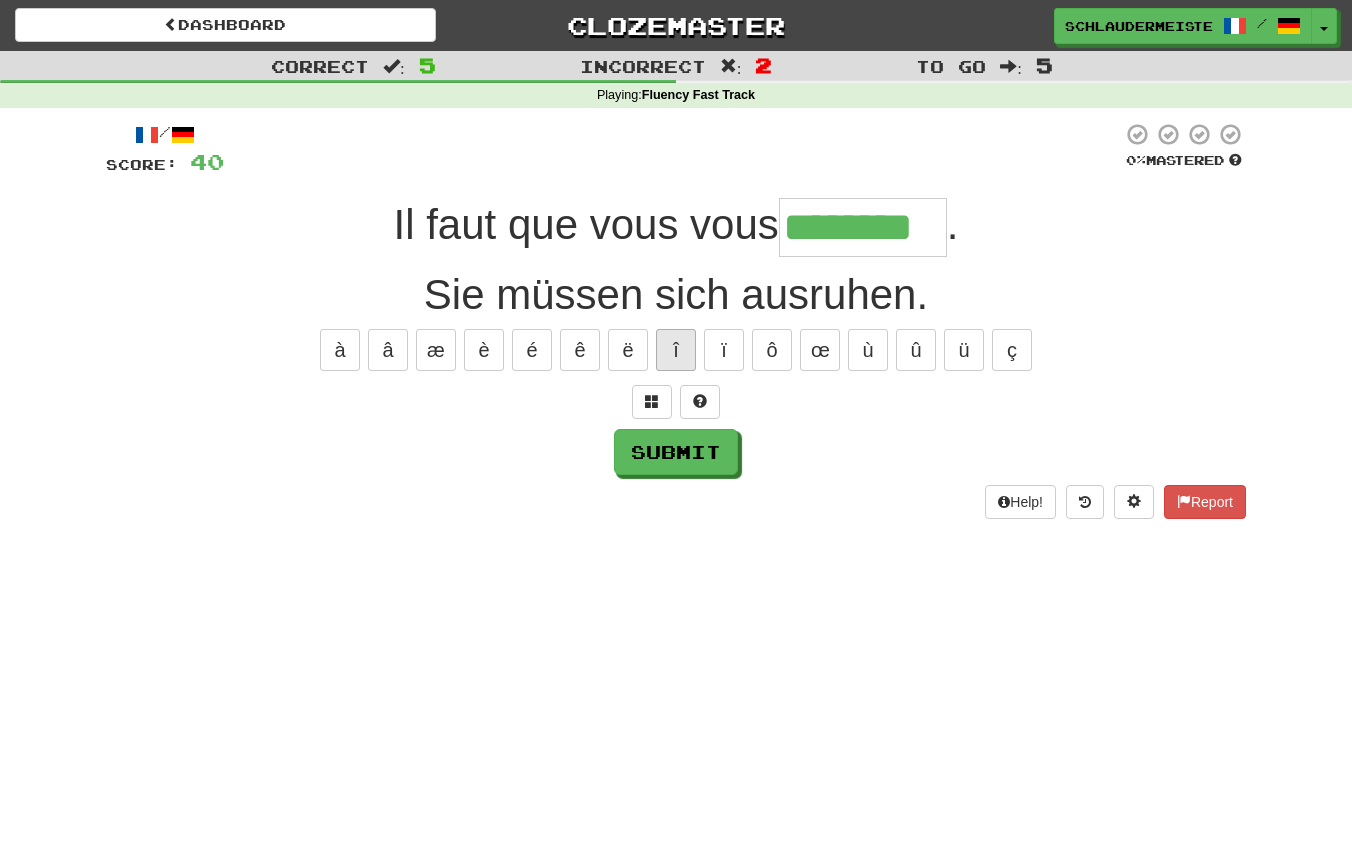 type on "********" 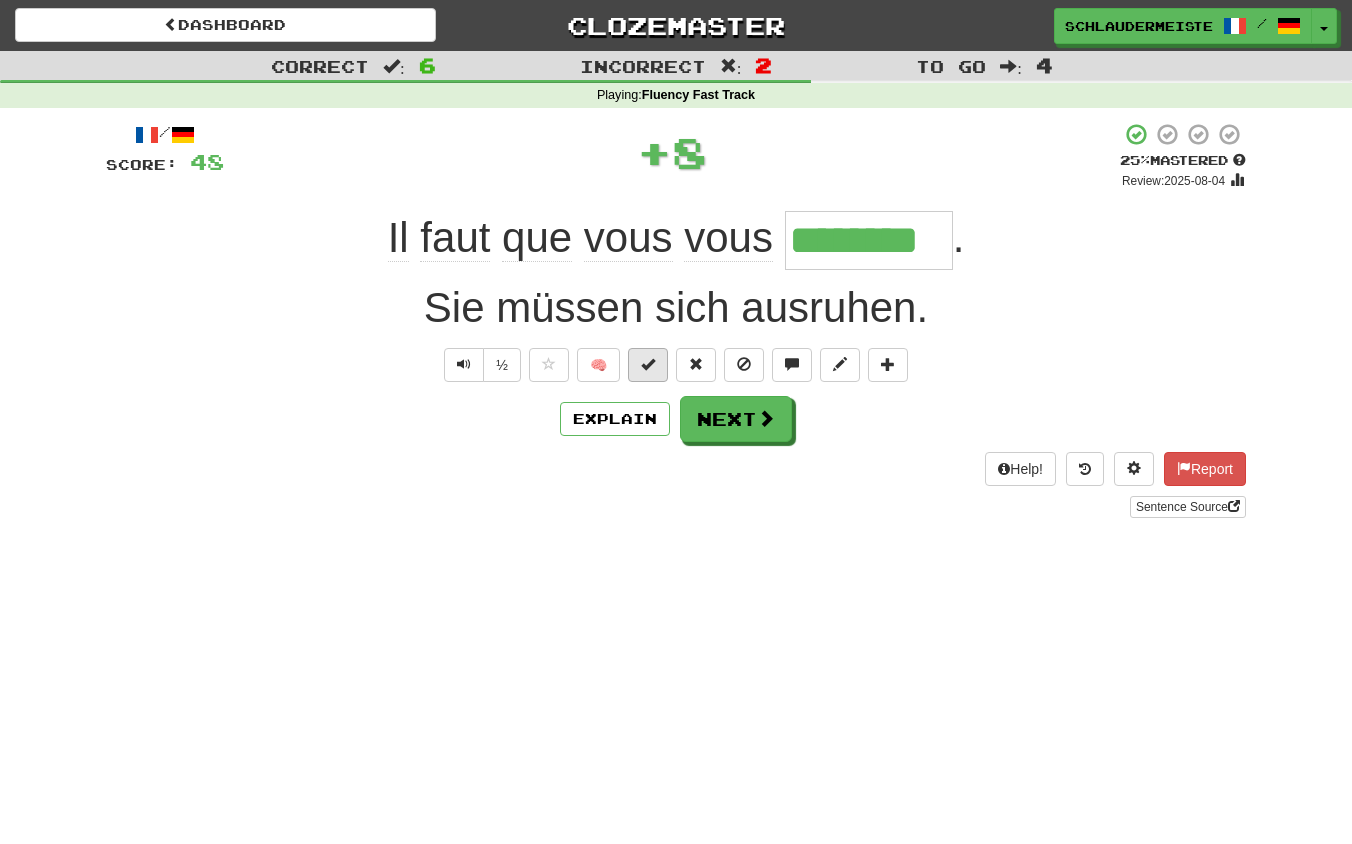 click at bounding box center [648, 365] 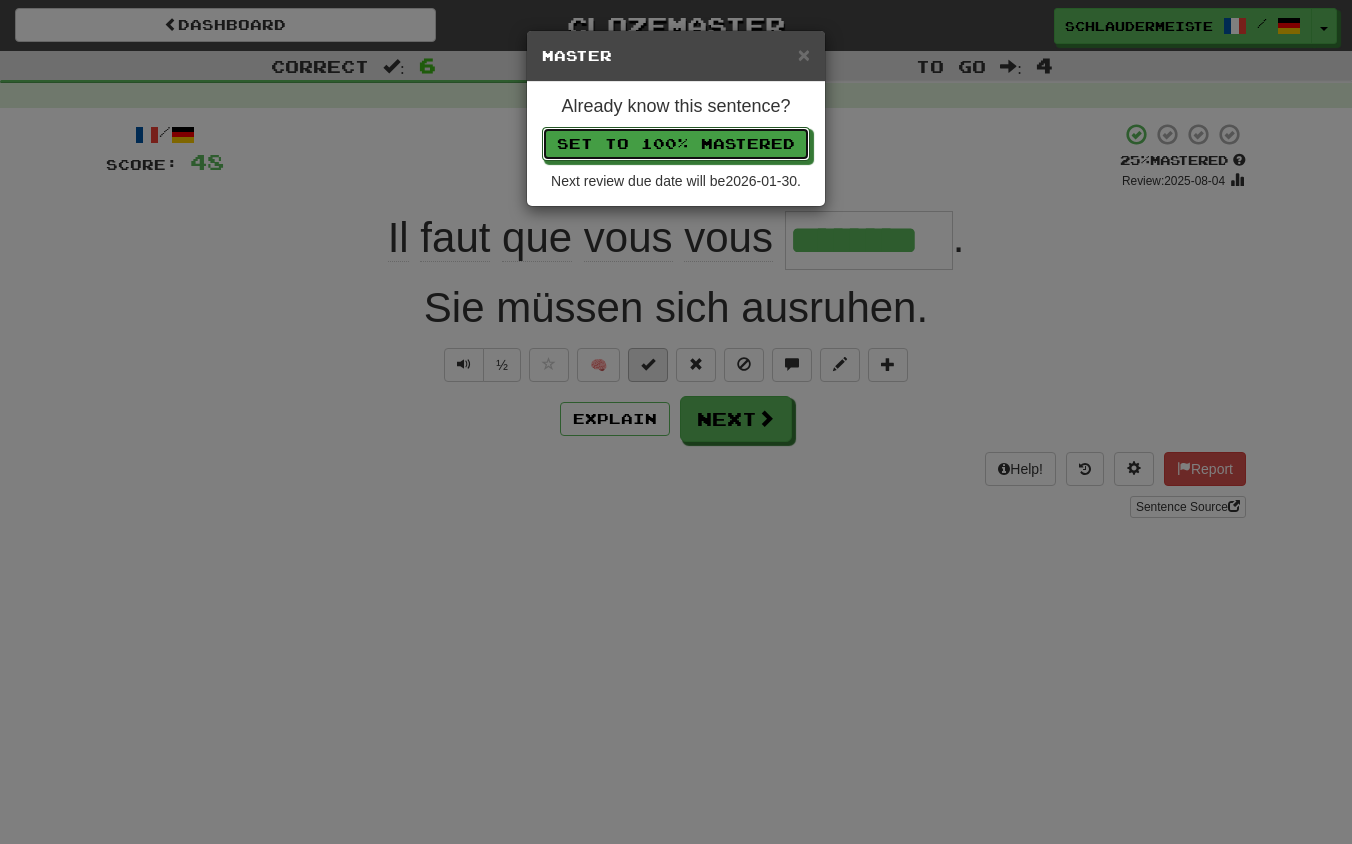 click on "Set to 100% Mastered" at bounding box center [676, 144] 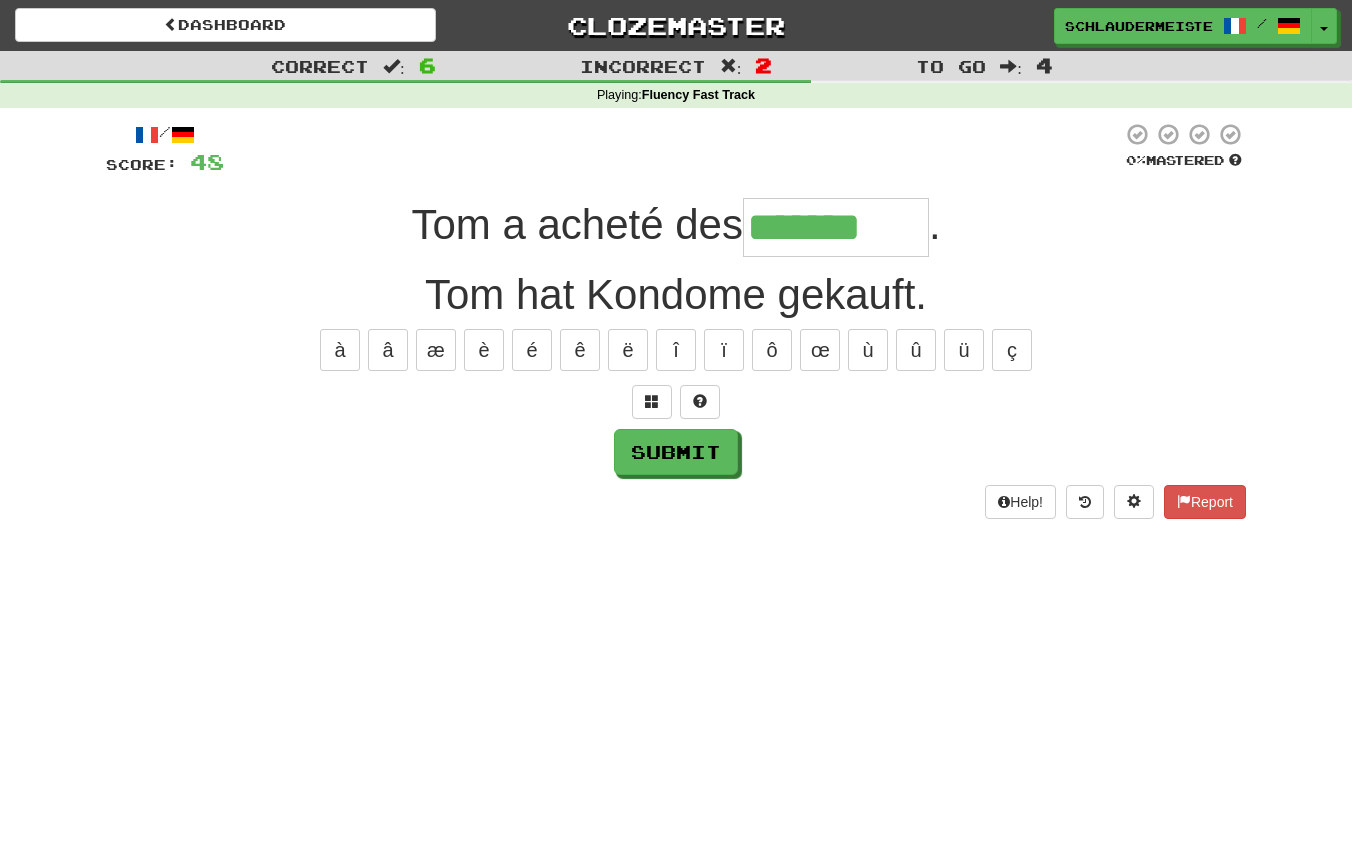 type on "*******" 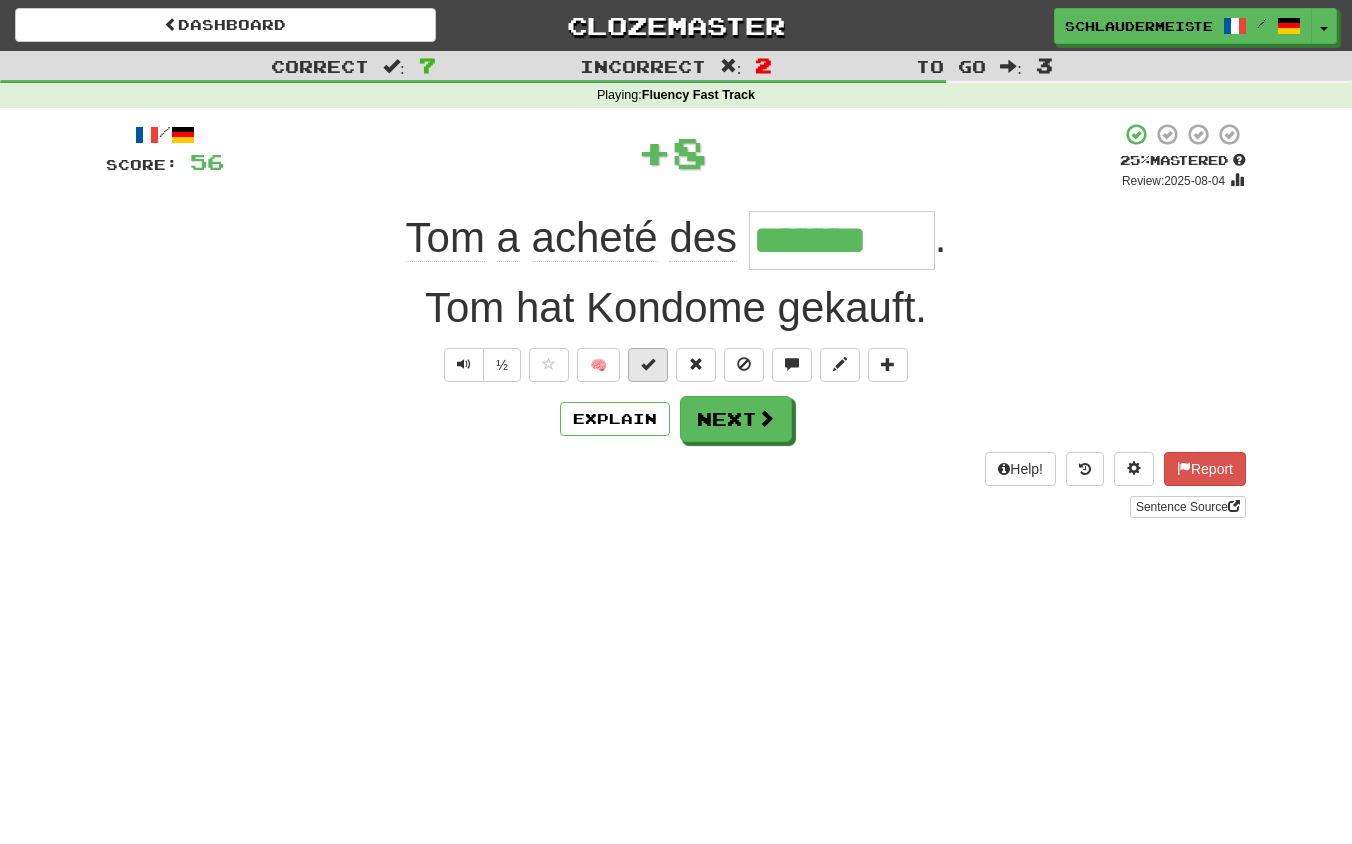 click at bounding box center [648, 364] 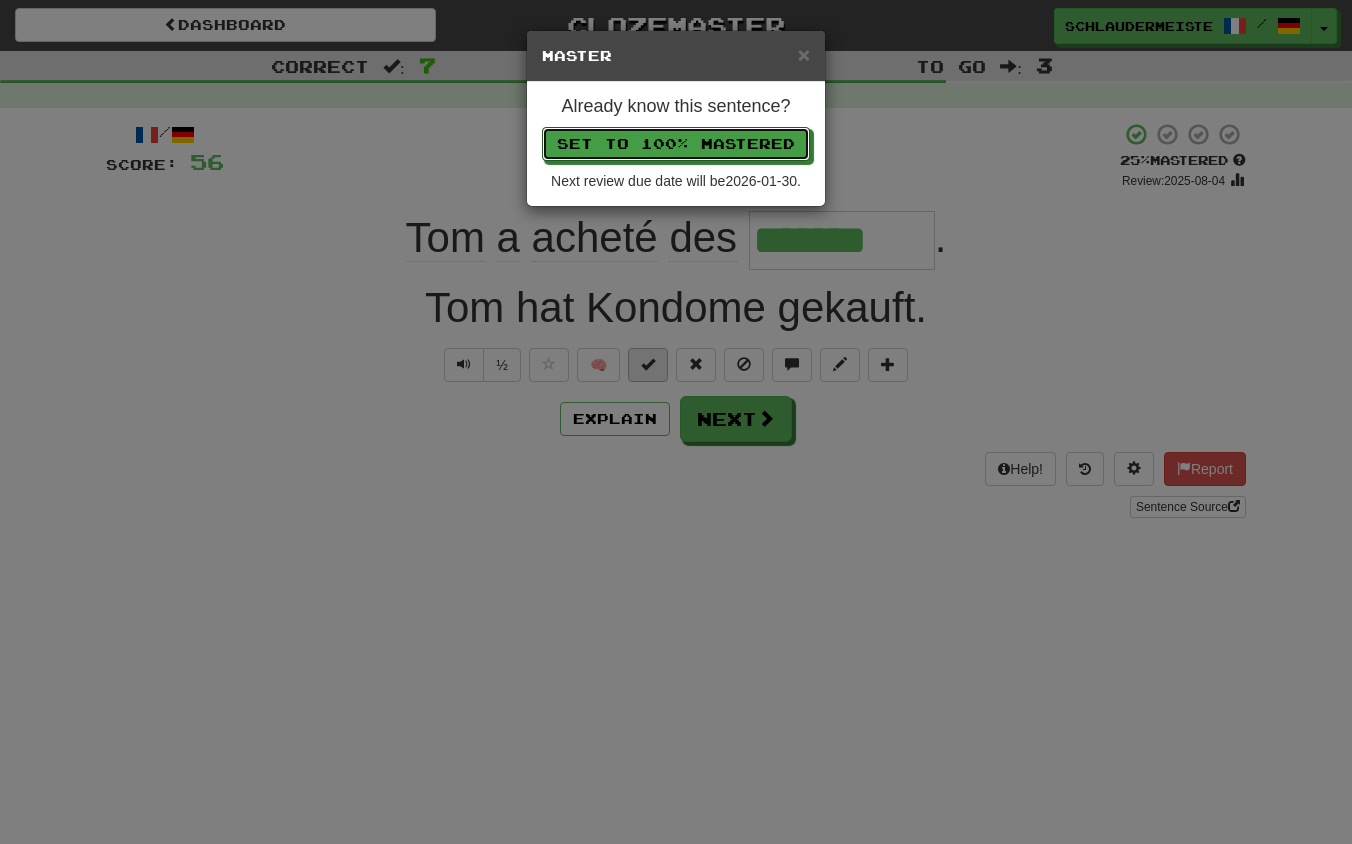 click on "Set to 100% Mastered" at bounding box center [676, 144] 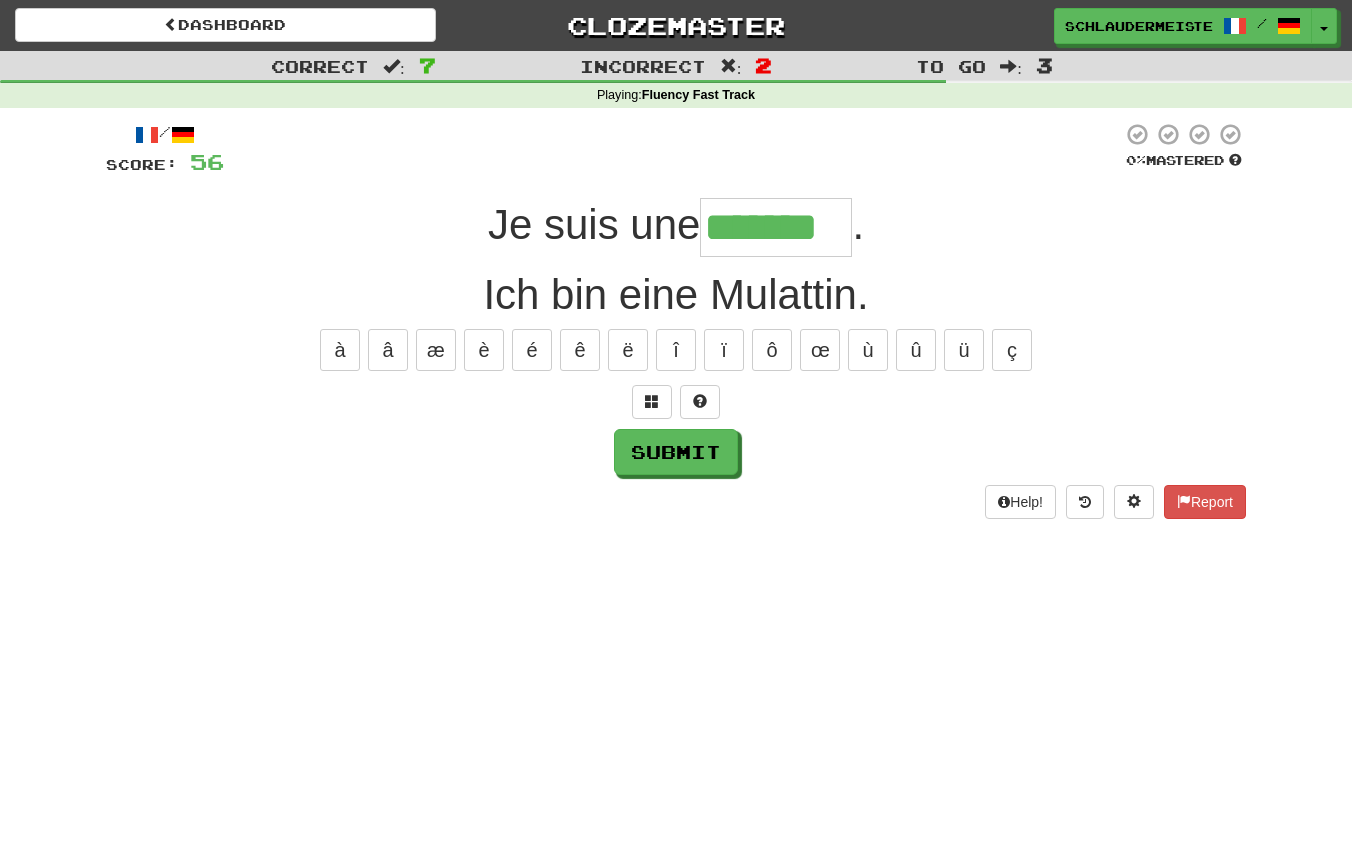 type on "*******" 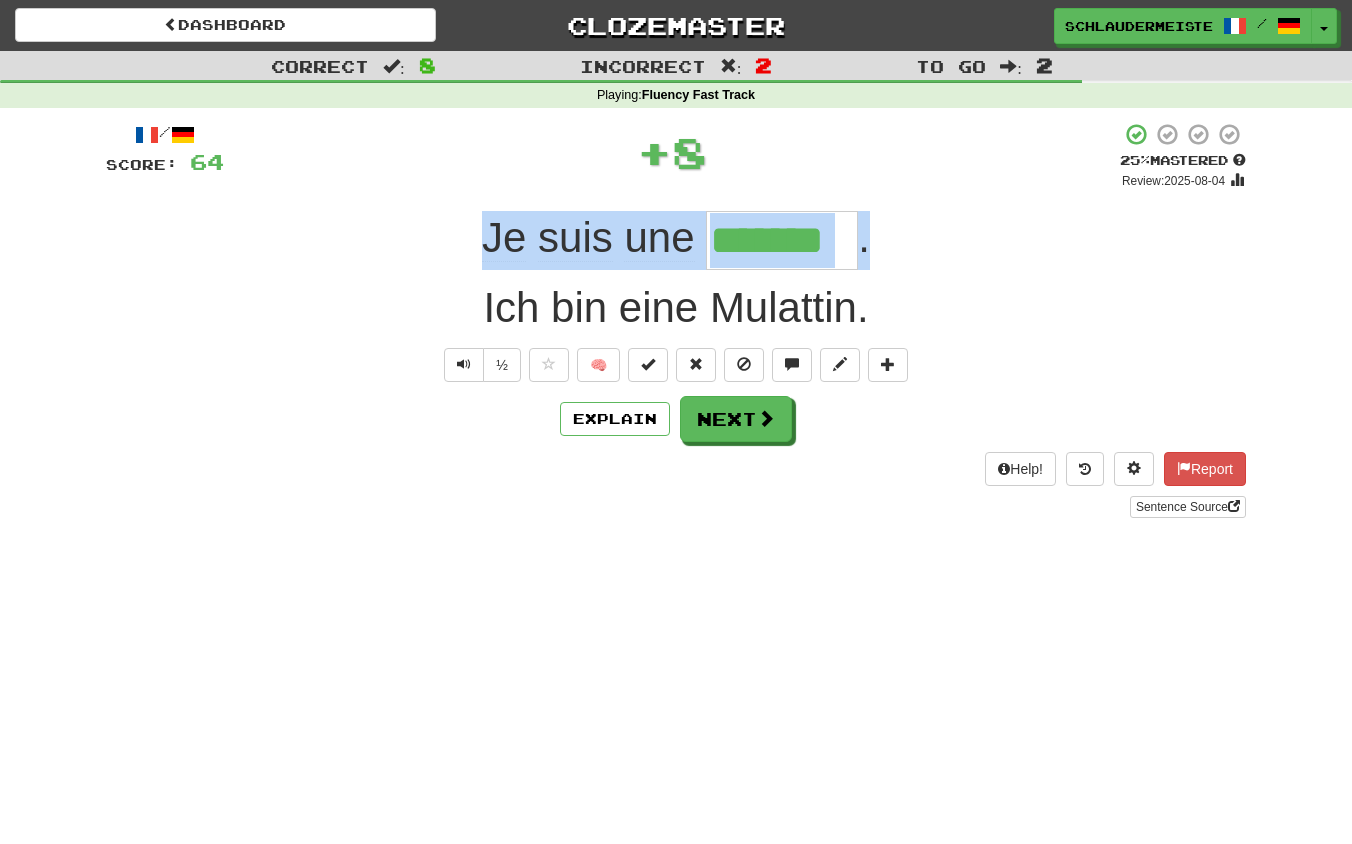 drag, startPoint x: 456, startPoint y: 221, endPoint x: 898, endPoint y: 229, distance: 442.0724 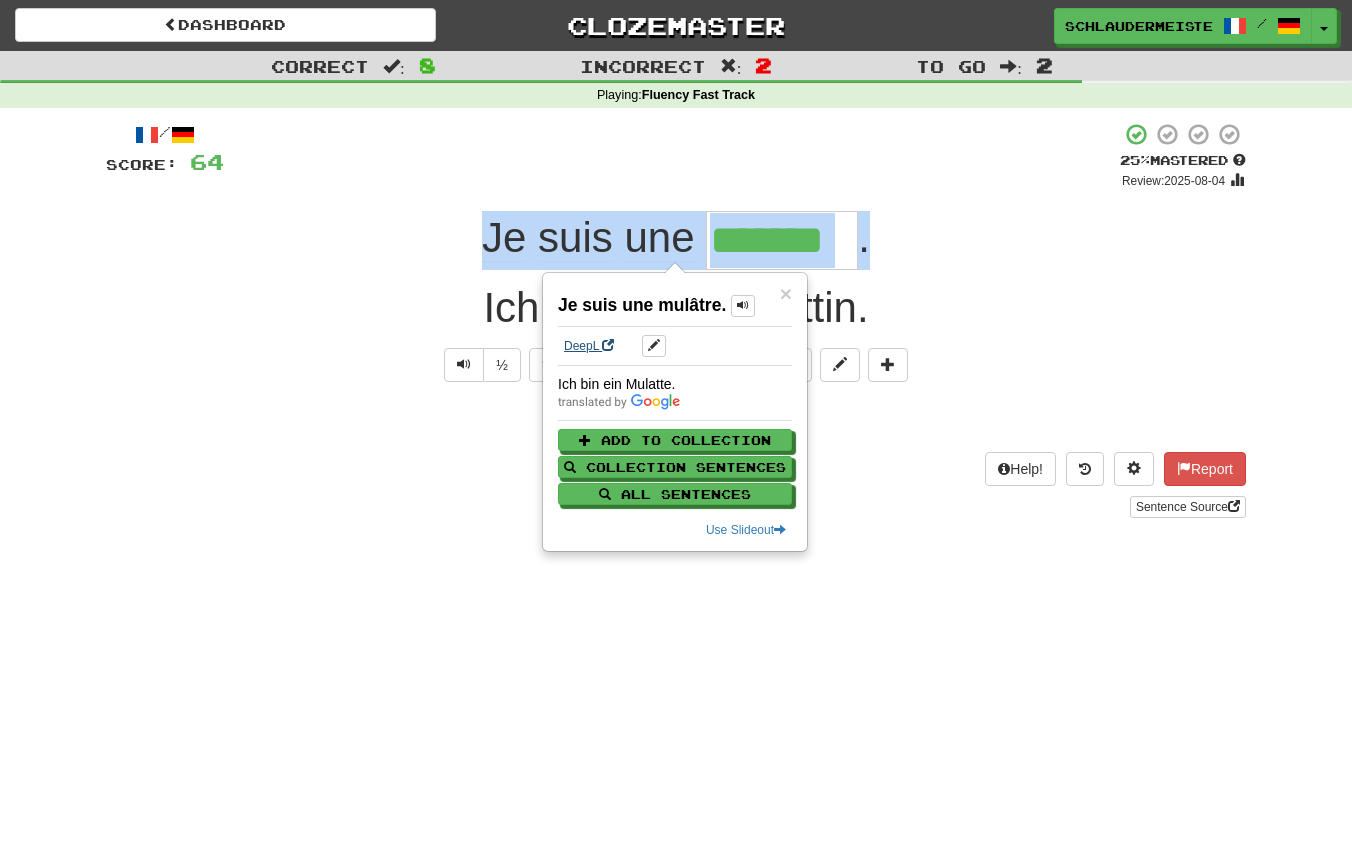click on "DeepL" at bounding box center [589, 346] 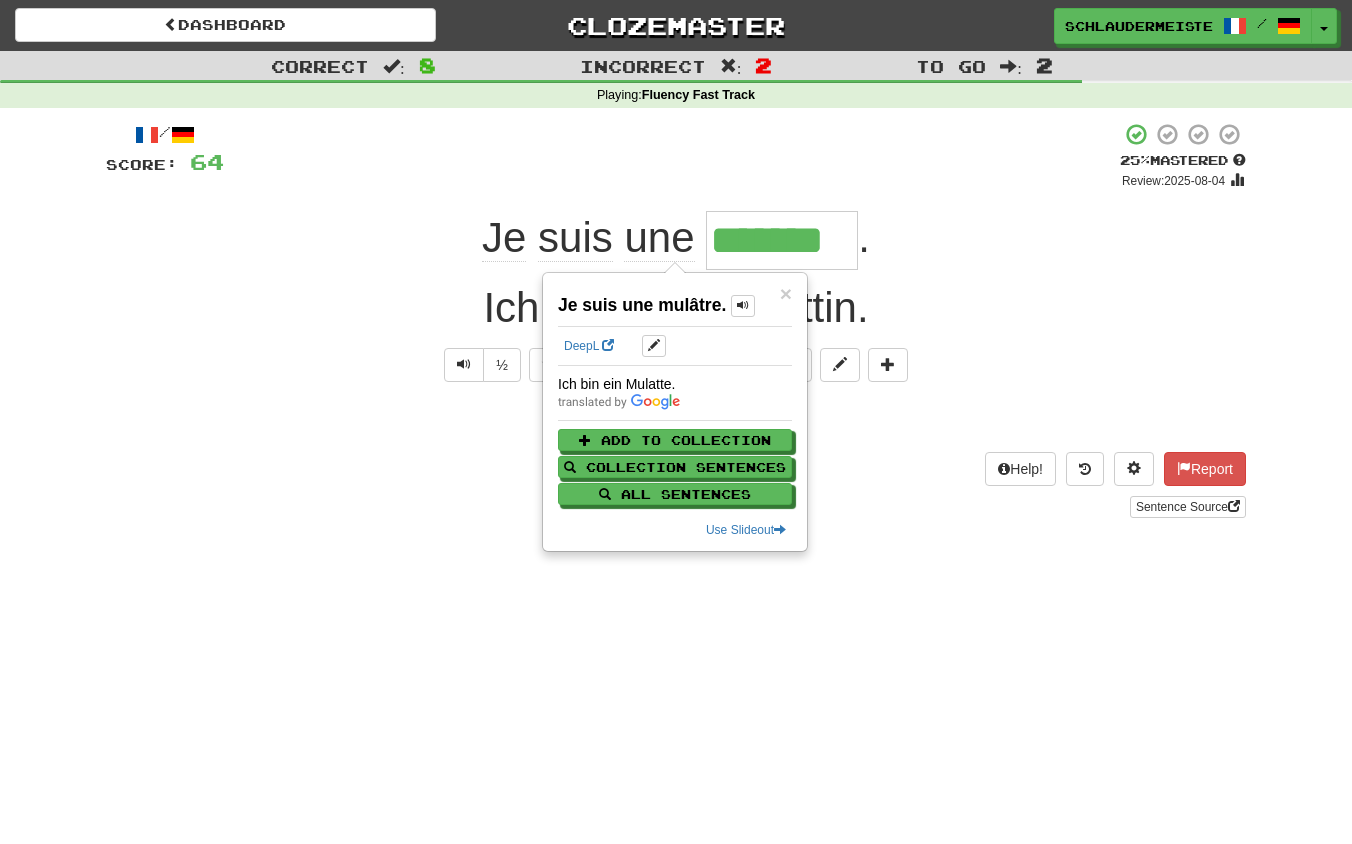 click on "Help!  Report Sentence Source" at bounding box center (676, 485) 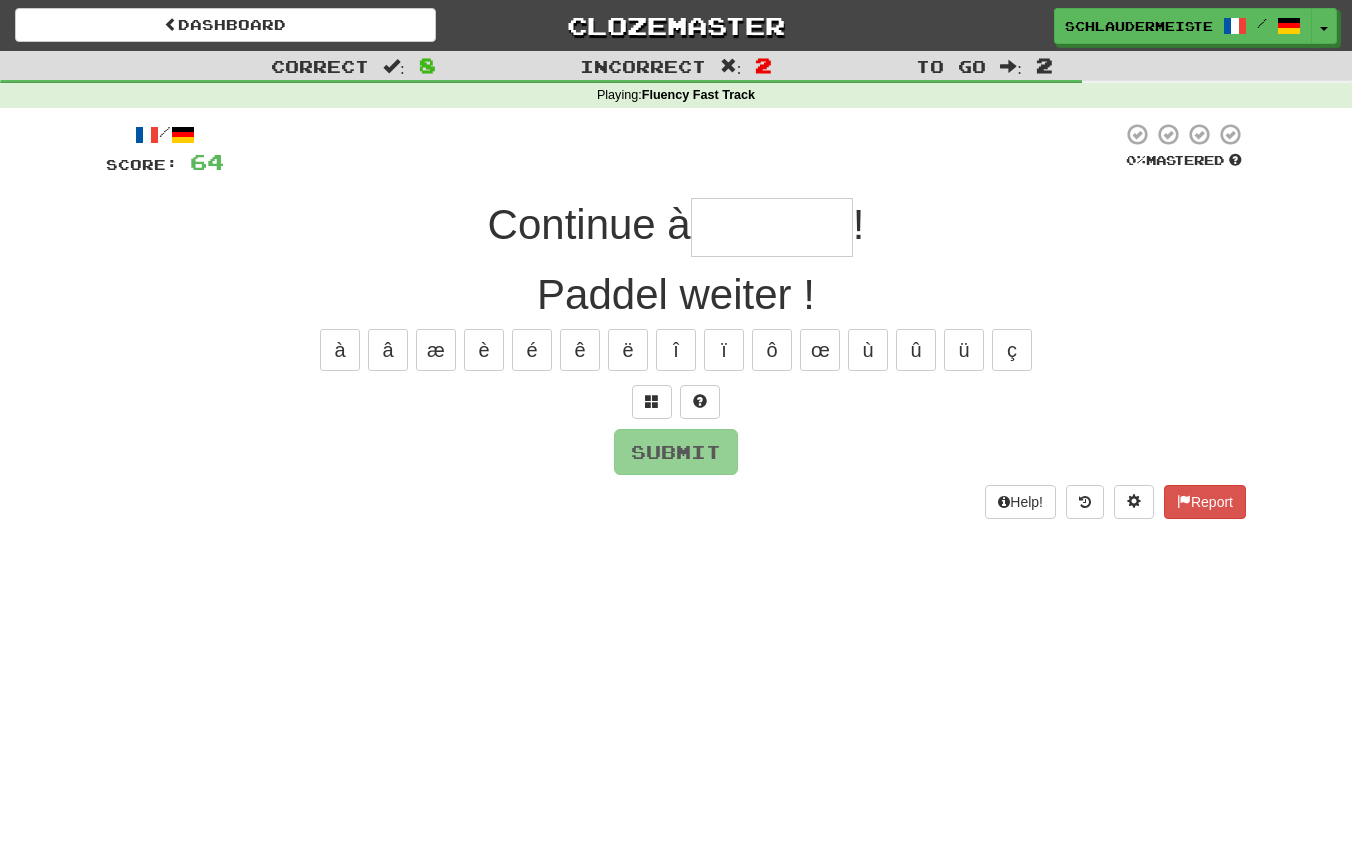 type on "*" 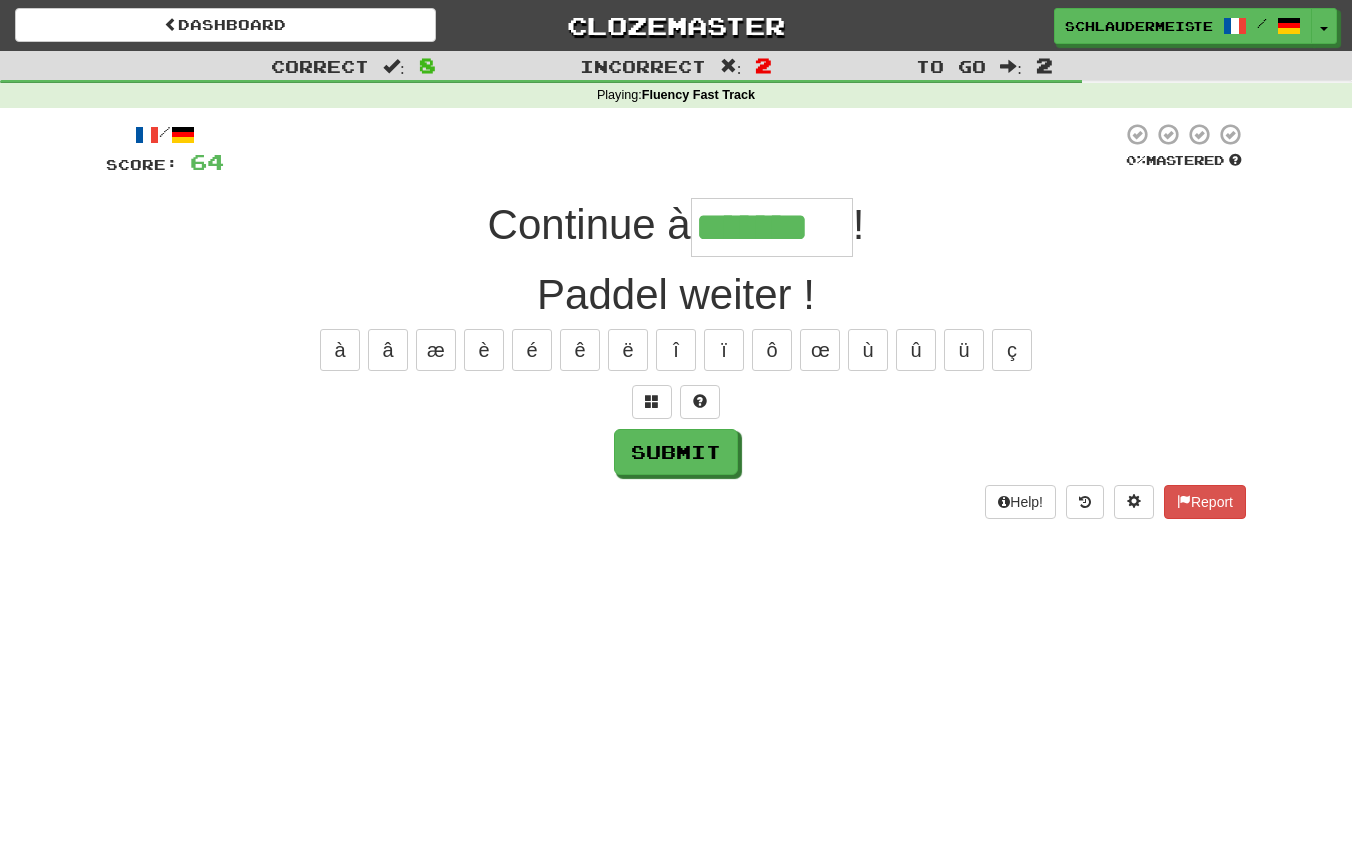type on "*******" 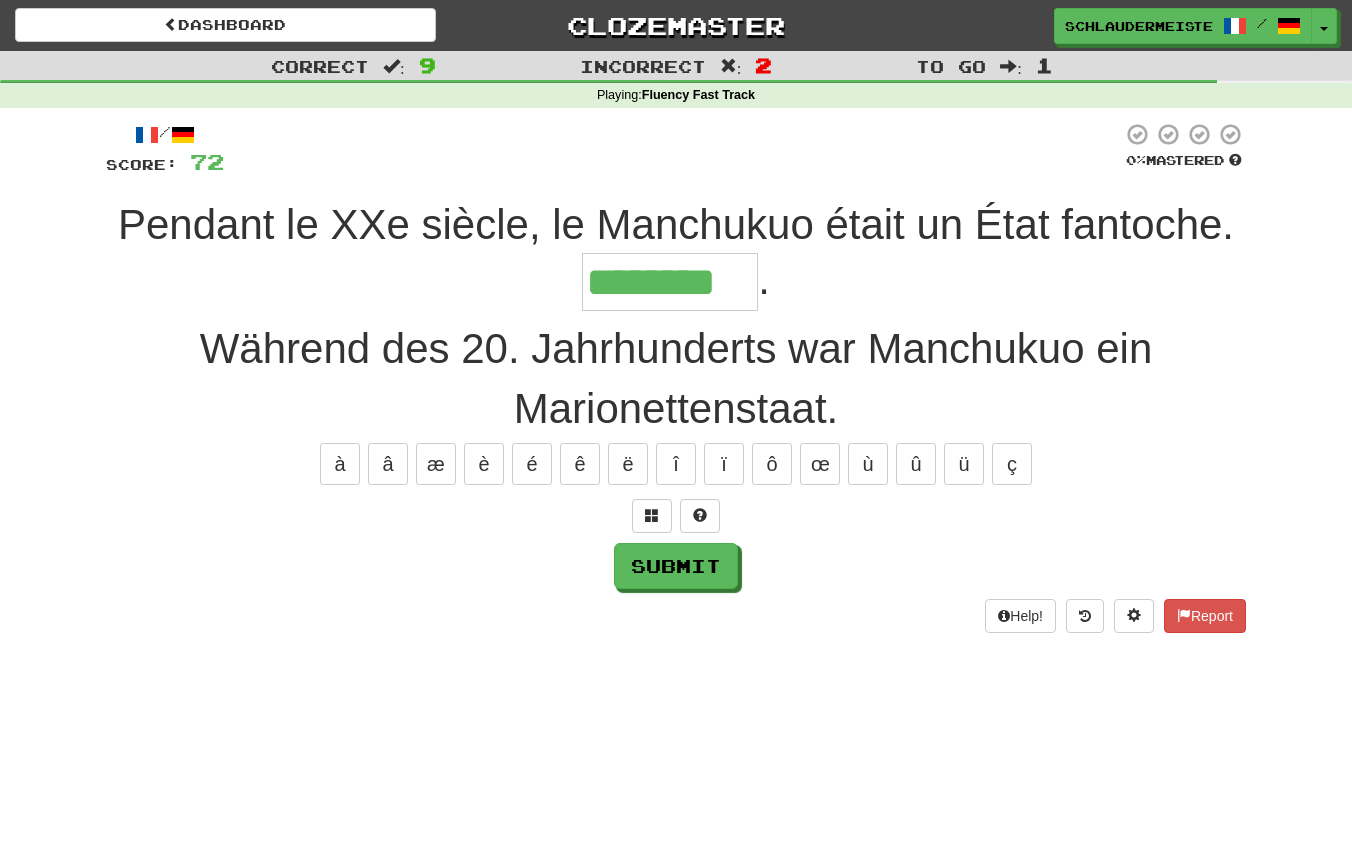 type on "********" 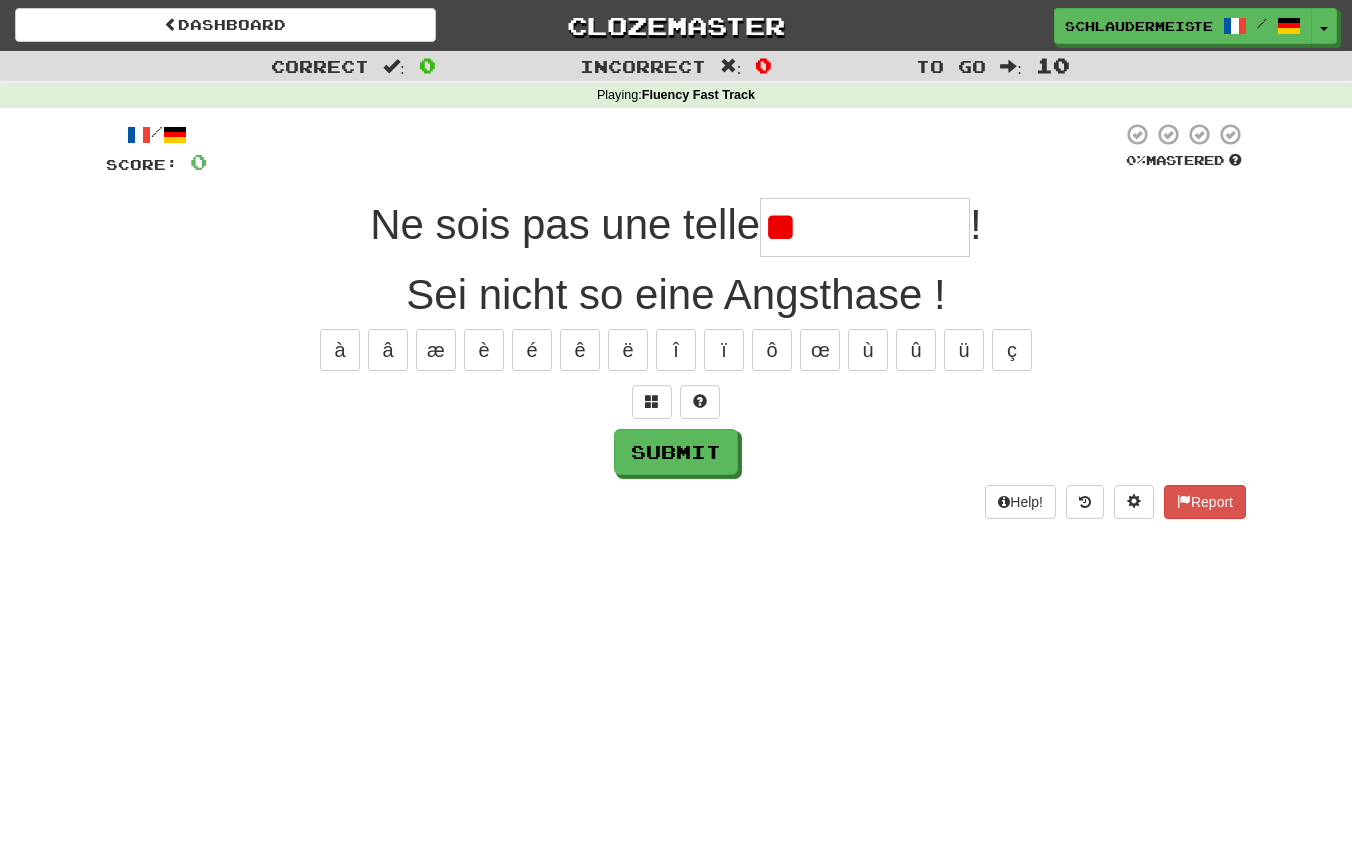 type on "*" 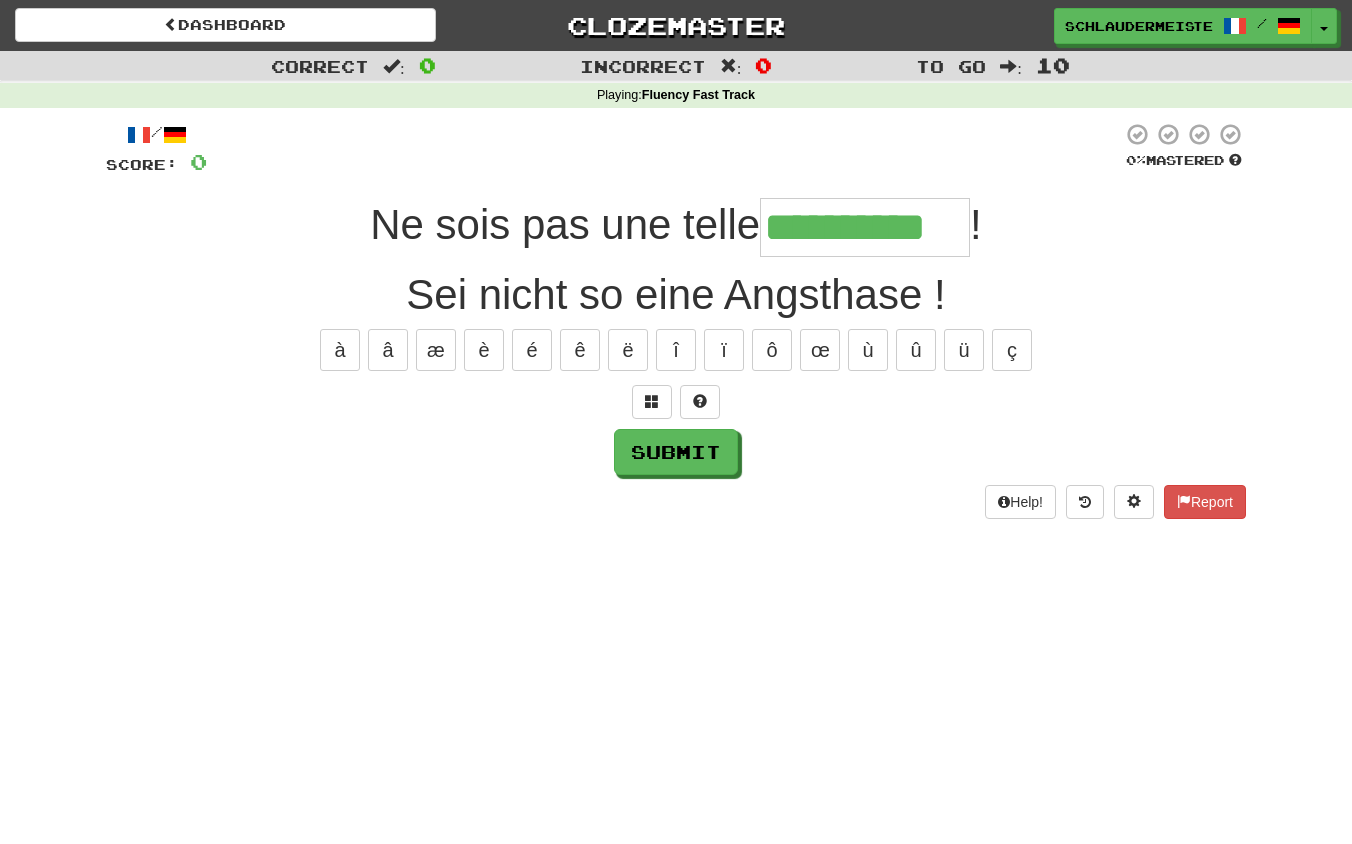 type on "**********" 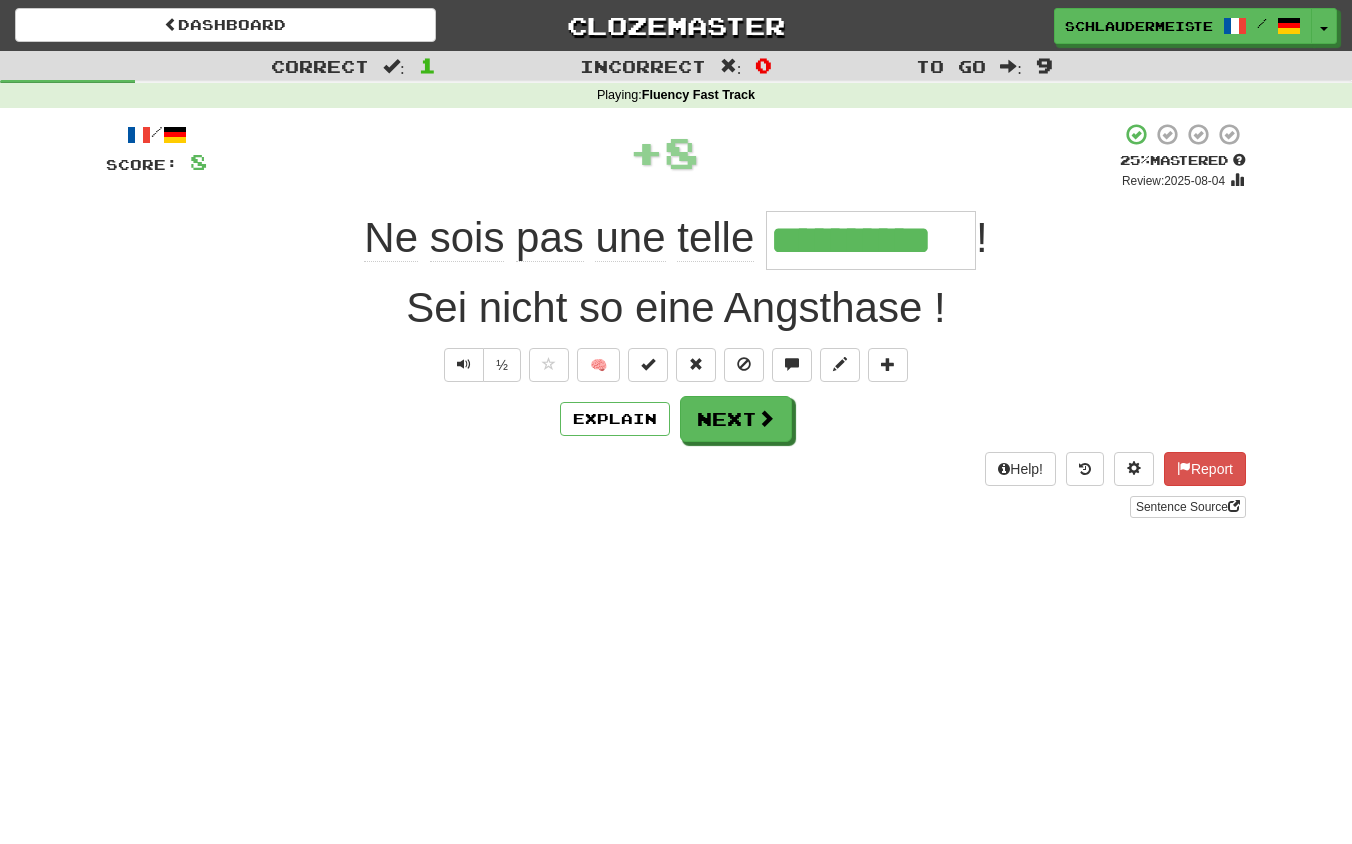 drag, startPoint x: 300, startPoint y: 218, endPoint x: 1065, endPoint y: 265, distance: 766.44244 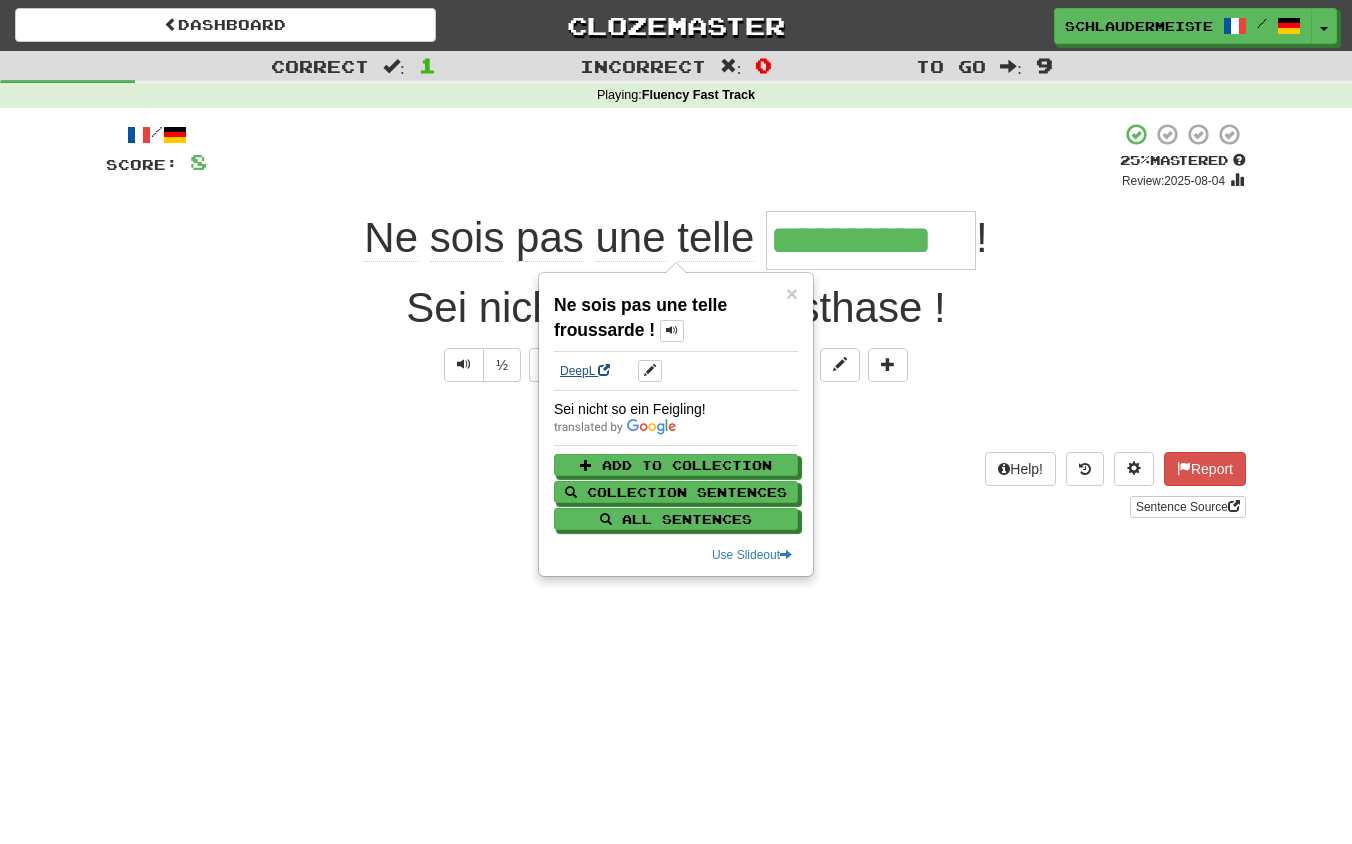 click on "DeepL" at bounding box center (585, 371) 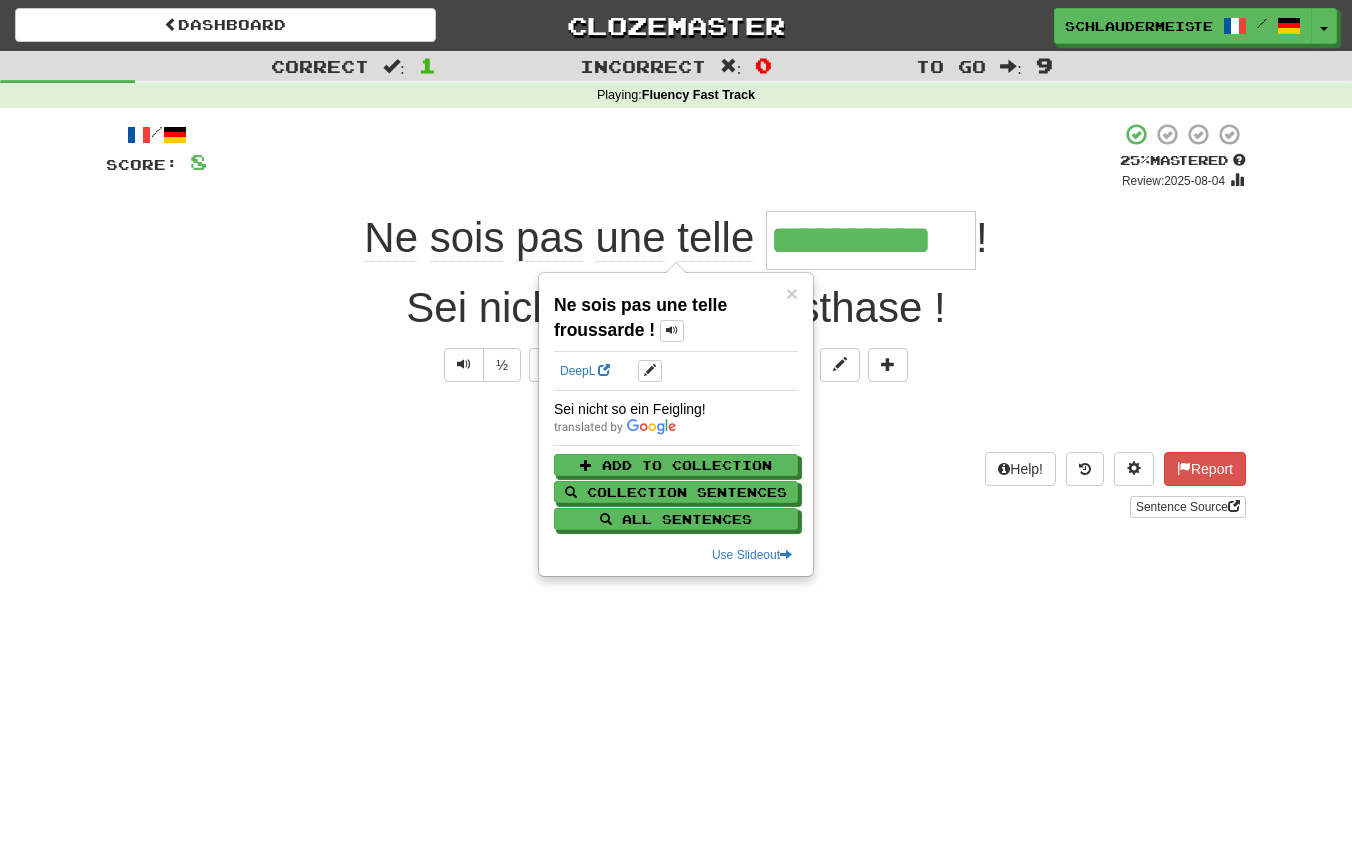 click on "Help!  Report Sentence Source" at bounding box center (676, 485) 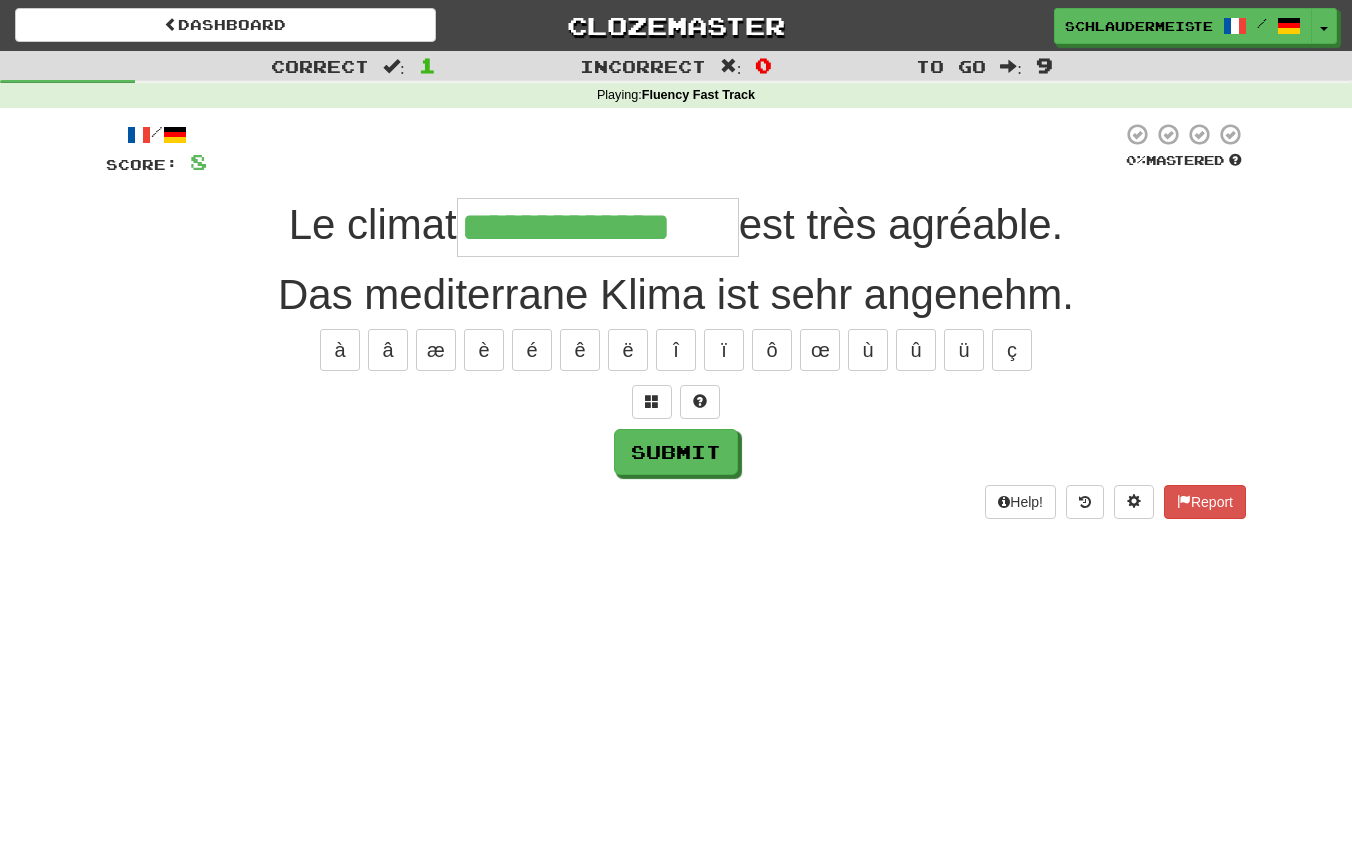 type on "**********" 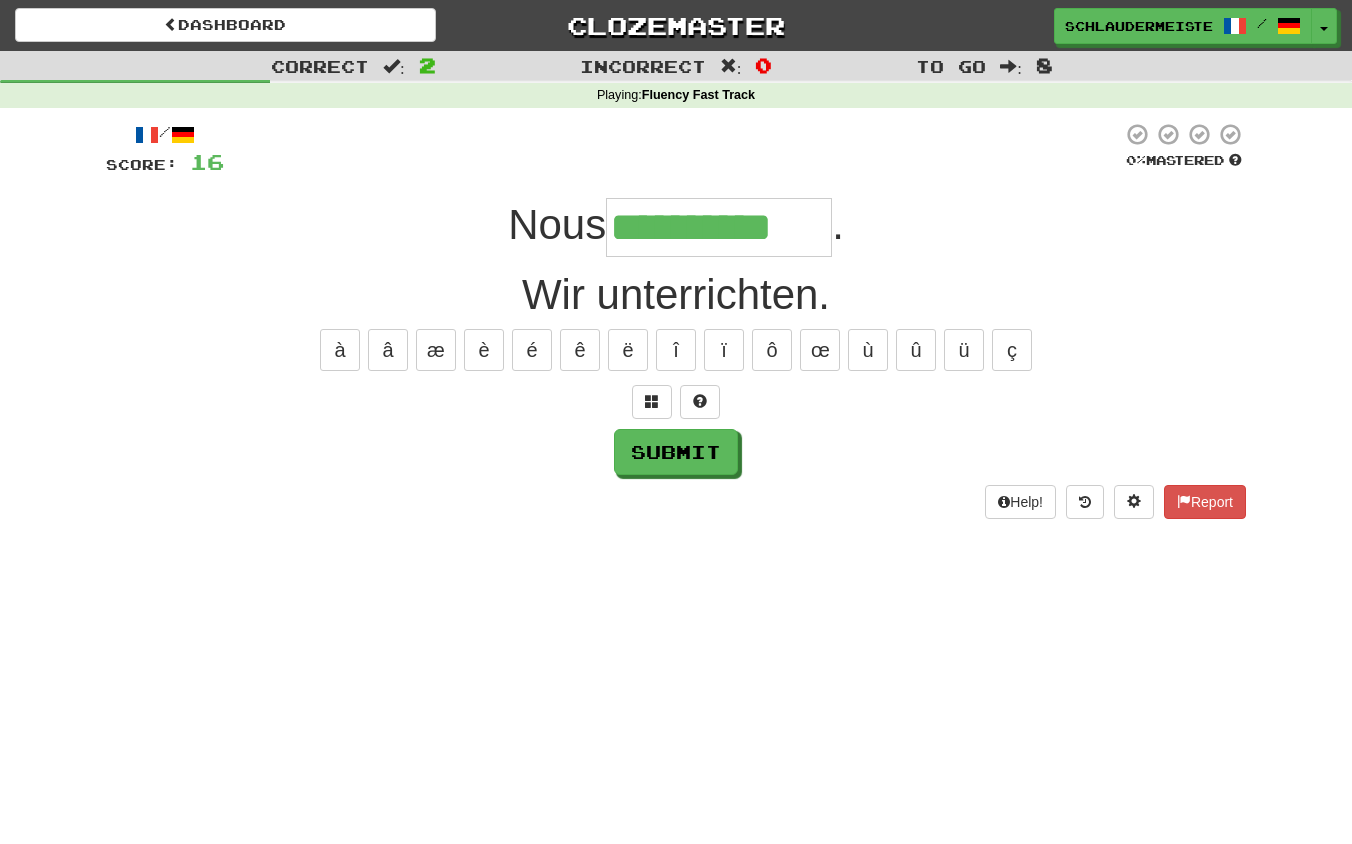 type on "**********" 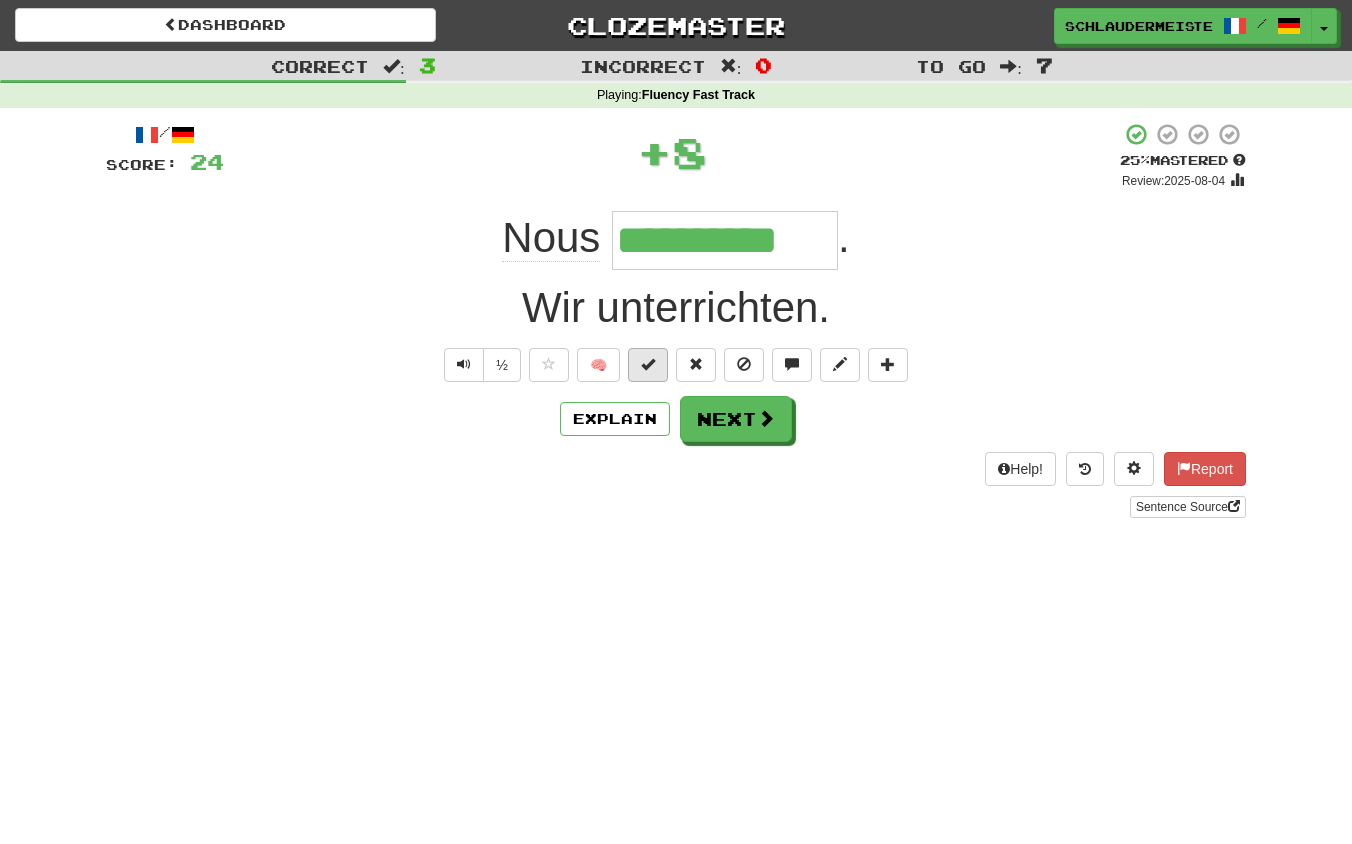 click at bounding box center (648, 364) 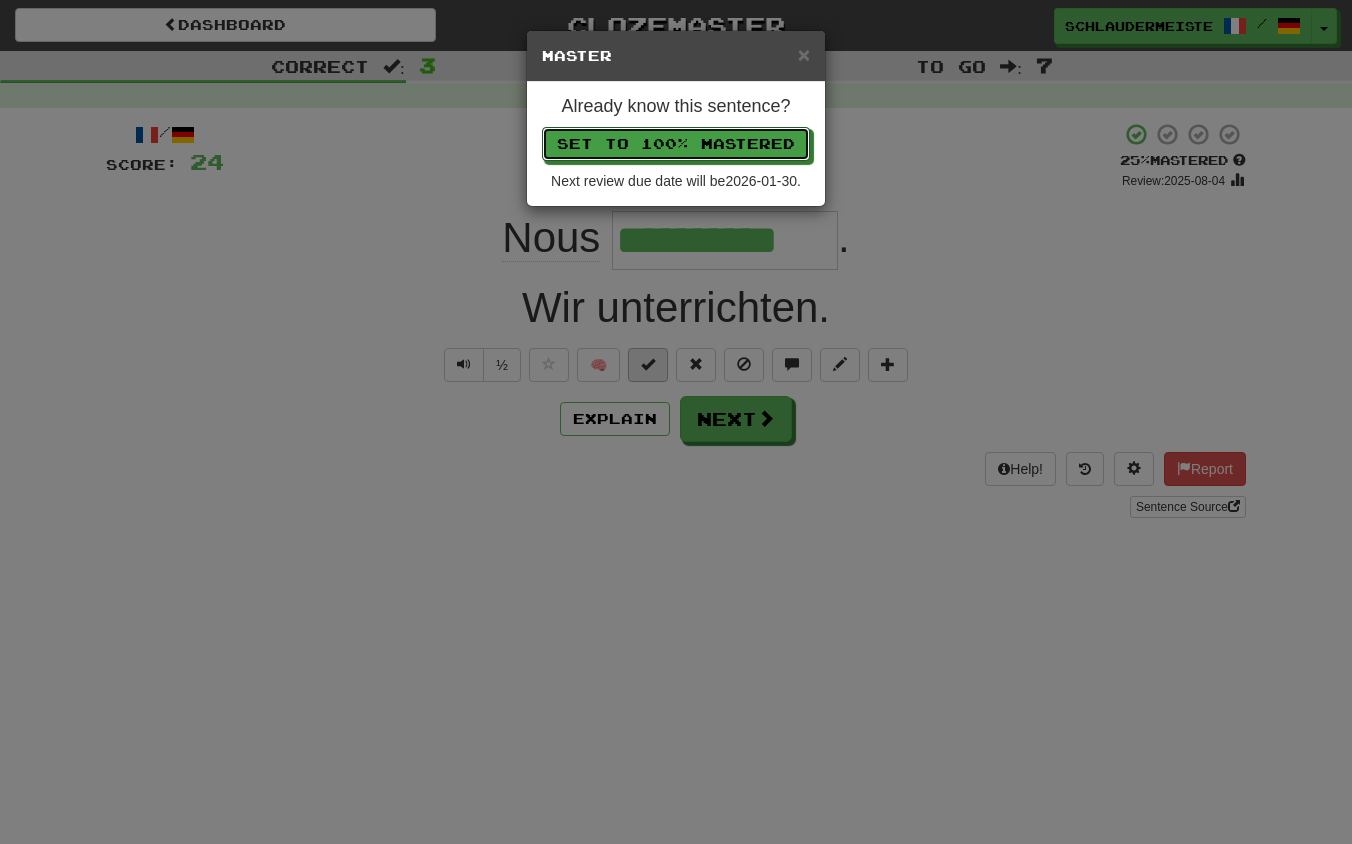 type 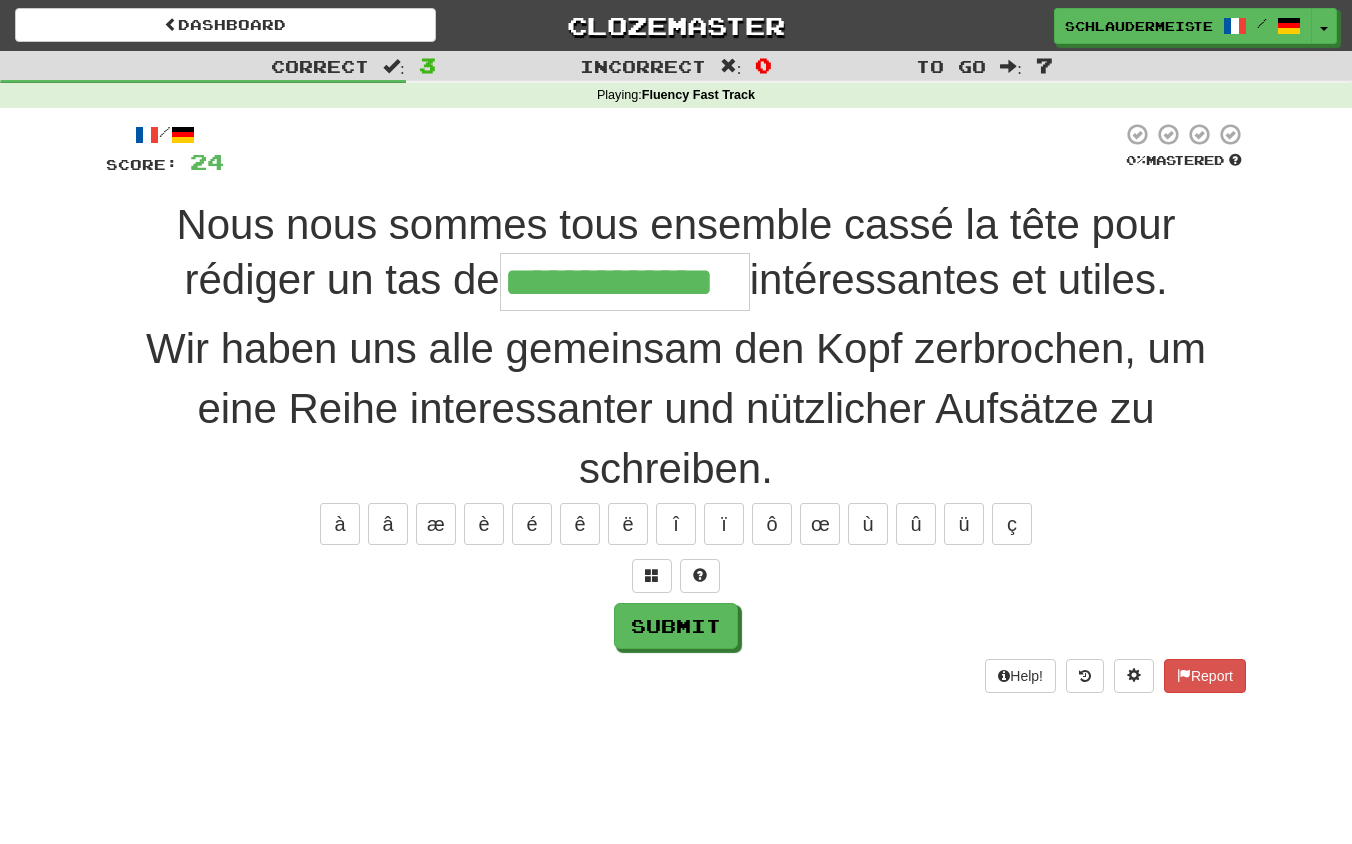 type on "**********" 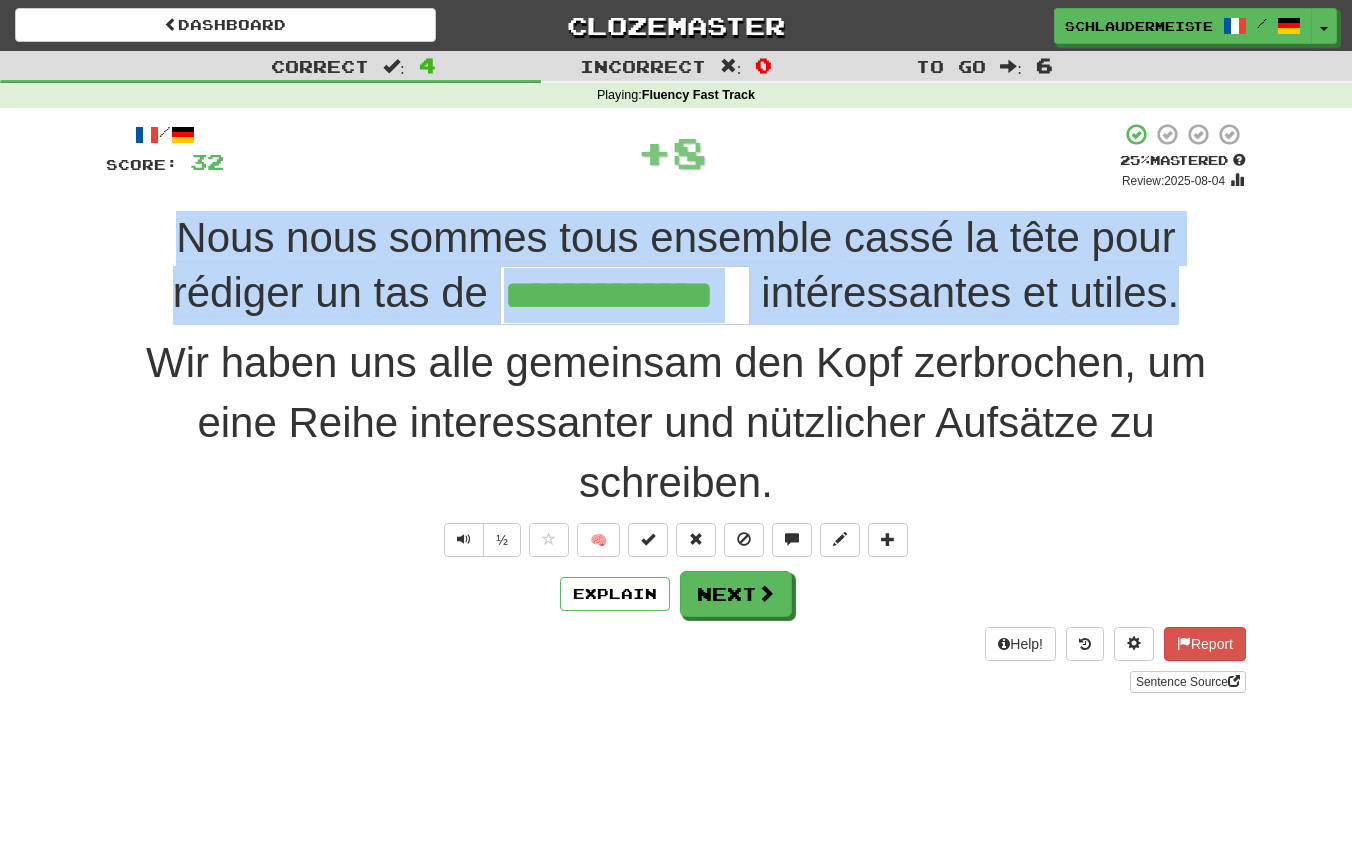drag, startPoint x: 158, startPoint y: 234, endPoint x: 1219, endPoint y: 302, distance: 1063.1769 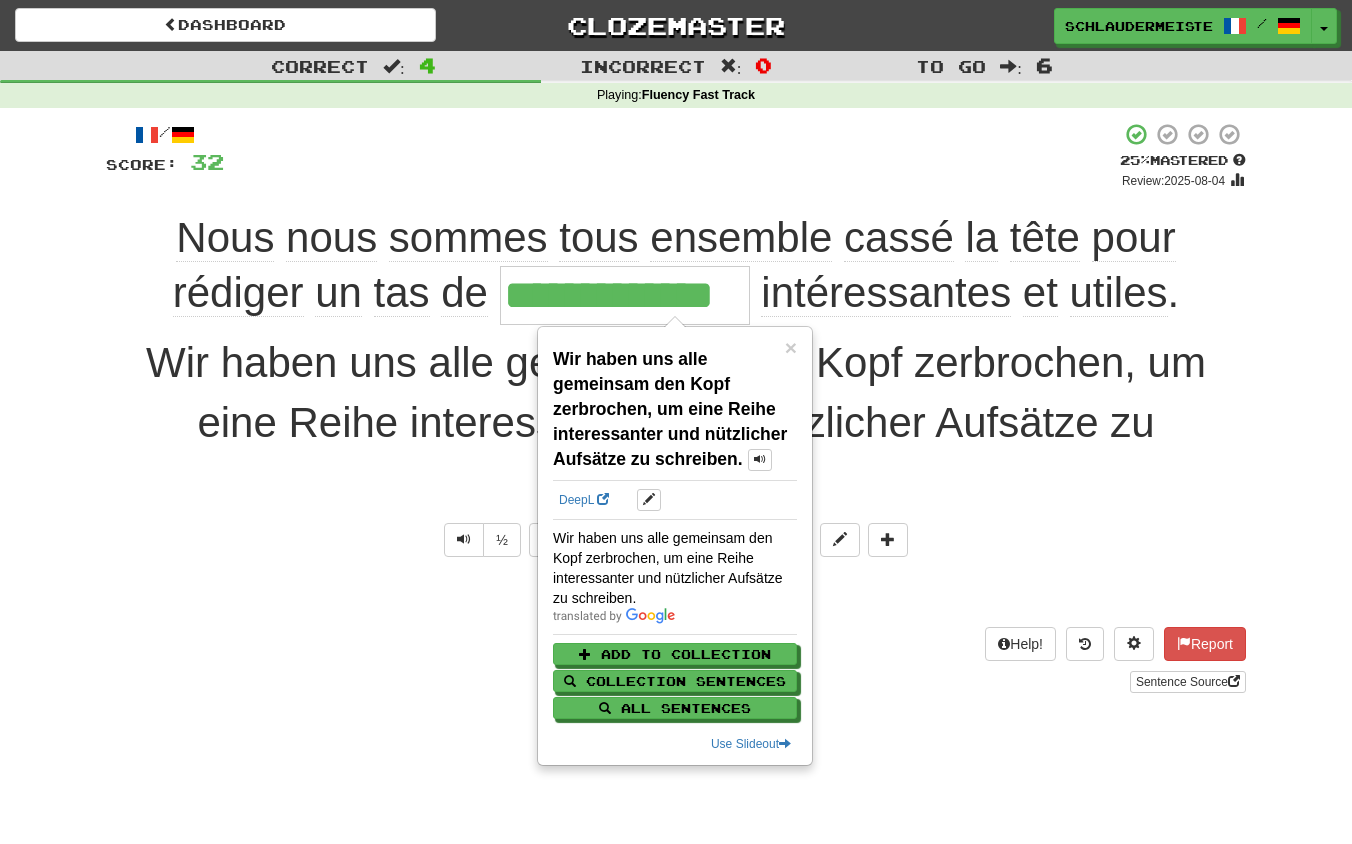 click on "Help!  Report Sentence Source" at bounding box center [676, 660] 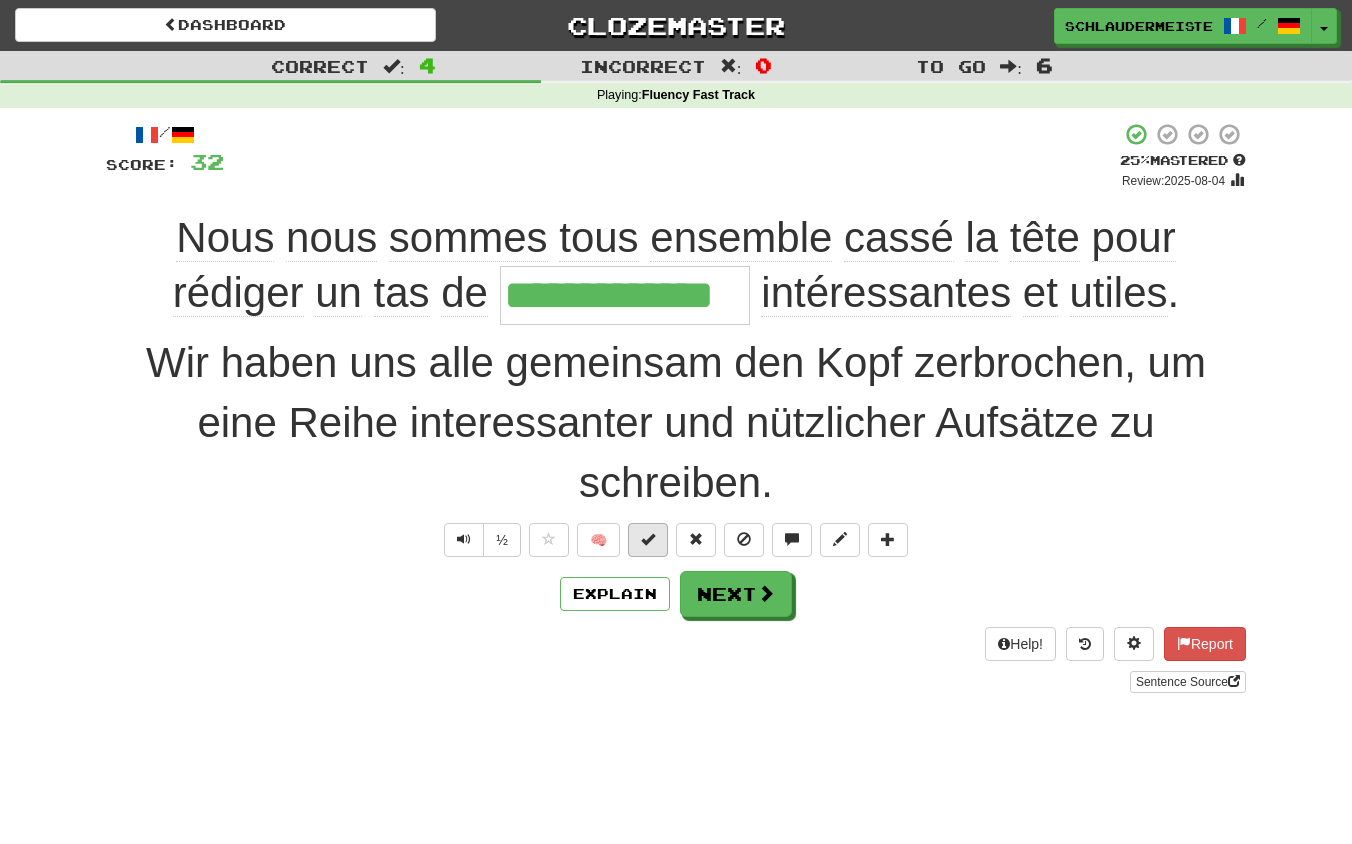 click at bounding box center [648, 539] 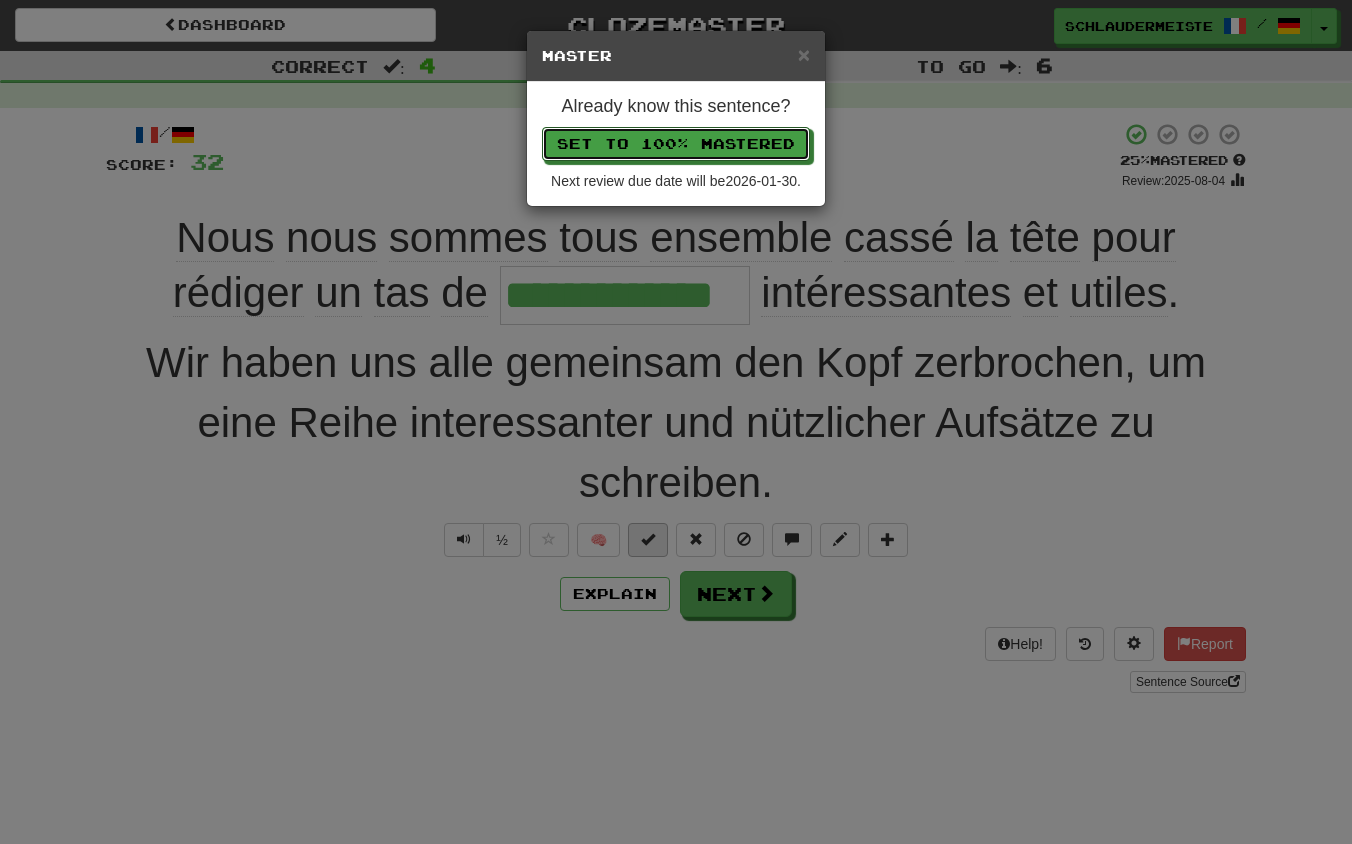 click on "Set to 100% Mastered" at bounding box center (676, 144) 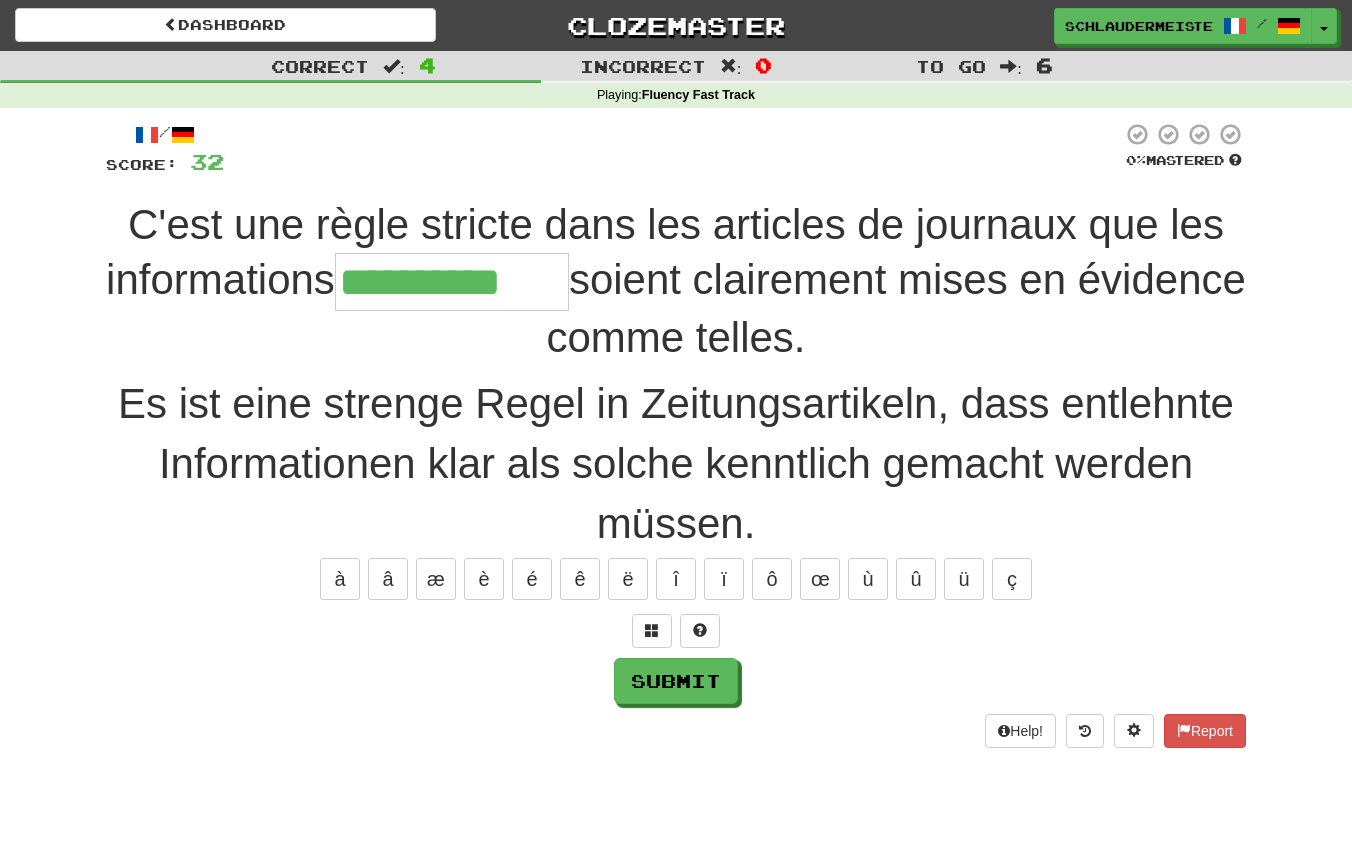 type on "**********" 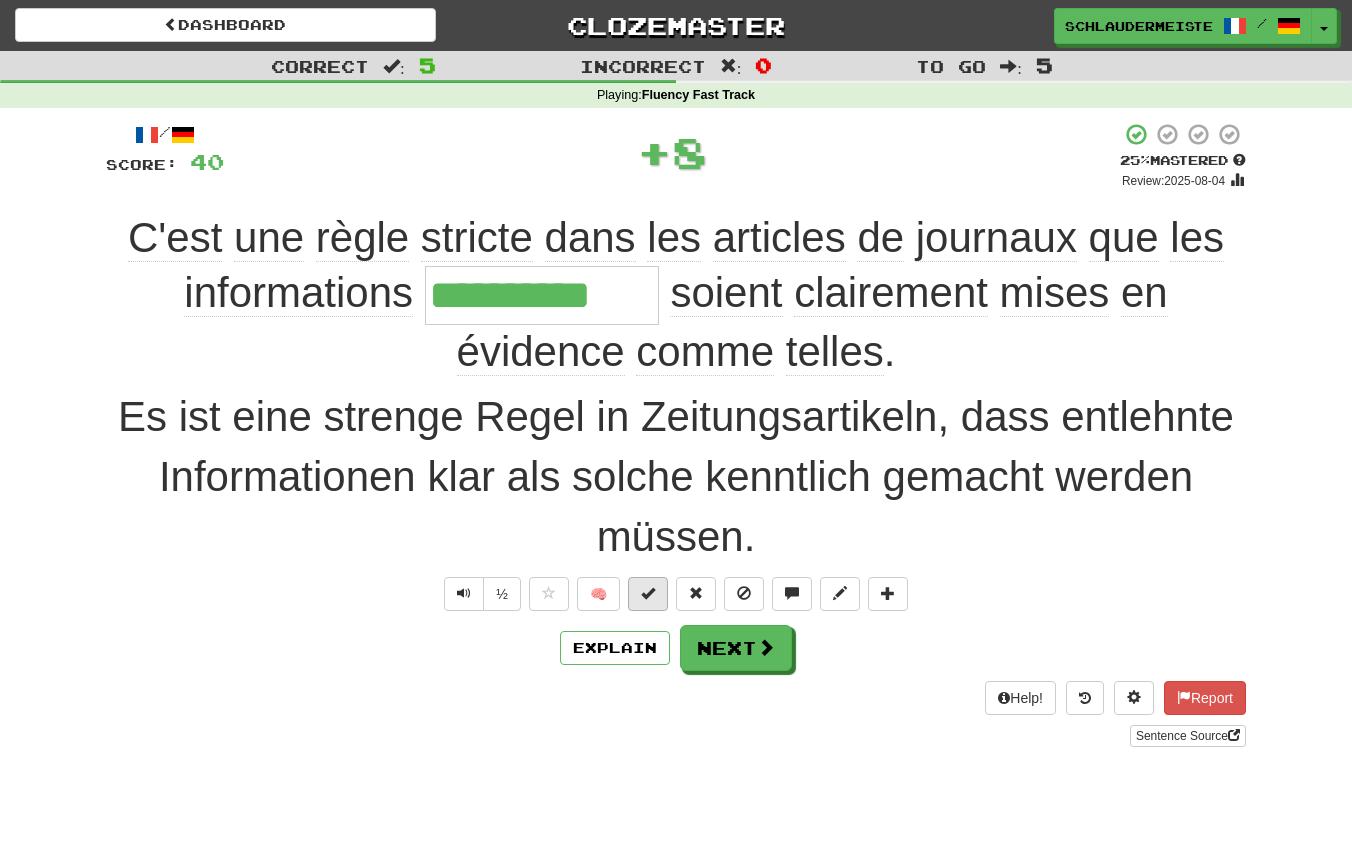 click at bounding box center (648, 593) 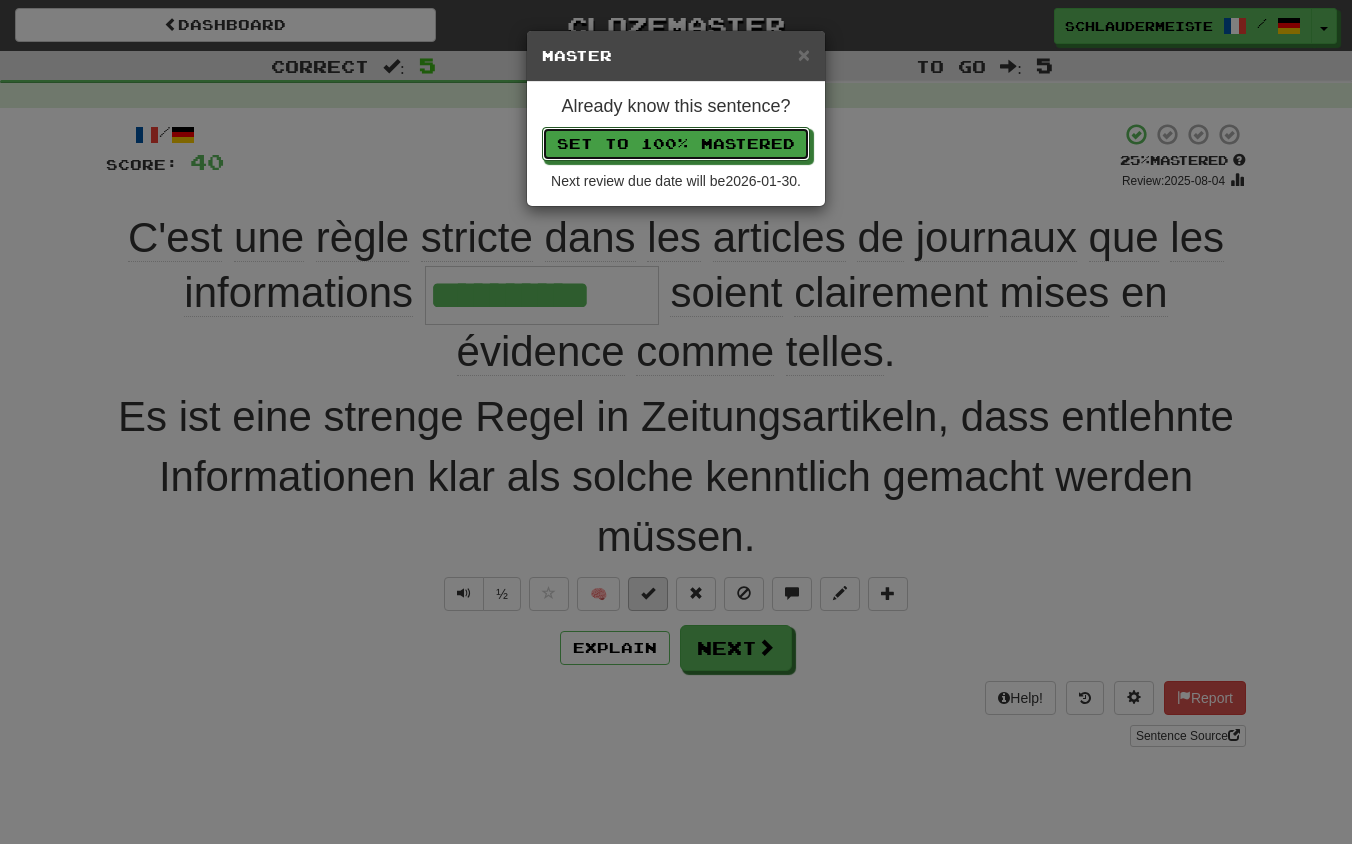 click on "Set to 100% Mastered" at bounding box center [676, 144] 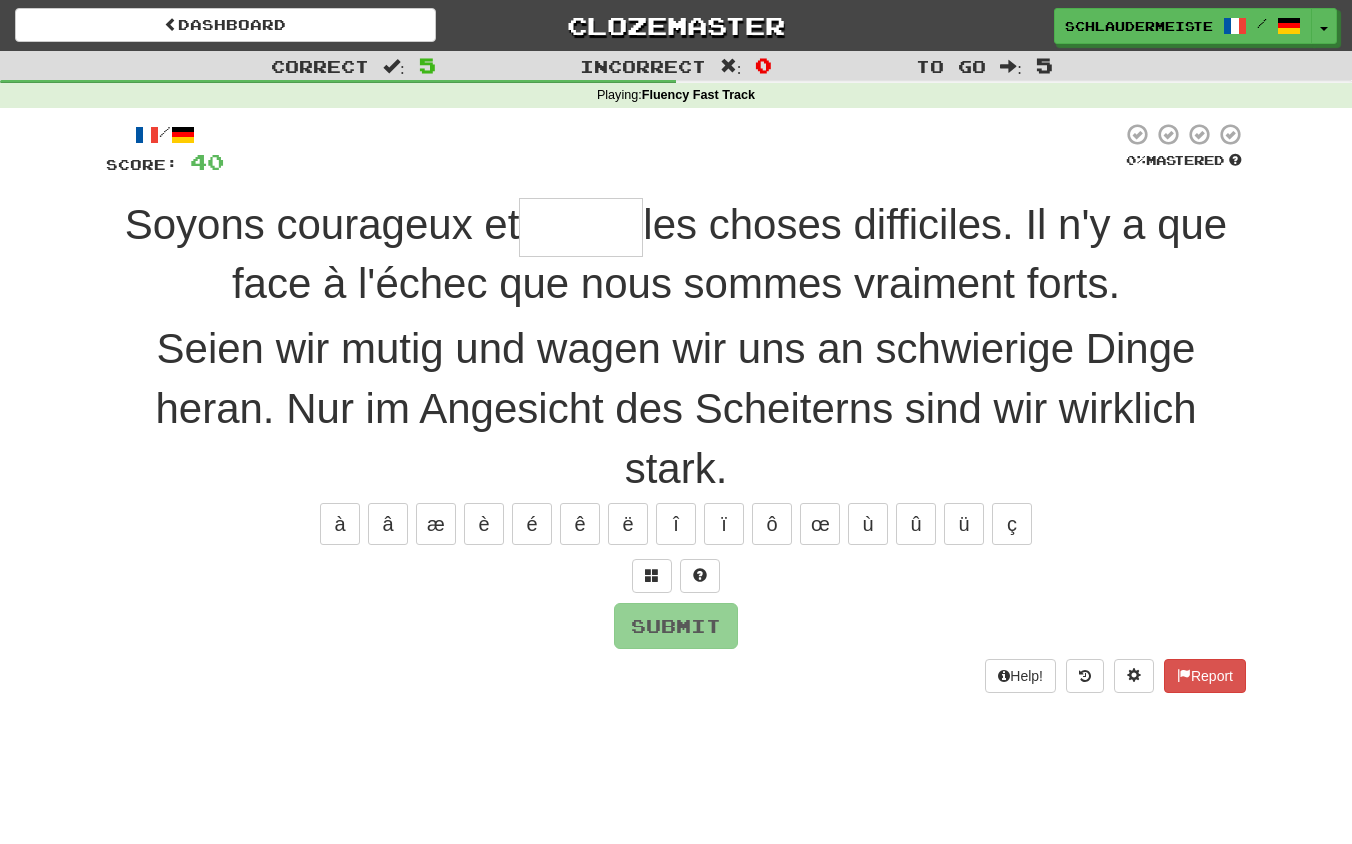 type on "*" 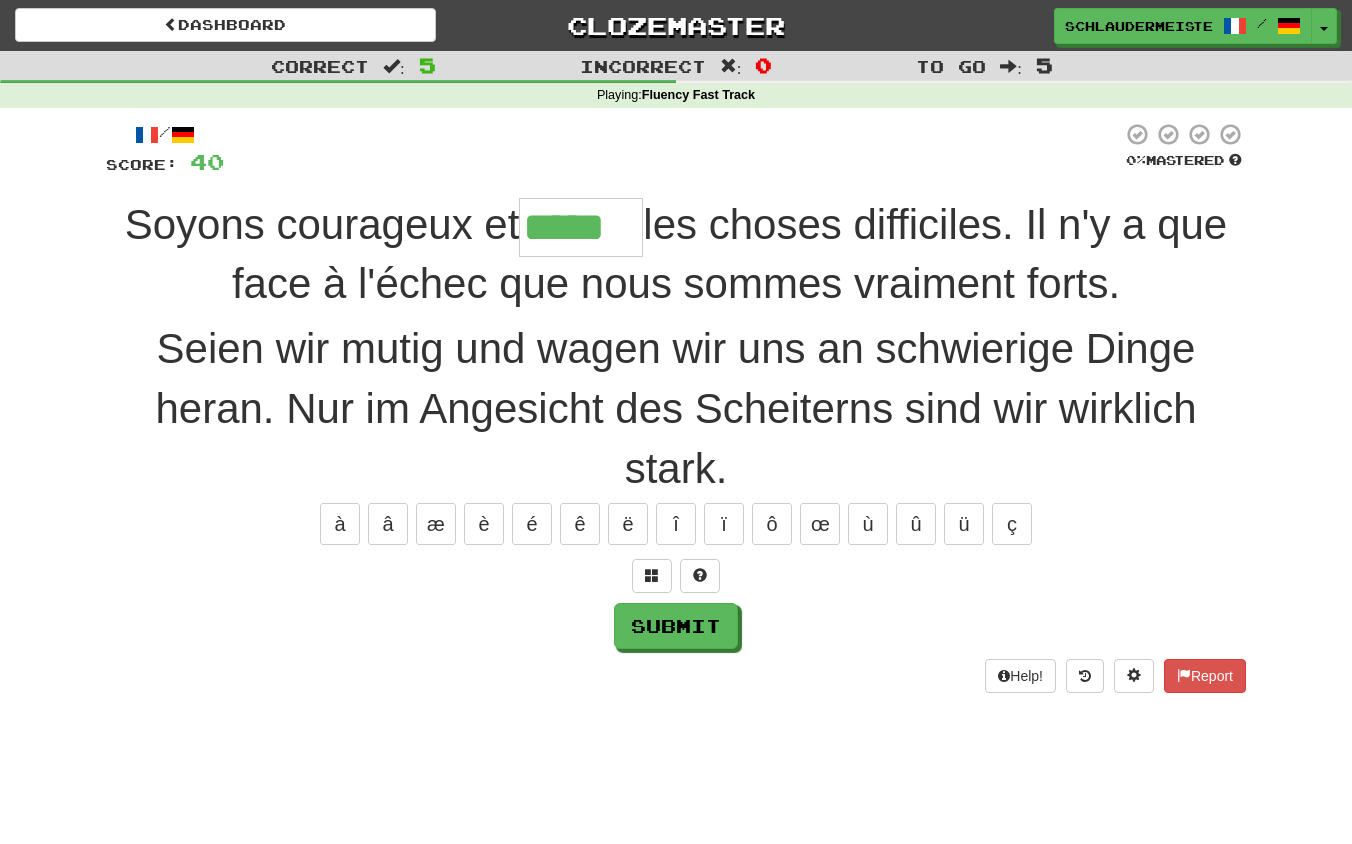 type on "*****" 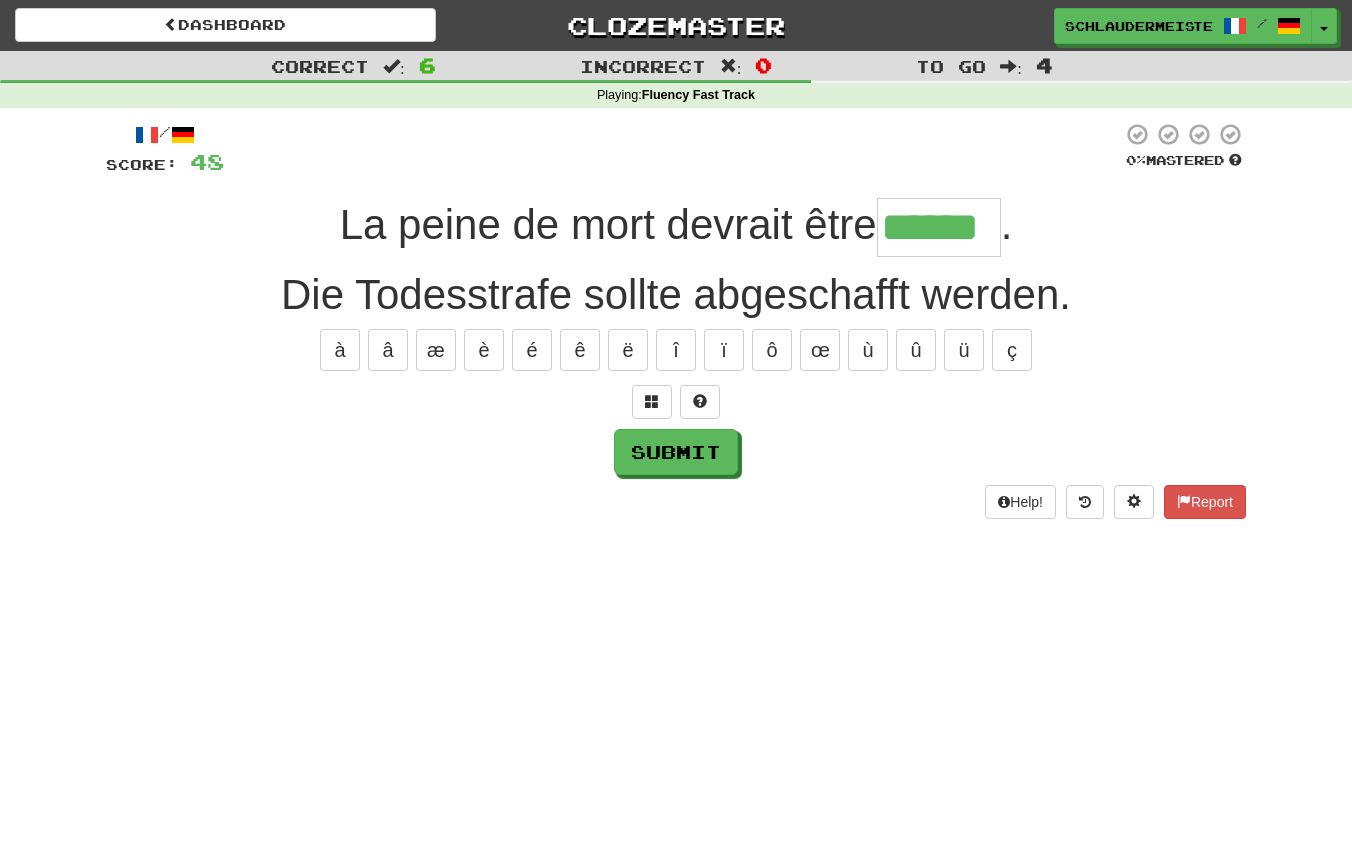 type on "******" 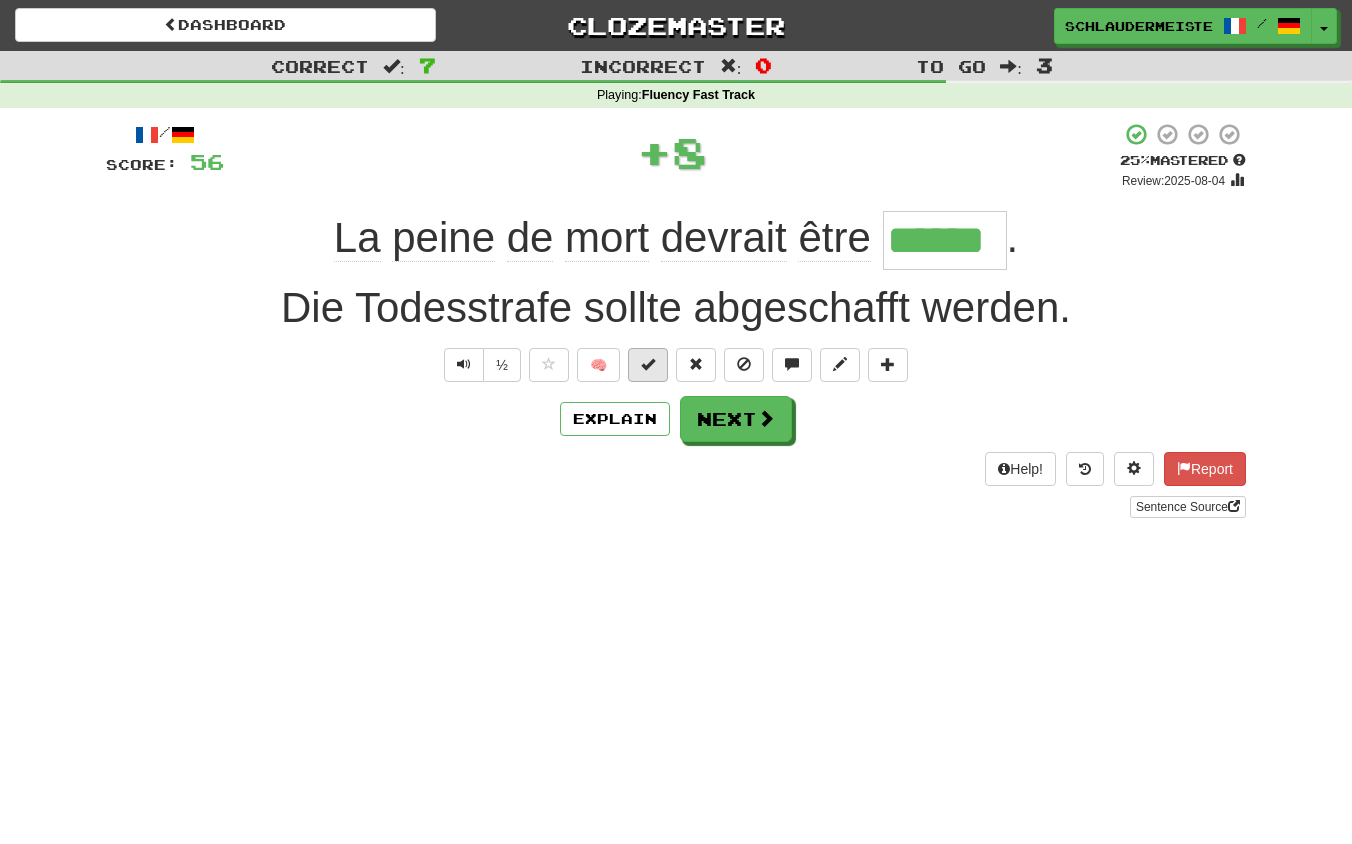 click at bounding box center (648, 364) 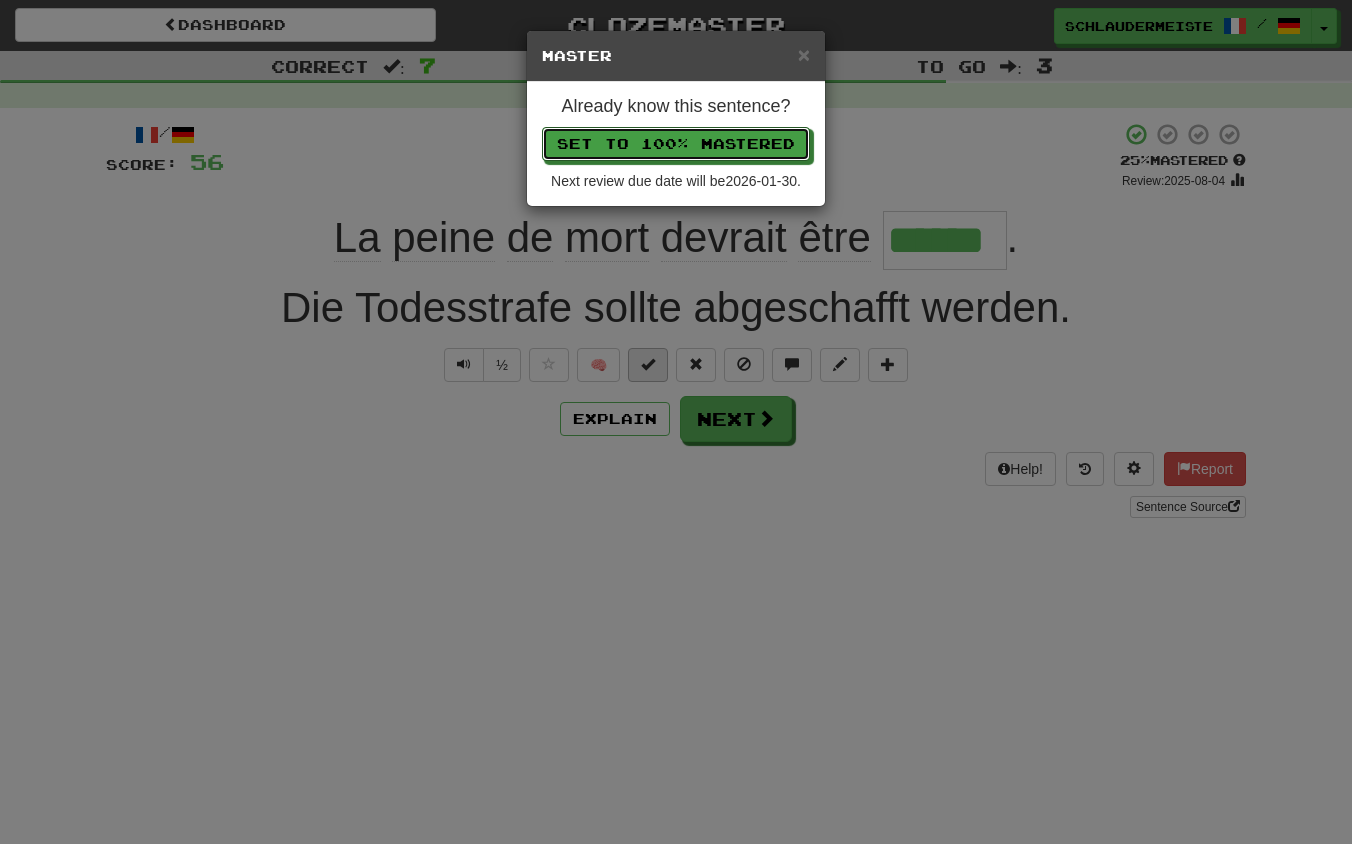 click on "Set to 100% Mastered" at bounding box center (676, 144) 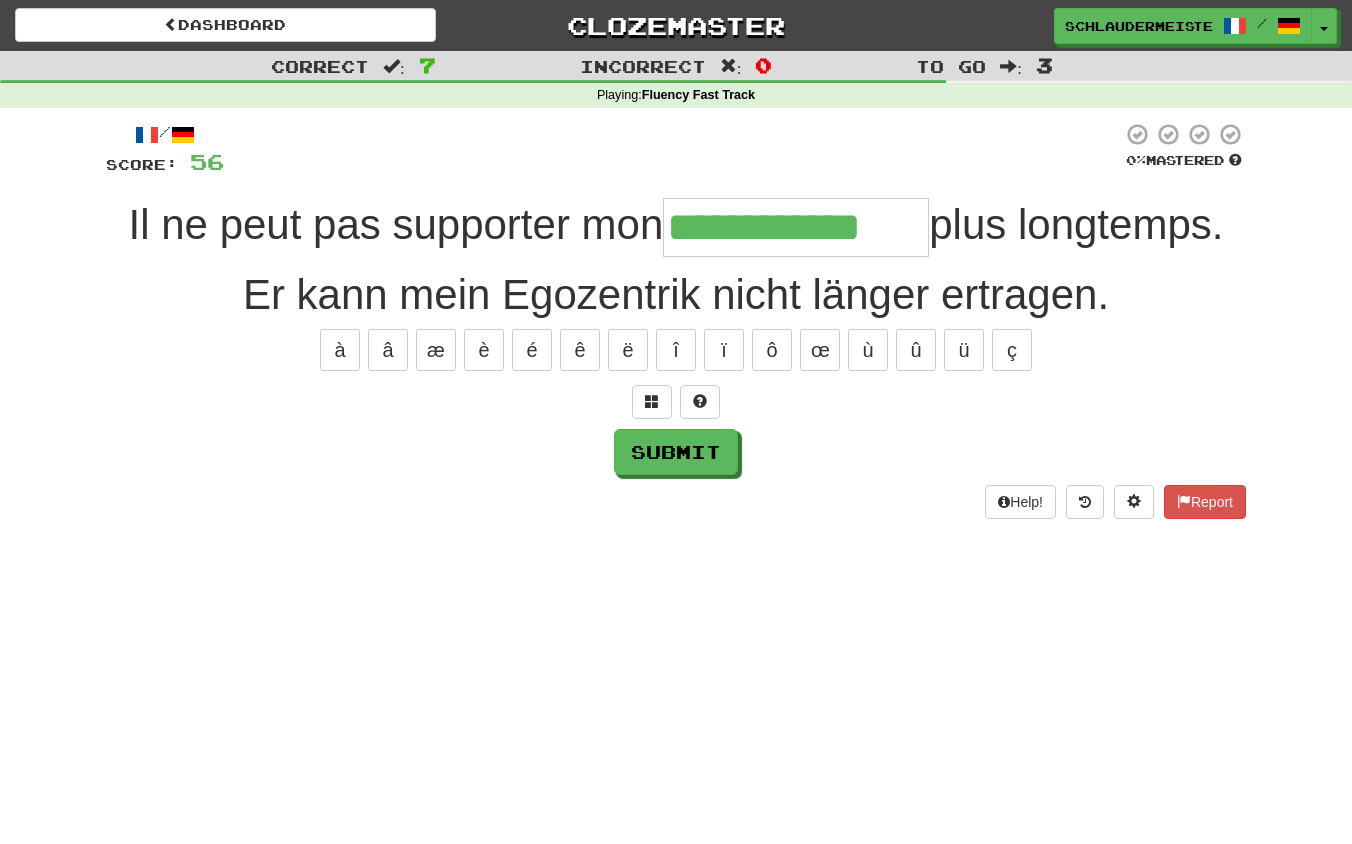 type on "**********" 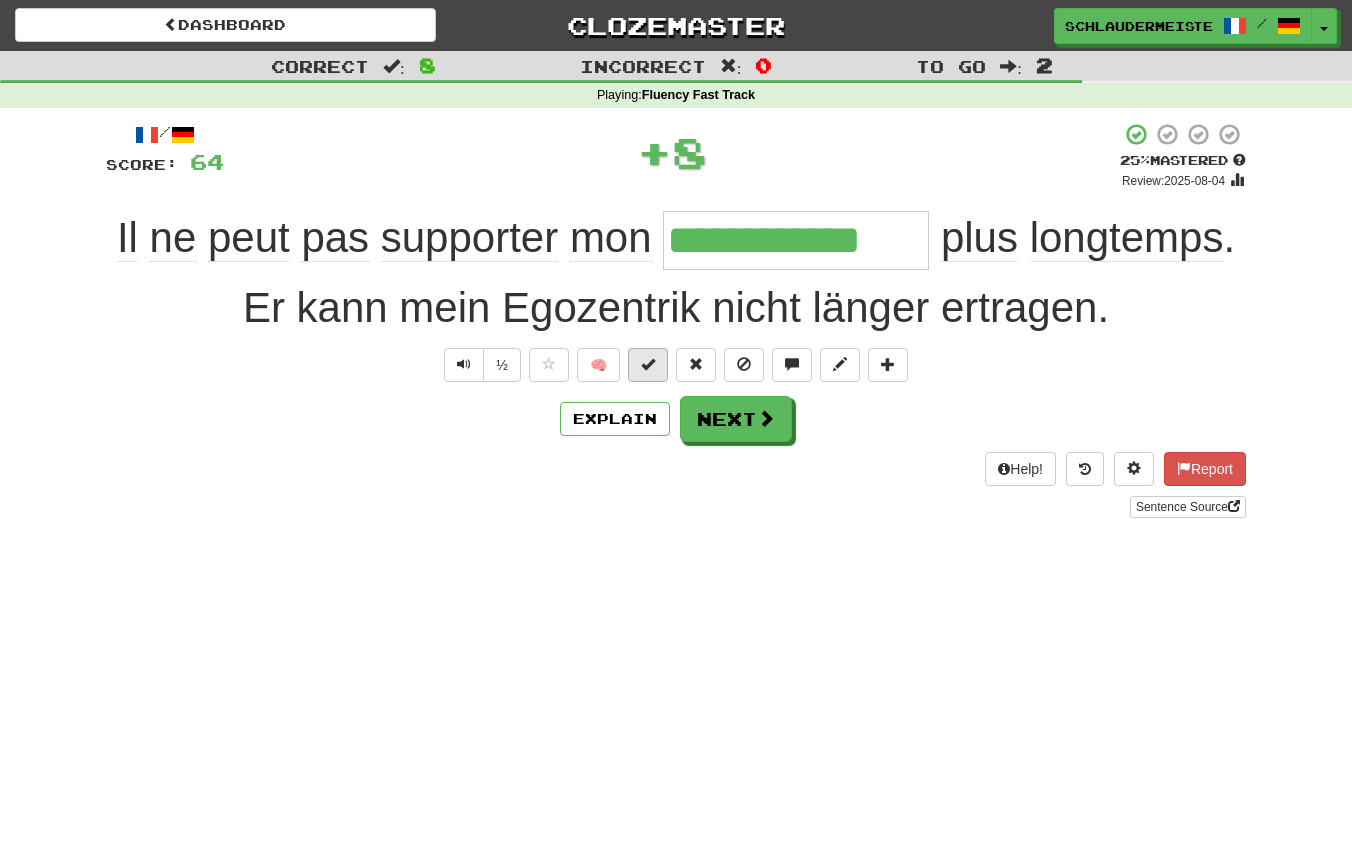 click at bounding box center [648, 365] 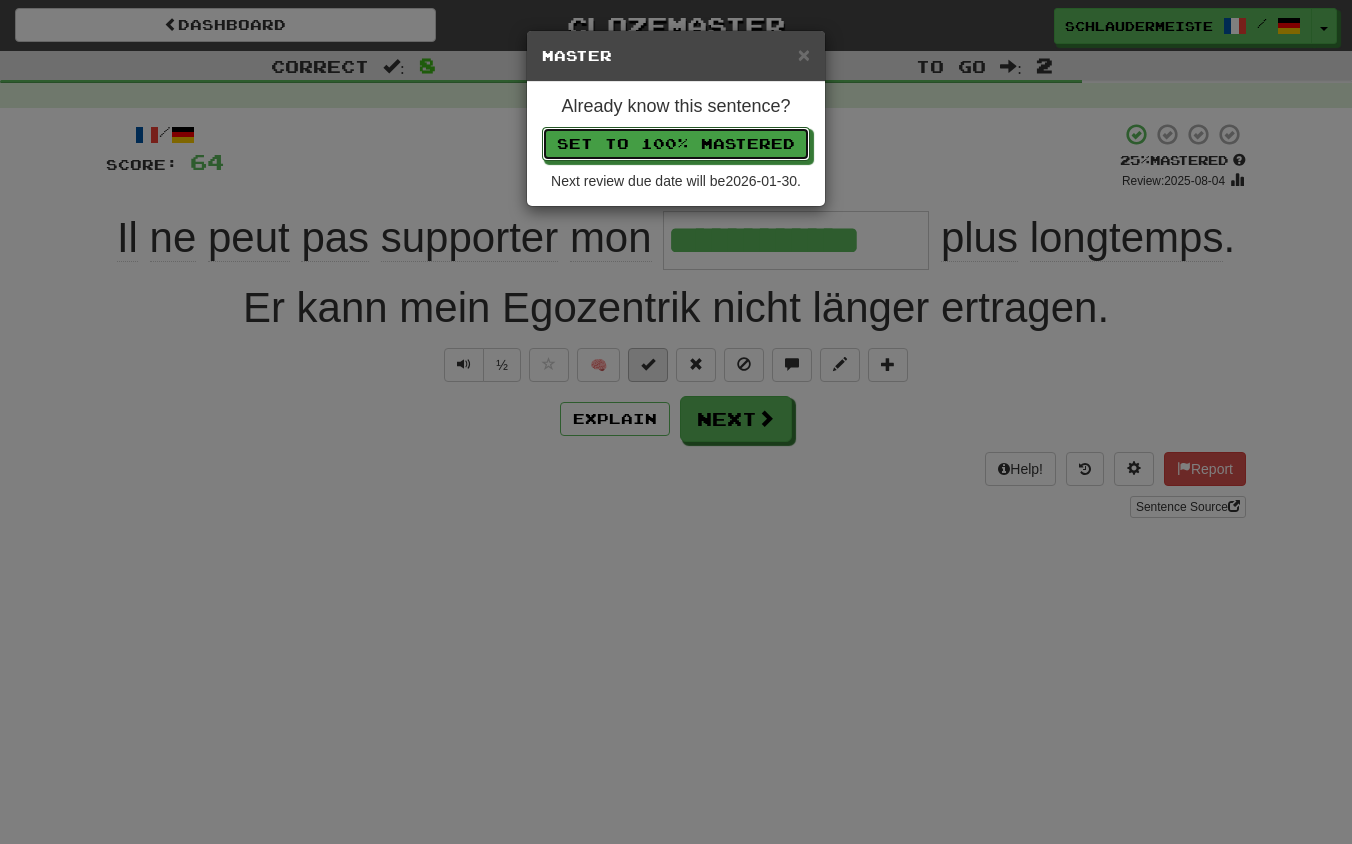 click on "Set to 100% Mastered" at bounding box center (676, 144) 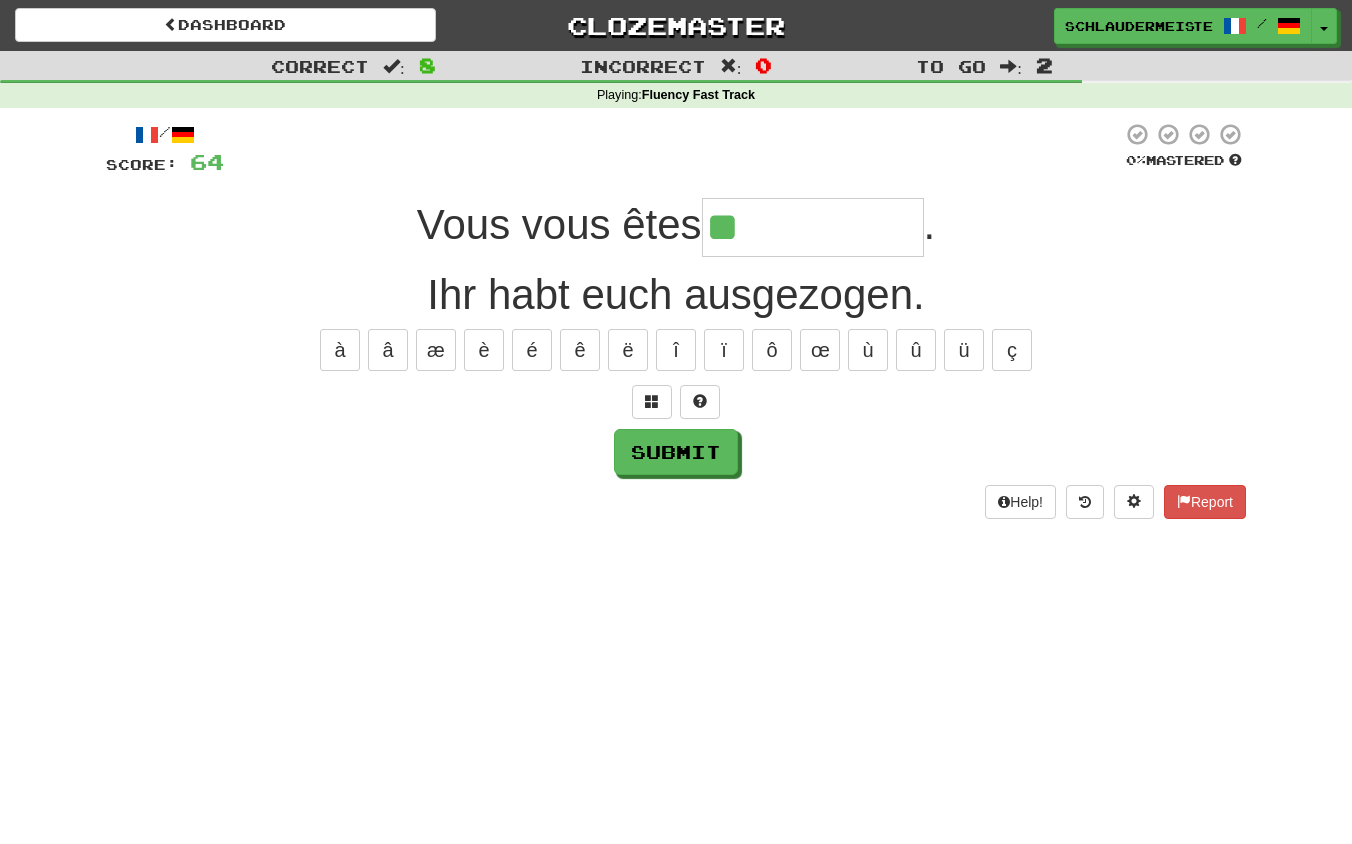 type on "**********" 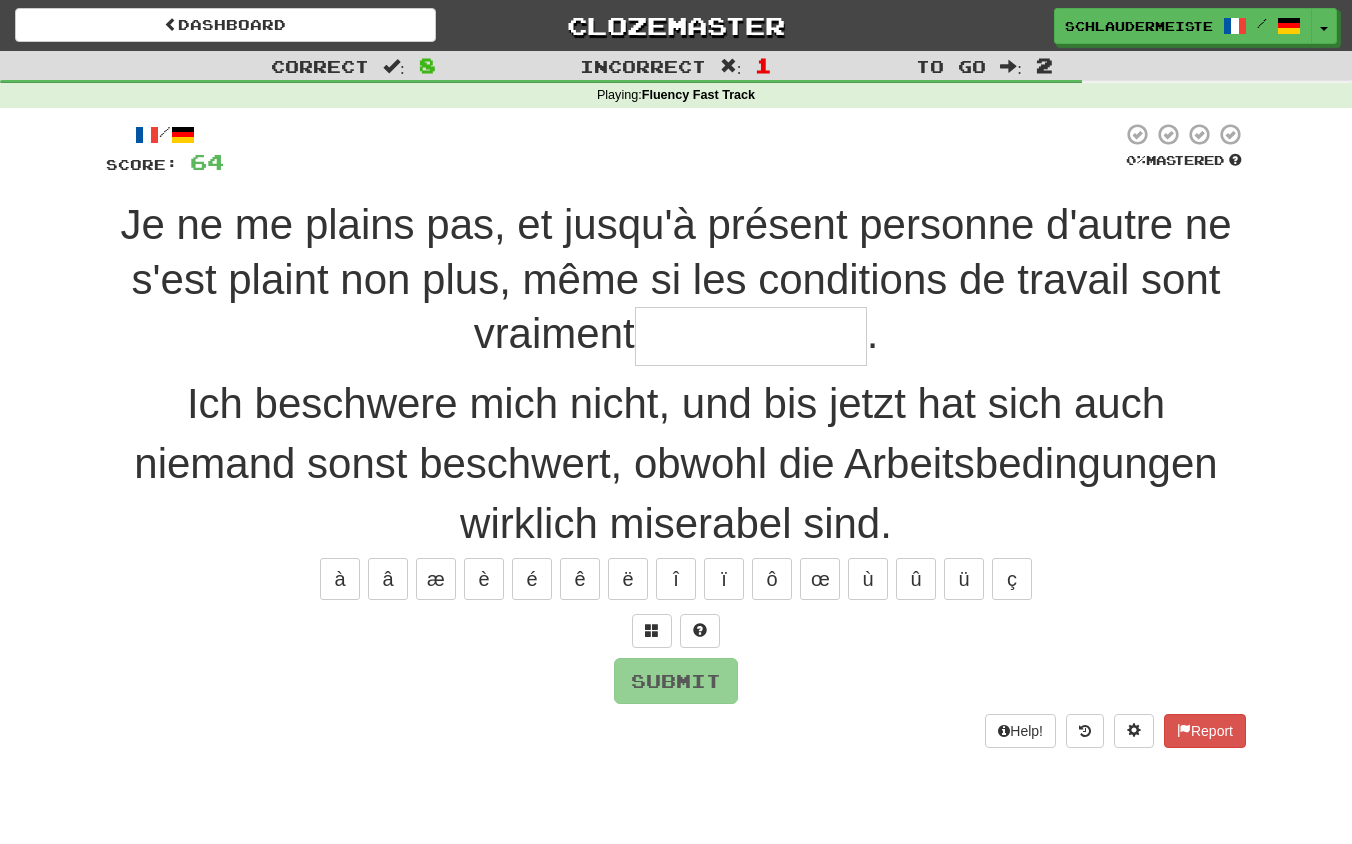 type on "*" 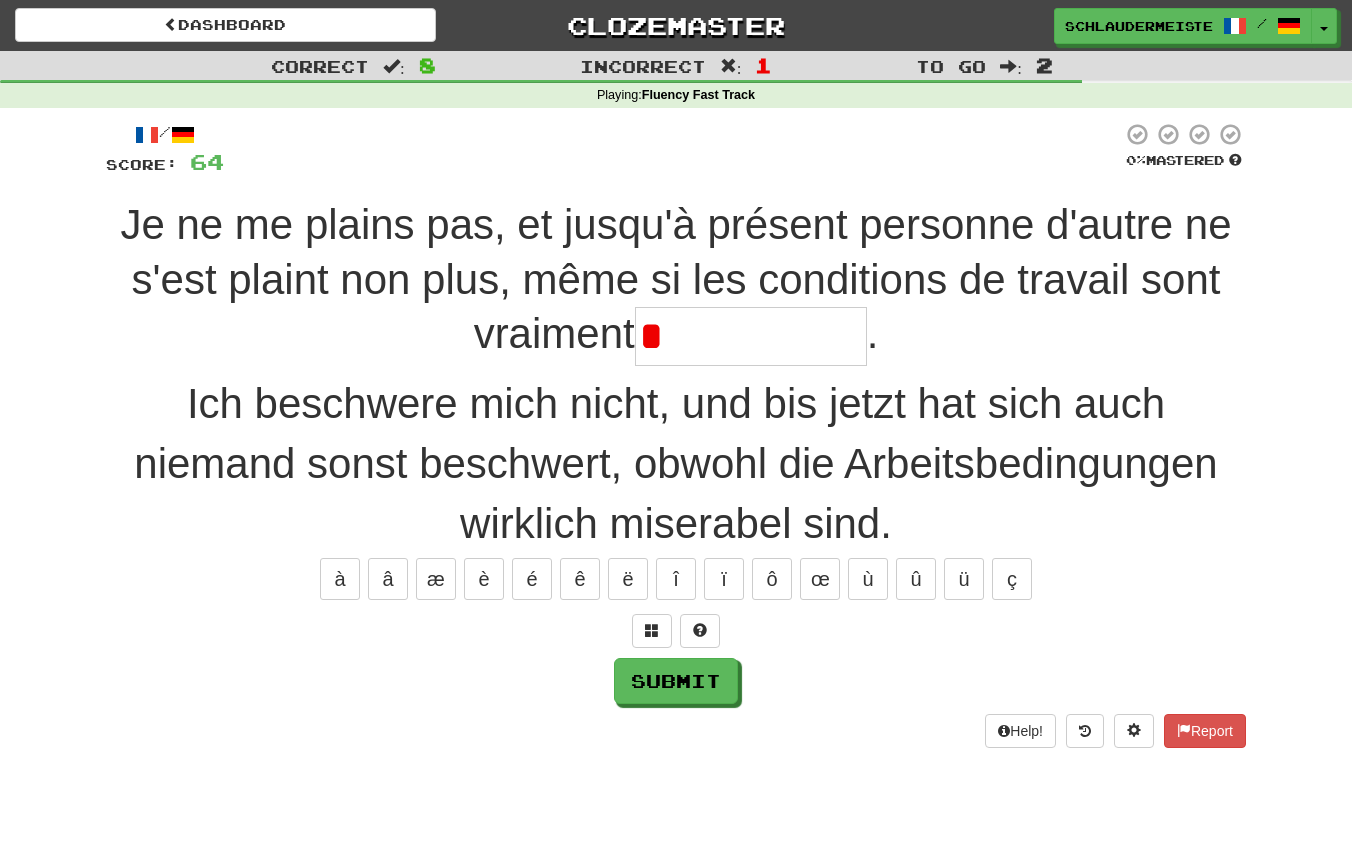 type on "**********" 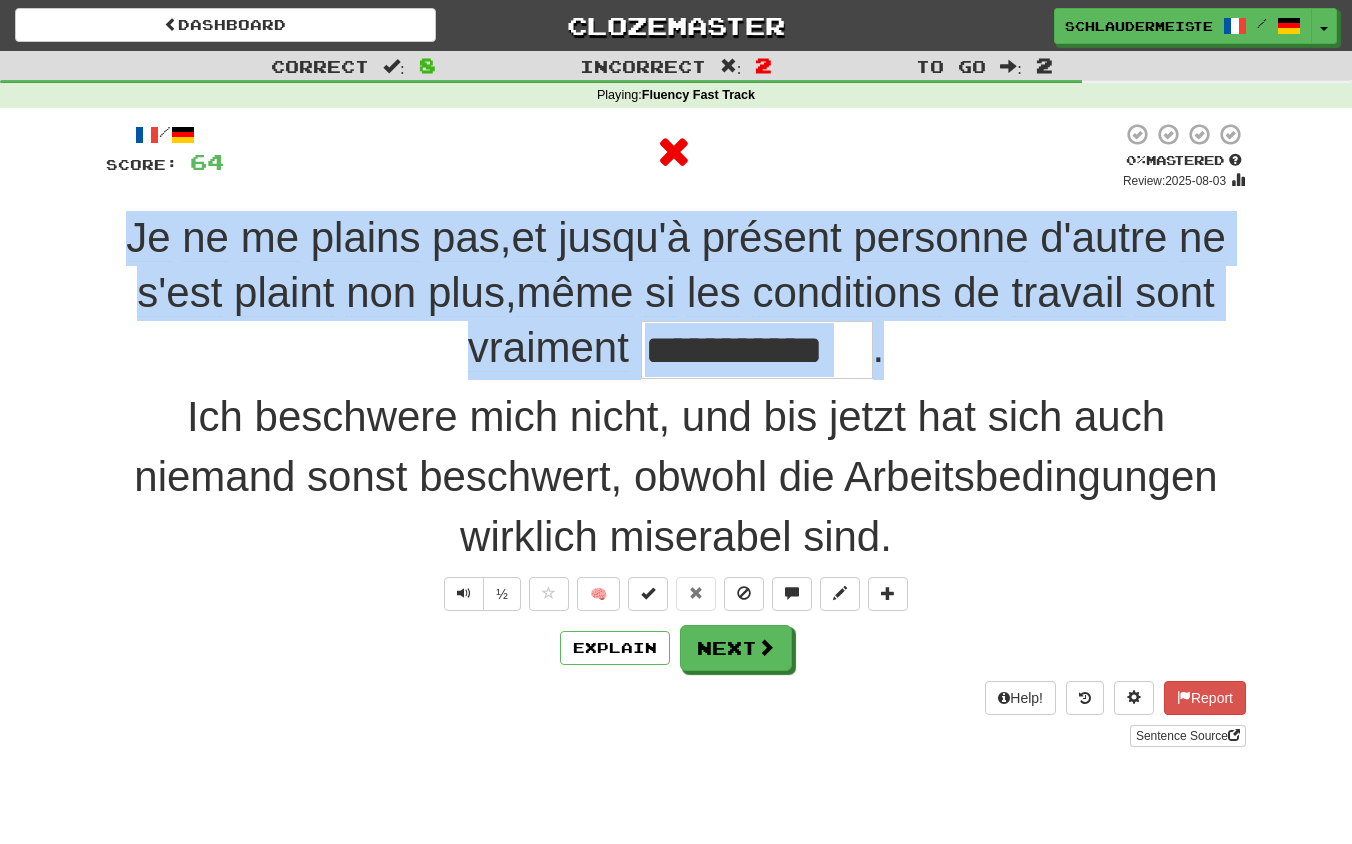 drag, startPoint x: 103, startPoint y: 217, endPoint x: 971, endPoint y: 340, distance: 876.6716 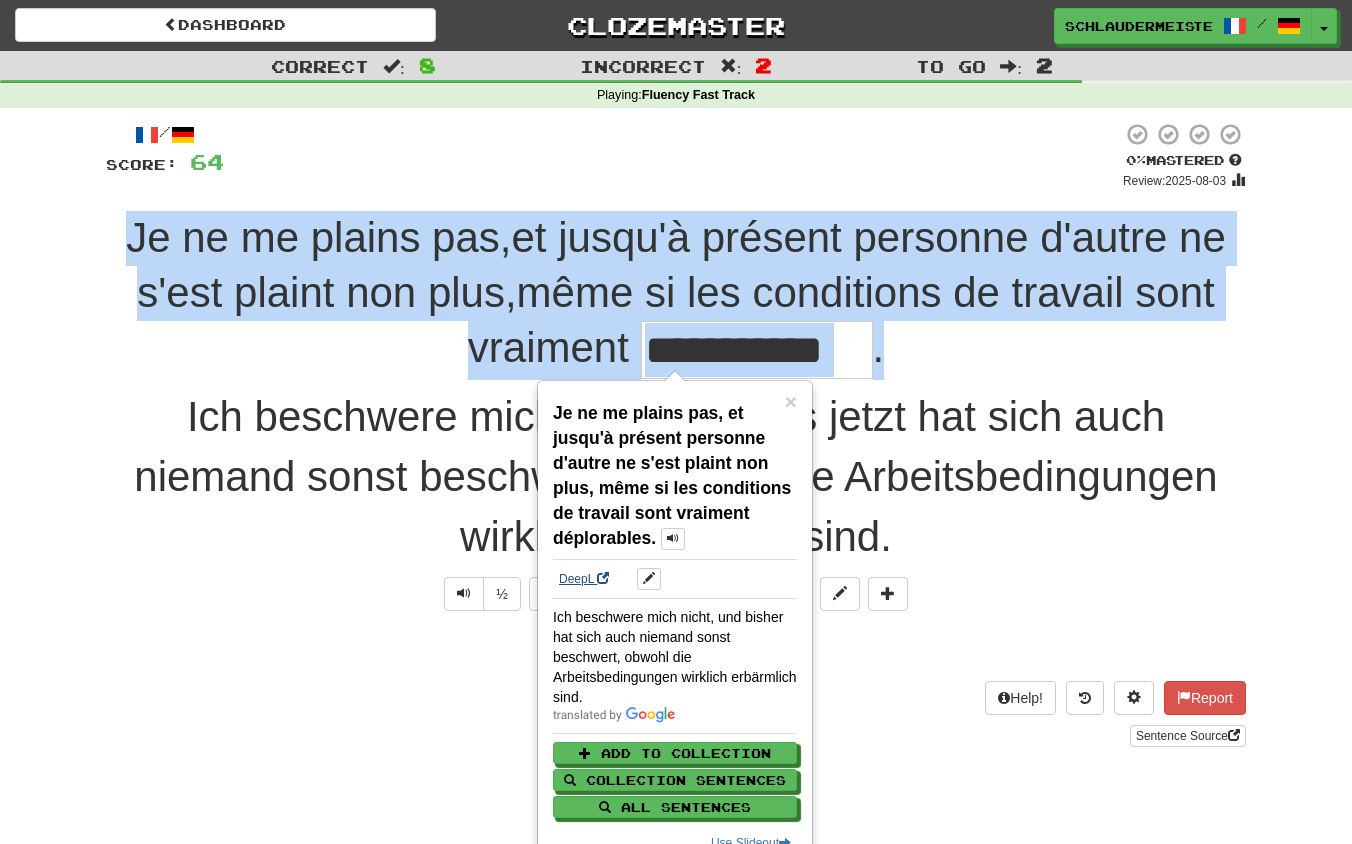 click on "DeepL" at bounding box center (584, 579) 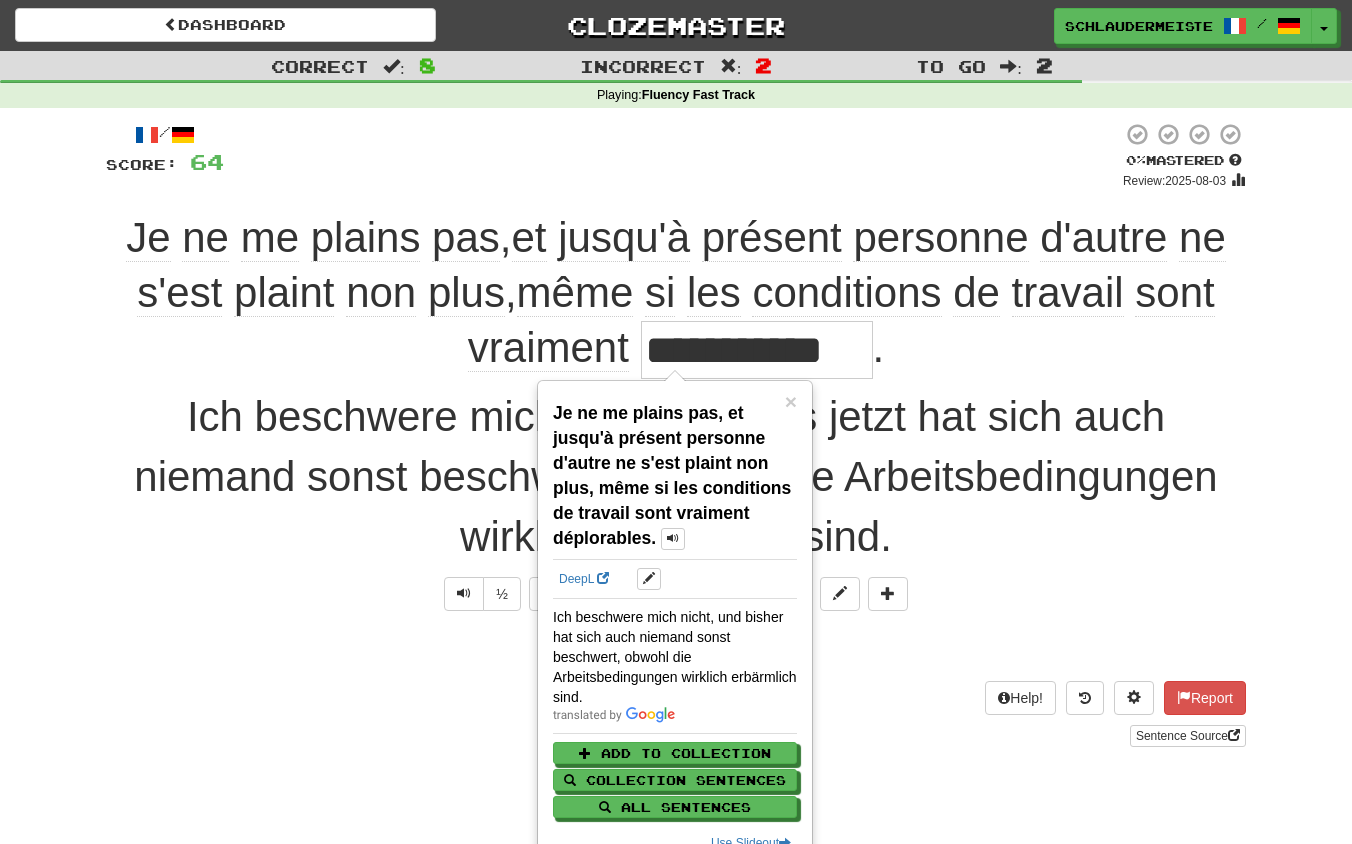 click on "**********" at bounding box center (676, 434) 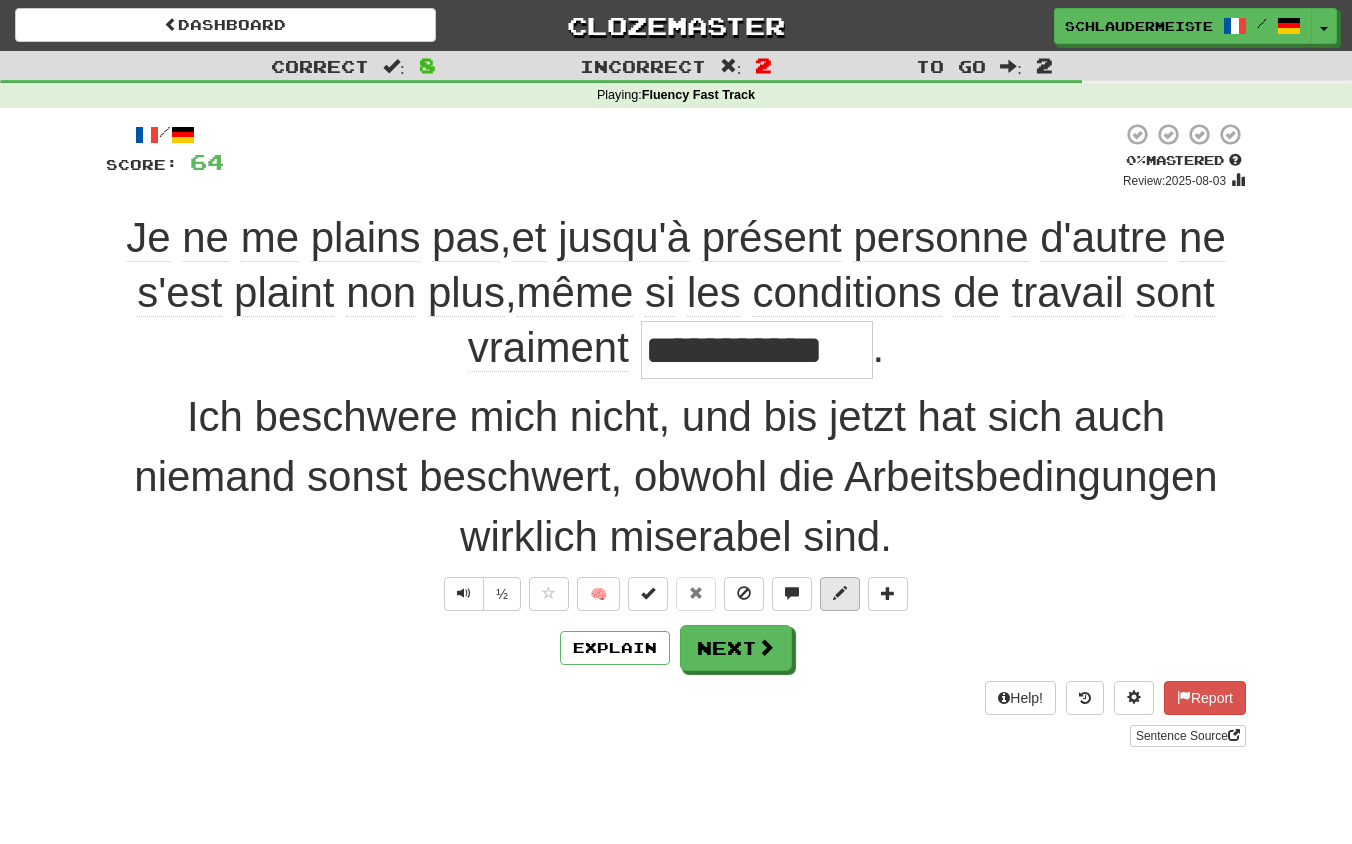 click at bounding box center (840, 593) 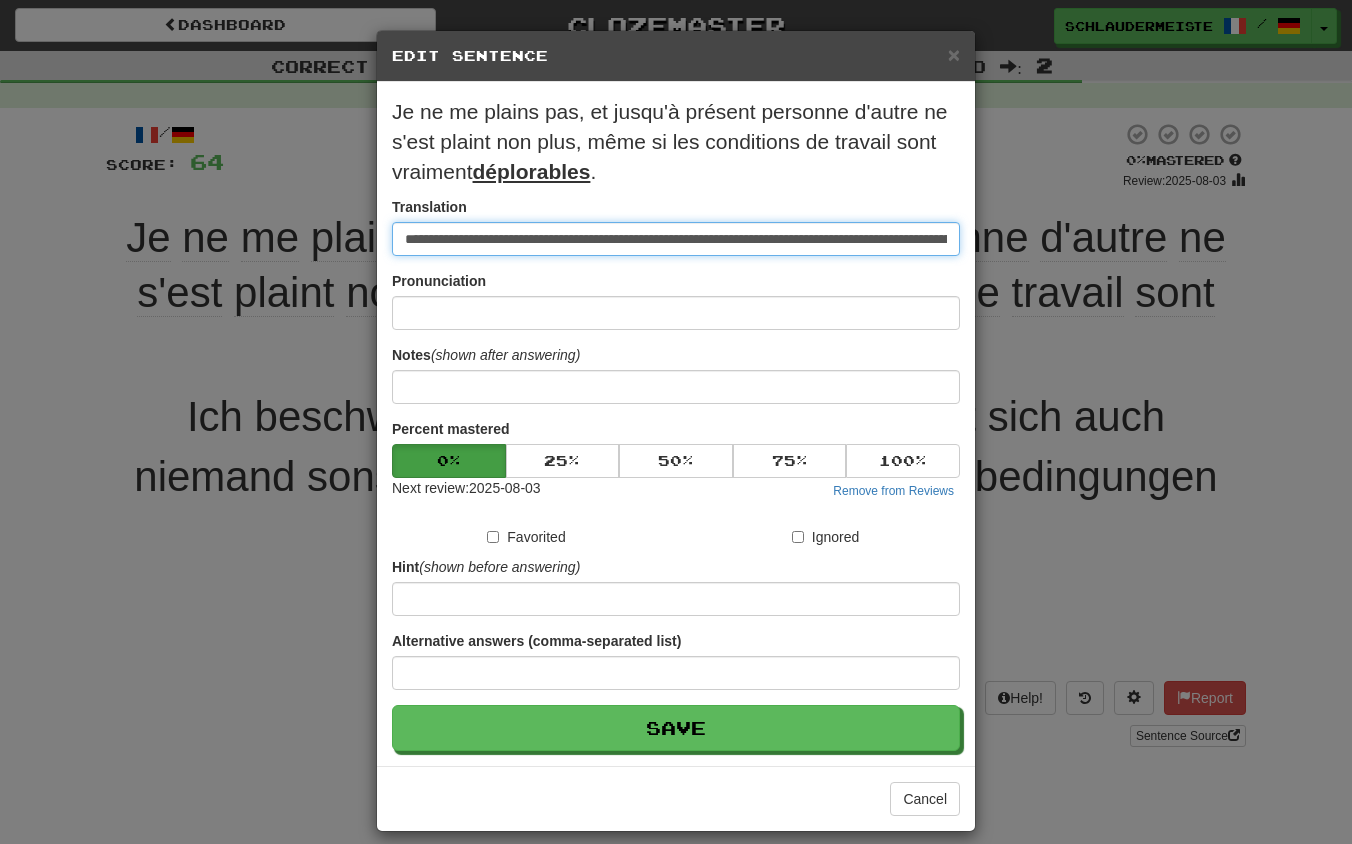 drag, startPoint x: 953, startPoint y: 244, endPoint x: 233, endPoint y: 202, distance: 721.22394 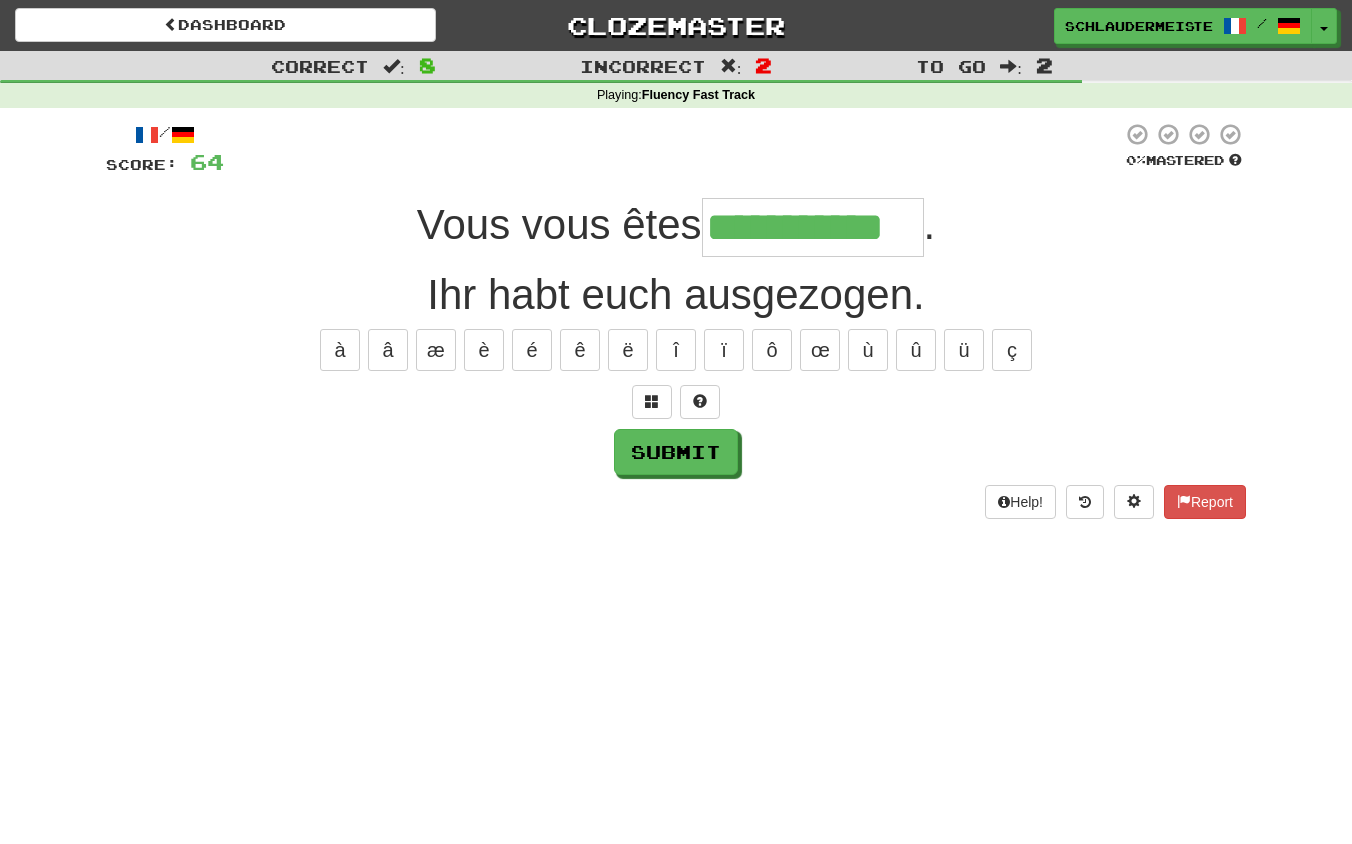 type on "**********" 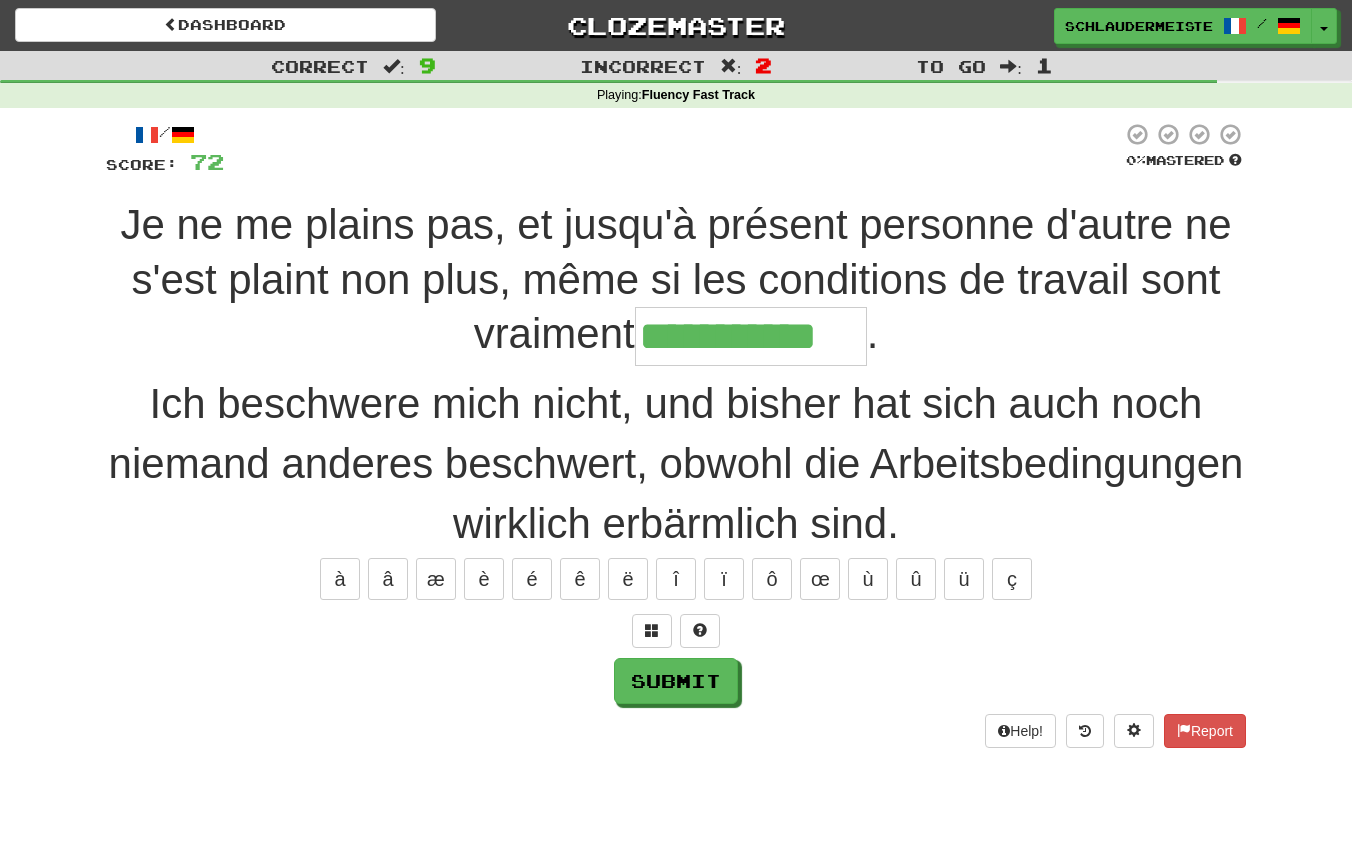 type on "**********" 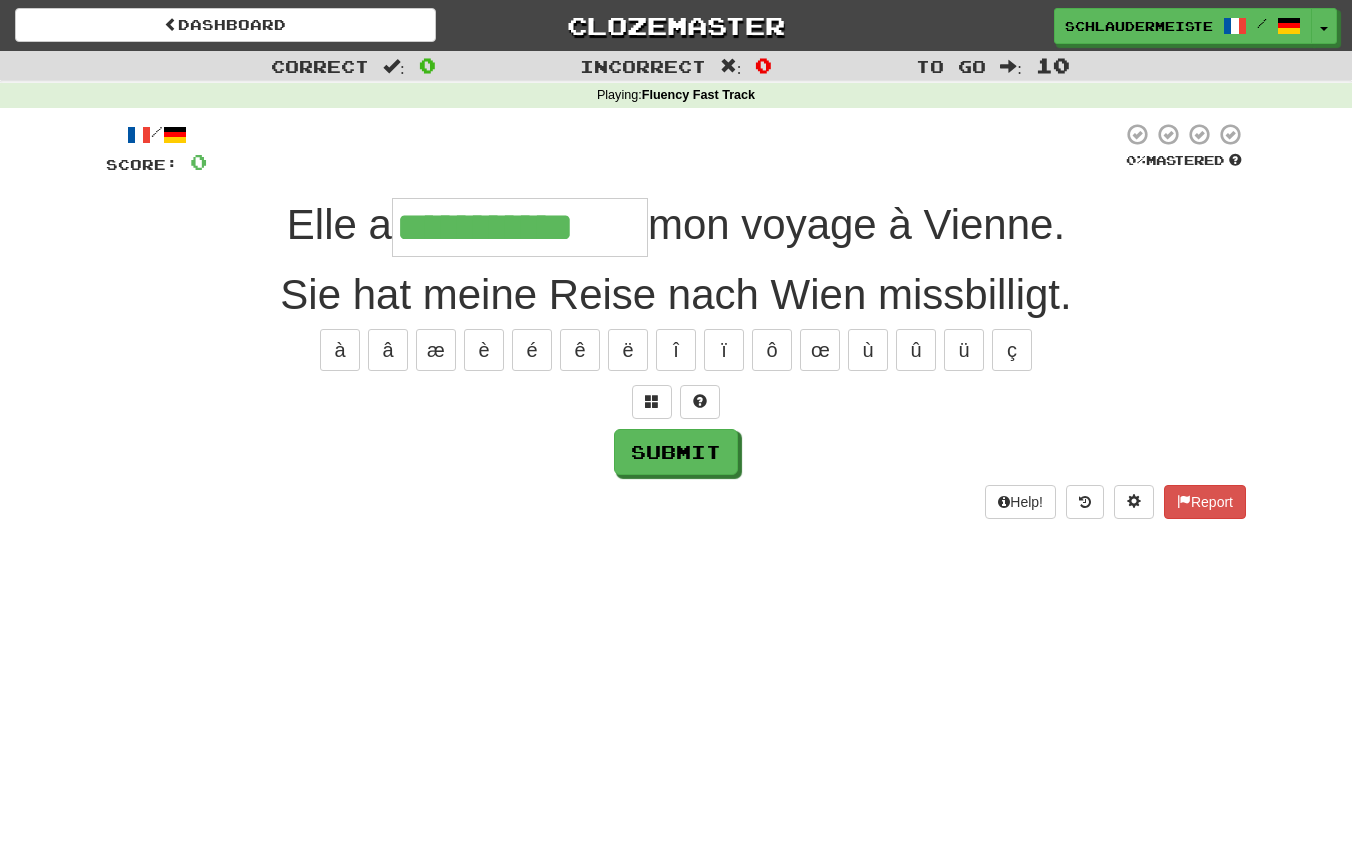 type on "**********" 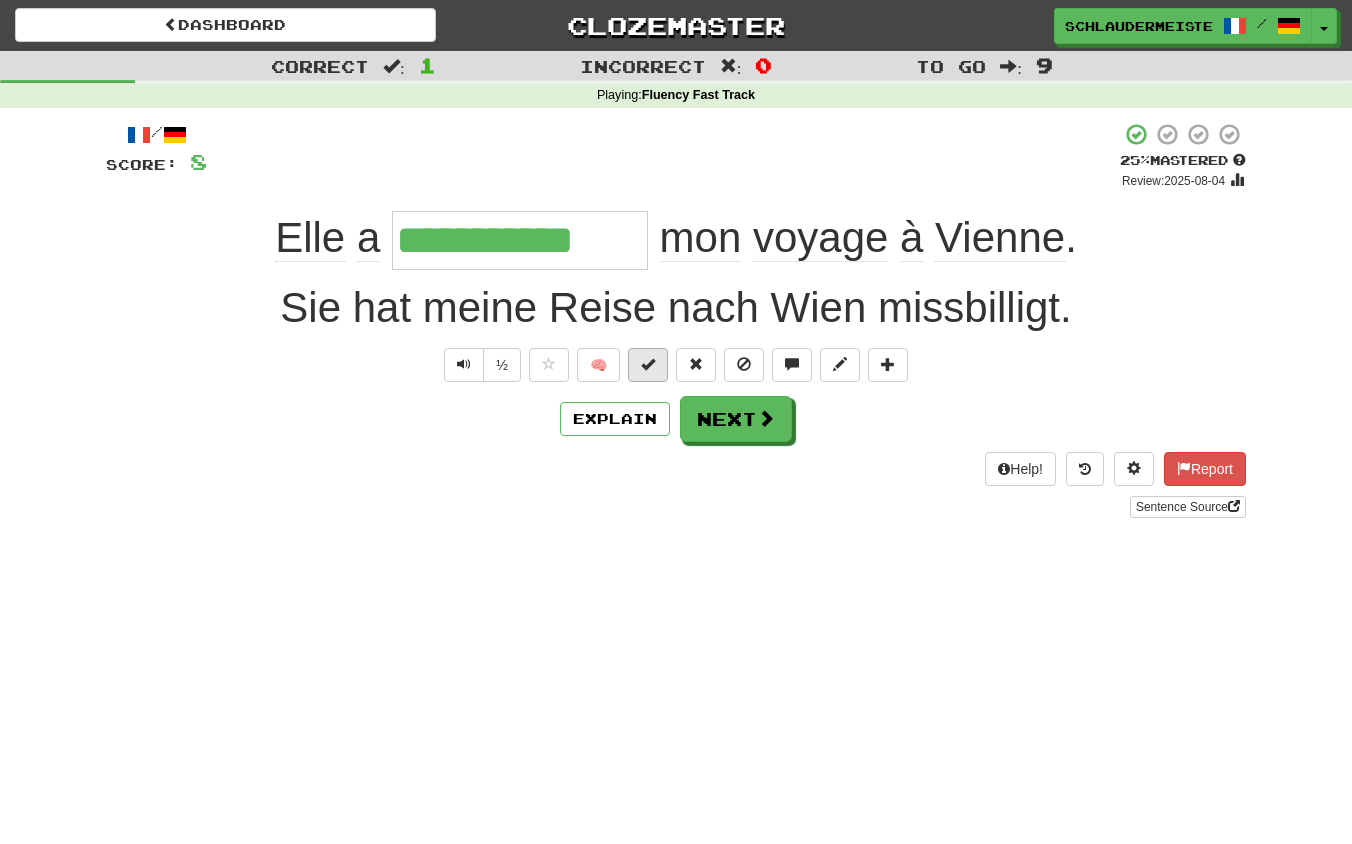 click at bounding box center (648, 364) 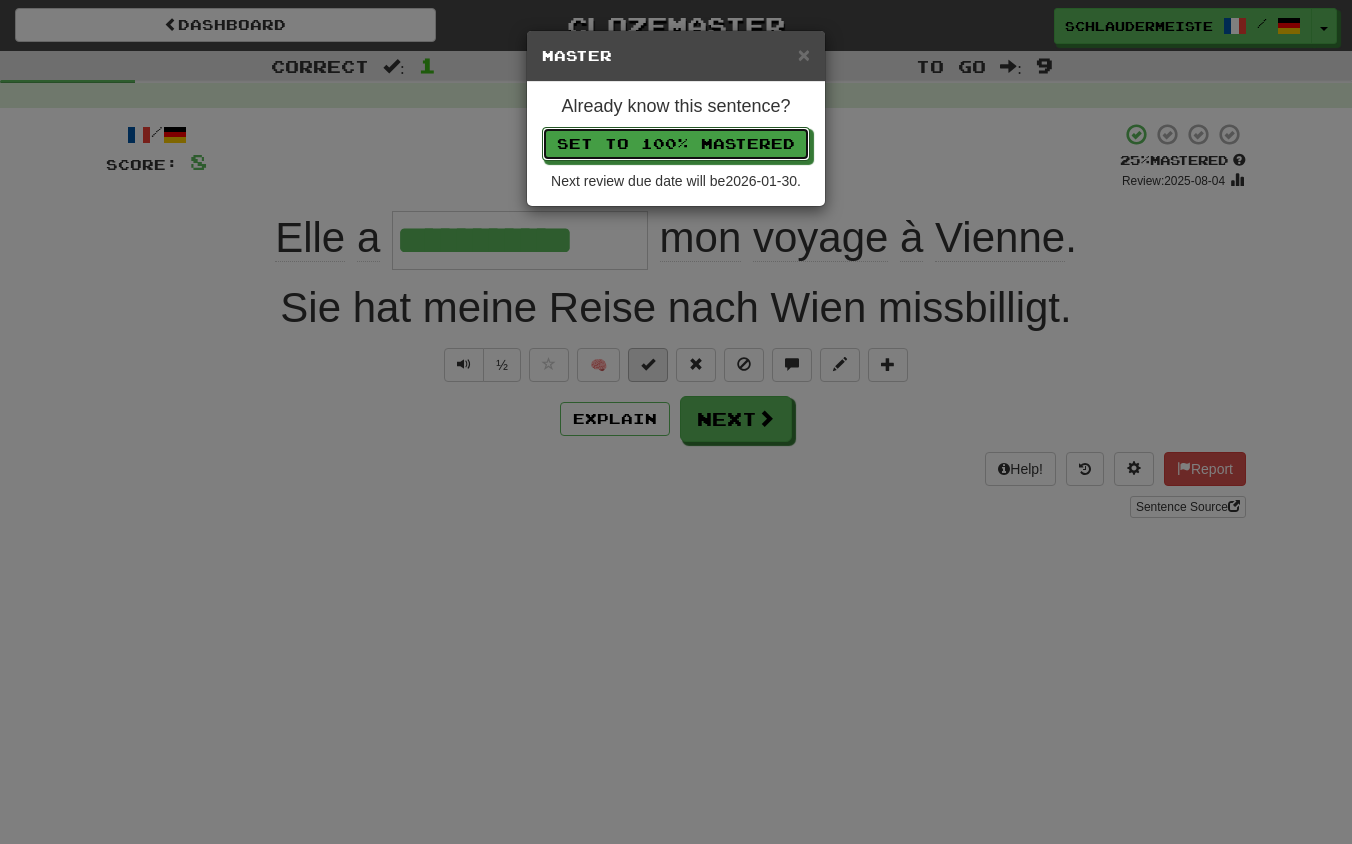 type 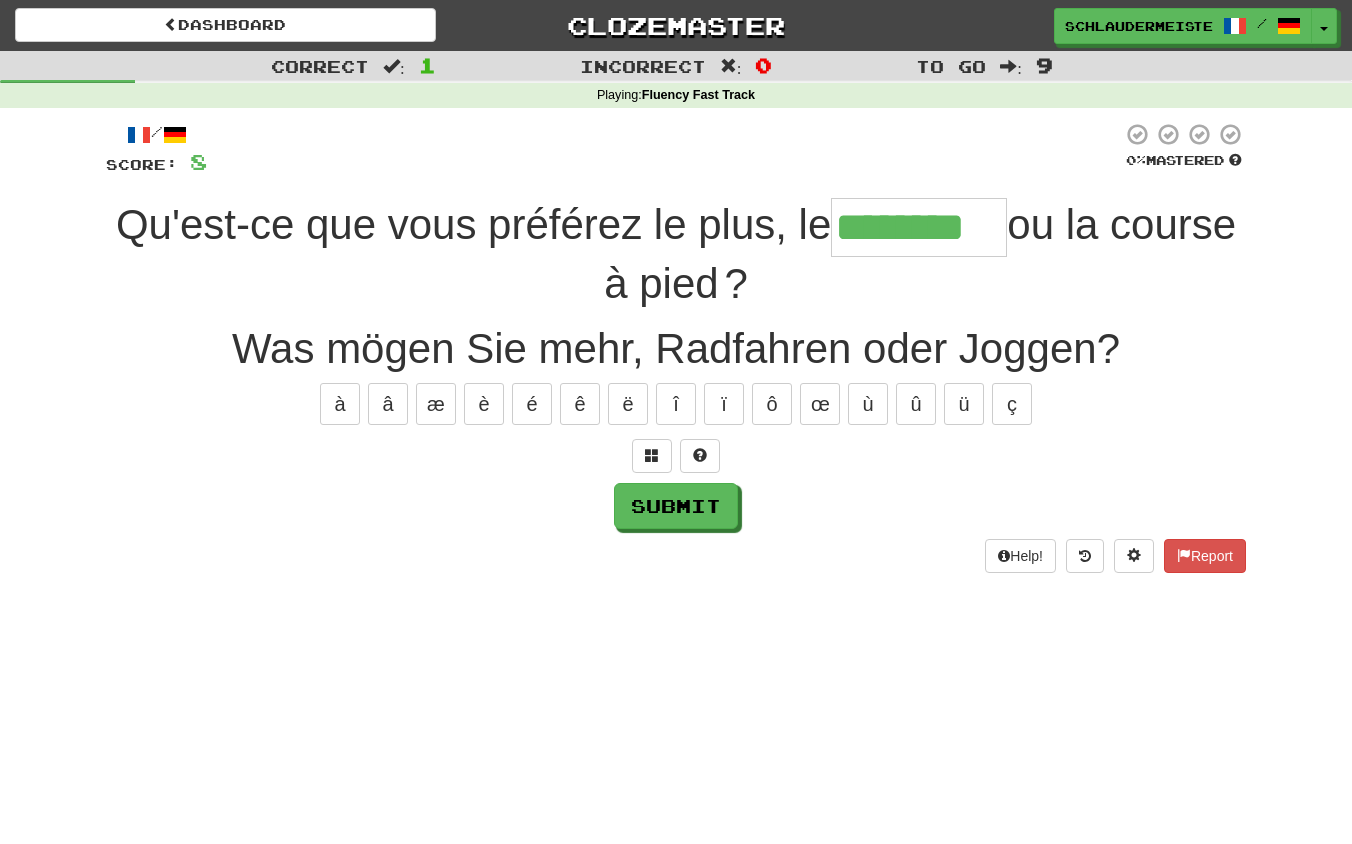 type on "********" 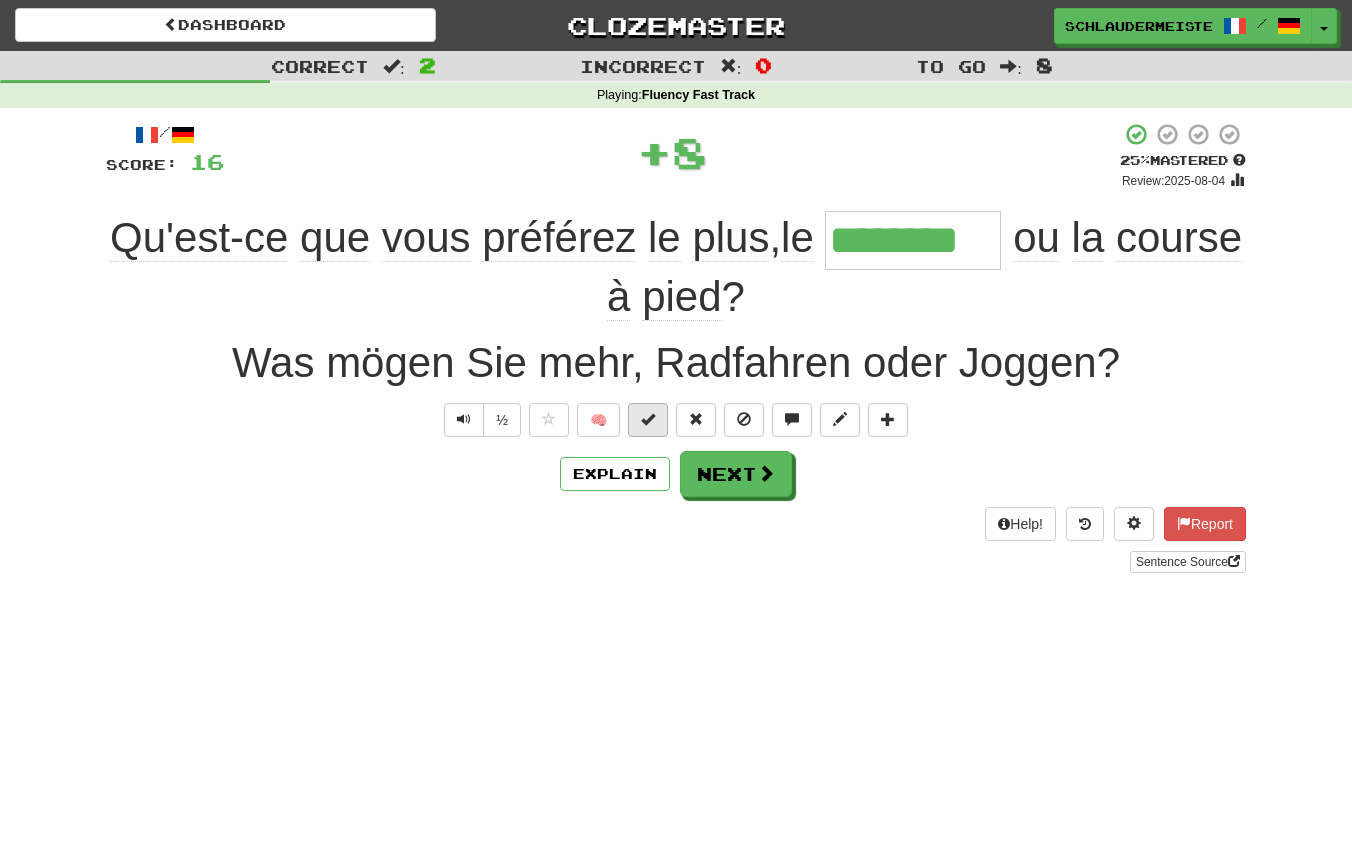 click at bounding box center (648, 419) 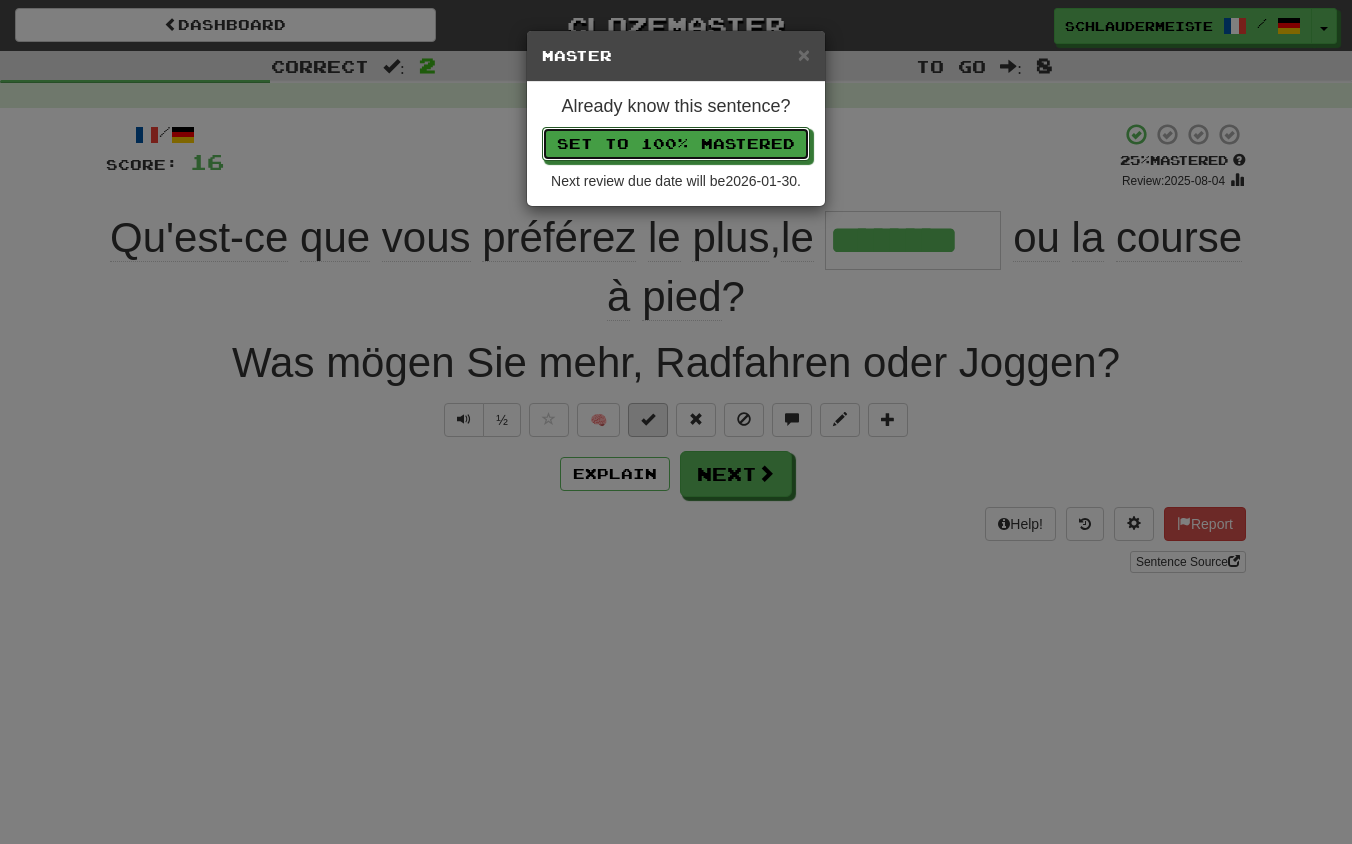click on "Set to 100% Mastered" at bounding box center (676, 144) 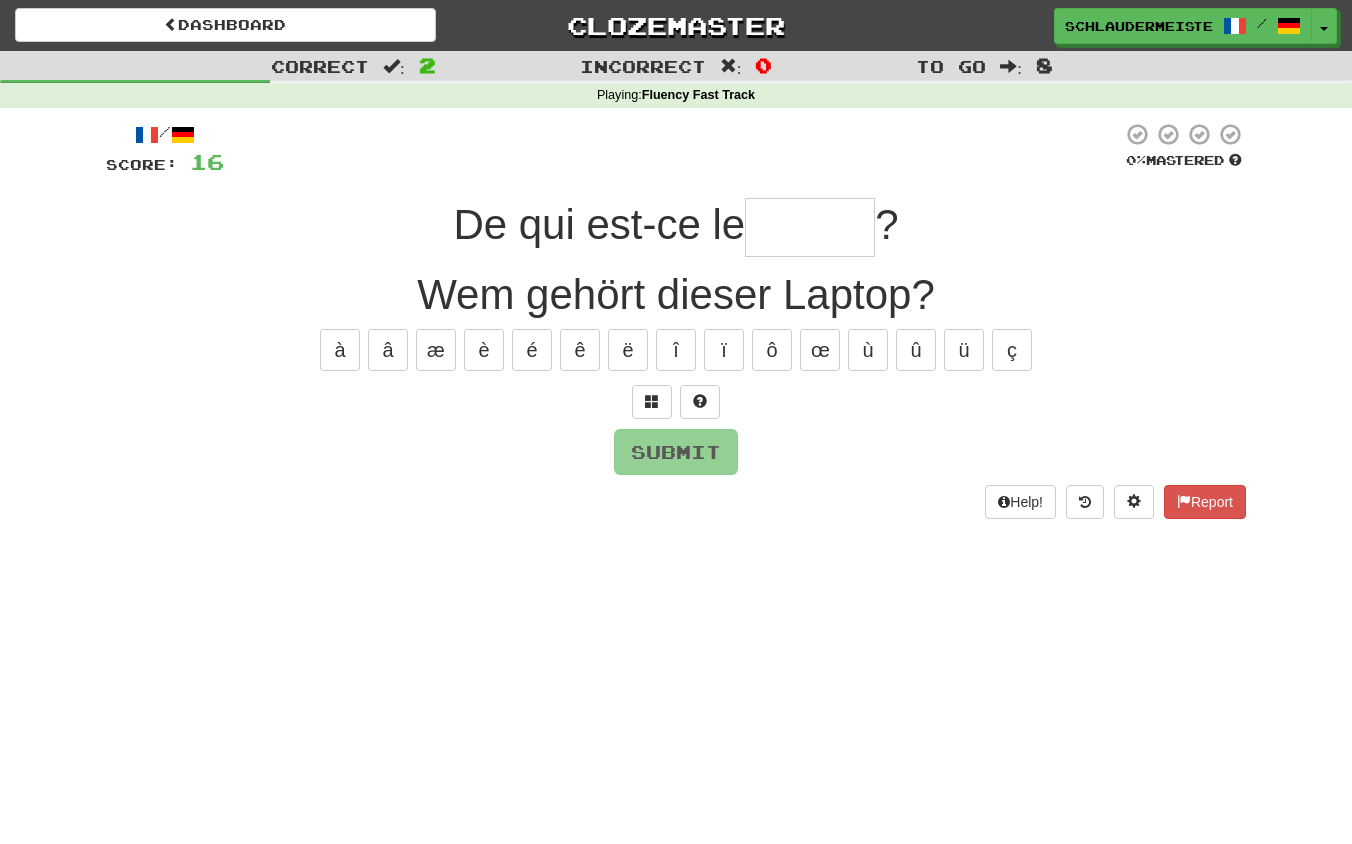 type on "*" 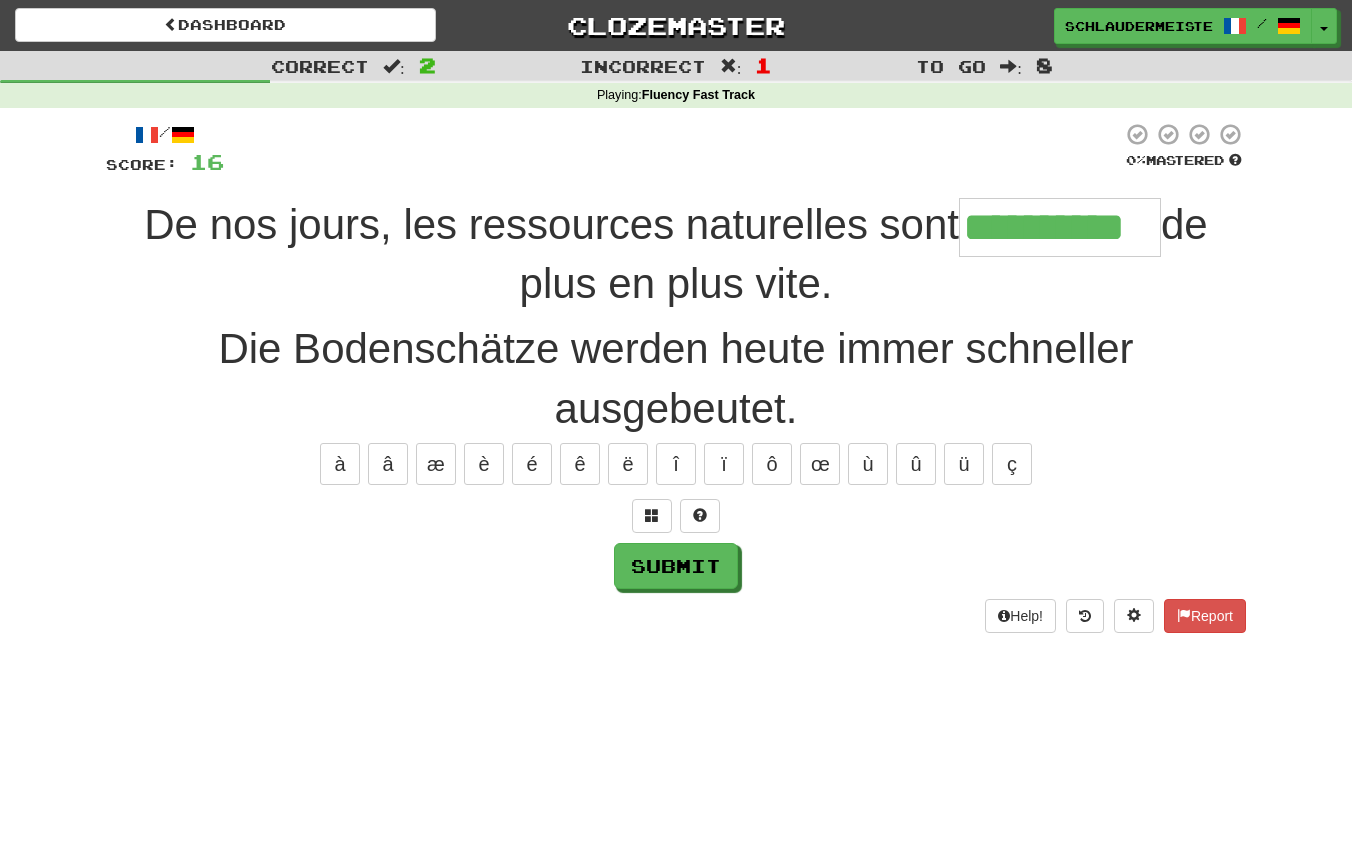 type on "**********" 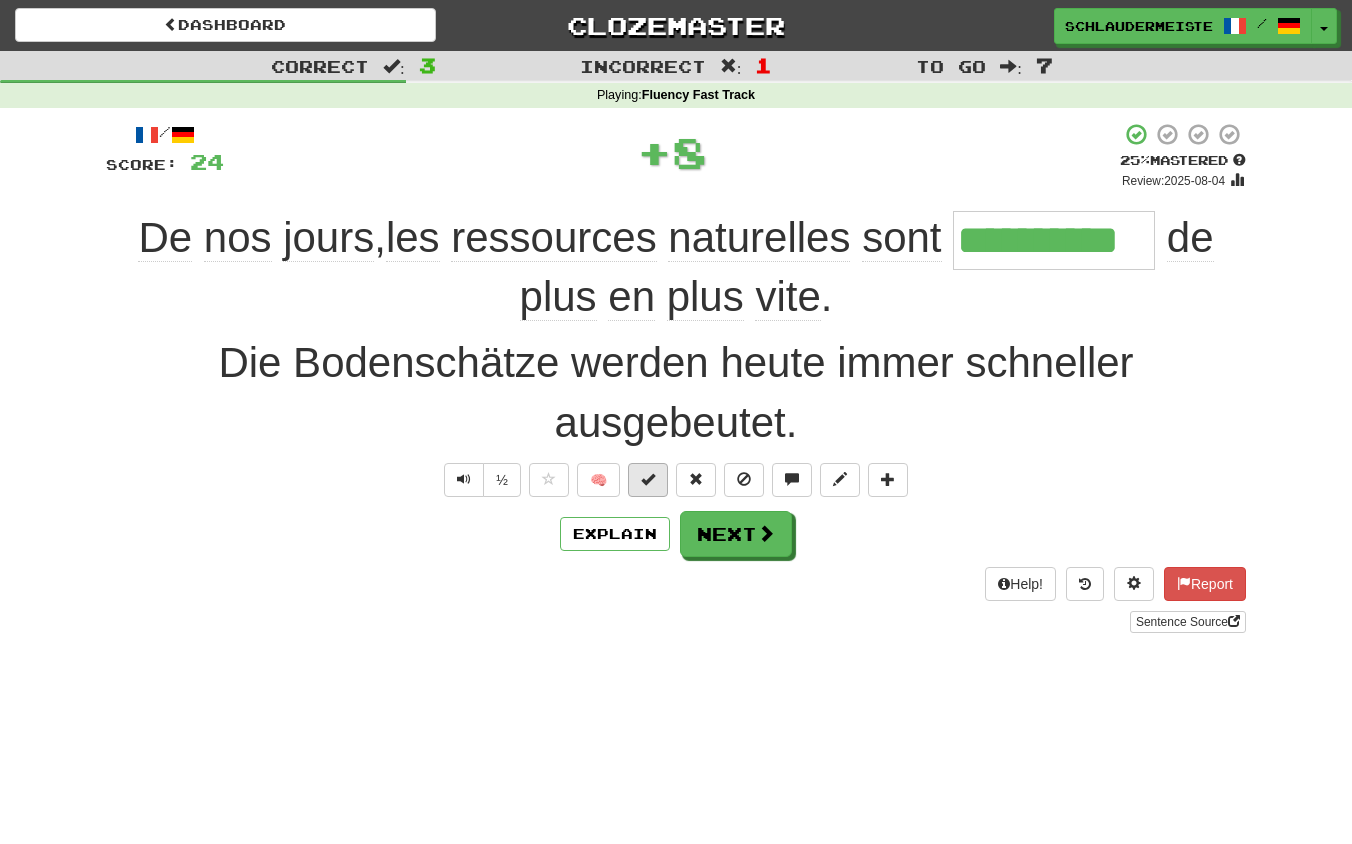 click at bounding box center [648, 479] 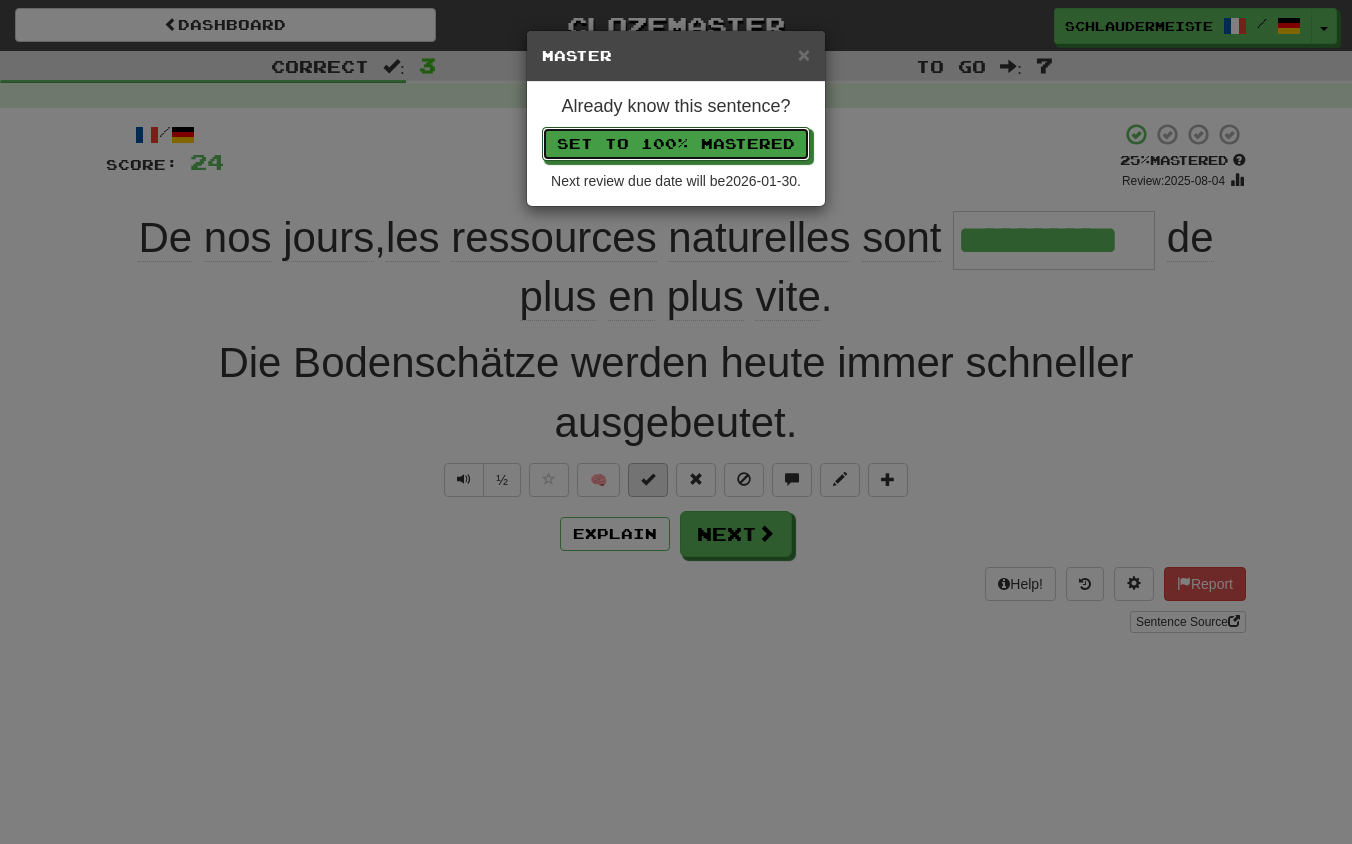 click on "Set to 100% Mastered" at bounding box center [676, 144] 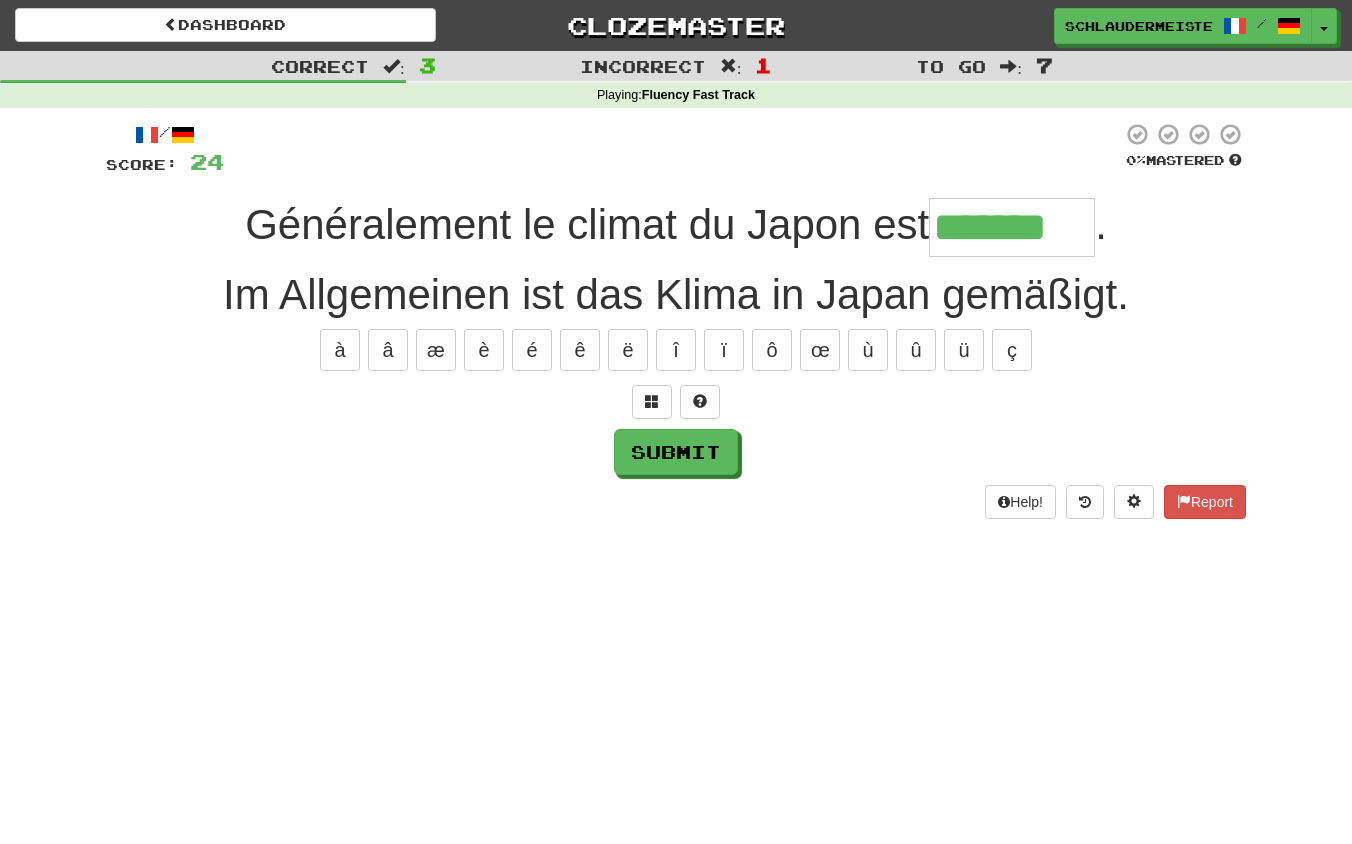 type on "*******" 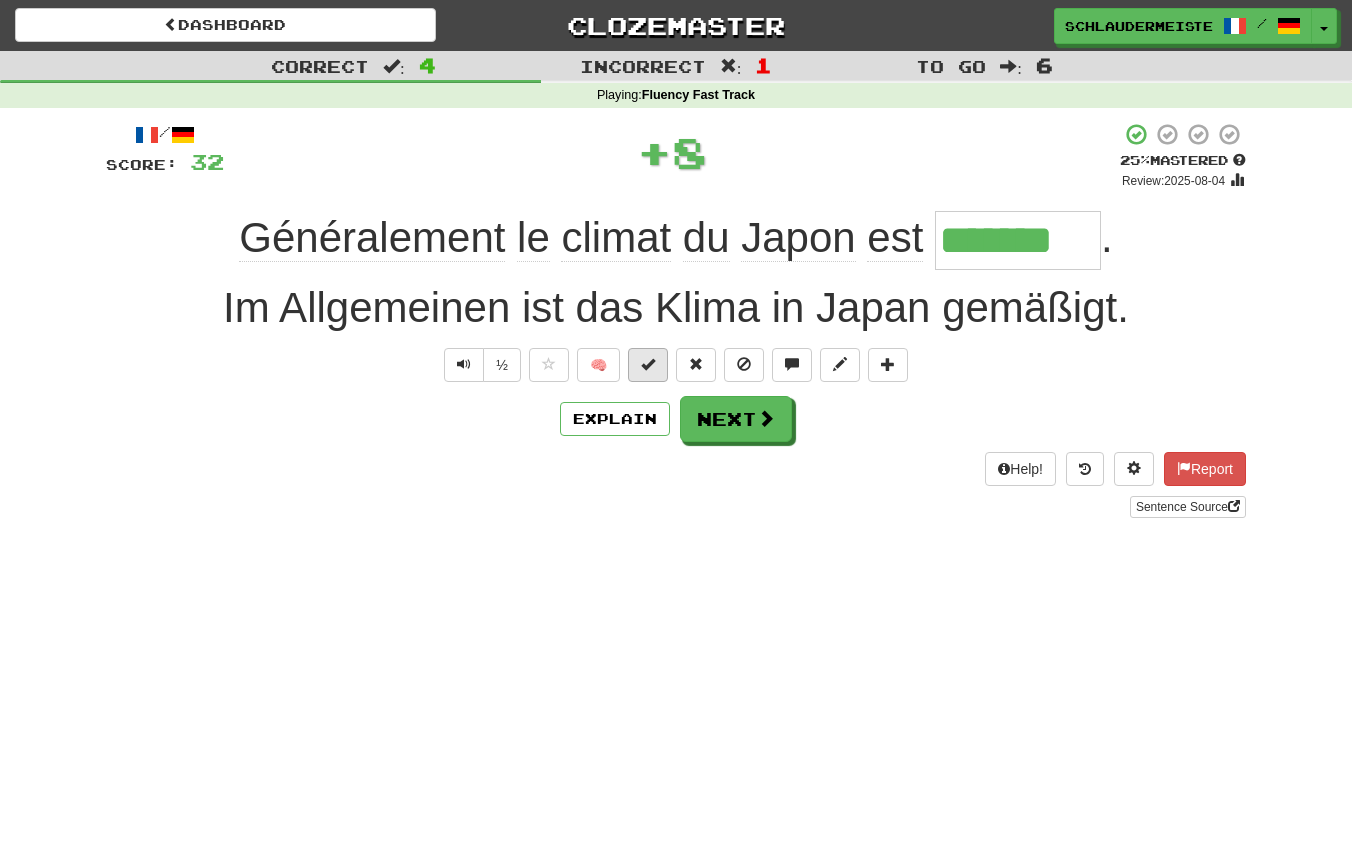 click at bounding box center (648, 364) 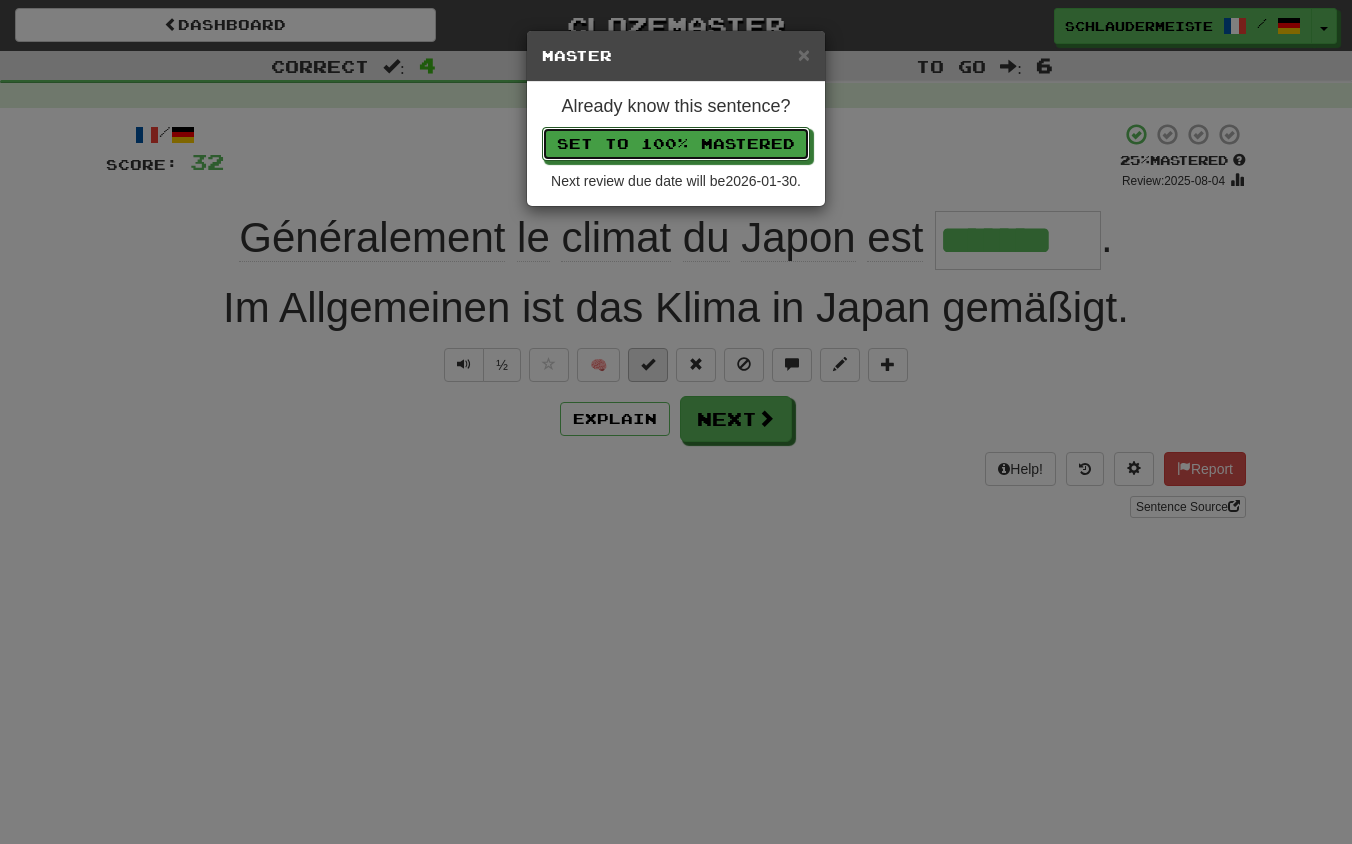 click on "Set to 100% Mastered" at bounding box center [676, 144] 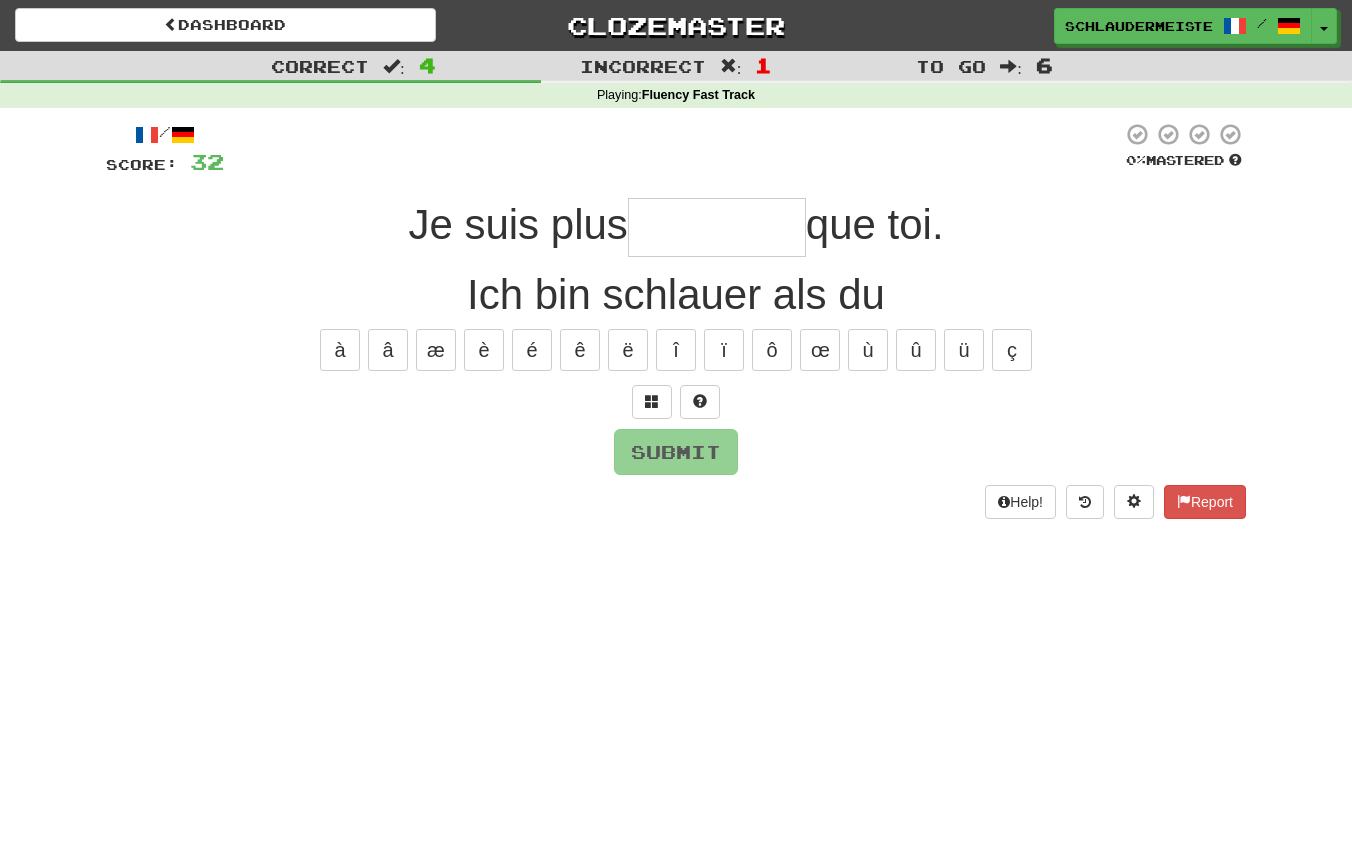 type on "*" 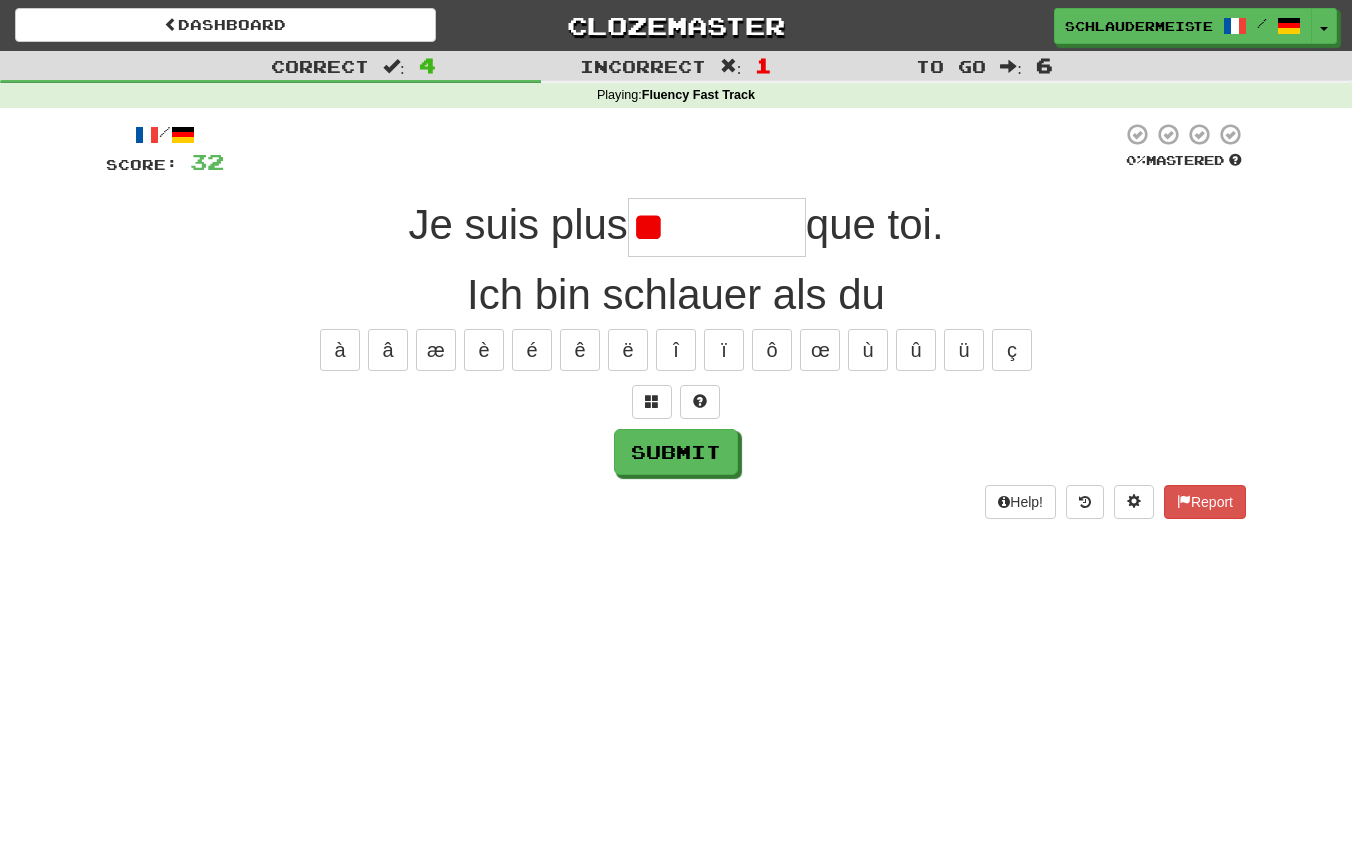 type on "*" 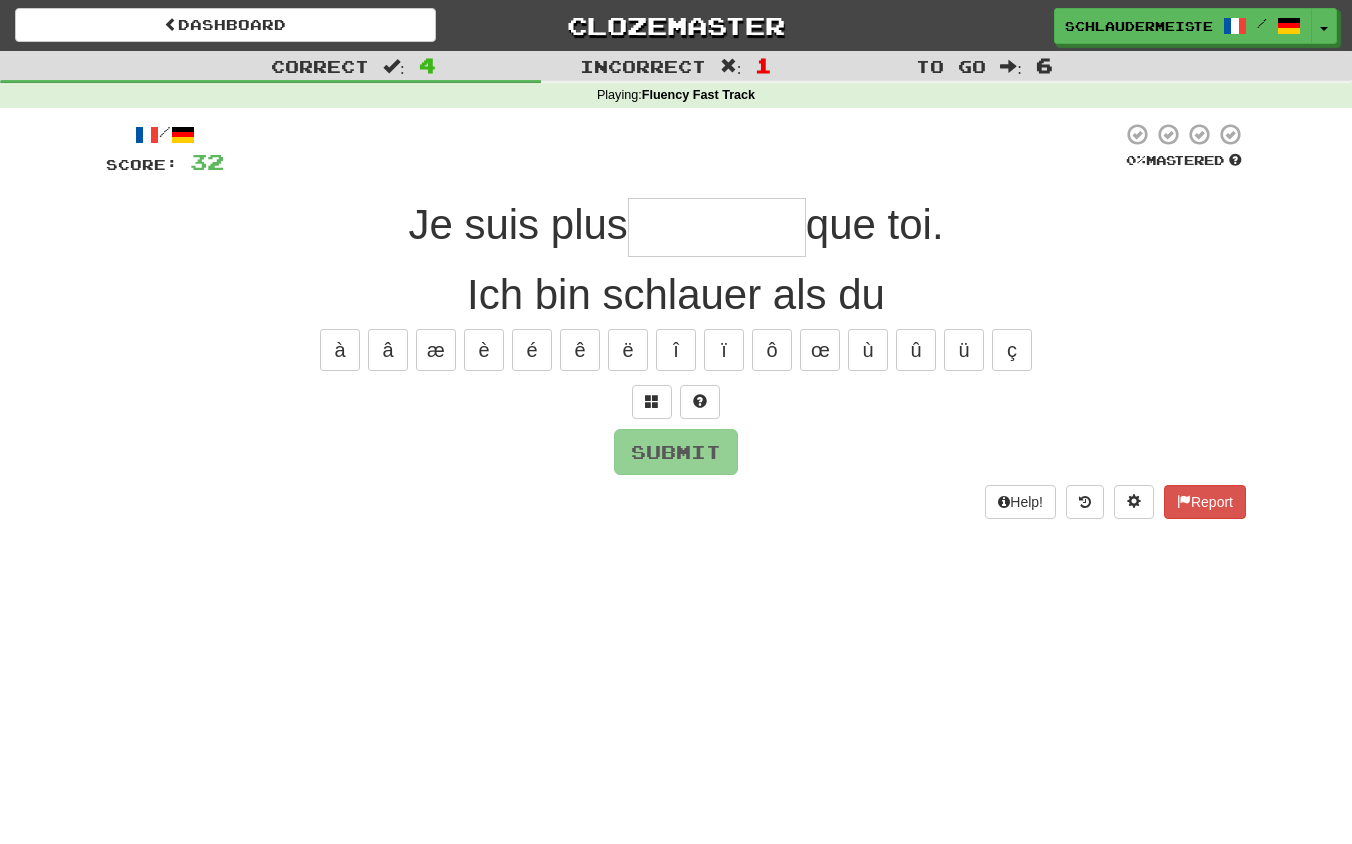 type on "********" 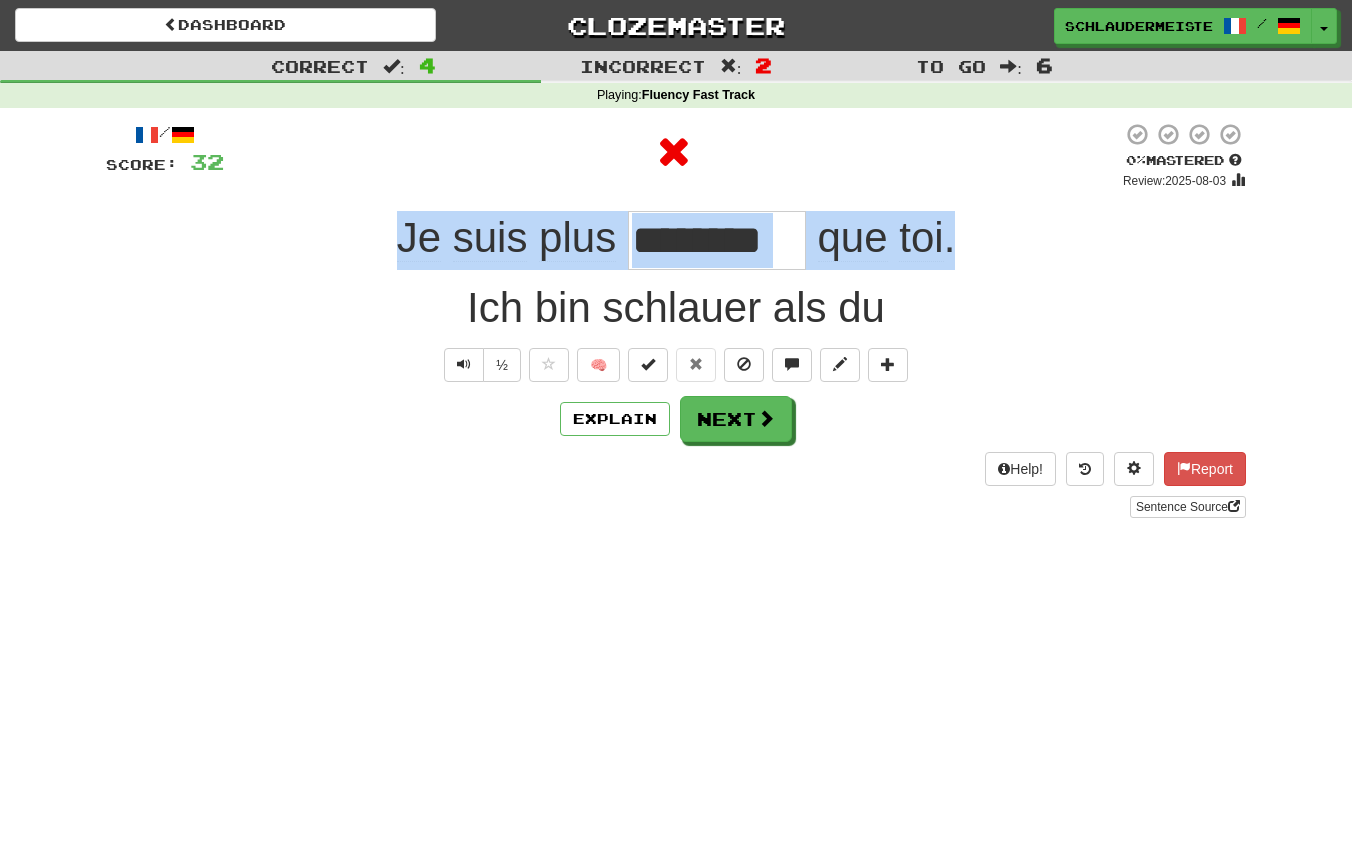 drag, startPoint x: 382, startPoint y: 213, endPoint x: 1020, endPoint y: 232, distance: 638.28284 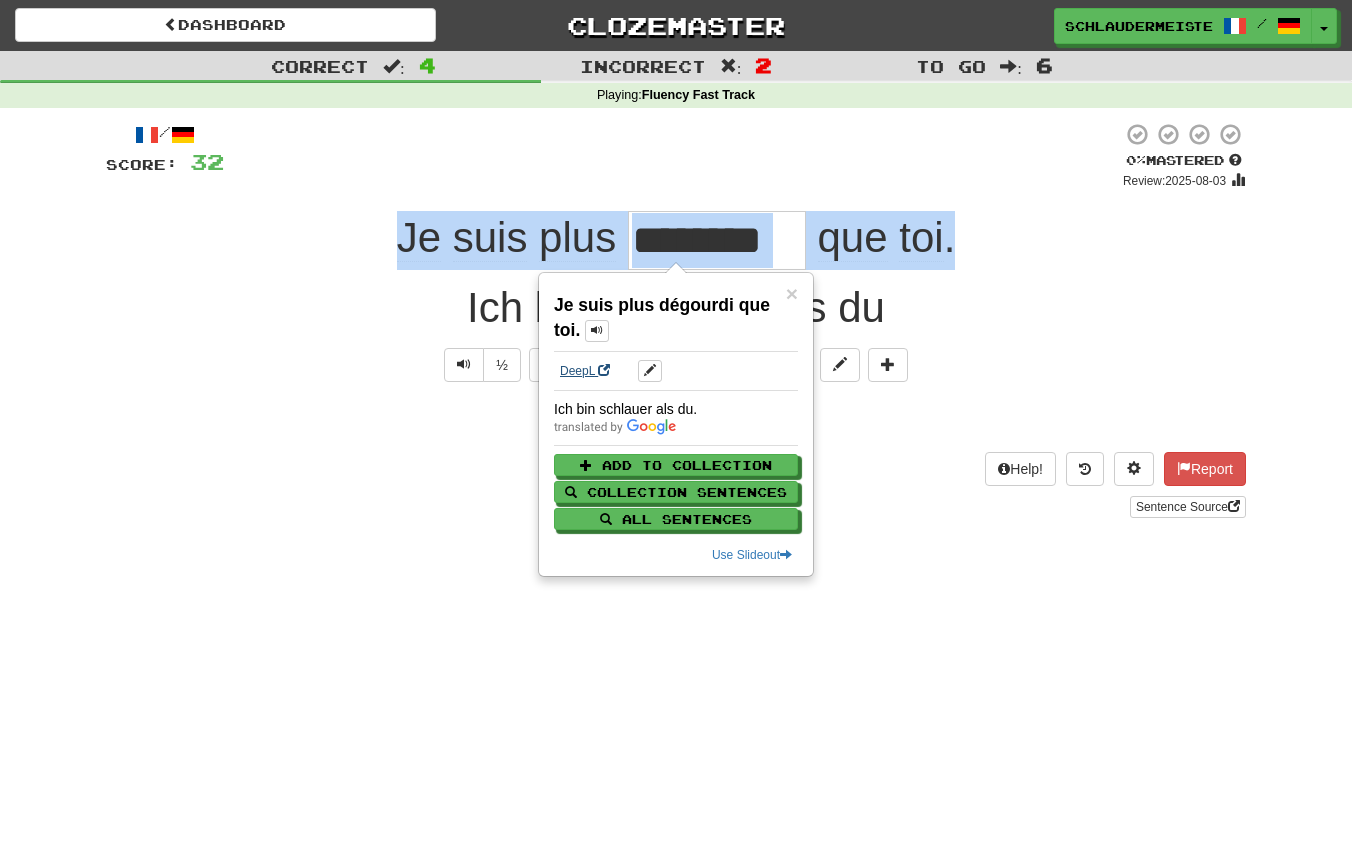 click on "DeepL" at bounding box center (585, 371) 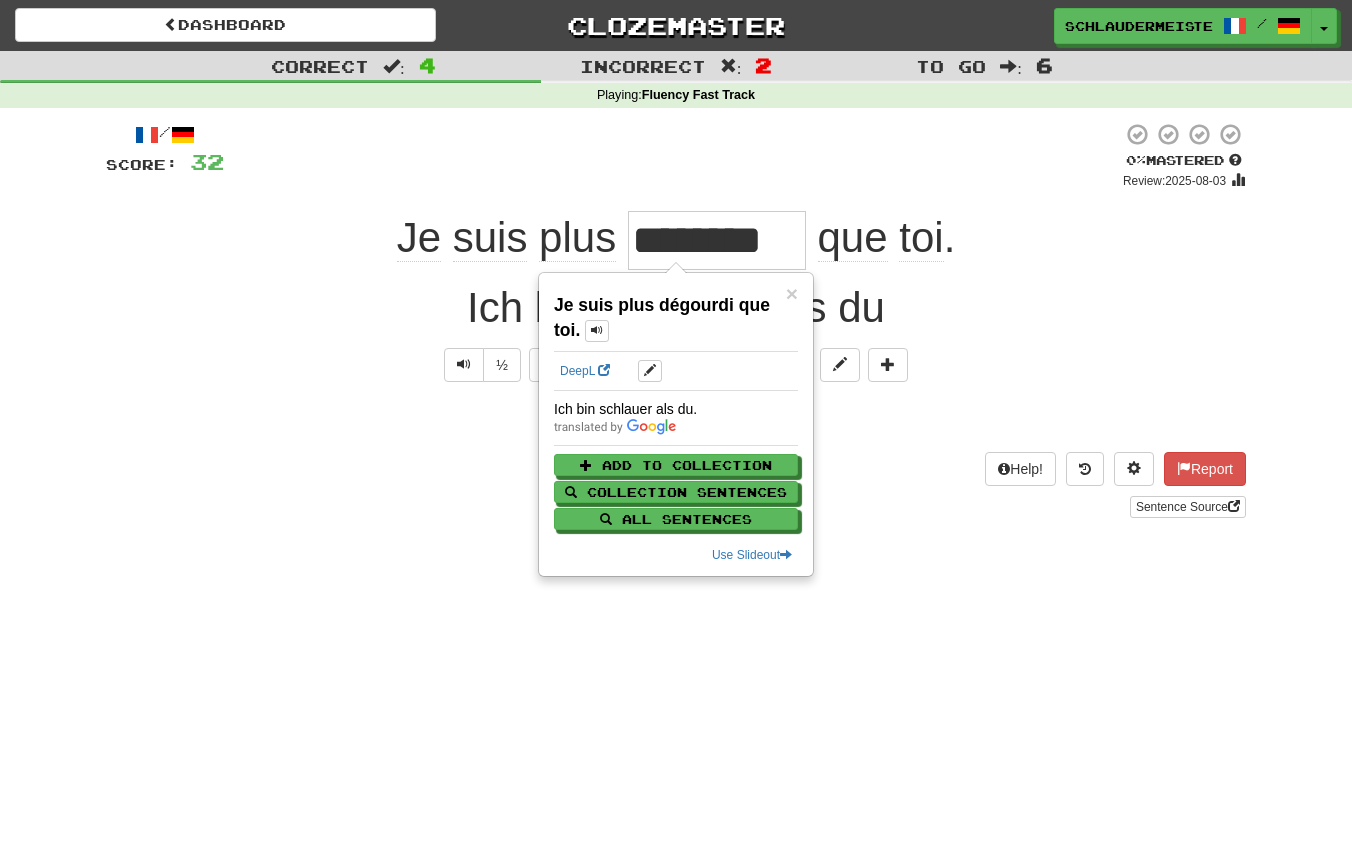 click on "Sentence Source" at bounding box center (676, 507) 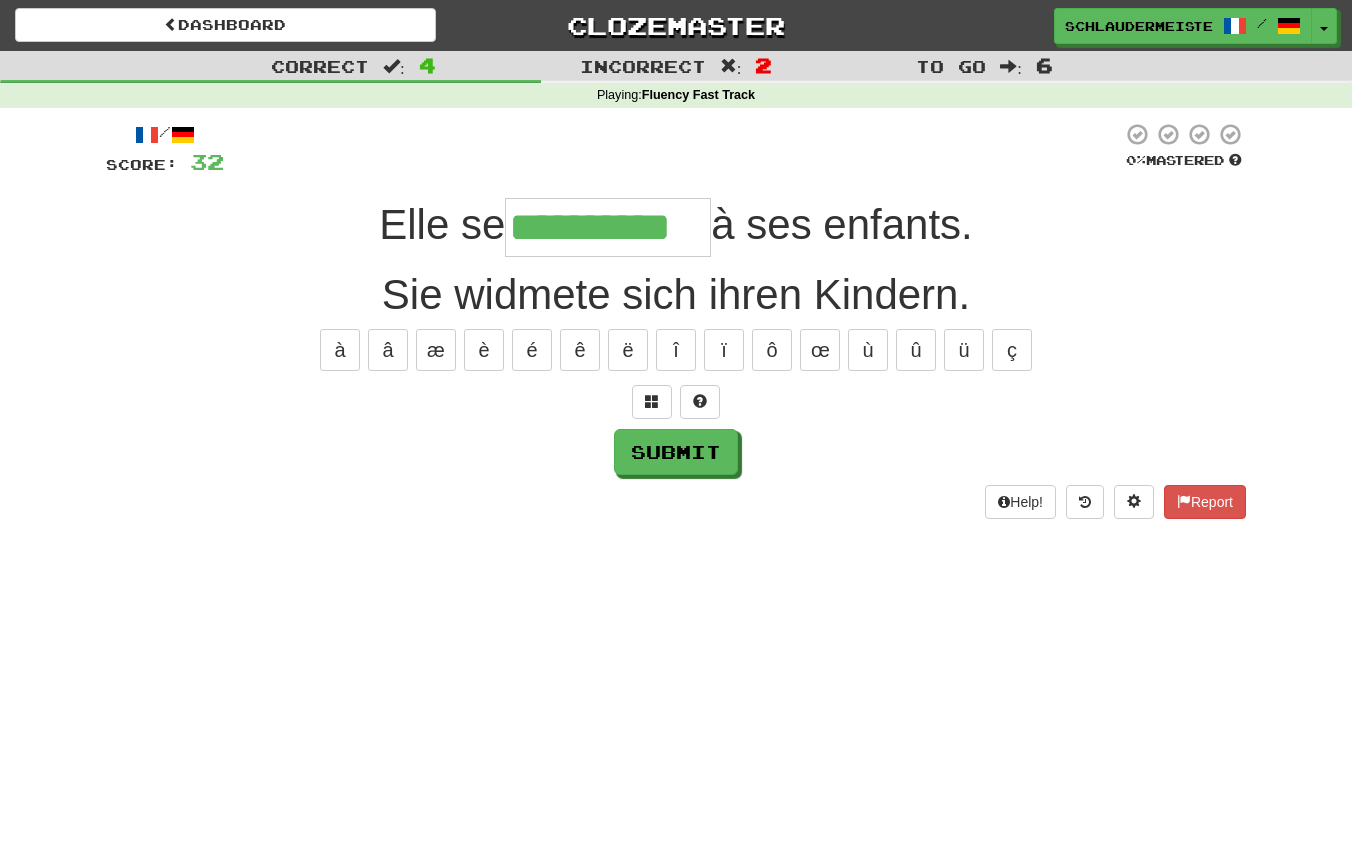 type on "**********" 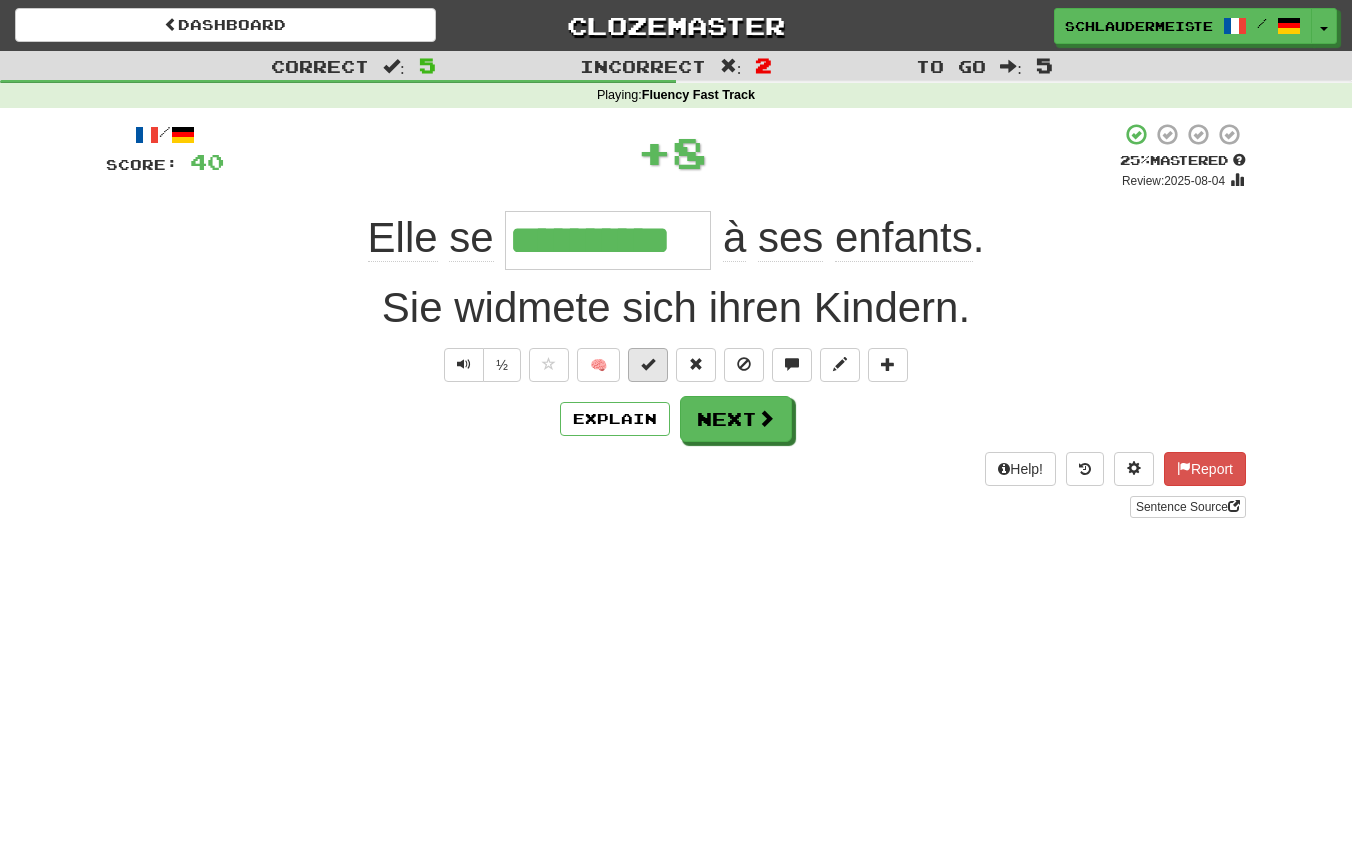 click at bounding box center [648, 364] 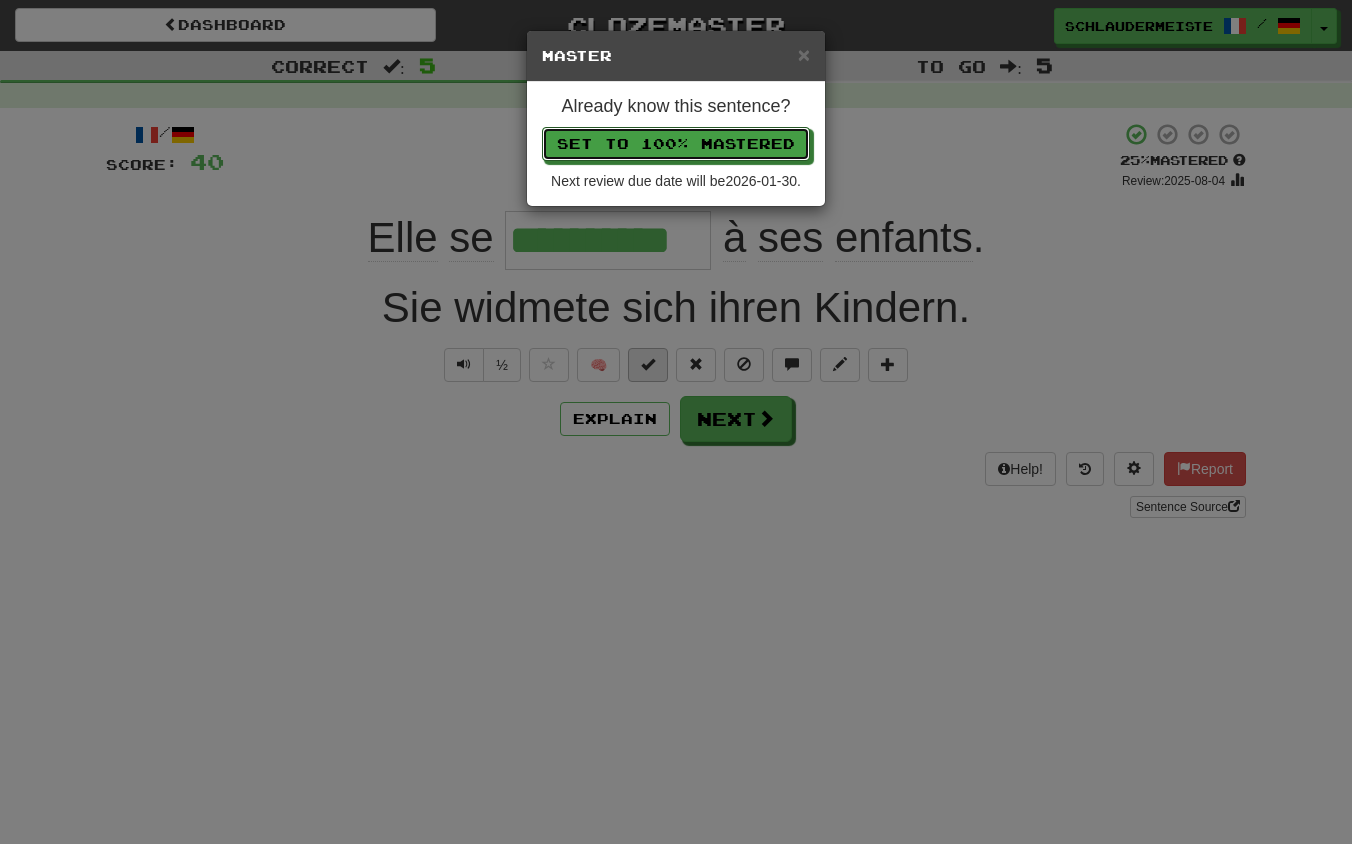 click on "Set to 100% Mastered" at bounding box center (676, 144) 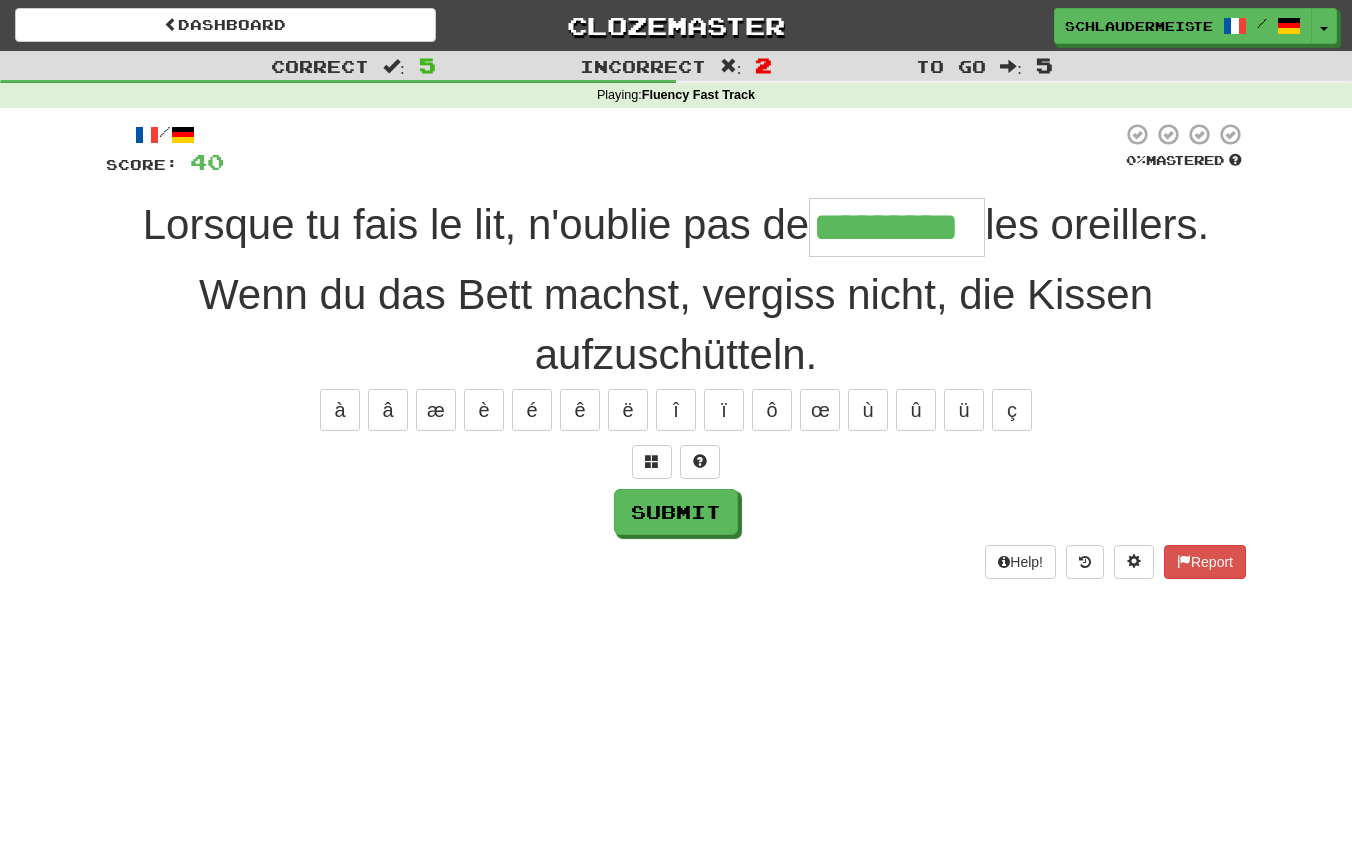 type on "*********" 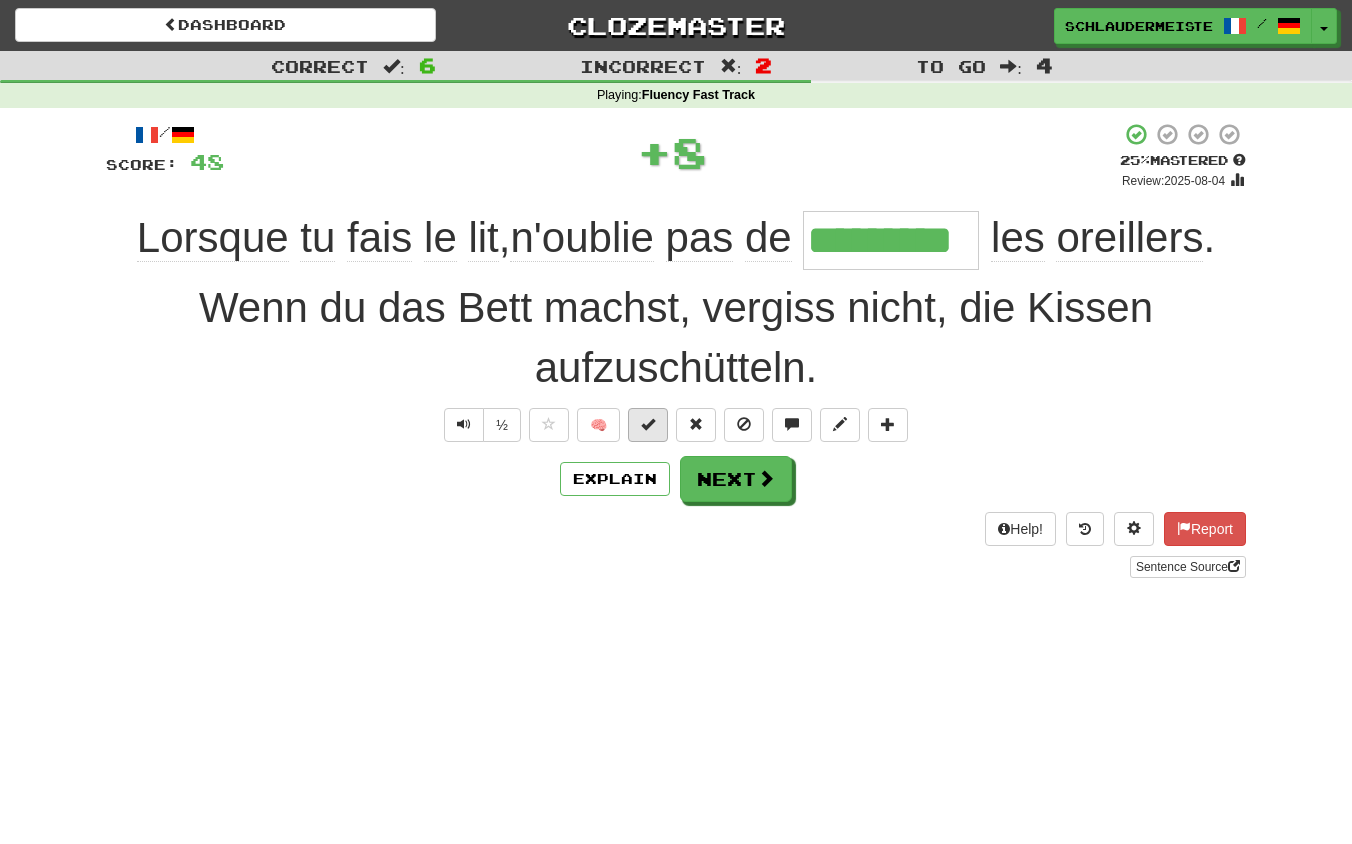 click at bounding box center [648, 424] 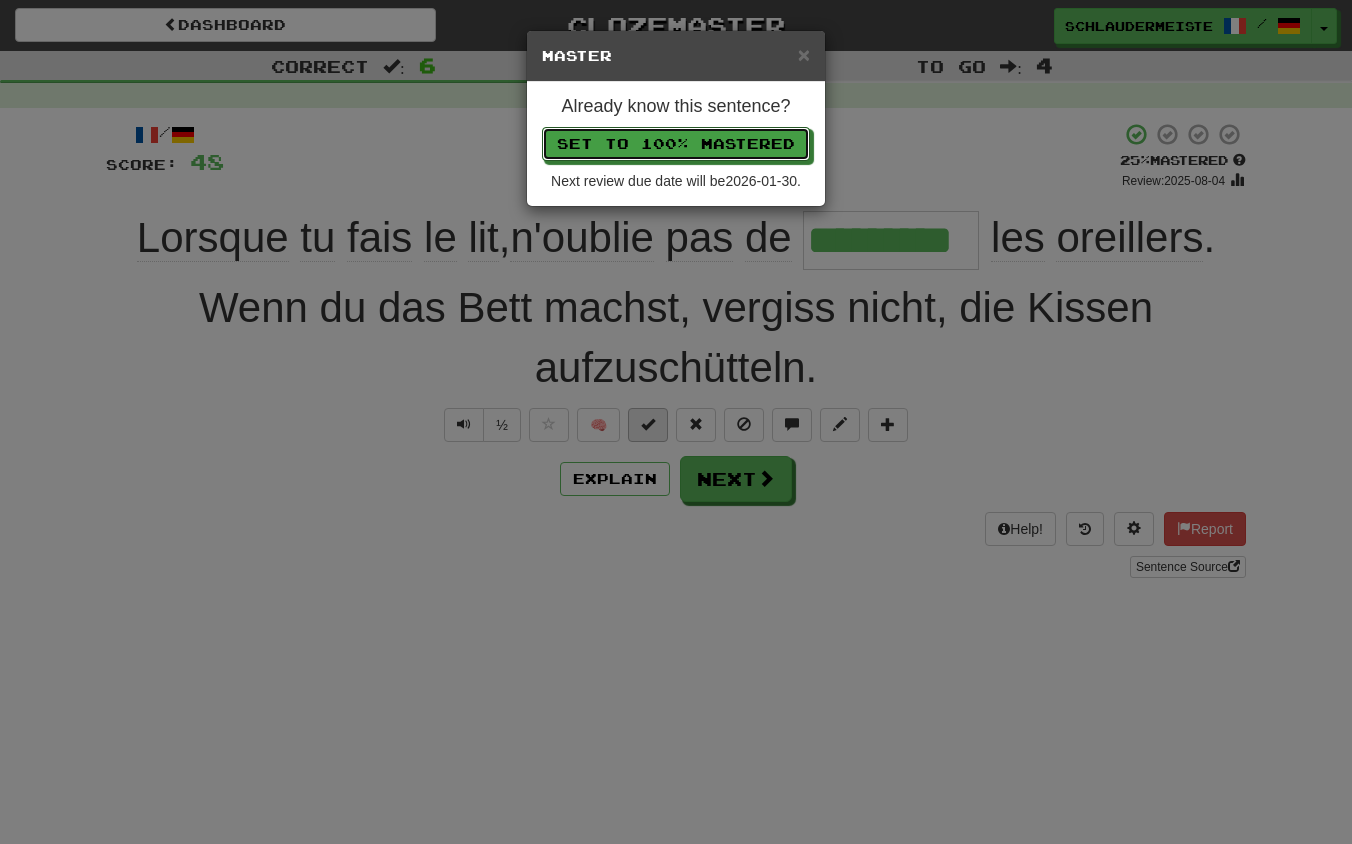 click on "Set to 100% Mastered" at bounding box center [676, 144] 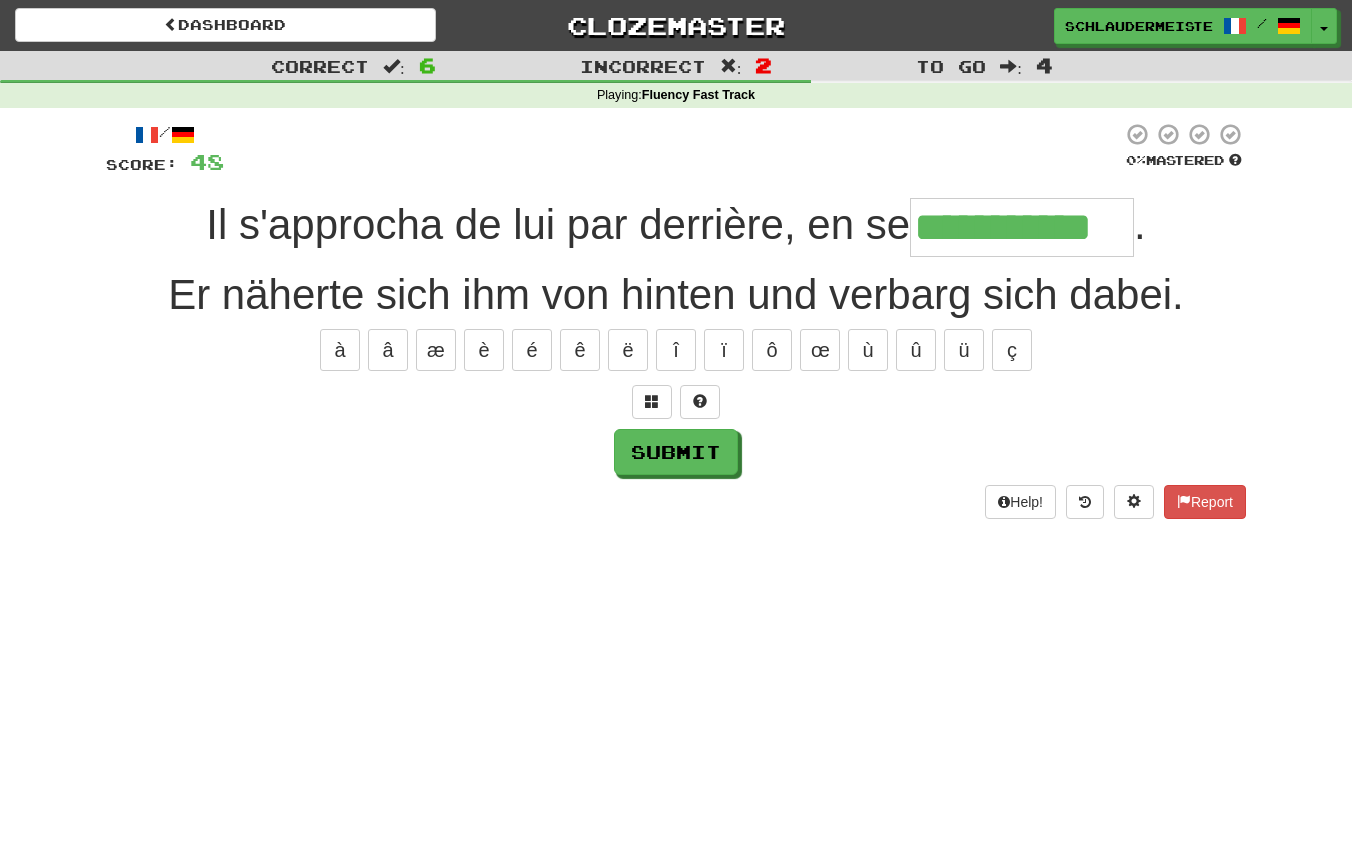 type on "**********" 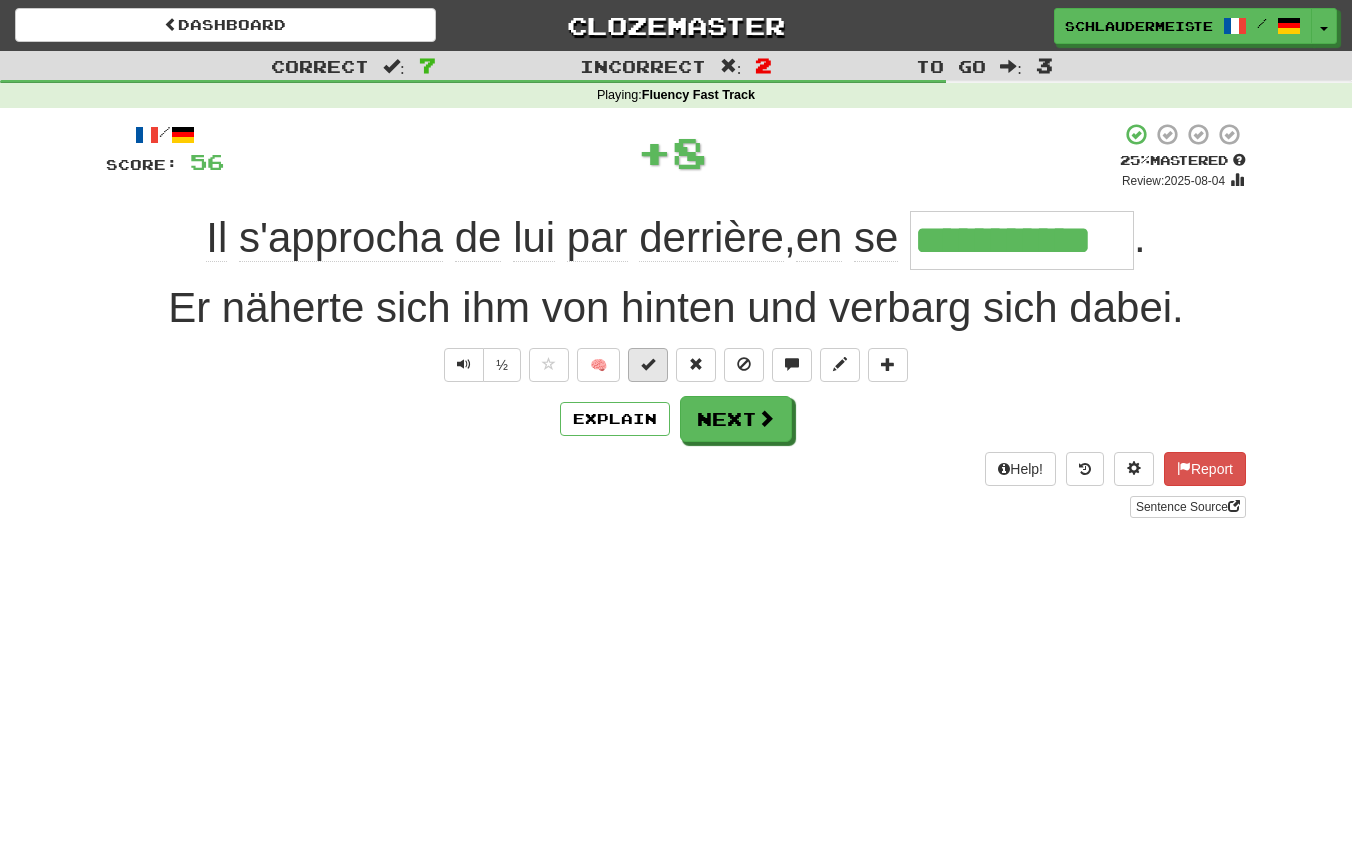 click at bounding box center (648, 364) 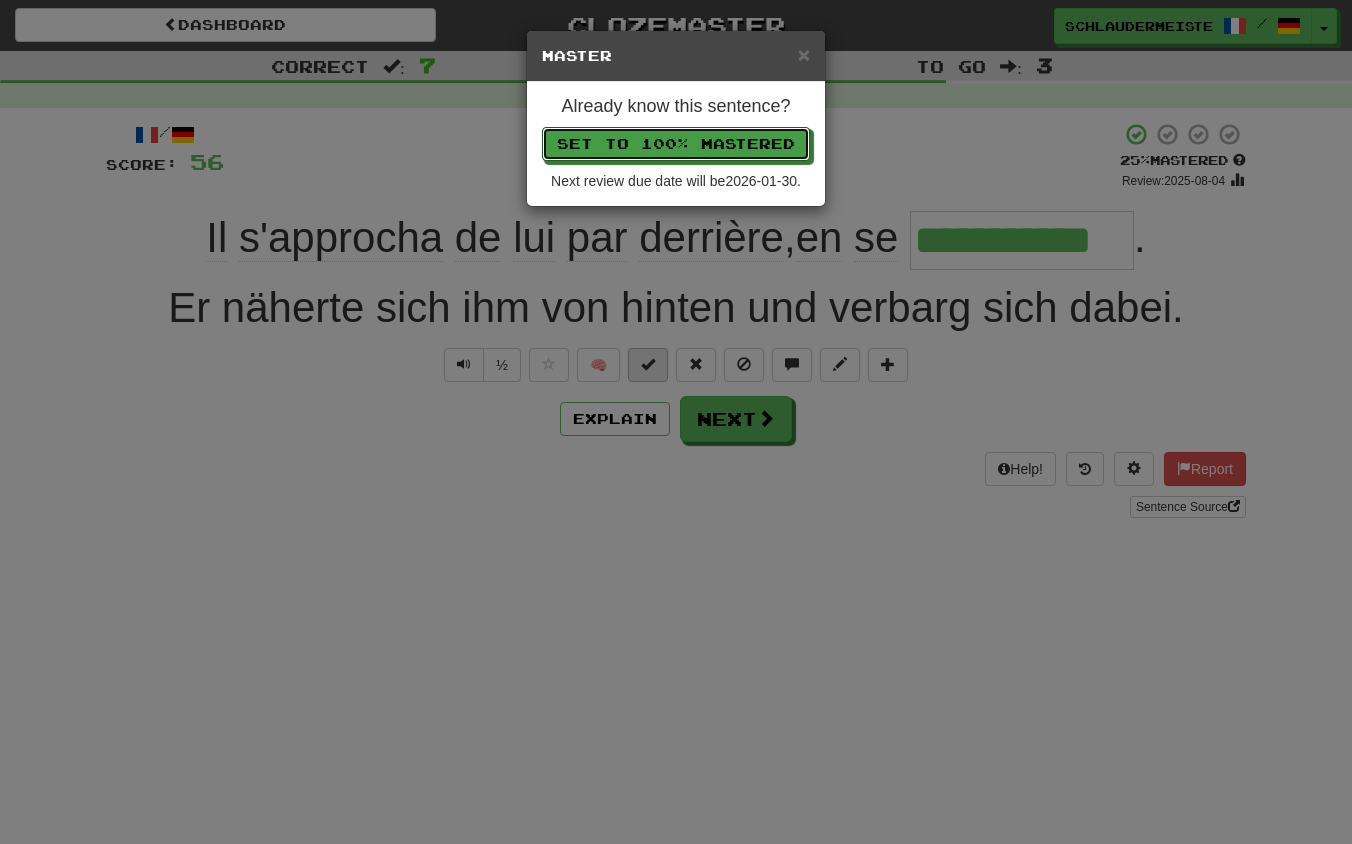 click on "Set to 100% Mastered" at bounding box center (676, 144) 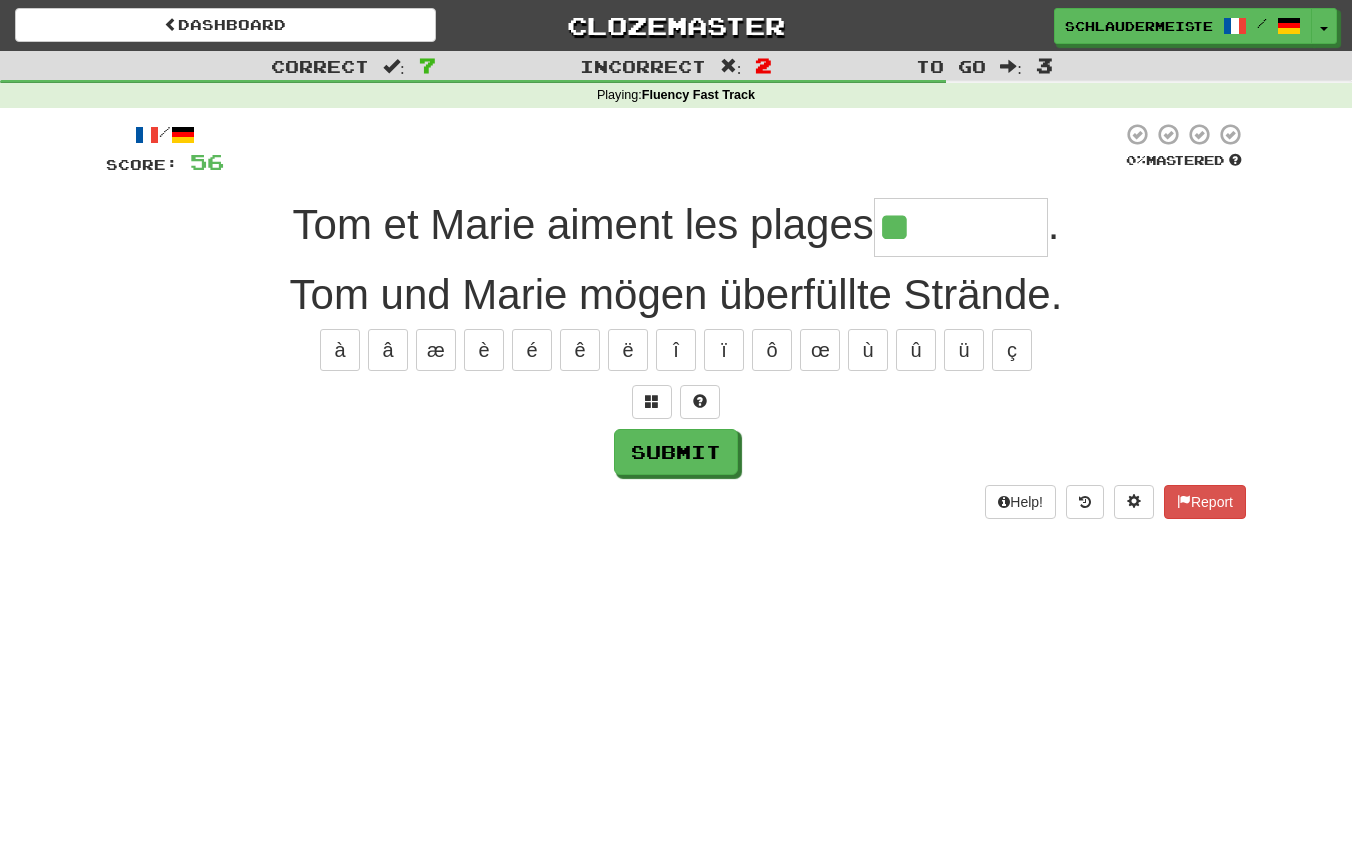type on "*******" 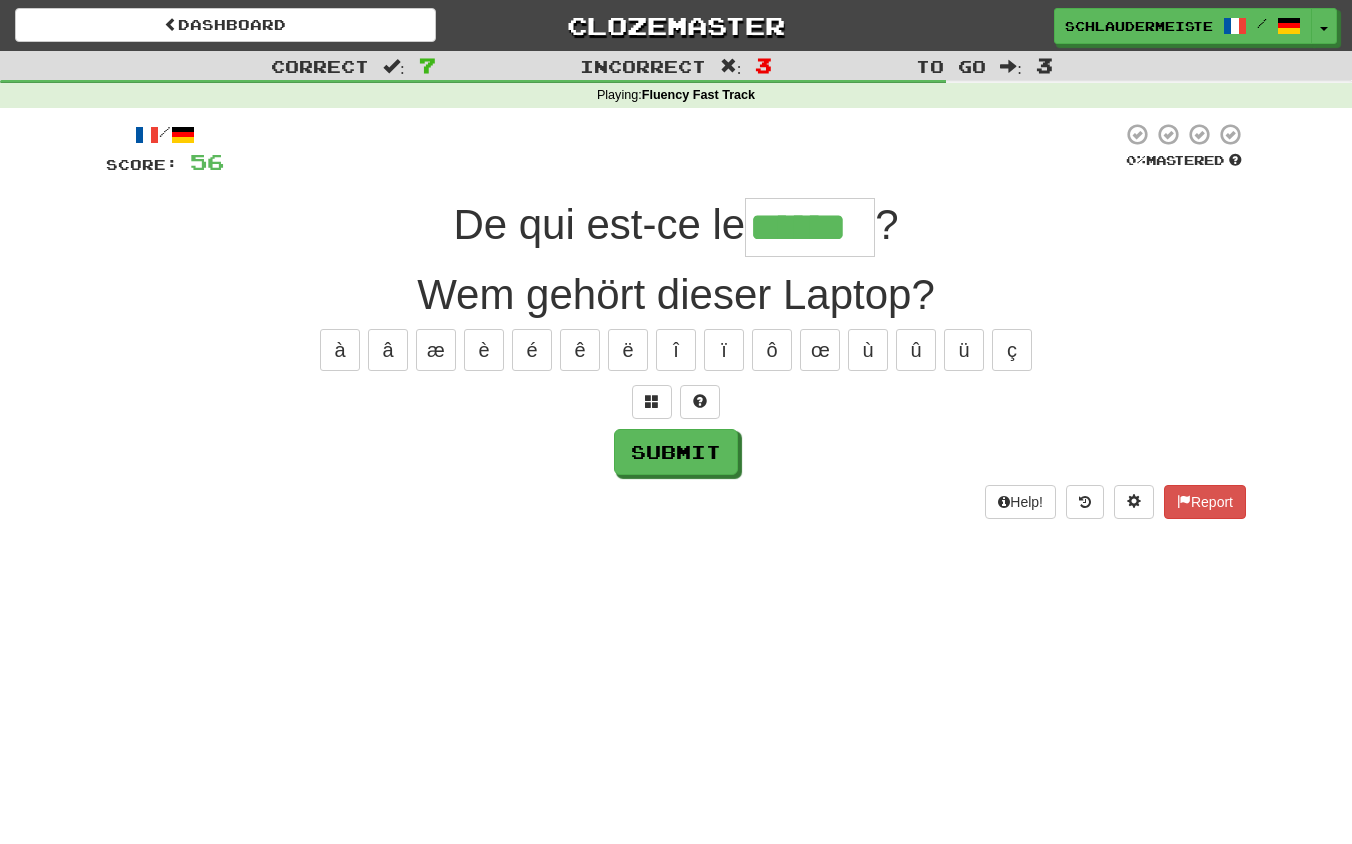 type on "******" 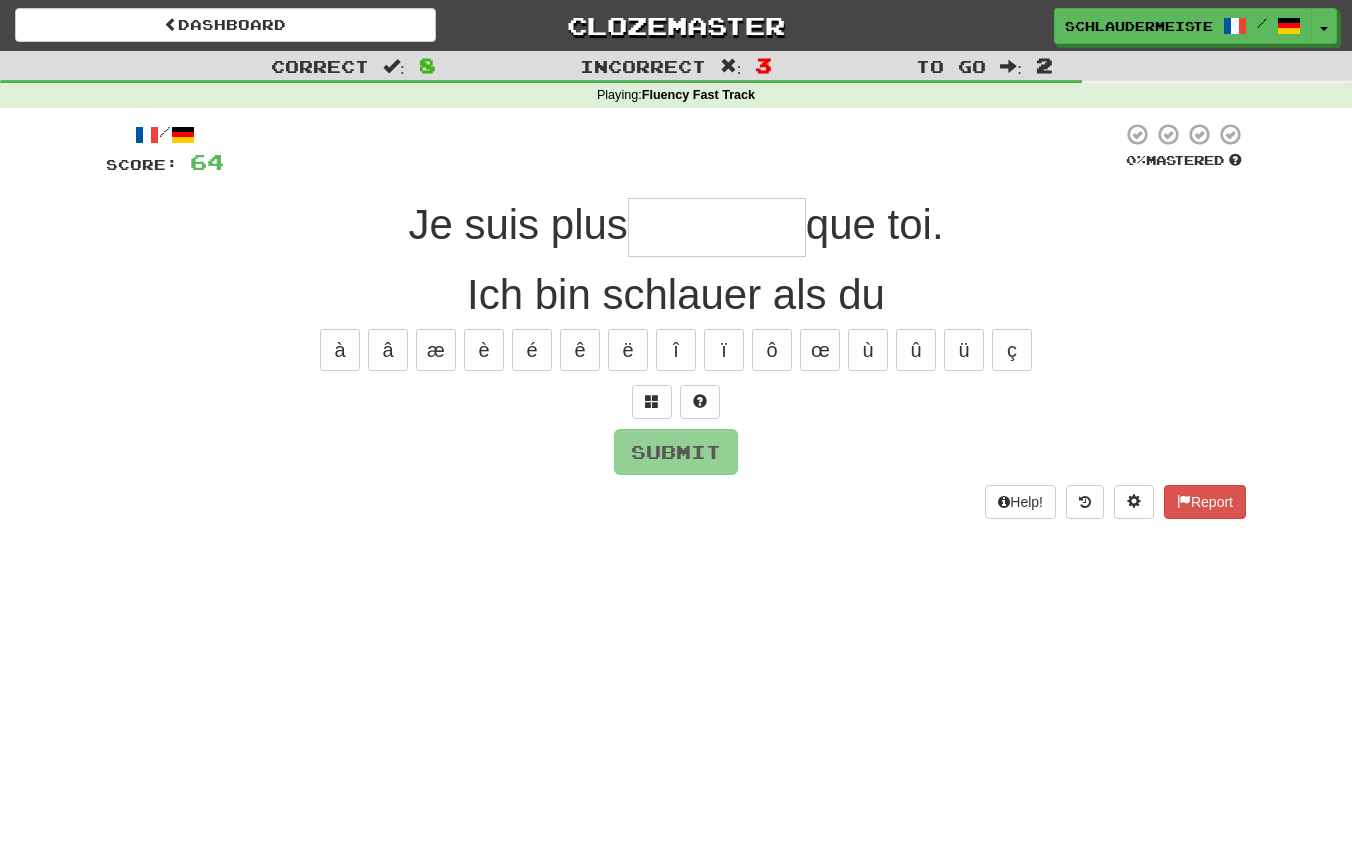 type on "*" 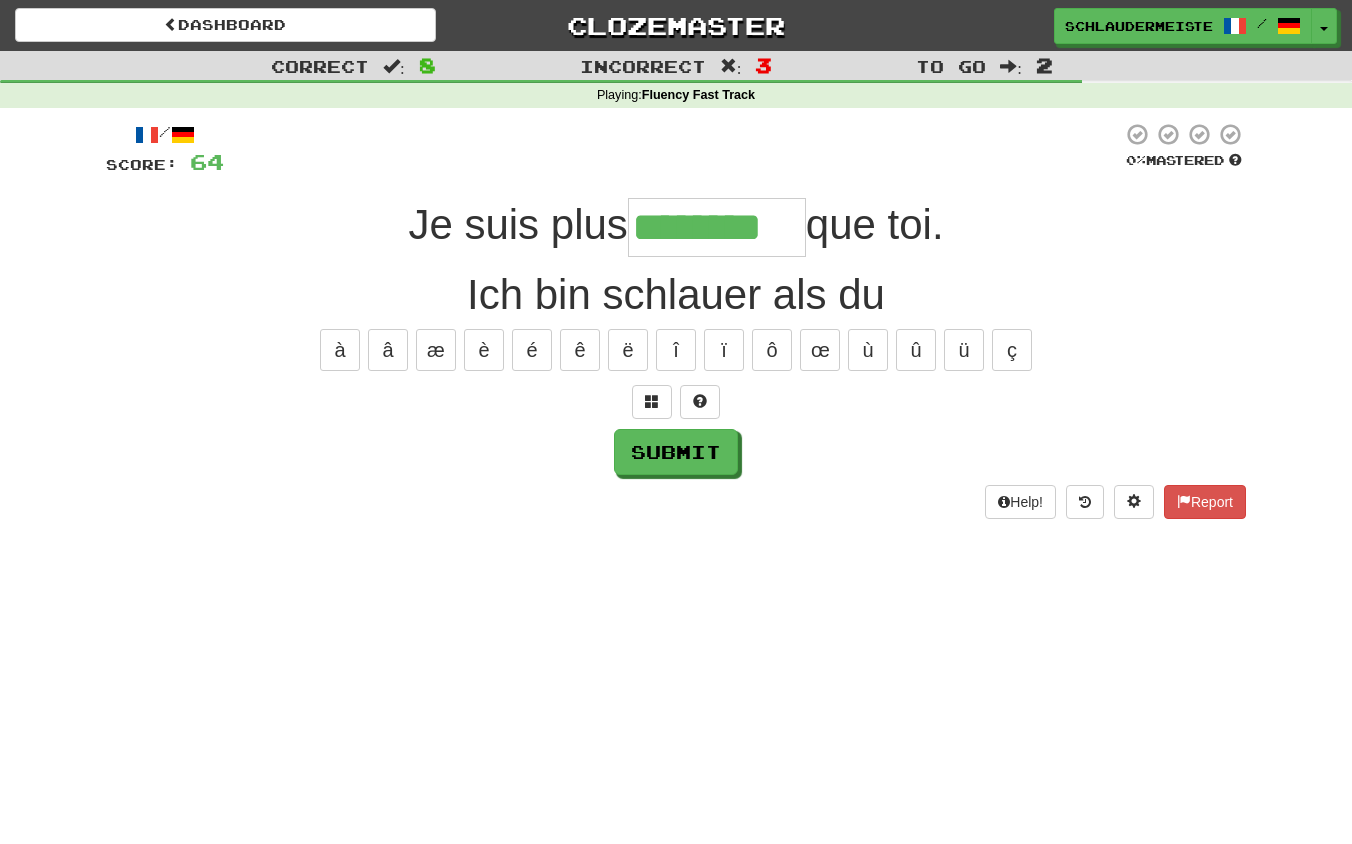 type on "********" 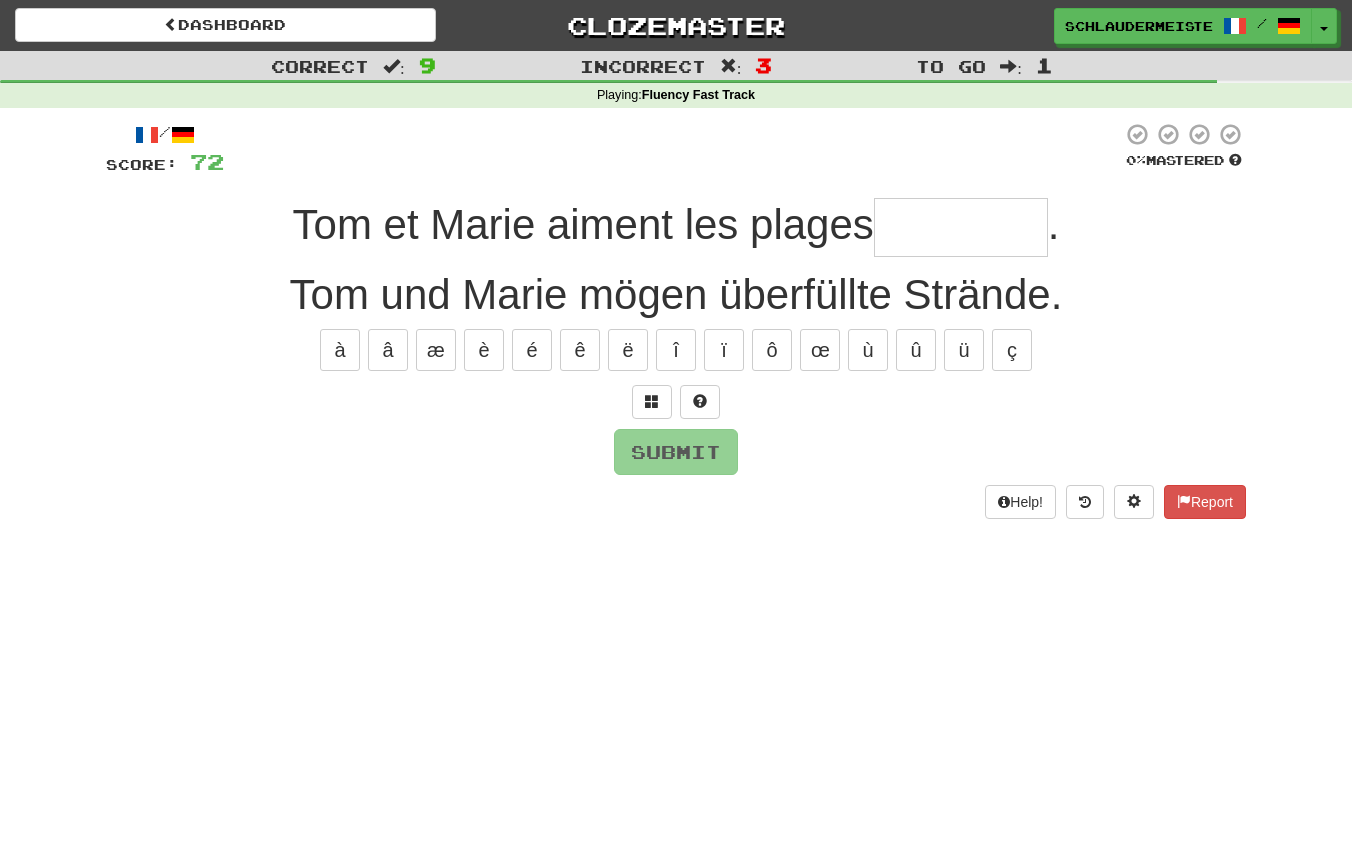type on "*" 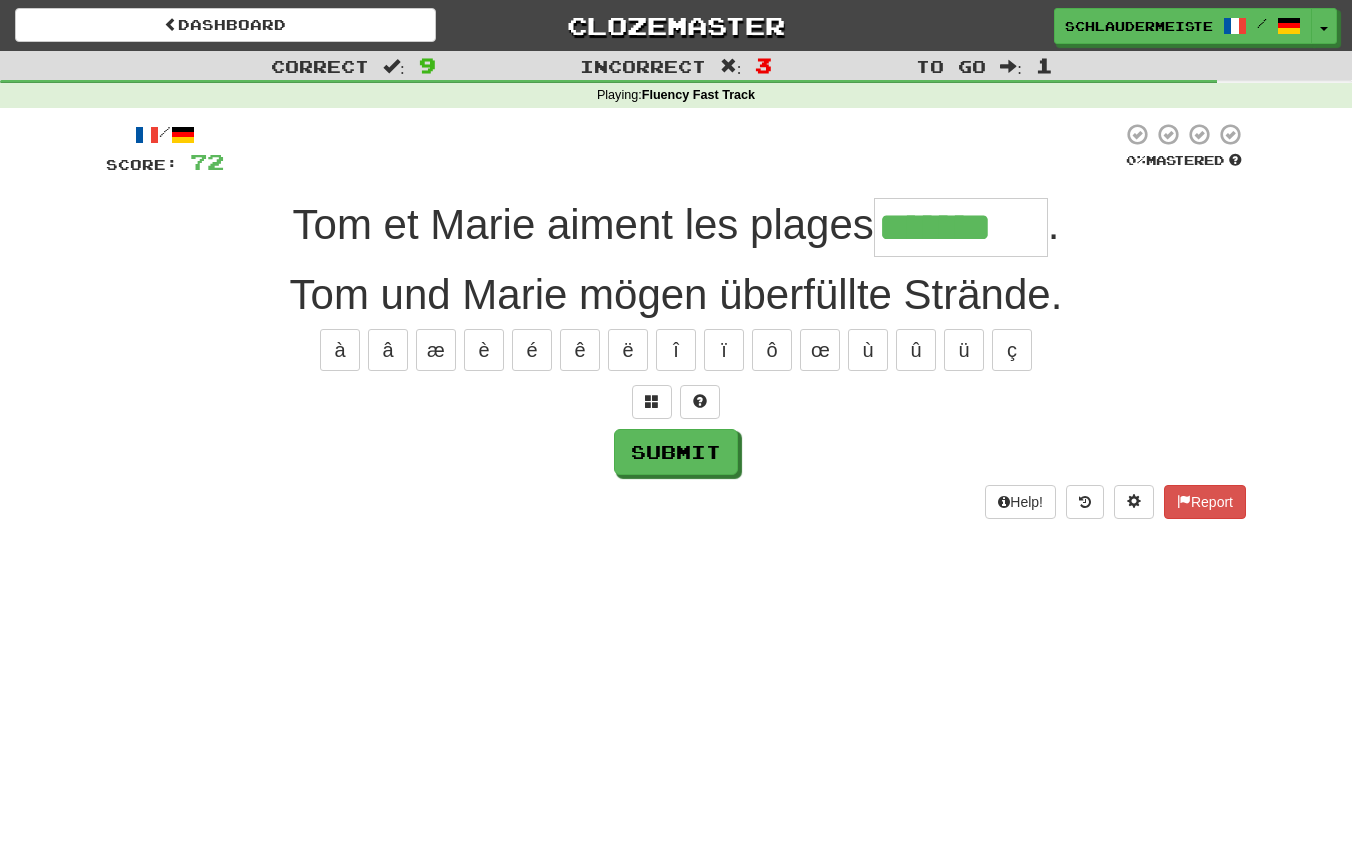 type on "*******" 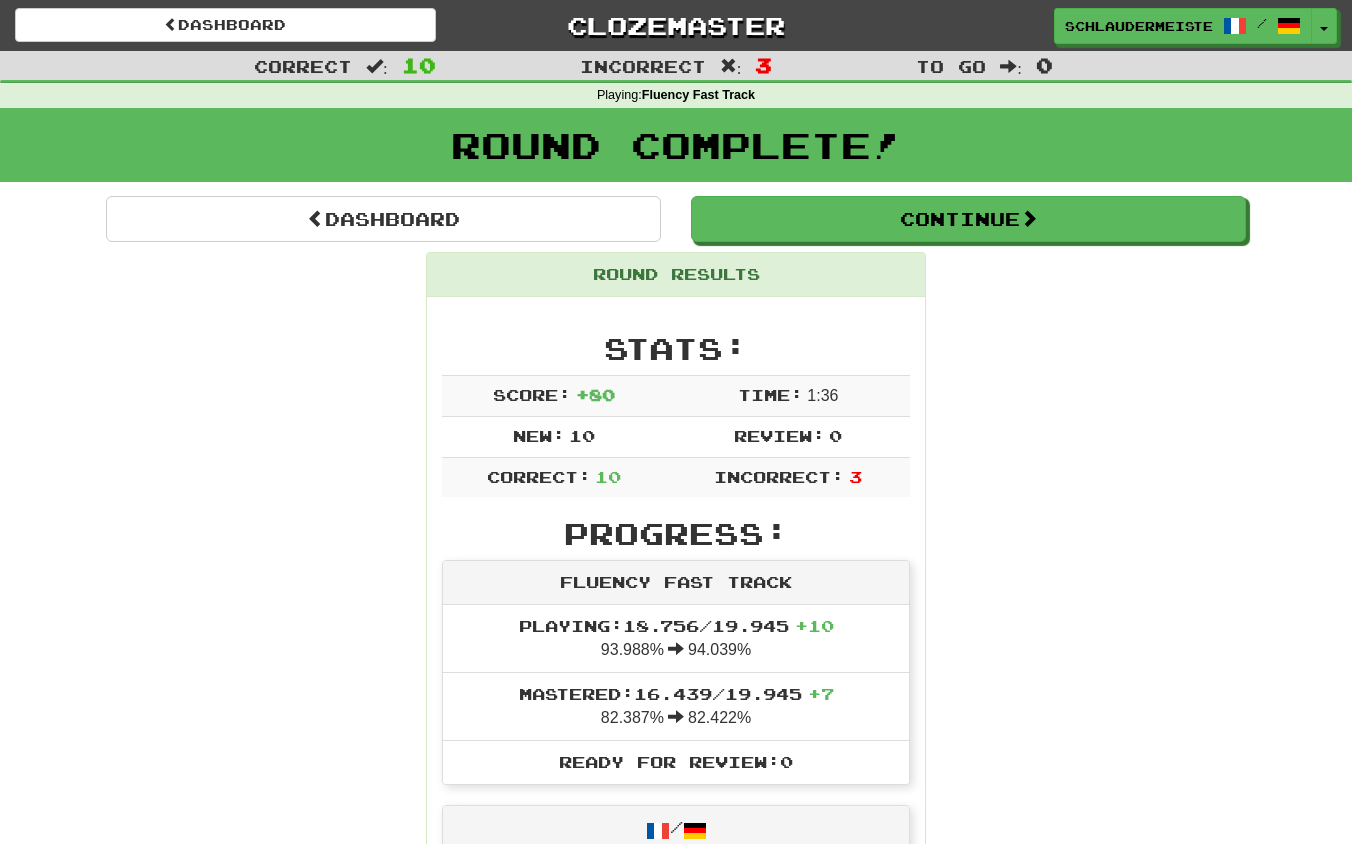 scroll, scrollTop: 0, scrollLeft: 0, axis: both 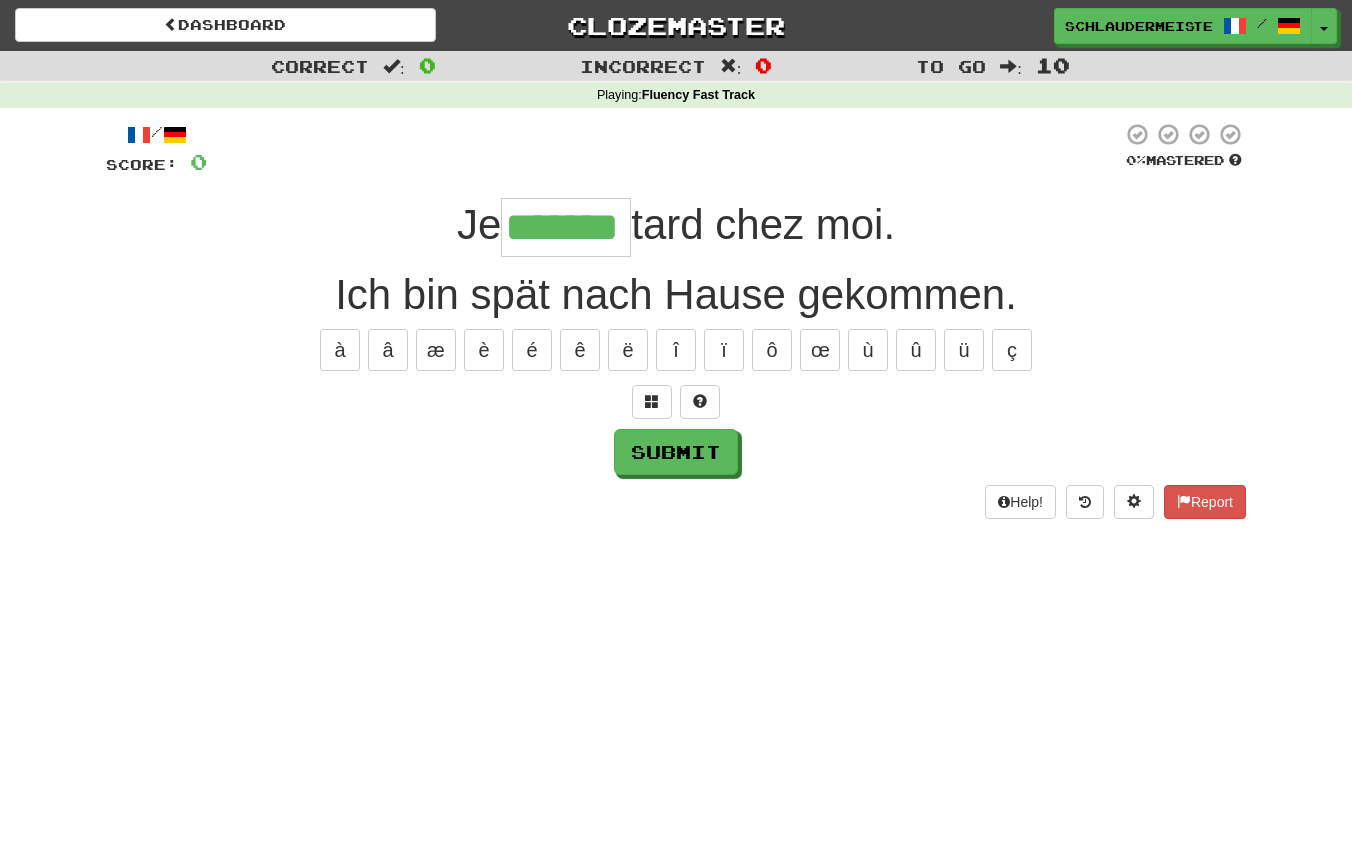 type on "*******" 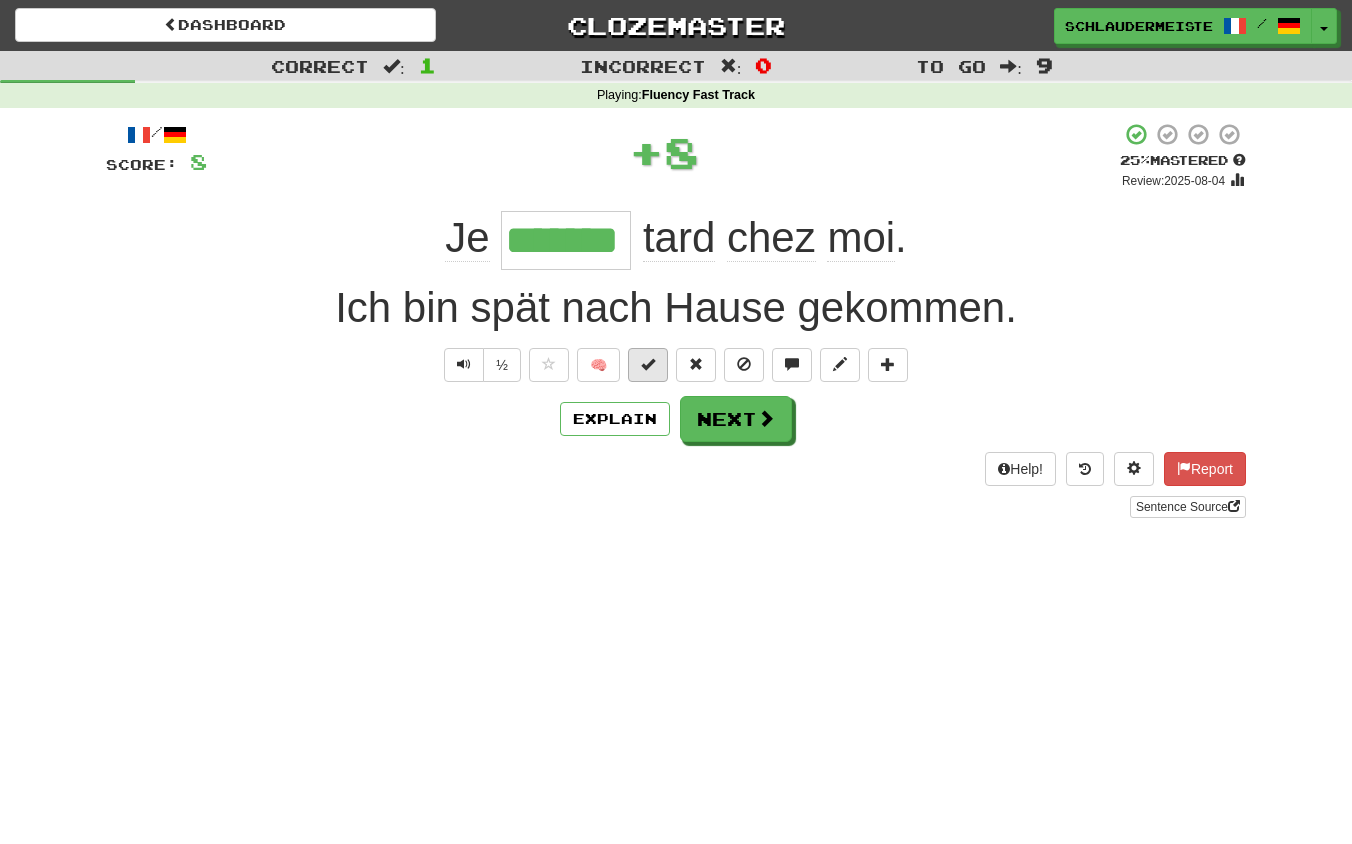 click at bounding box center [648, 364] 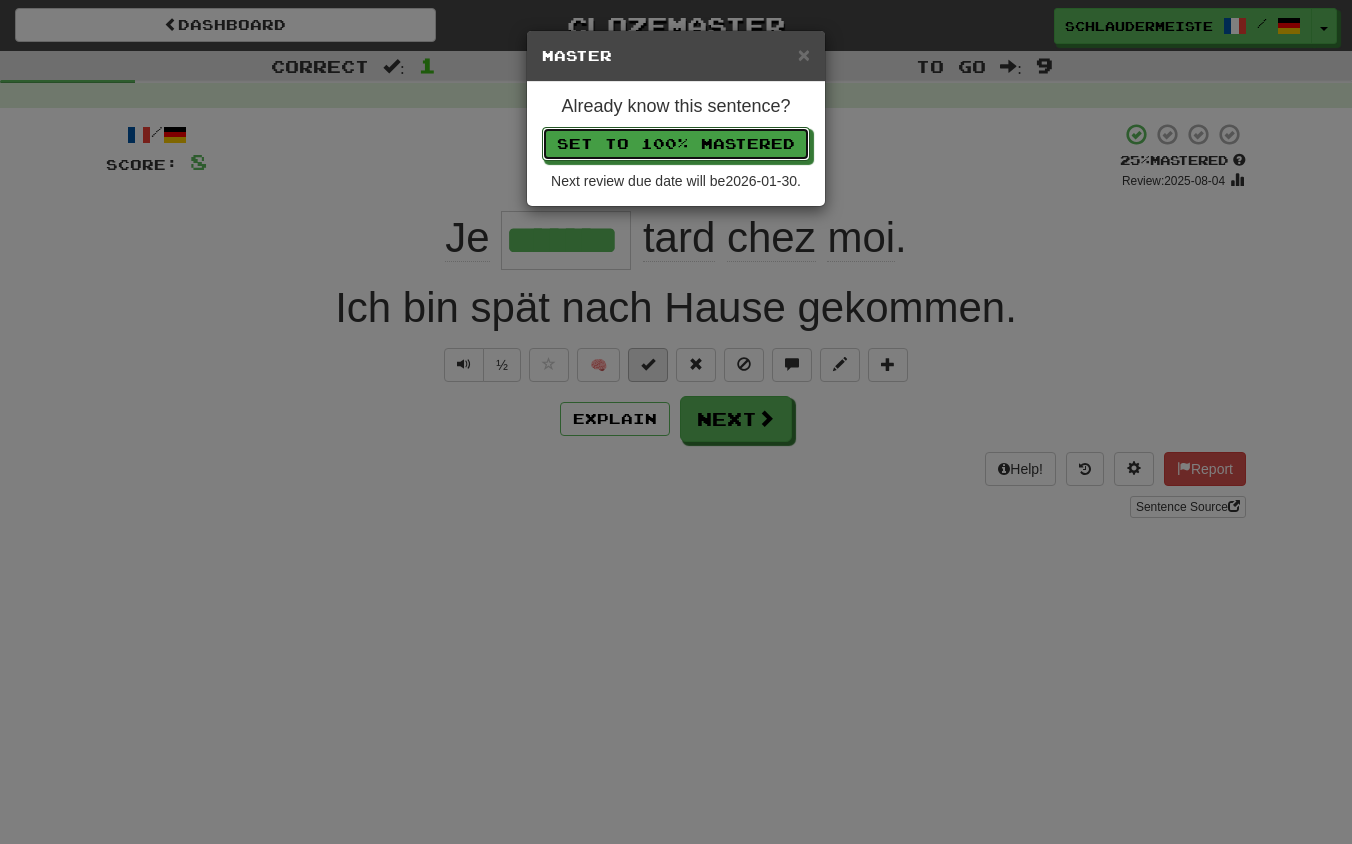 type 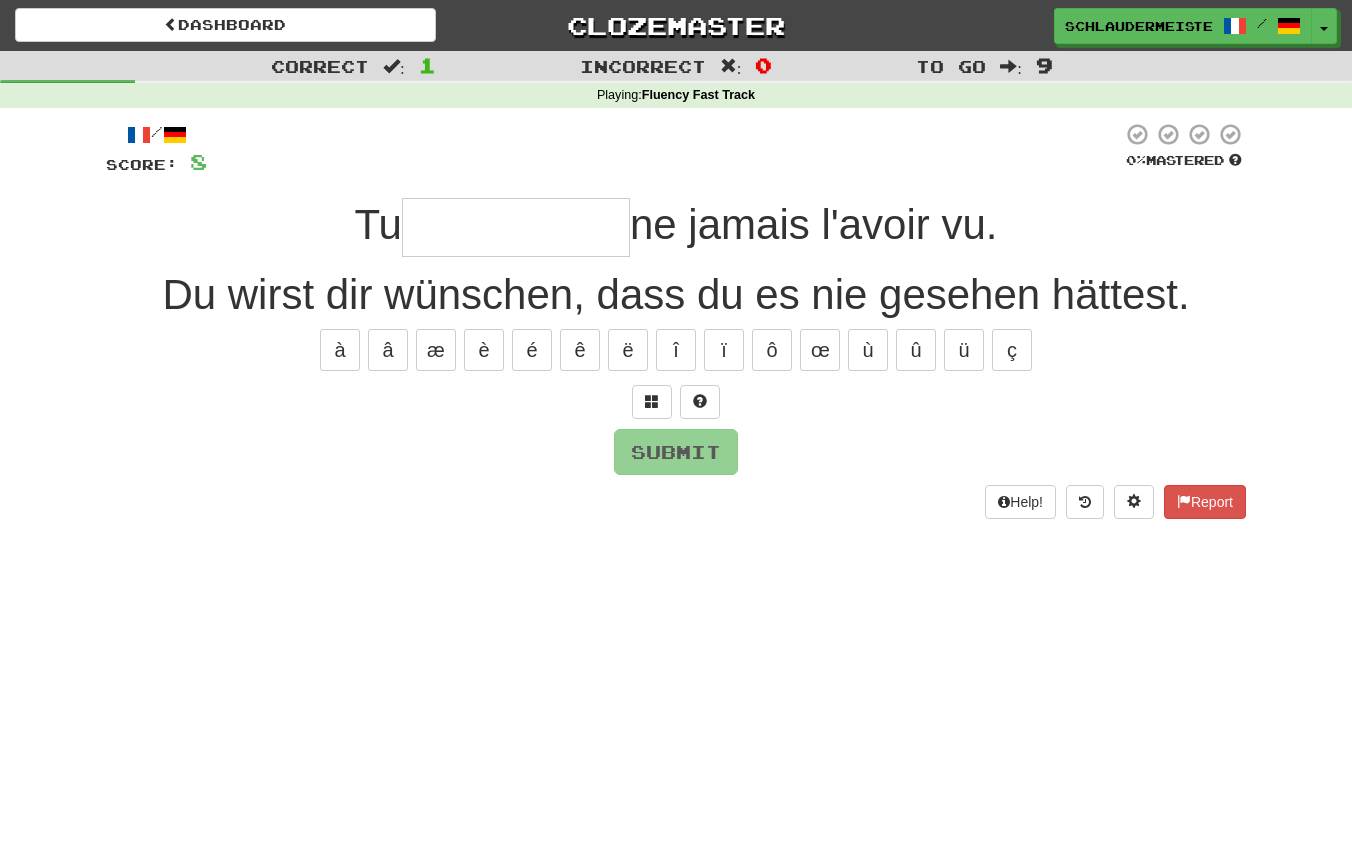 type on "*" 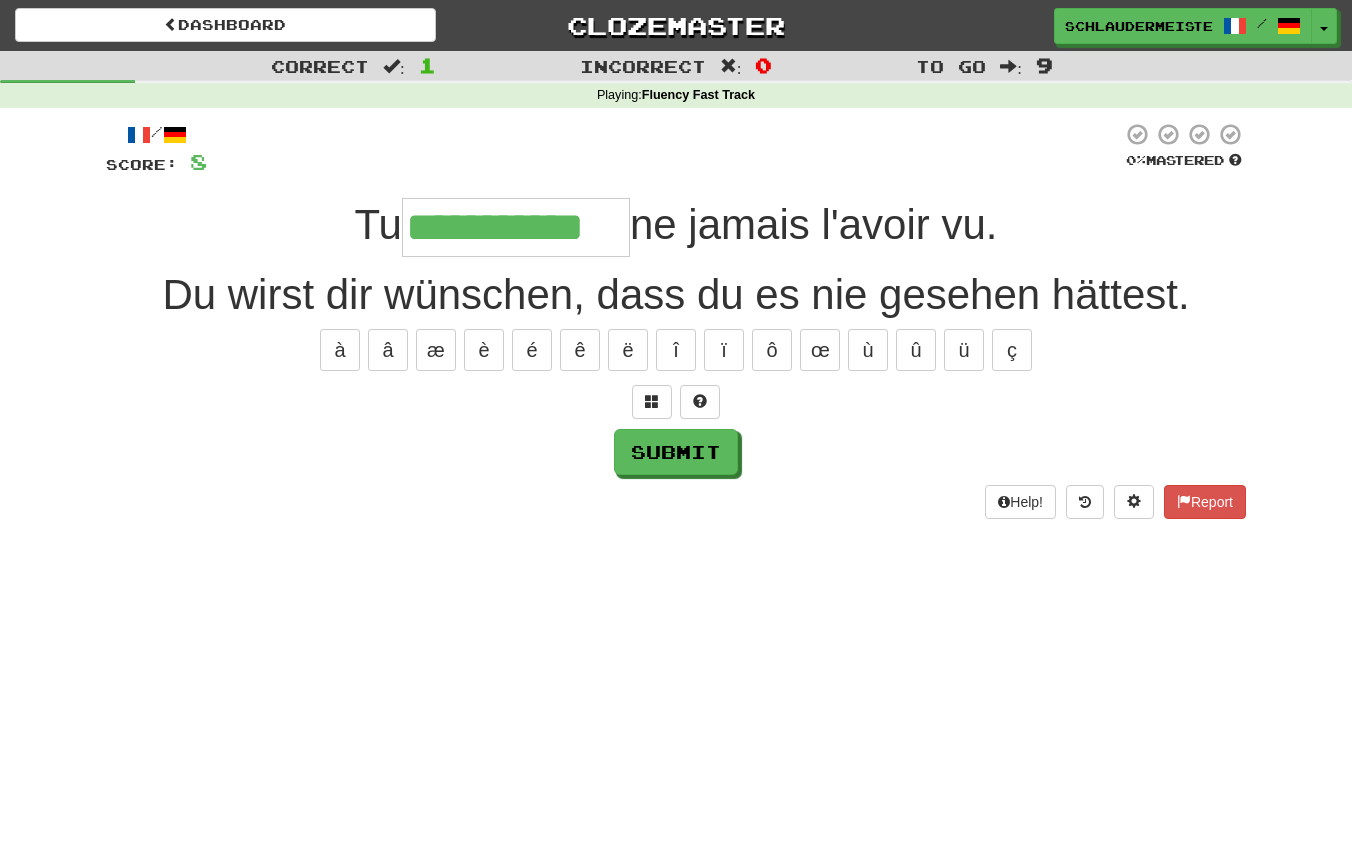 type on "**********" 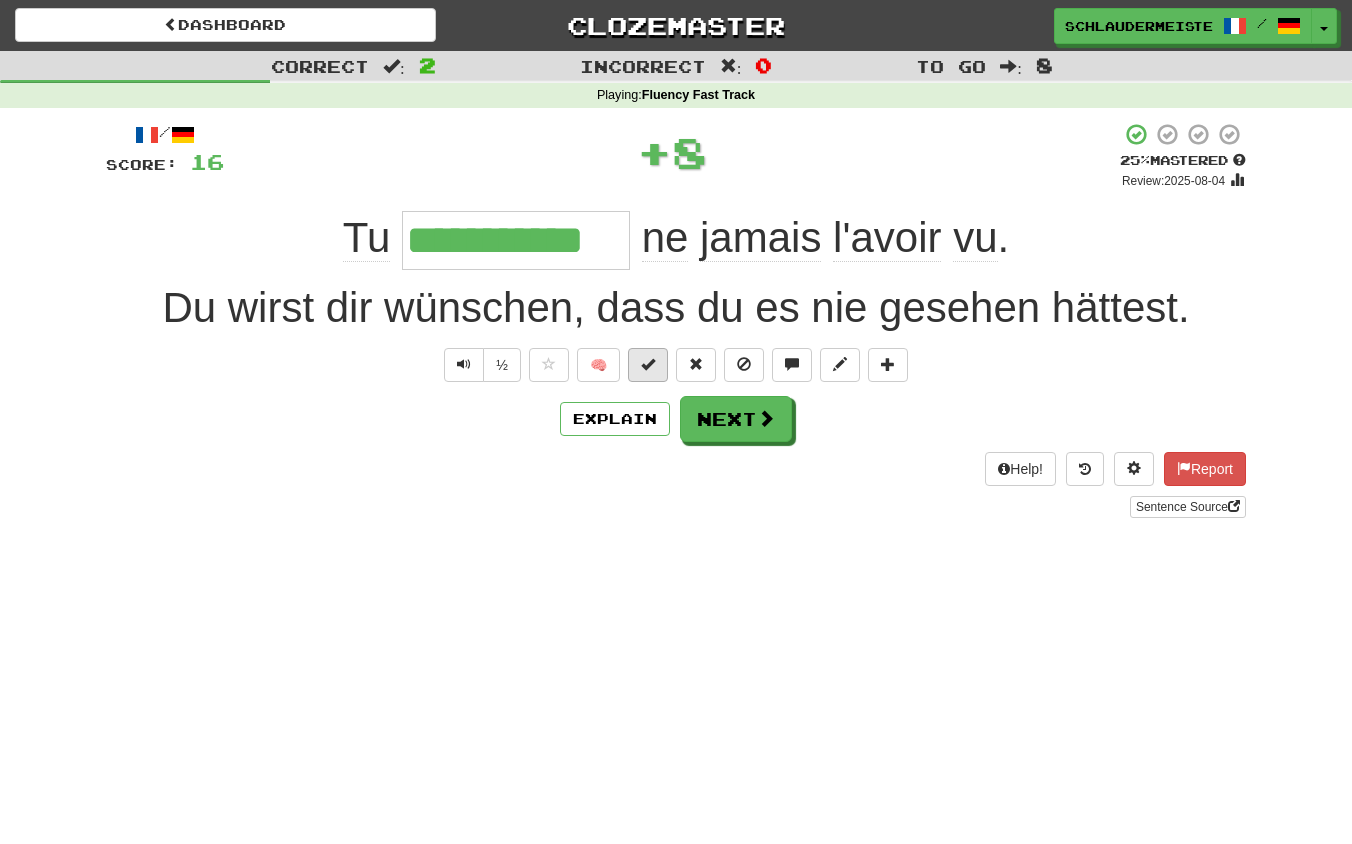 click at bounding box center [648, 364] 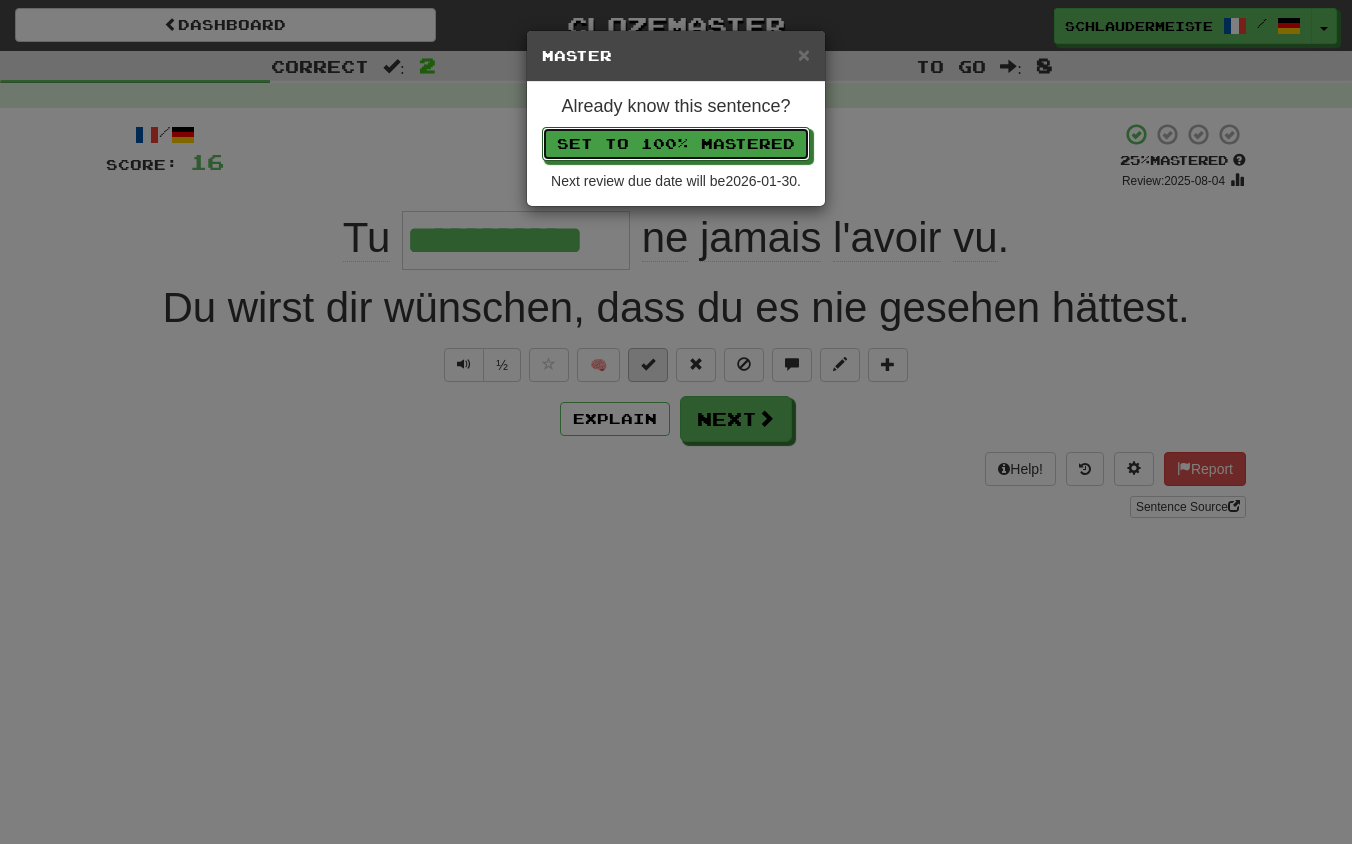 click on "Set to 100% Mastered" at bounding box center [676, 144] 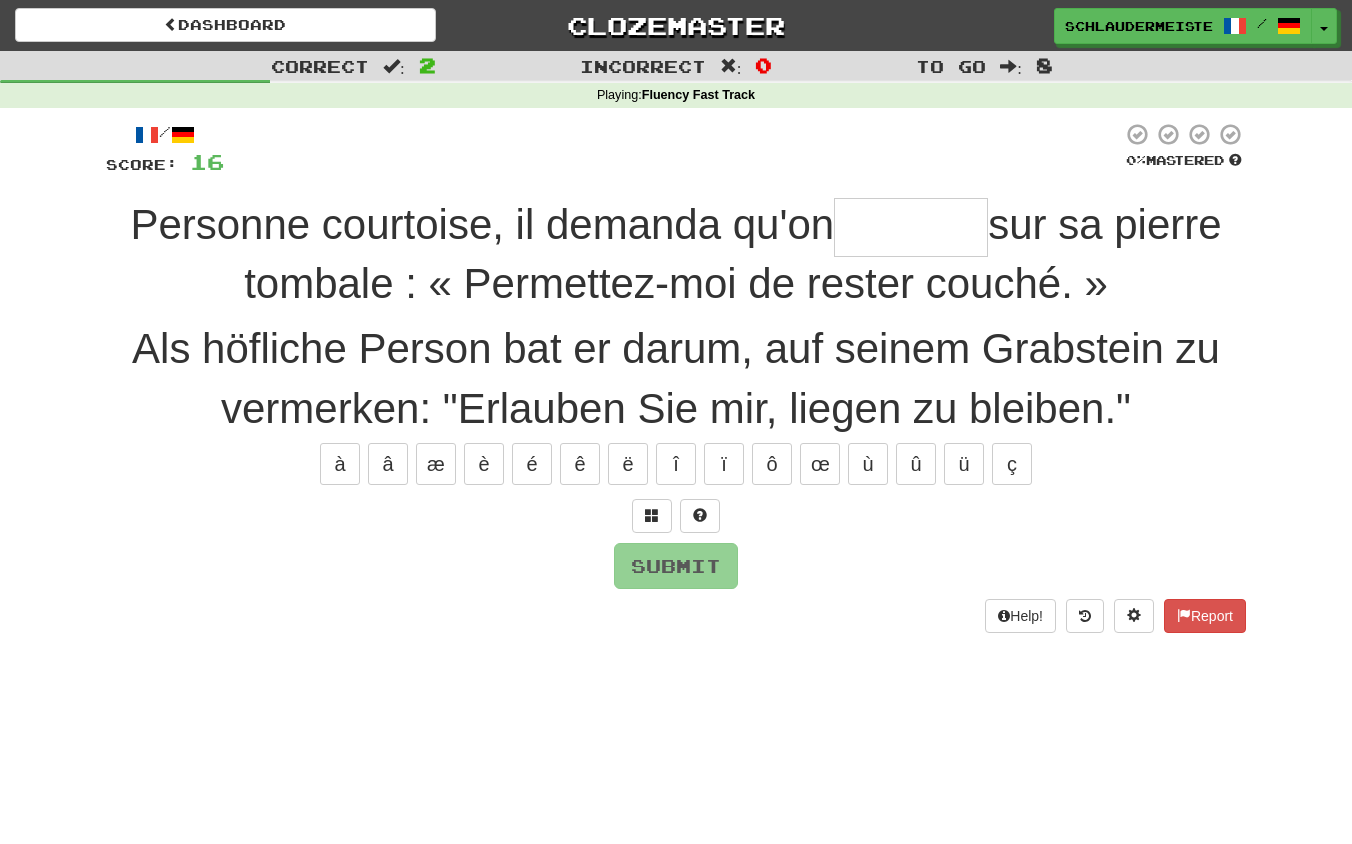 type on "*" 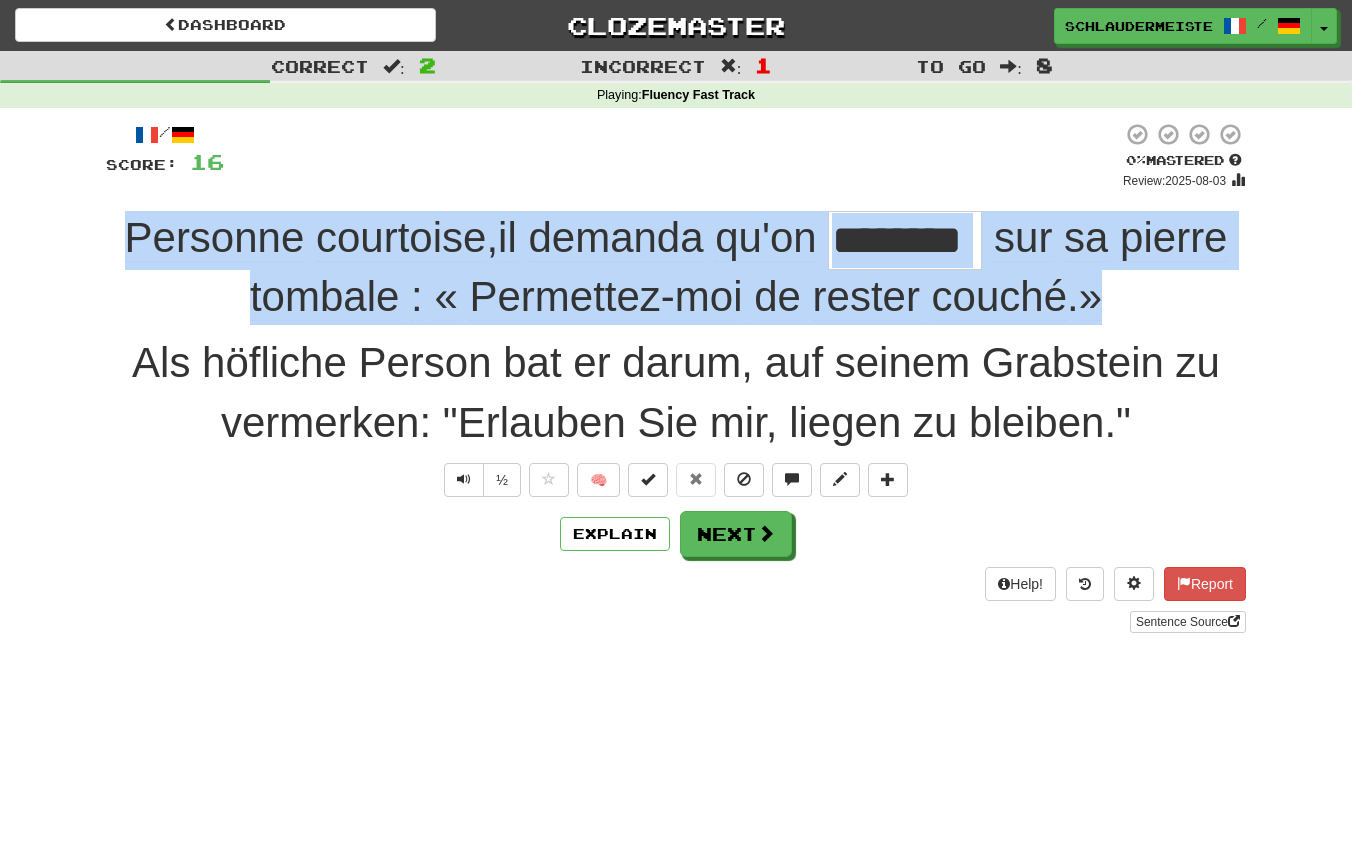 drag, startPoint x: 83, startPoint y: 218, endPoint x: 1102, endPoint y: 304, distance: 1022.6226 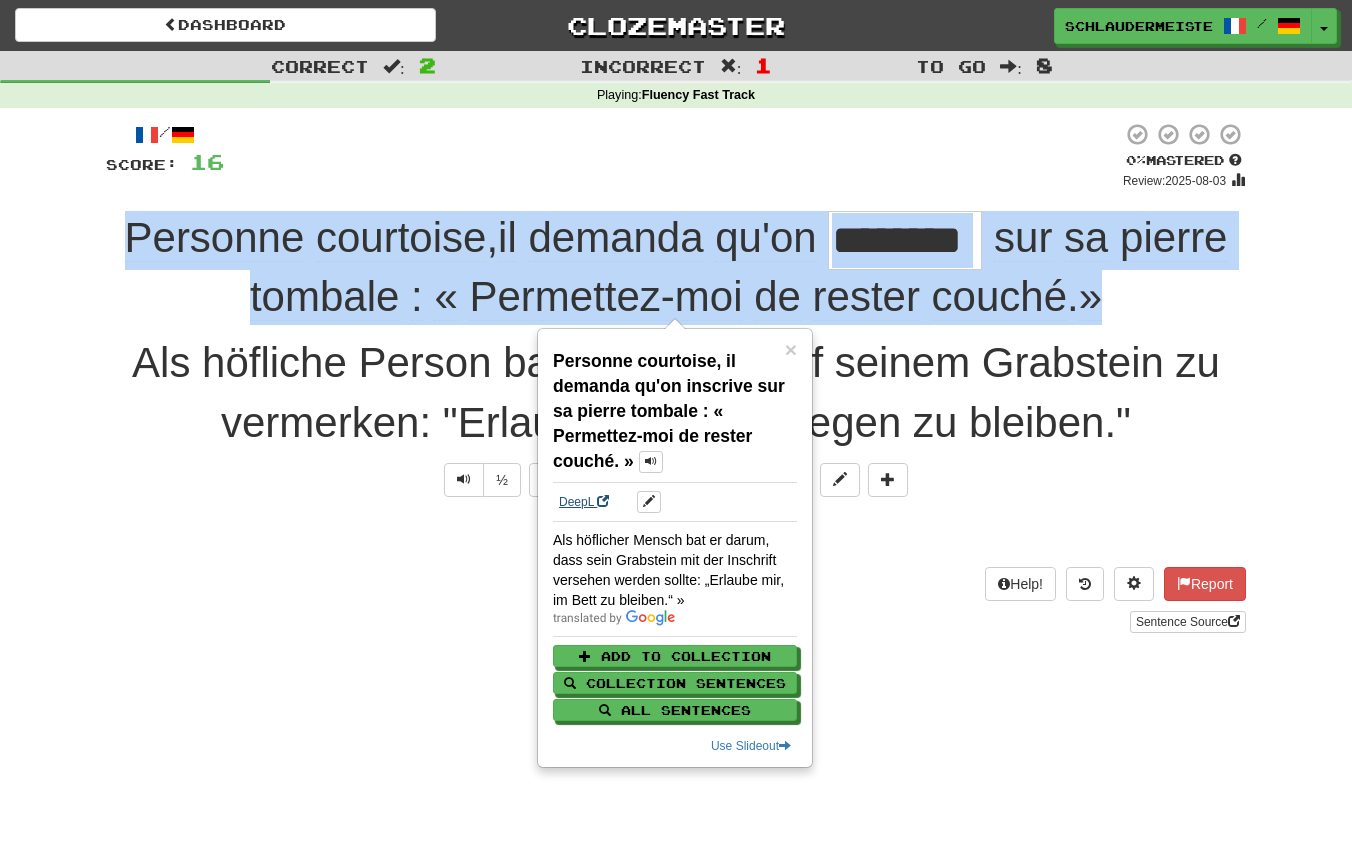 click on "DeepL" at bounding box center [584, 502] 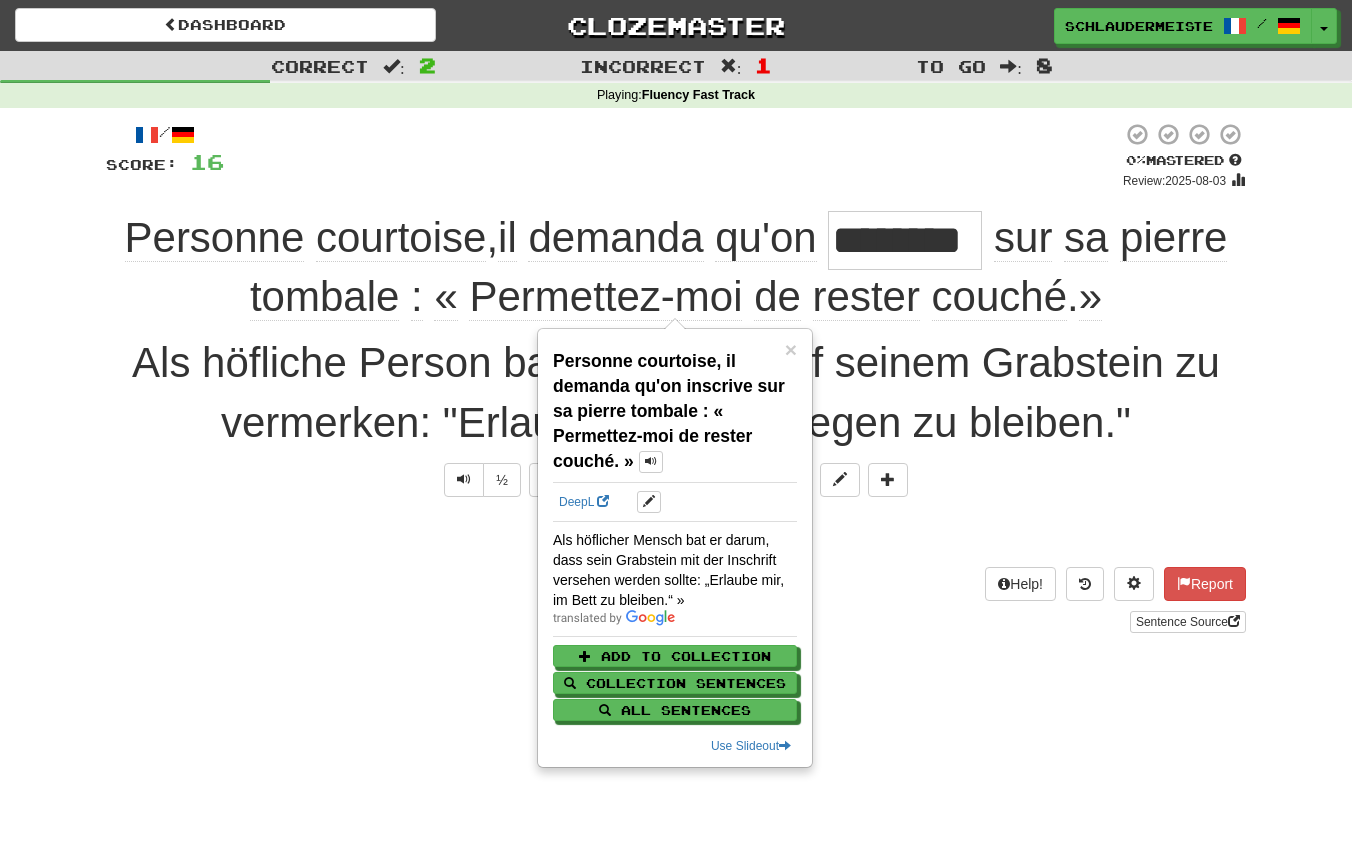 click on "Personne courtoise, il demanda qu'on ******** sur sa pierre tombale : « Permettez-moi de rester couché. » Als höfliche Person bat er darum, auf seinem Grabstein zu vermerken: "Erlauben Sie mir, liegen zu bleiben."" at bounding box center (676, 384) 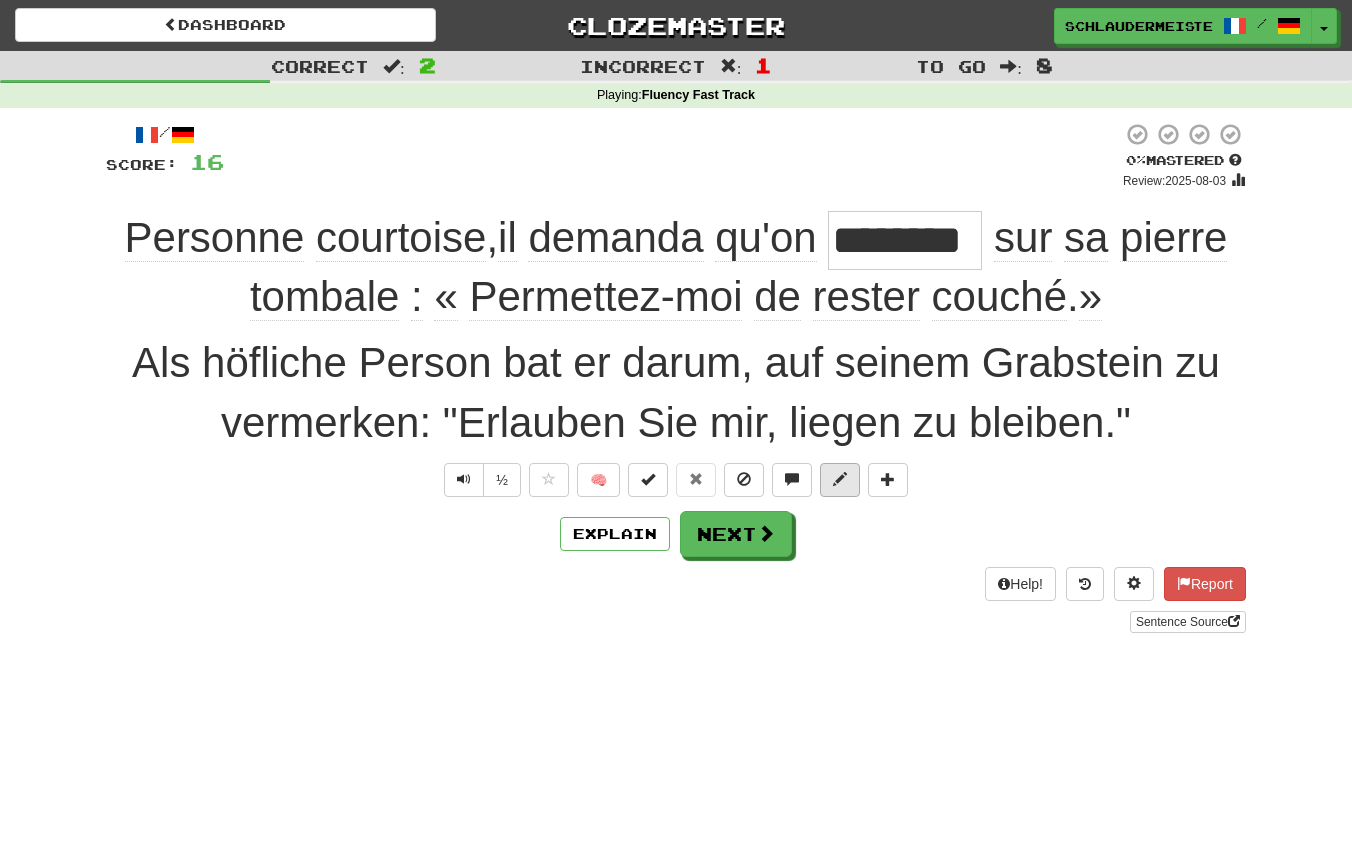 click at bounding box center [840, 479] 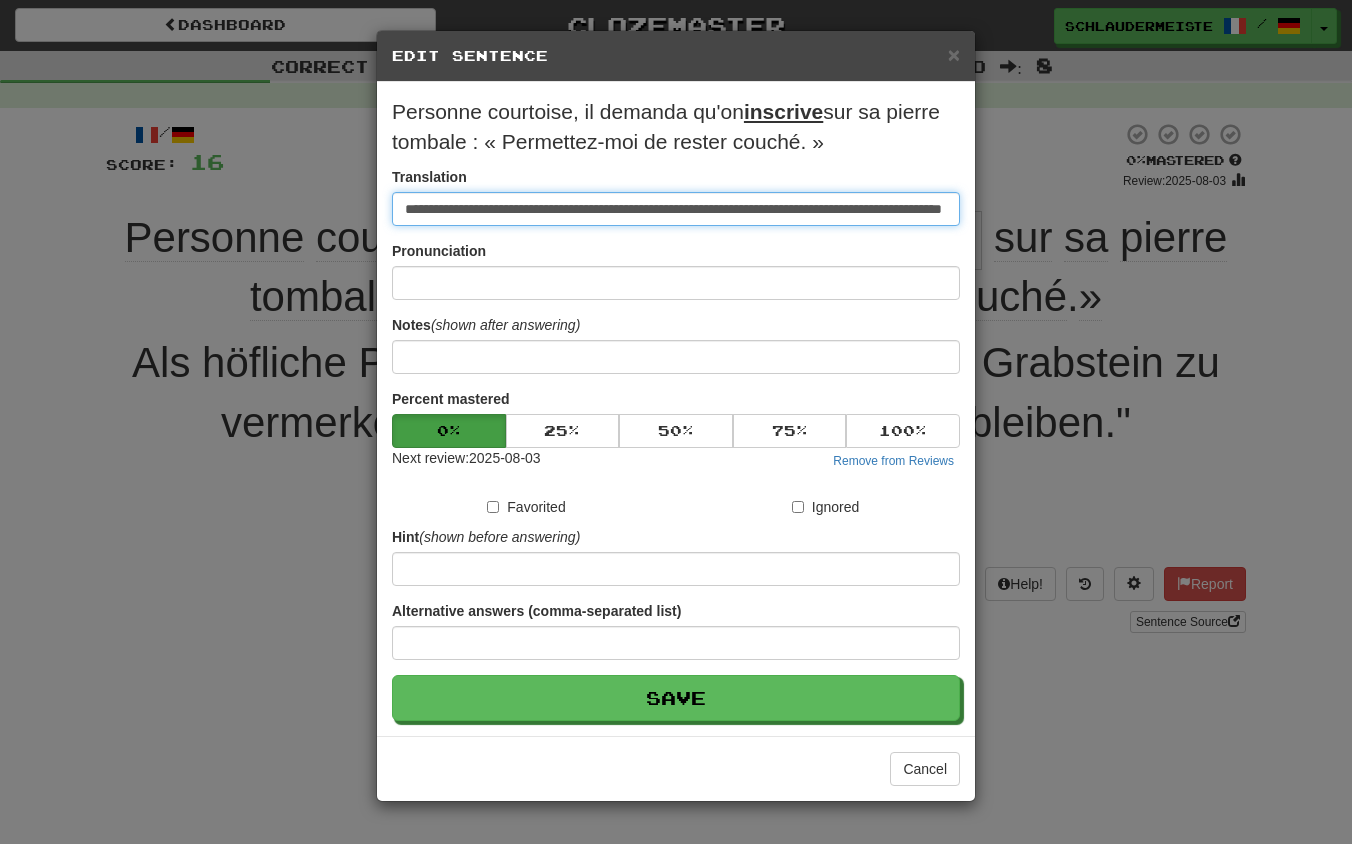 drag, startPoint x: 953, startPoint y: 213, endPoint x: 317, endPoint y: 173, distance: 637.2566 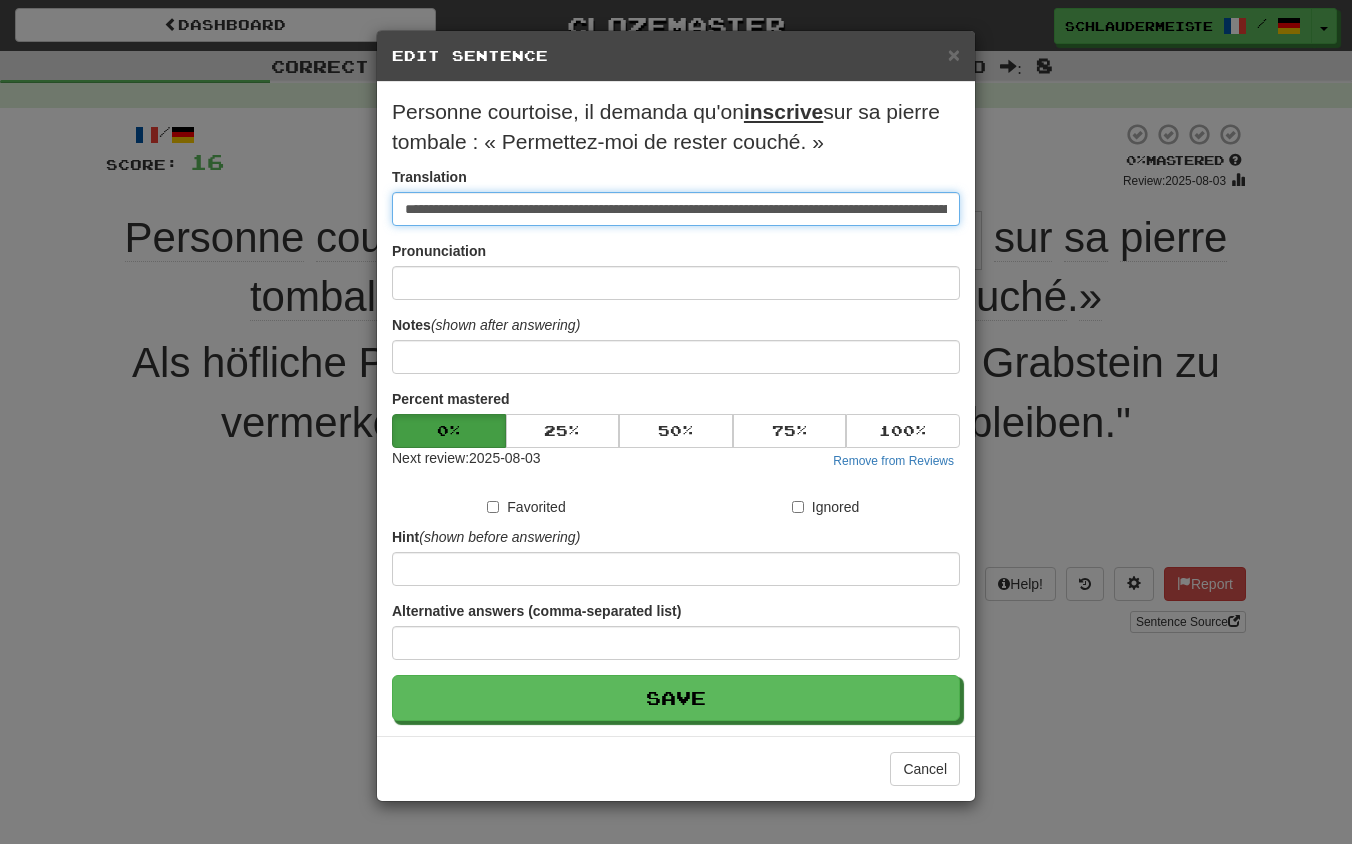 type on "**********" 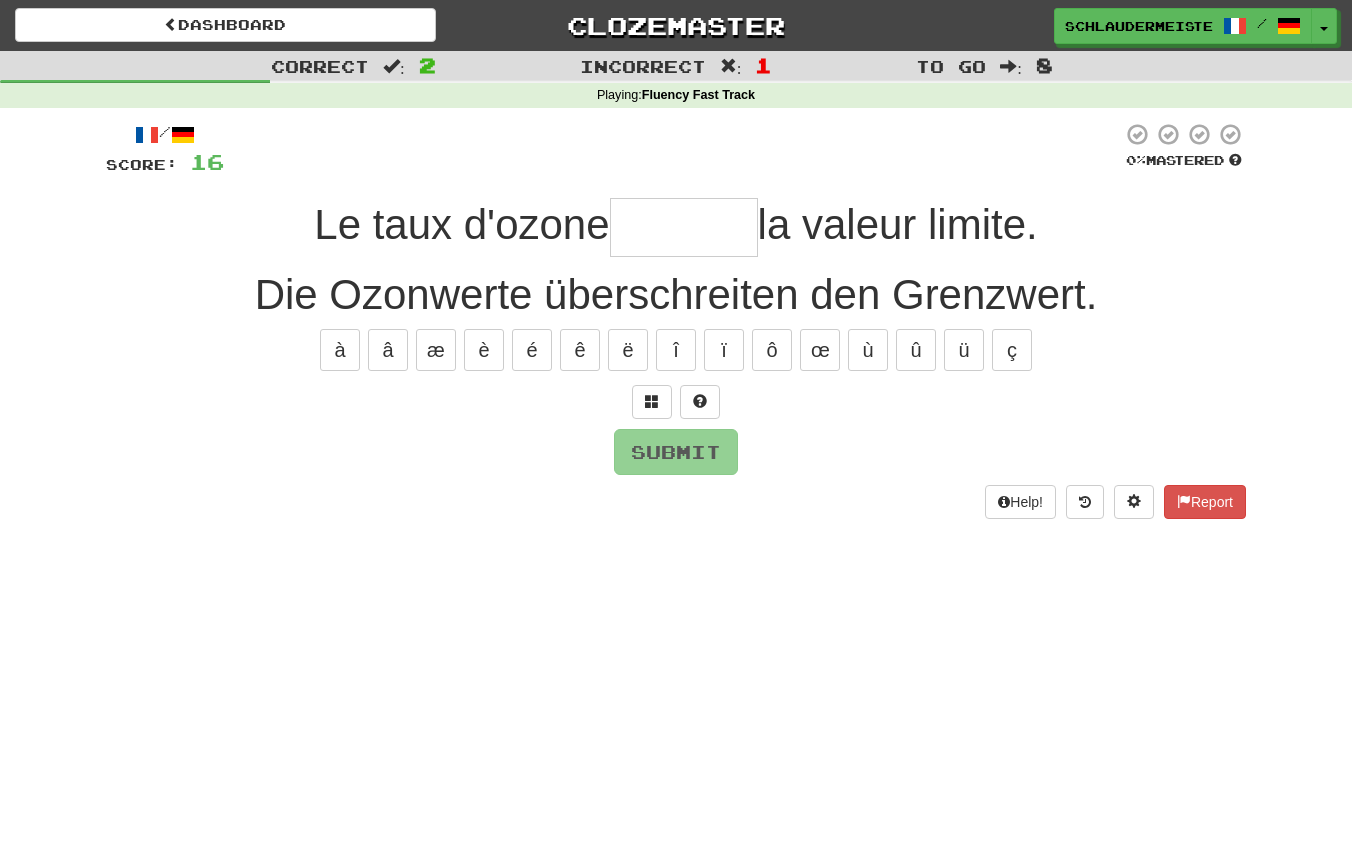 type on "*" 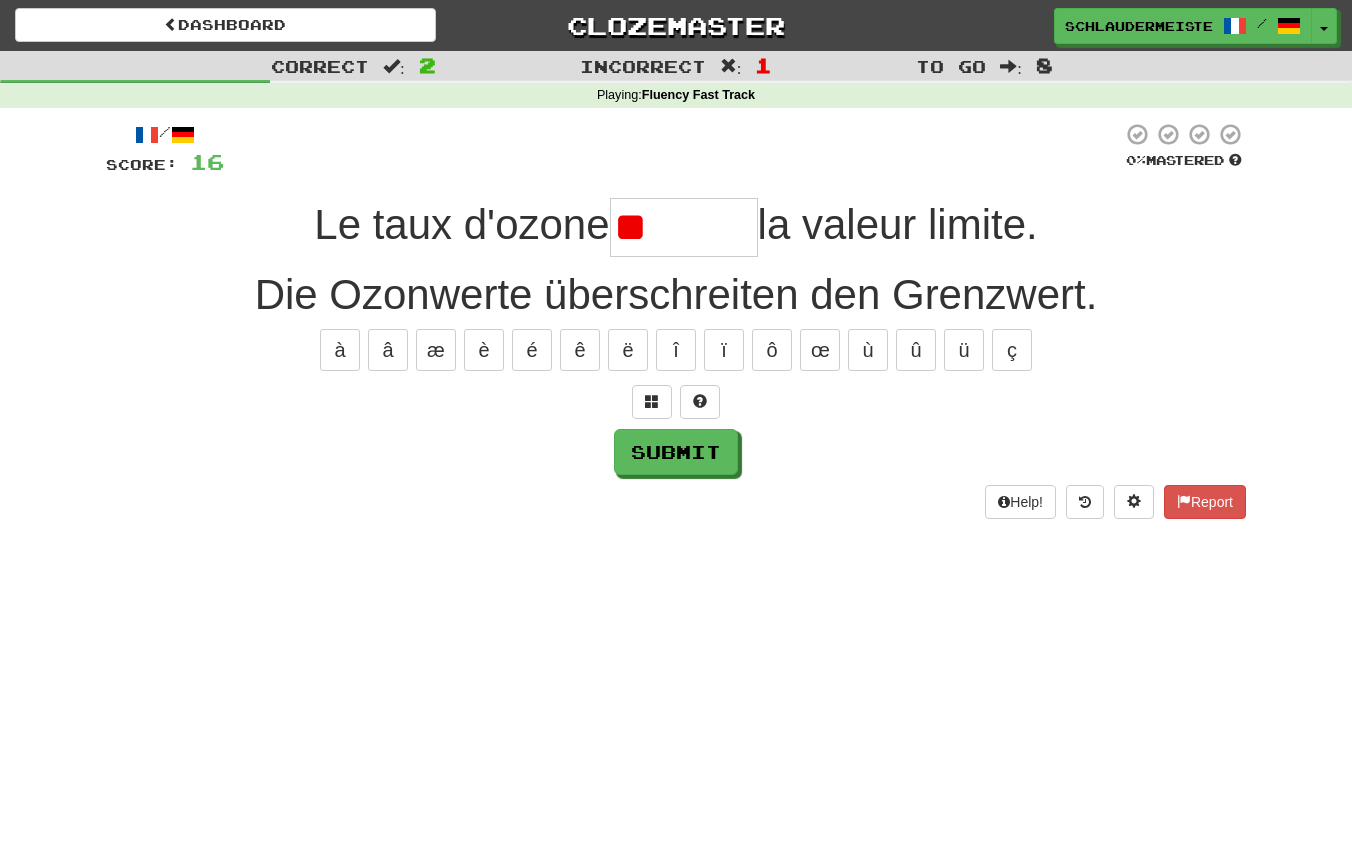 type on "*" 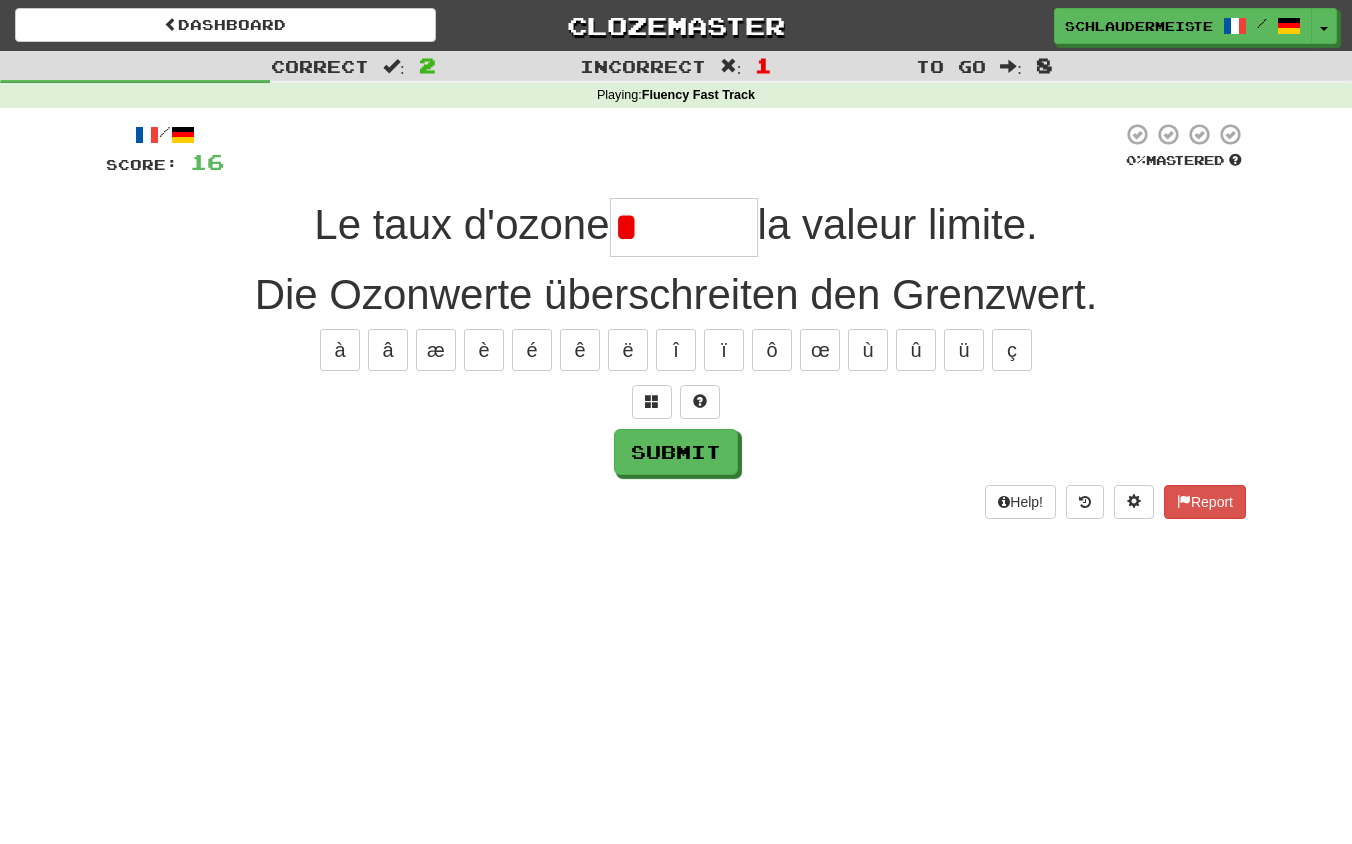 type on "******" 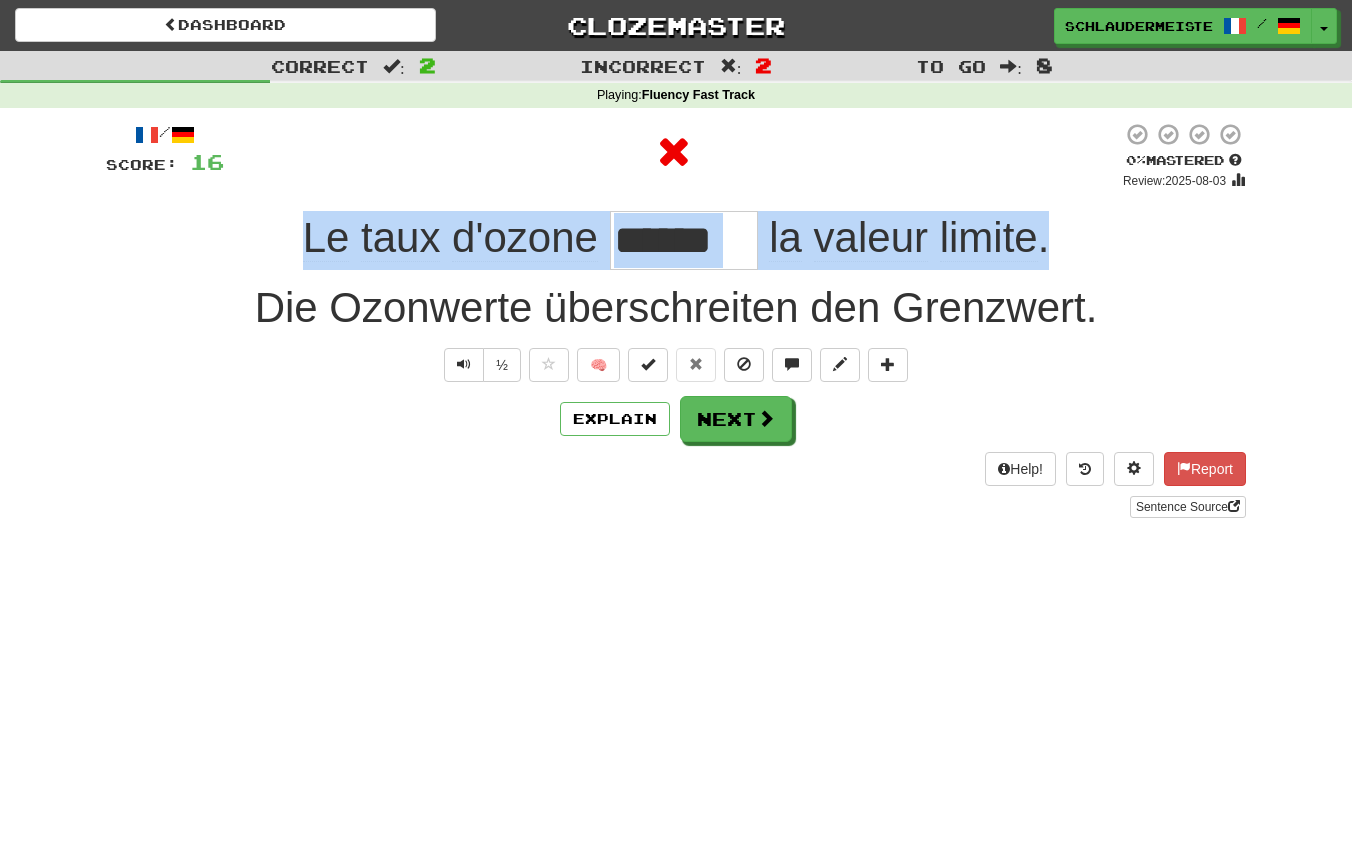 drag, startPoint x: 247, startPoint y: 208, endPoint x: 1181, endPoint y: 259, distance: 935.39136 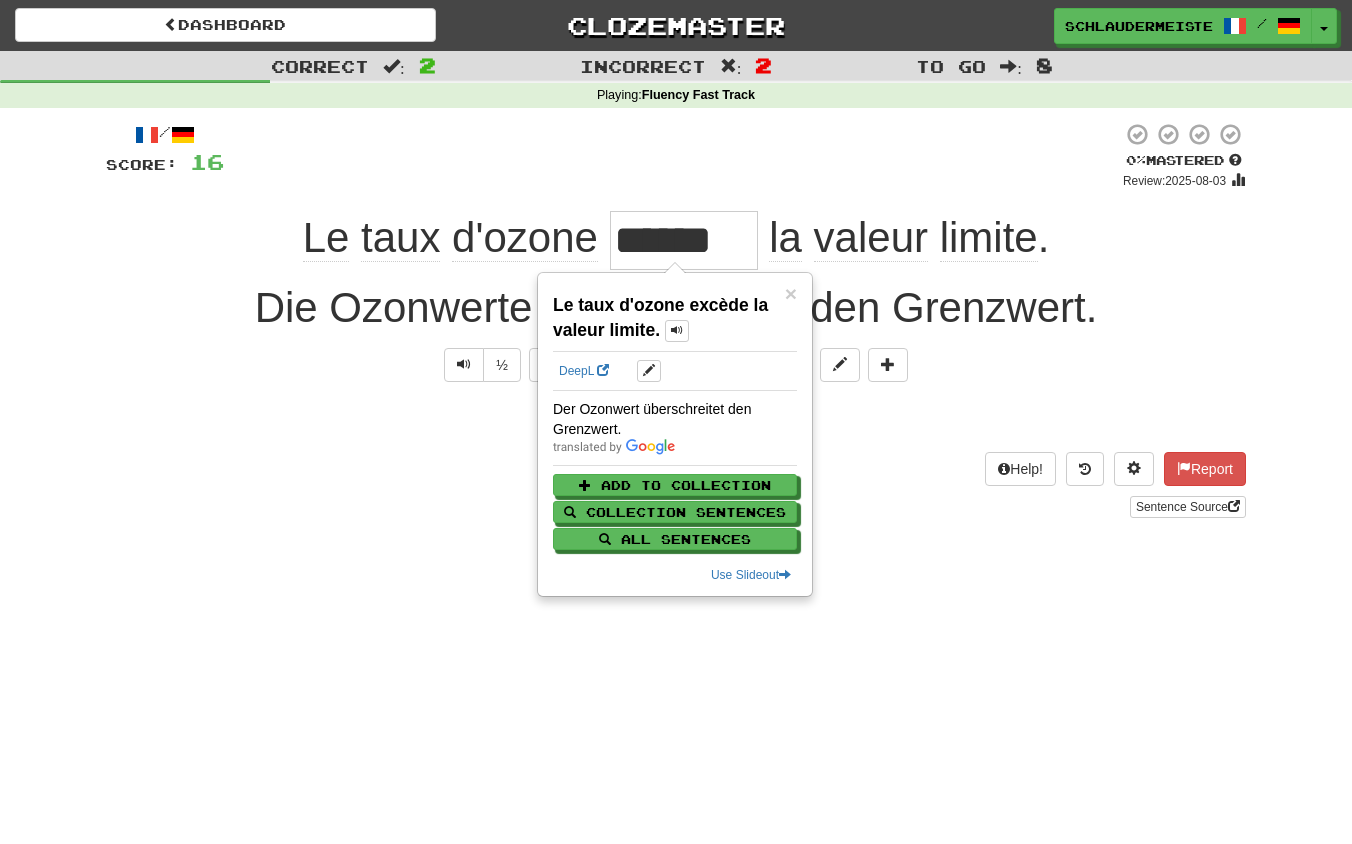 click on "Help!  Report Sentence Source" at bounding box center (676, 485) 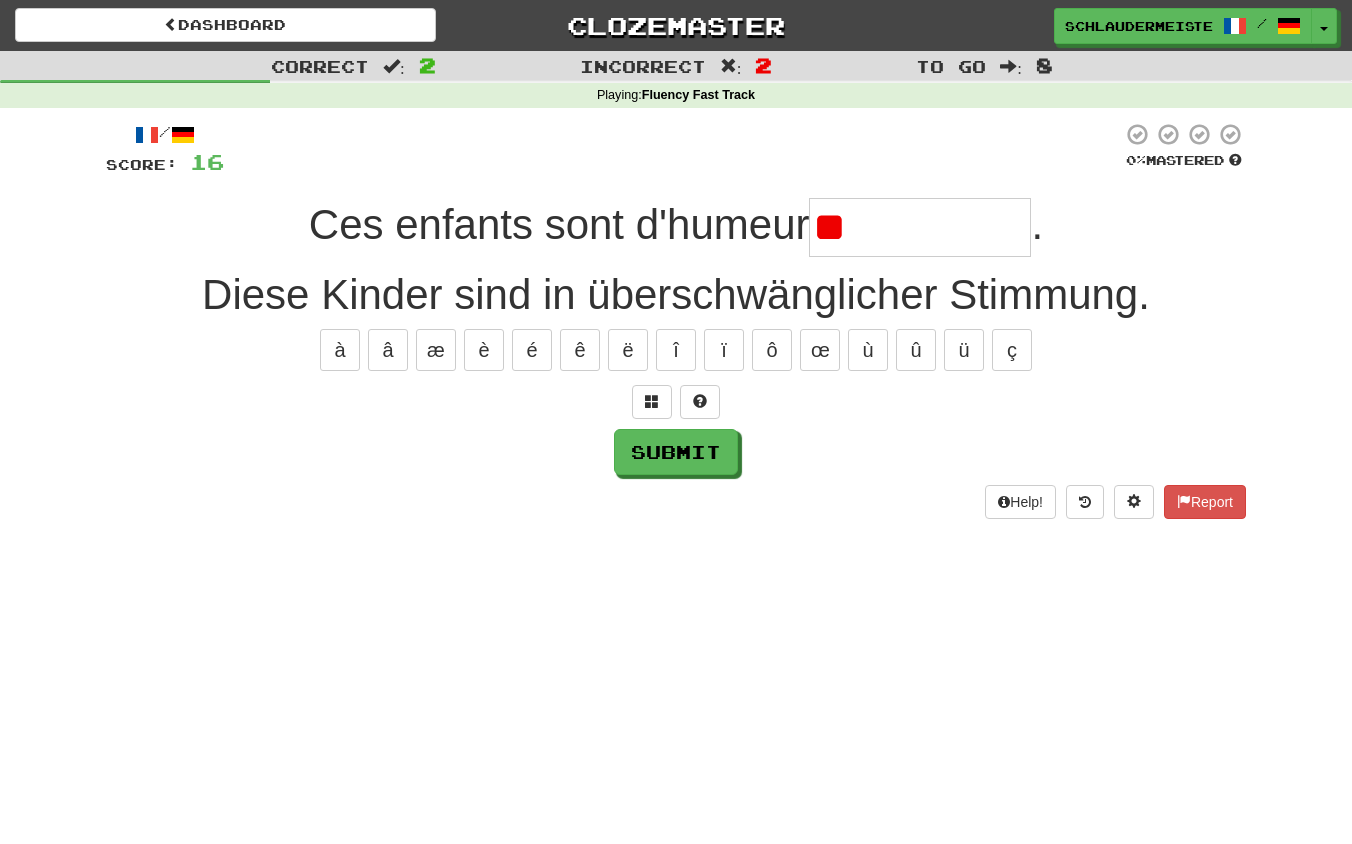 type on "*" 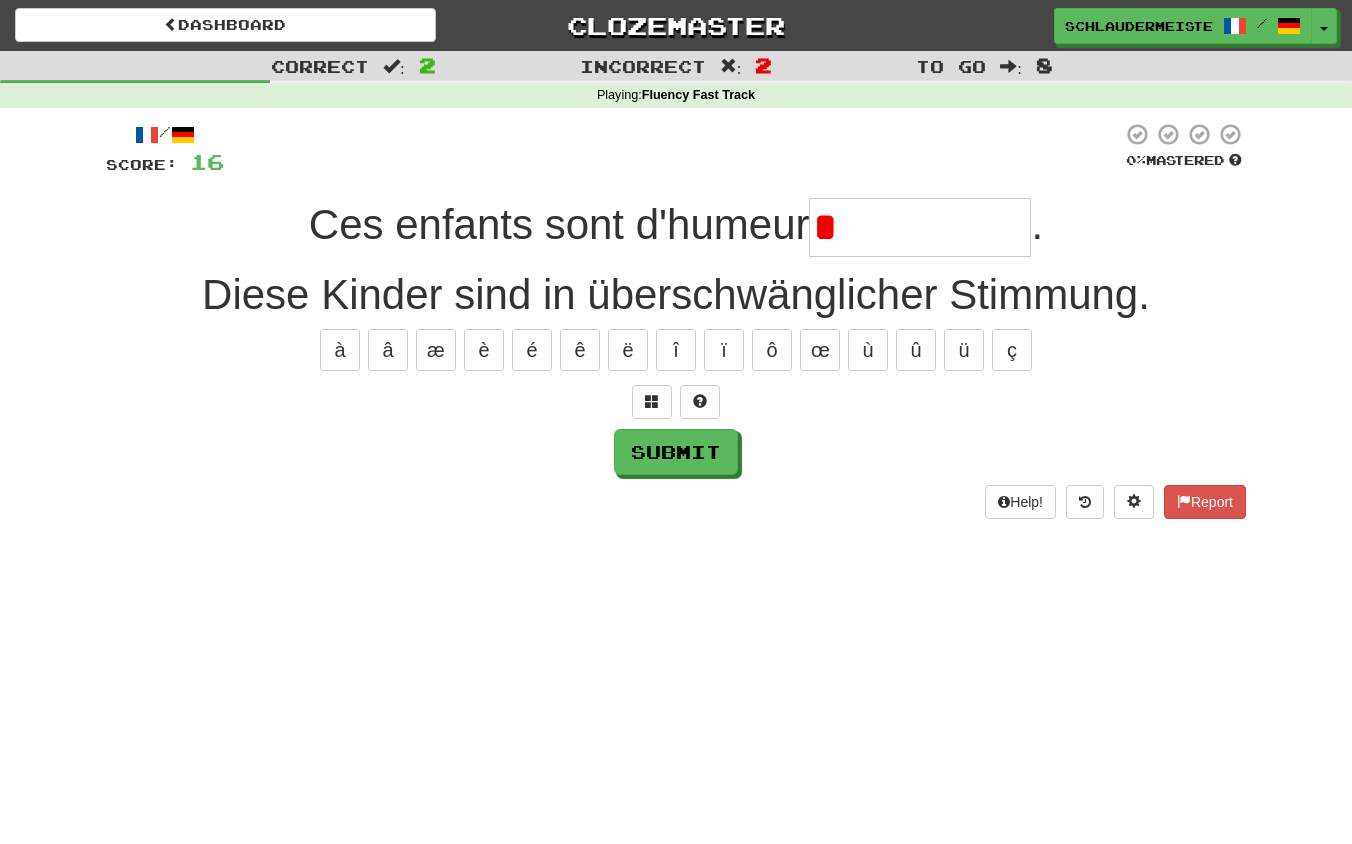 type on "**********" 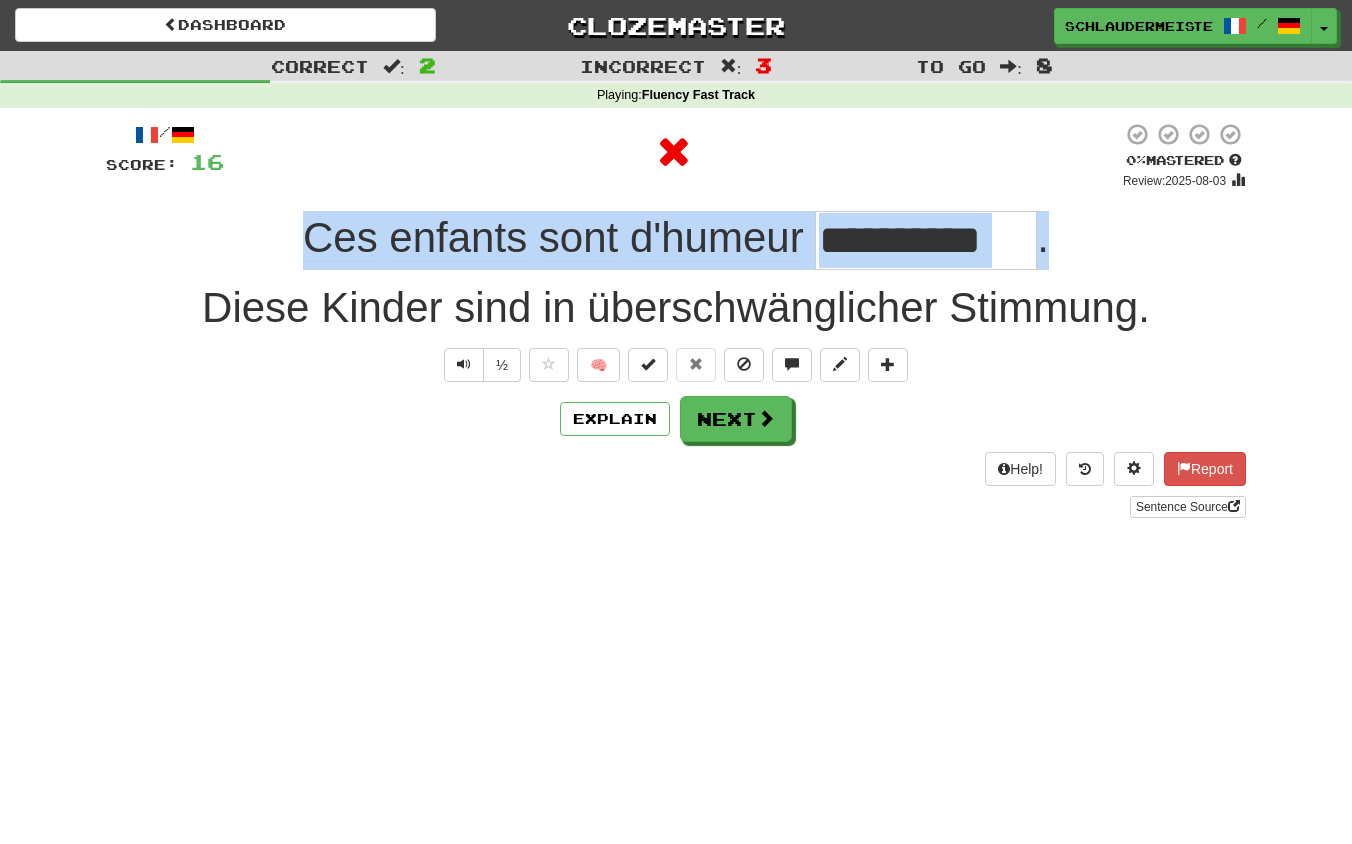 drag, startPoint x: 252, startPoint y: 230, endPoint x: 1151, endPoint y: 237, distance: 899.0272 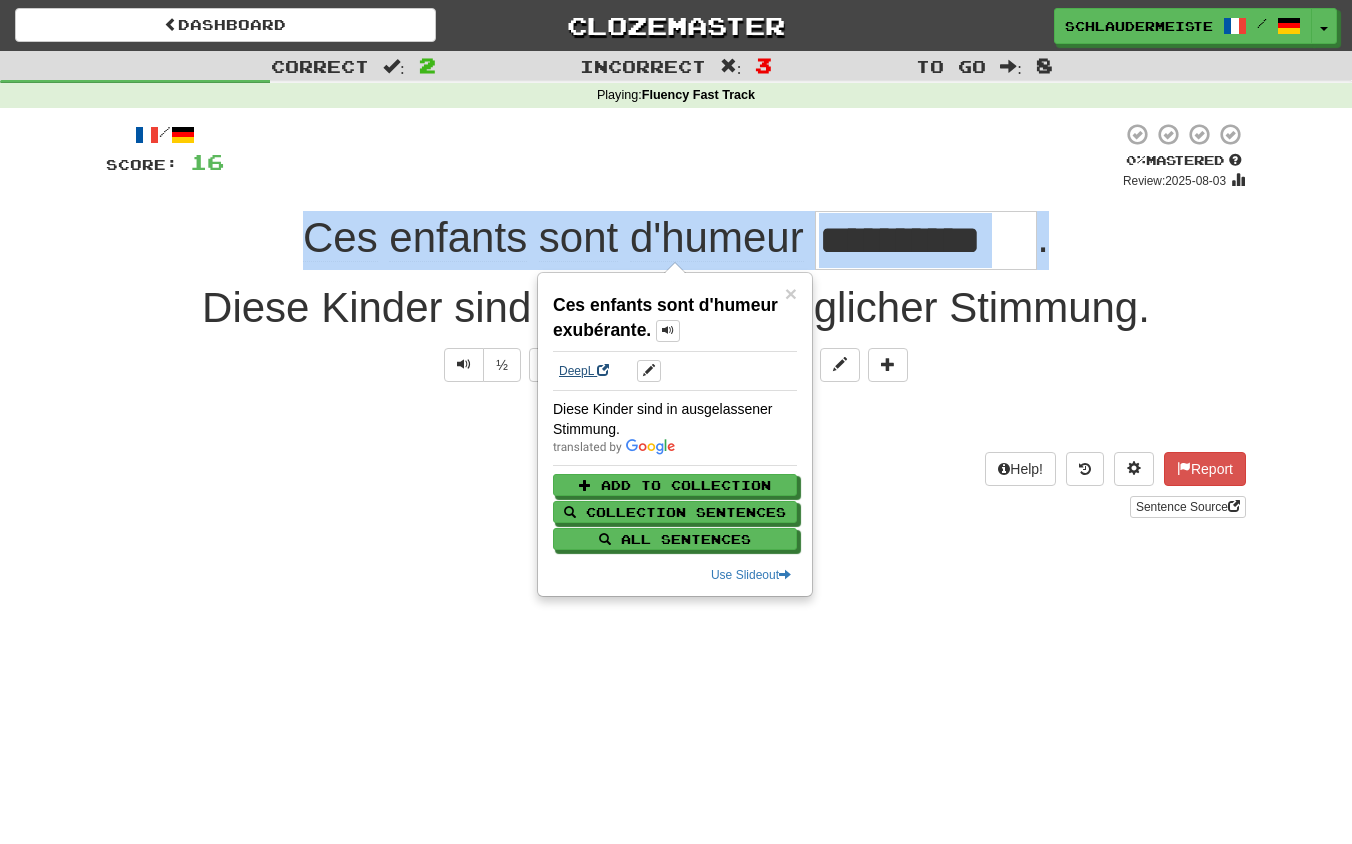 click on "DeepL" at bounding box center [584, 371] 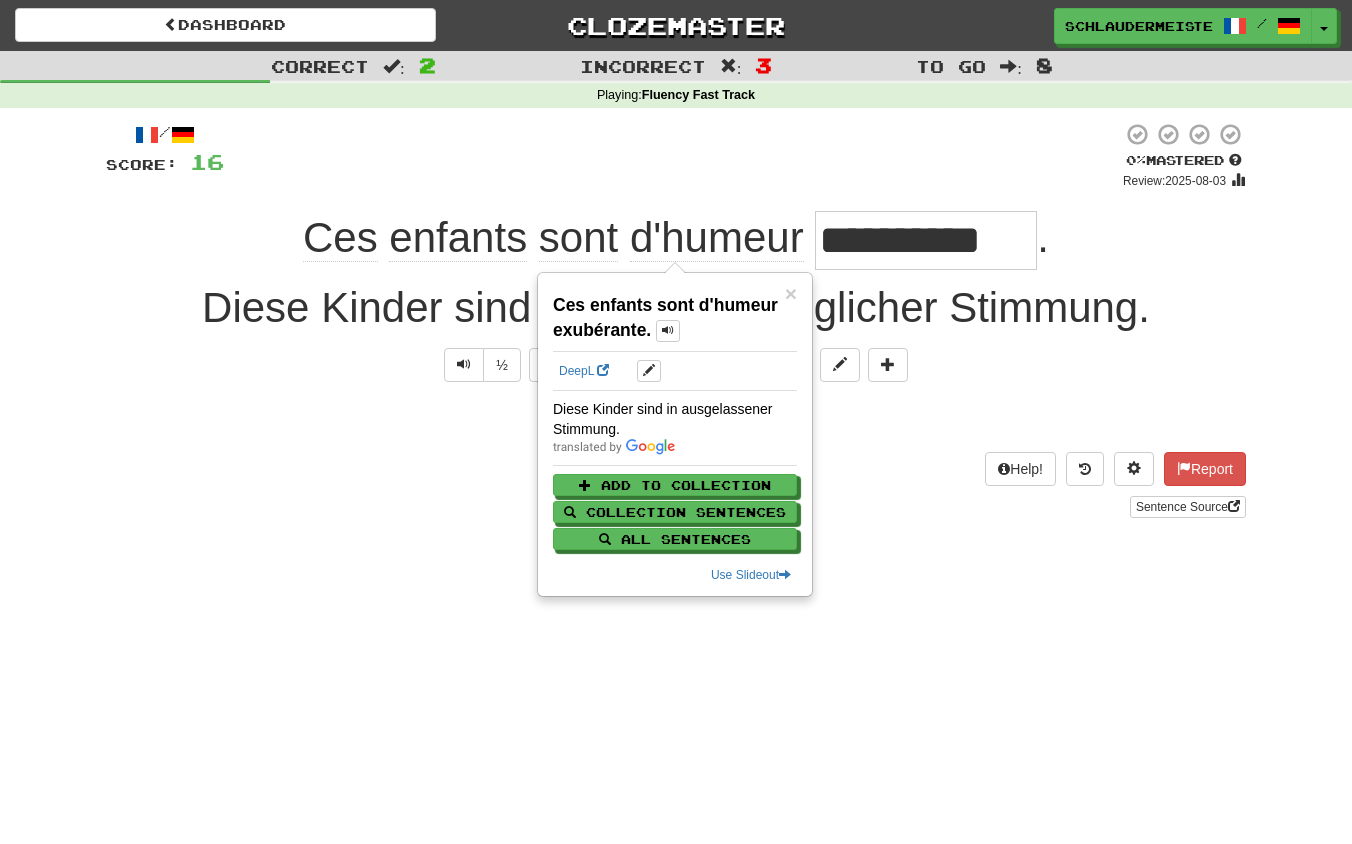 click on "**********" at bounding box center (676, 422) 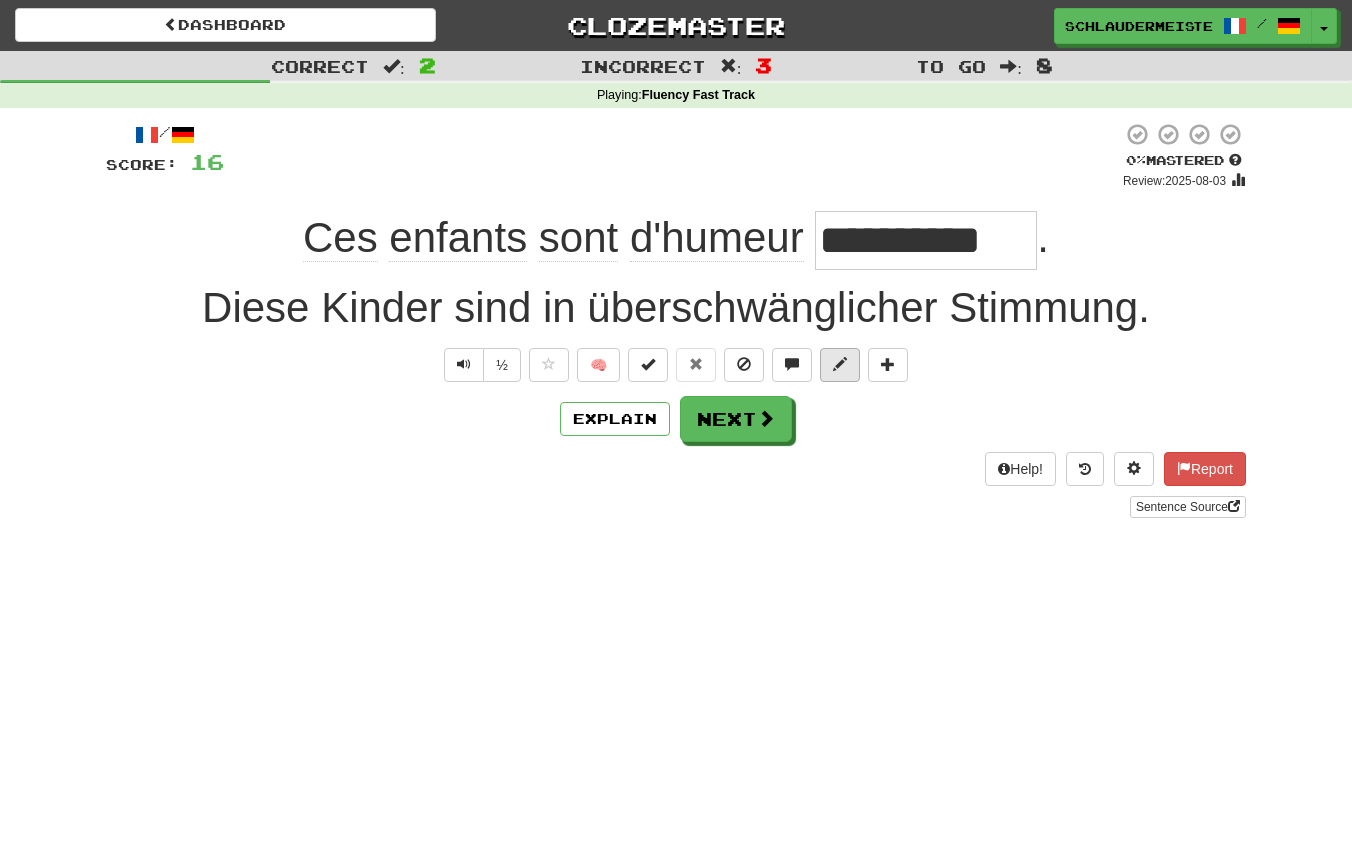 click at bounding box center (840, 365) 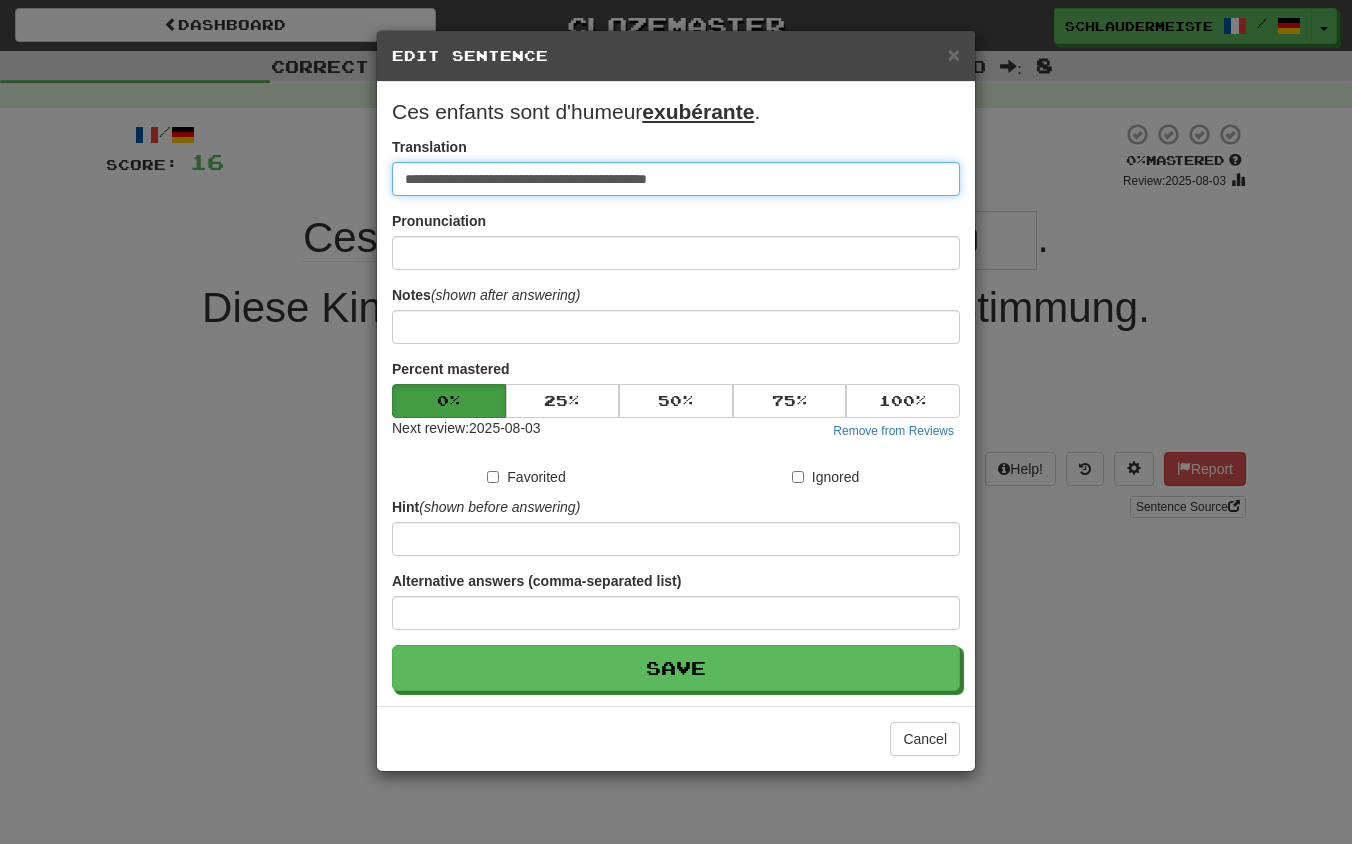 drag, startPoint x: 792, startPoint y: 177, endPoint x: 143, endPoint y: 169, distance: 649.0493 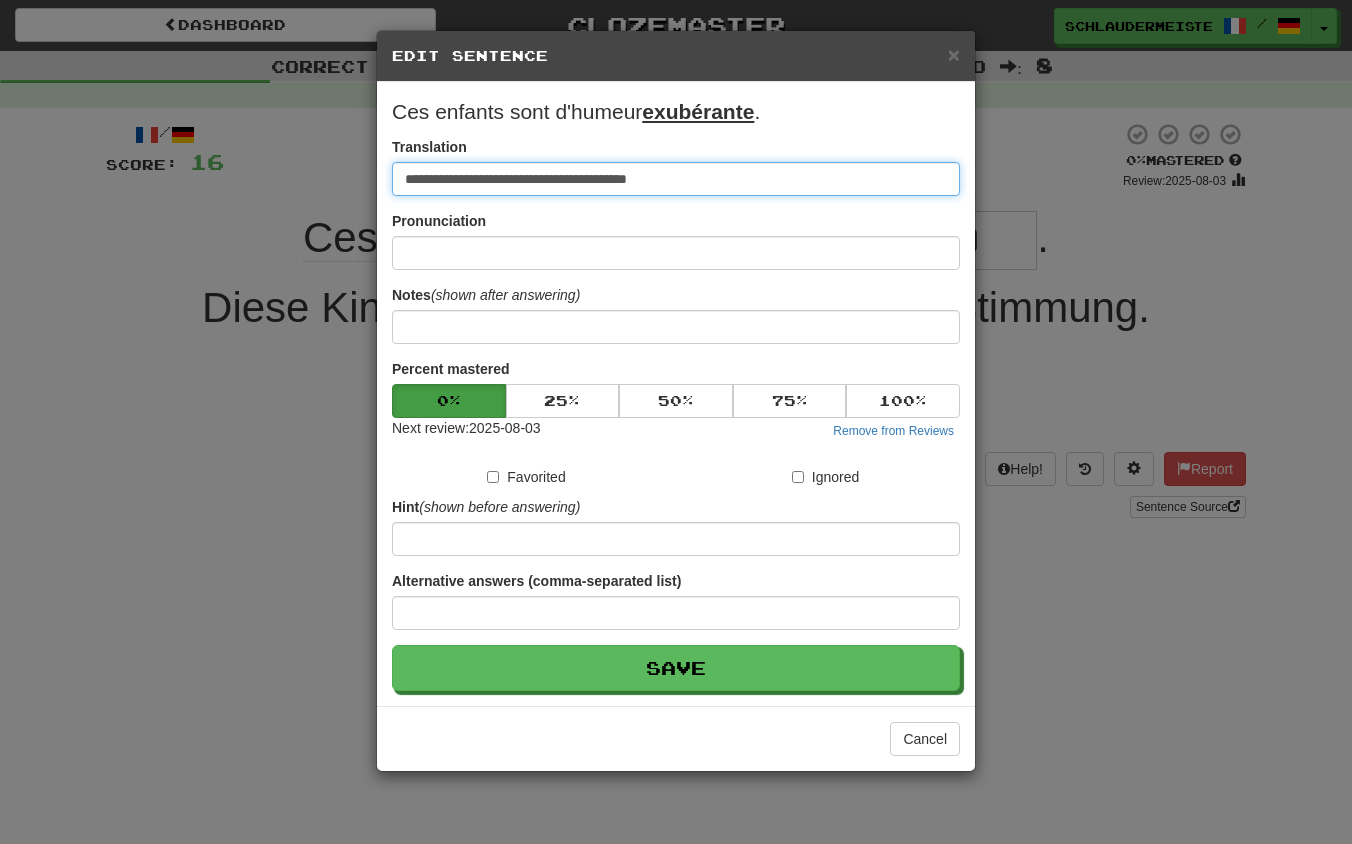 type on "**********" 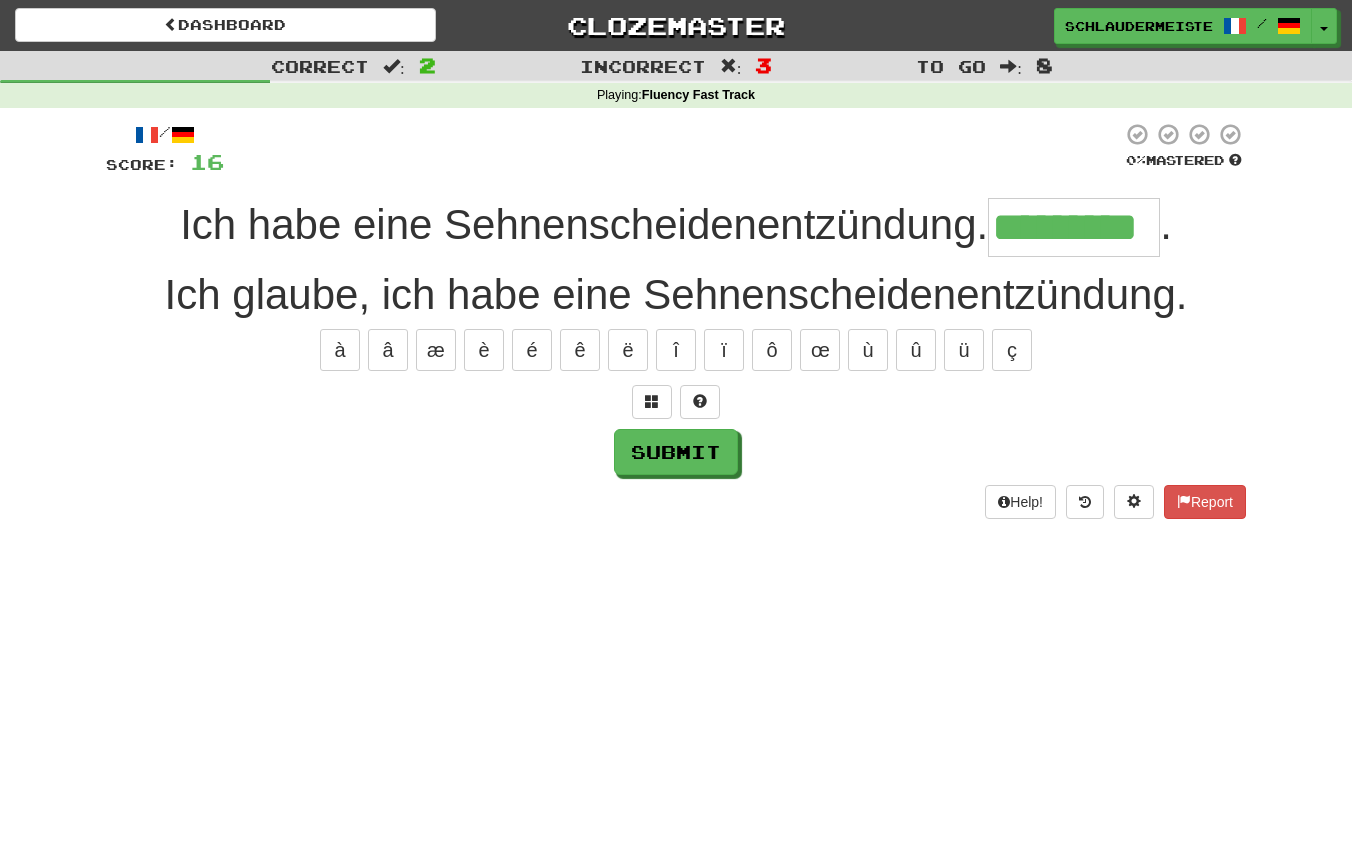 type on "*********" 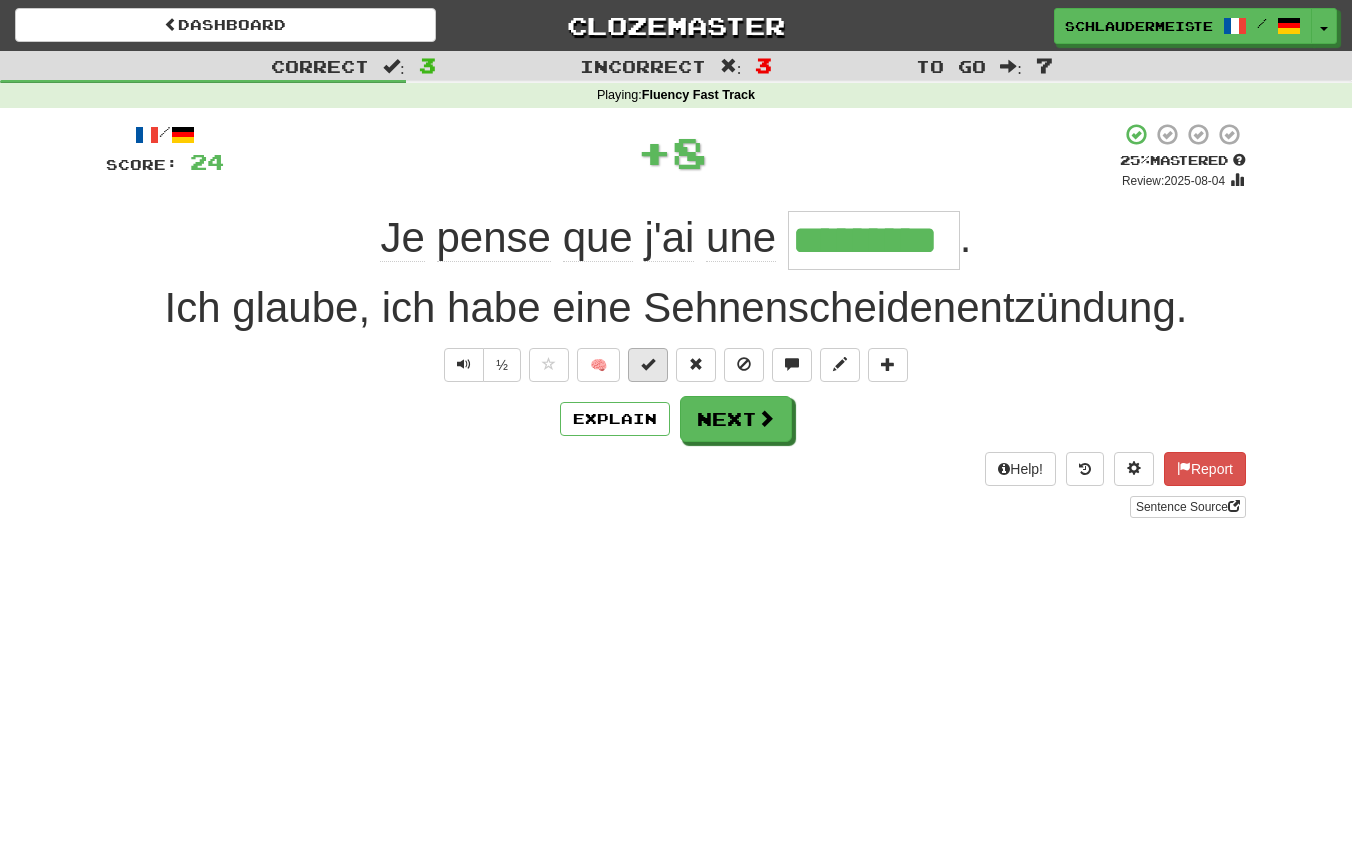 click at bounding box center (648, 365) 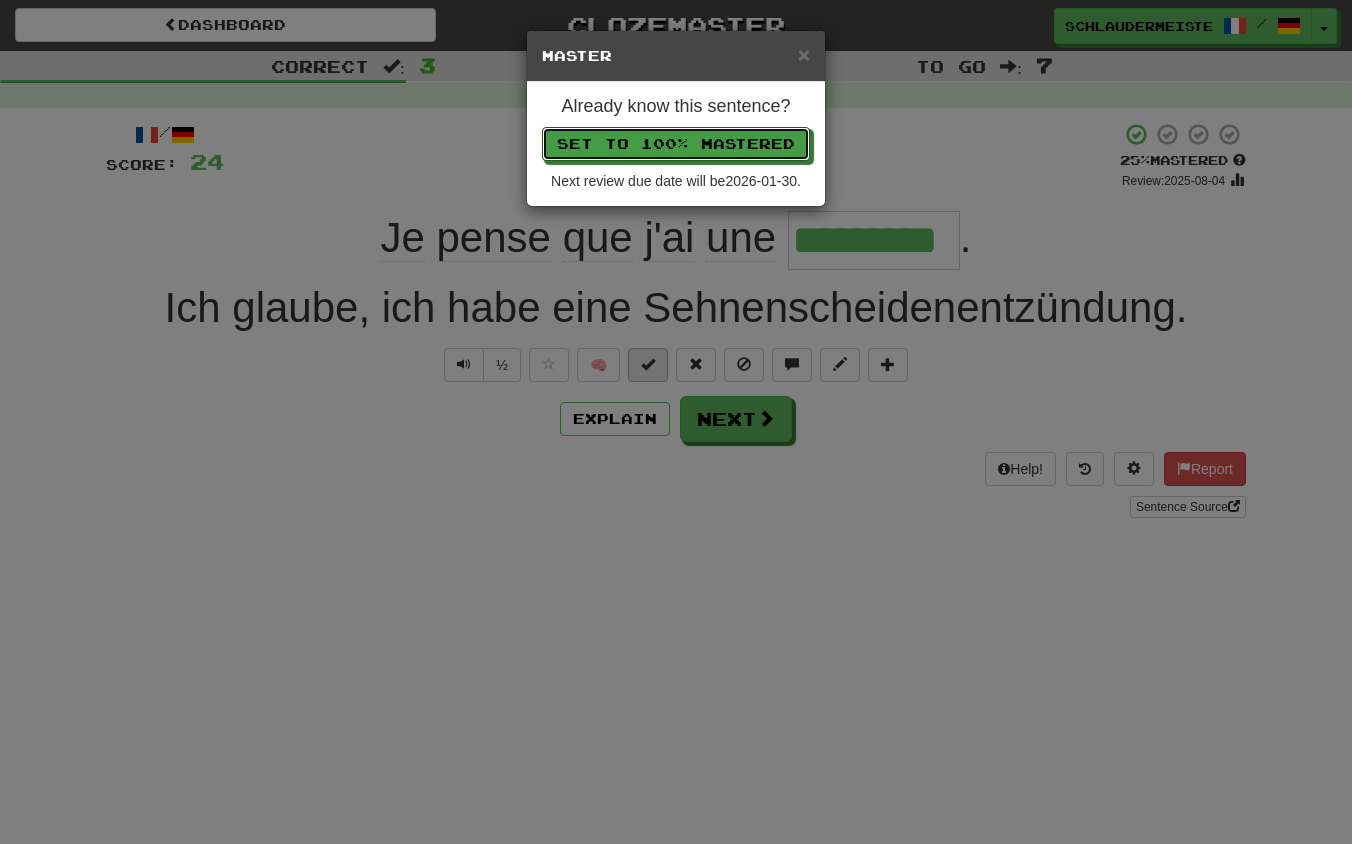 click on "Set to 100% Mastered" at bounding box center [676, 144] 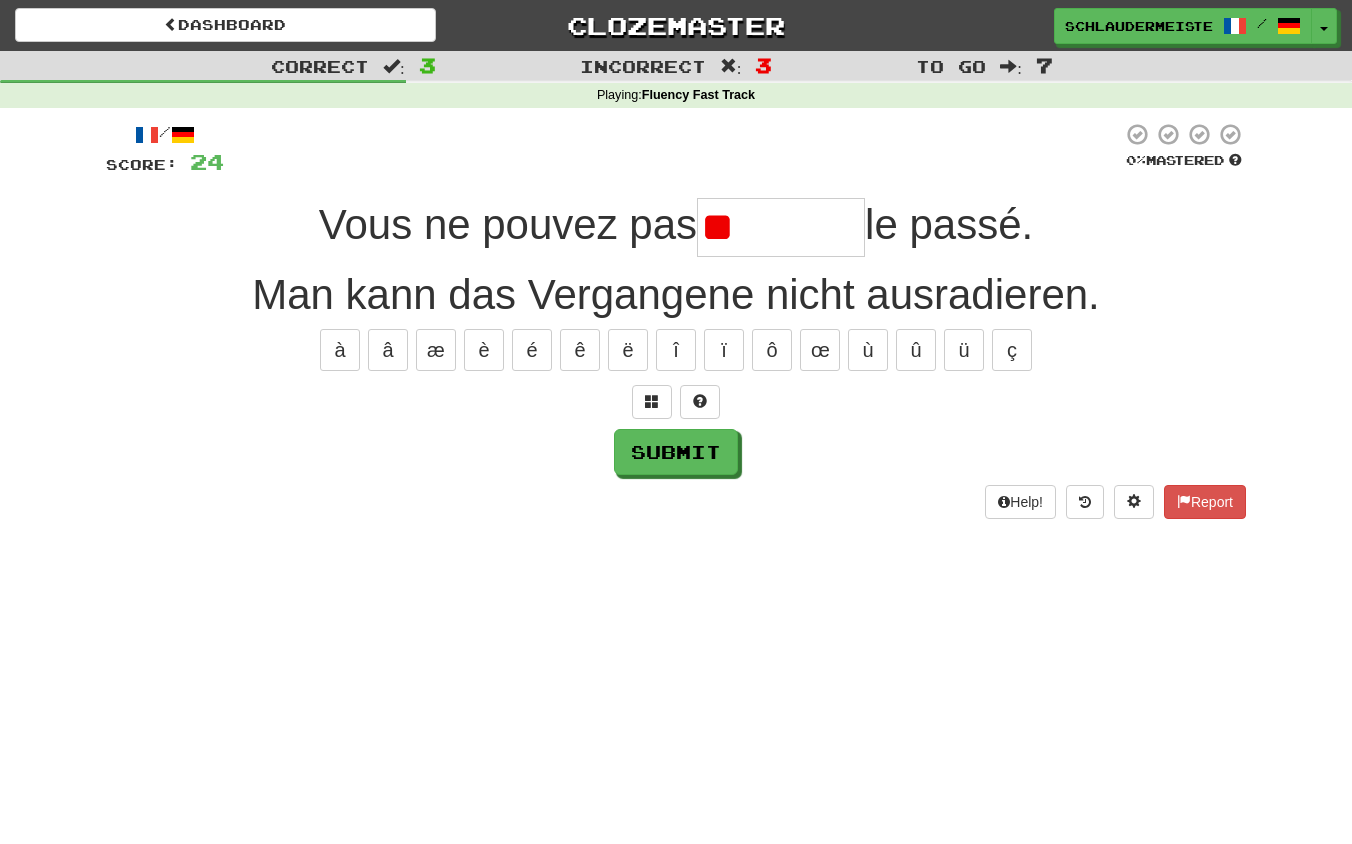 type on "*" 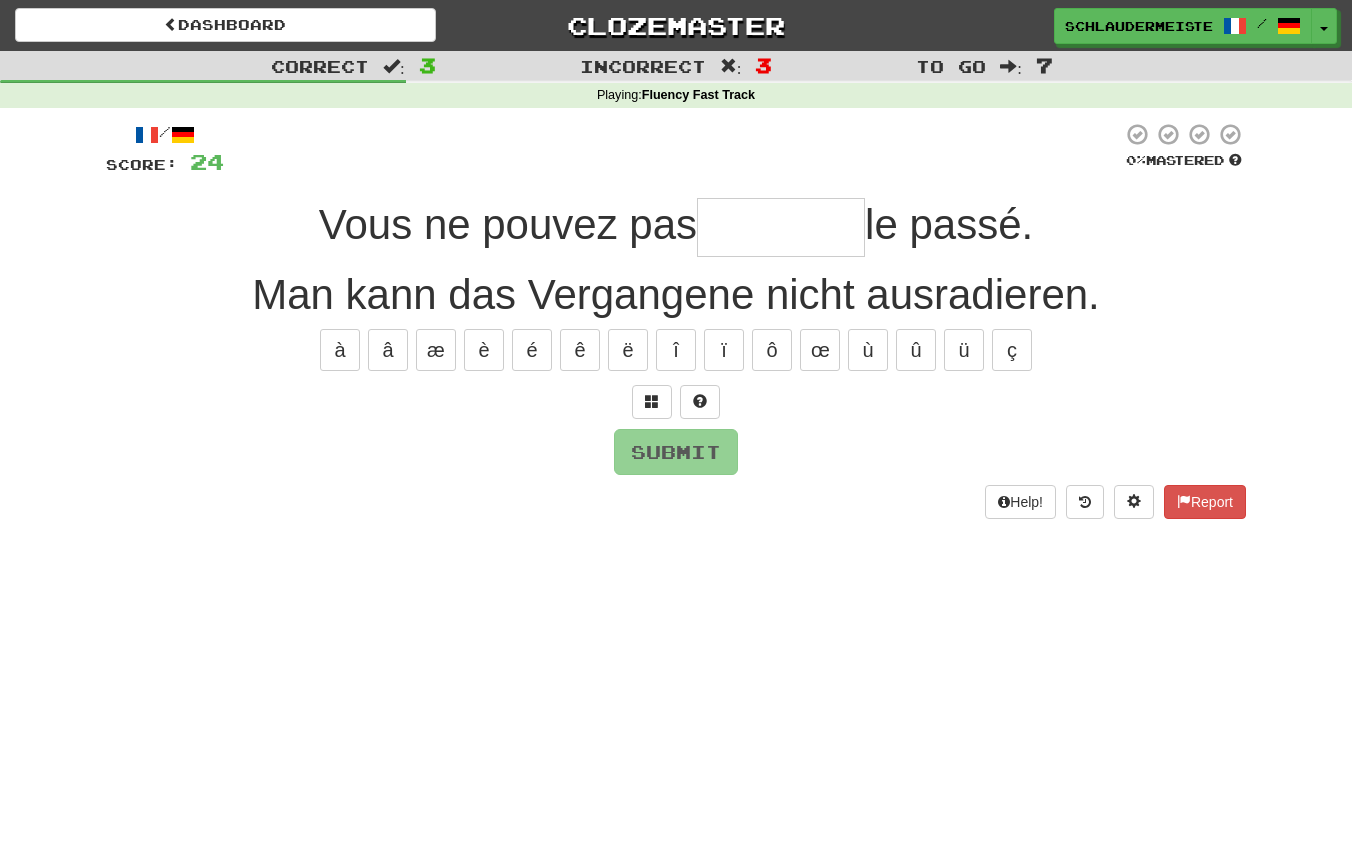 type on "*" 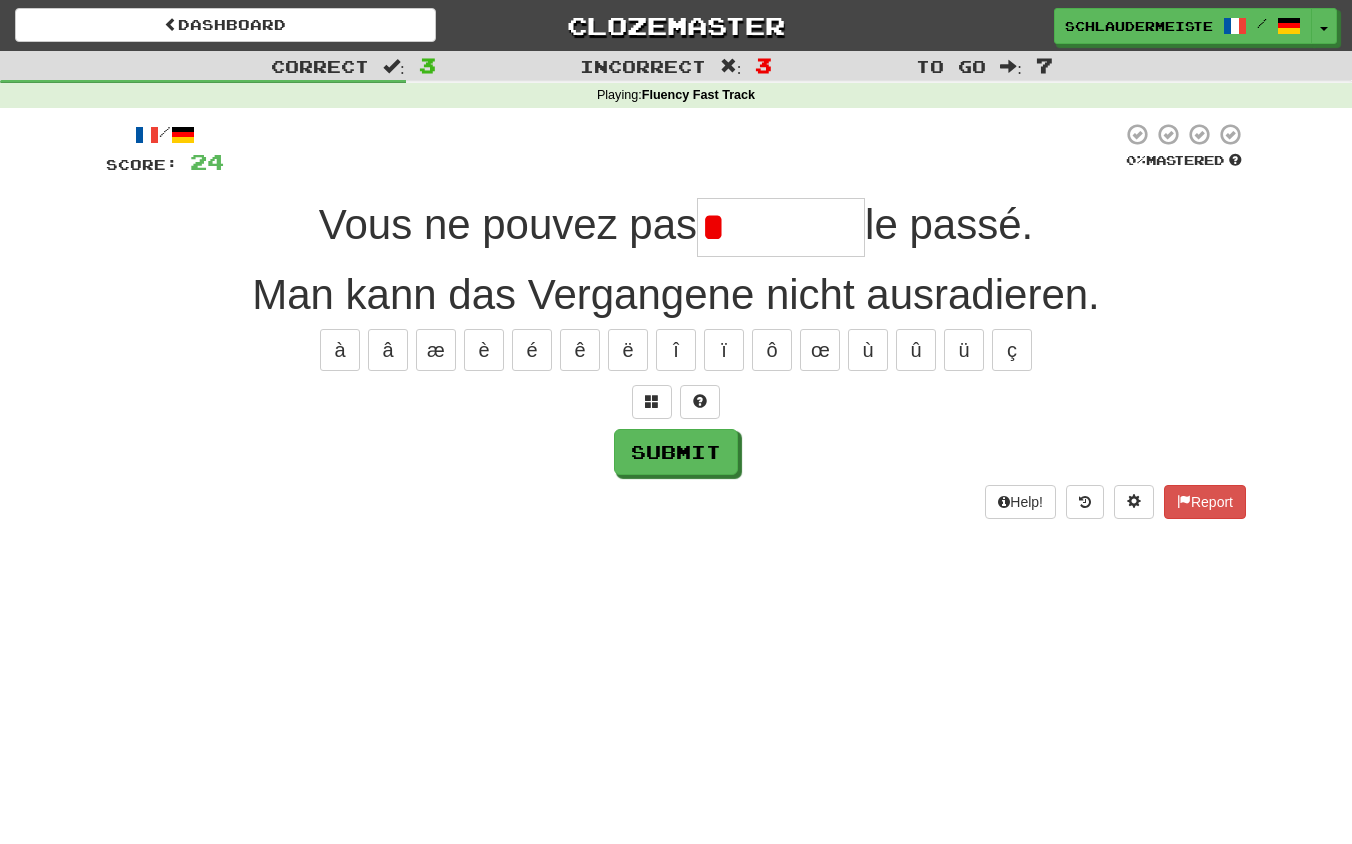 type on "******" 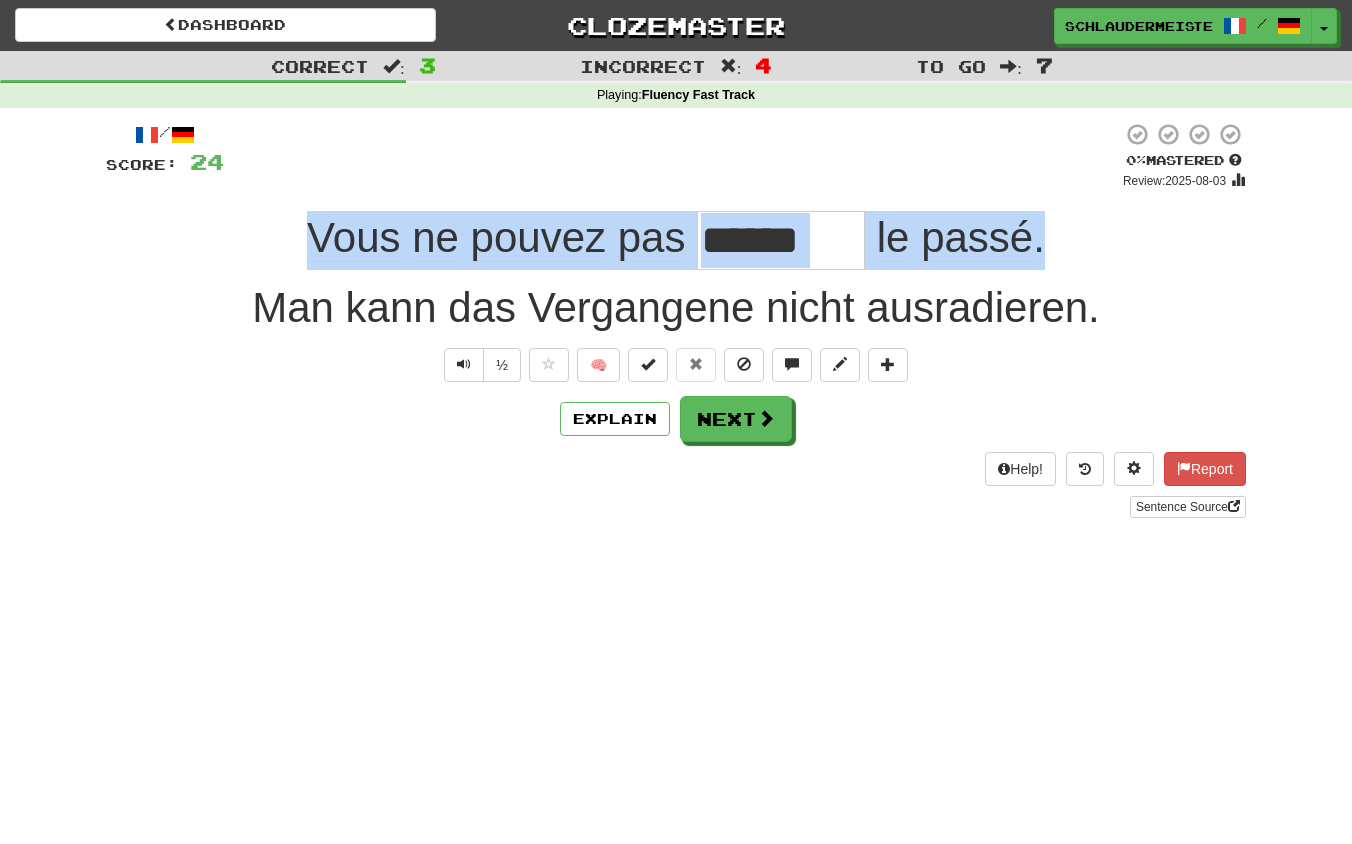 drag, startPoint x: 241, startPoint y: 220, endPoint x: 1105, endPoint y: 257, distance: 864.7919 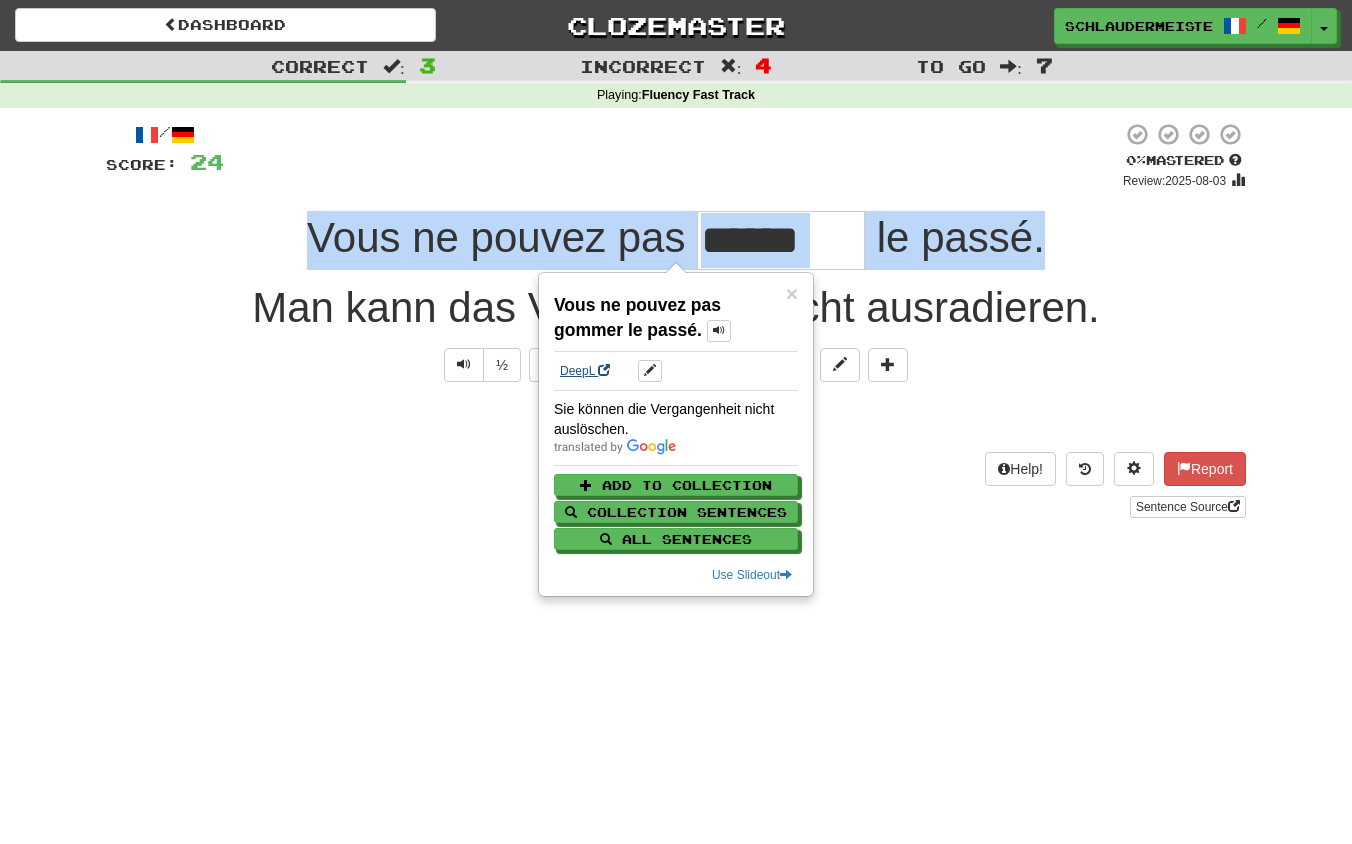click on "DeepL" at bounding box center (585, 371) 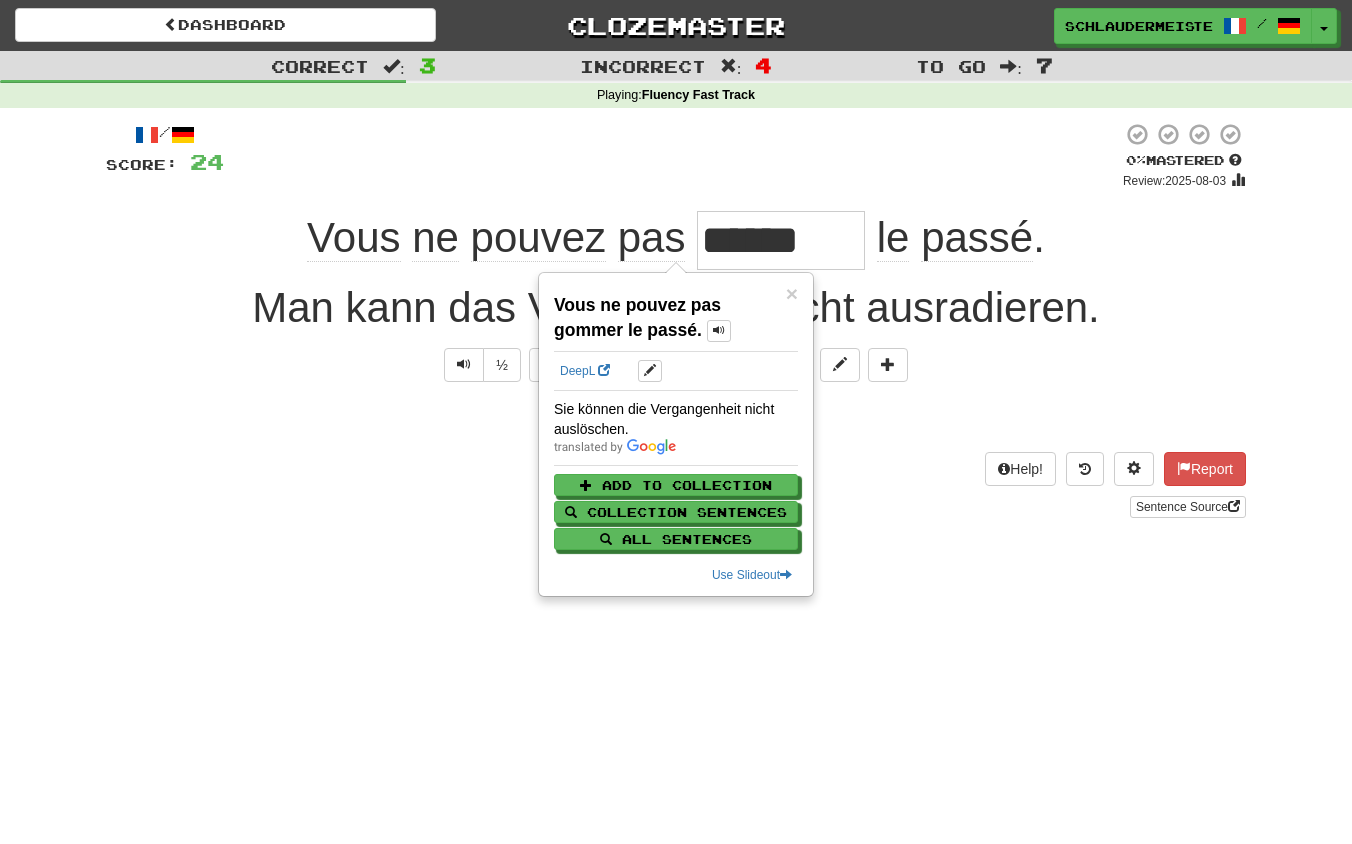 click on "Dashboard
Clozemaster
schlaudermeister
/
Toggle Dropdown
Dashboard
Leaderboard
Activity Feed
Notifications
Profile
Discussions
Français
/
Deutsch
Streak:
46
Review:
0
Points Today: 4408
Languages
Account
Logout
schlaudermeister
/
Toggle Dropdown
Dashboard
Leaderboard
Activity Feed
Notifications
Profile
Discussions
Français
/
Deutsch
Streak:
46
Review:
0
Points Today: 4408
Languages
Account
Logout
clozemaster
Correct   :   3 Incorrect   :   4 To go   :   7 Playing :  Fluency Fast Track  /  Score:   24 0 %  Mastered Review:  2025-08-03 Vous   ne   pouvez   pas   ******   le   passé ." at bounding box center [676, 422] 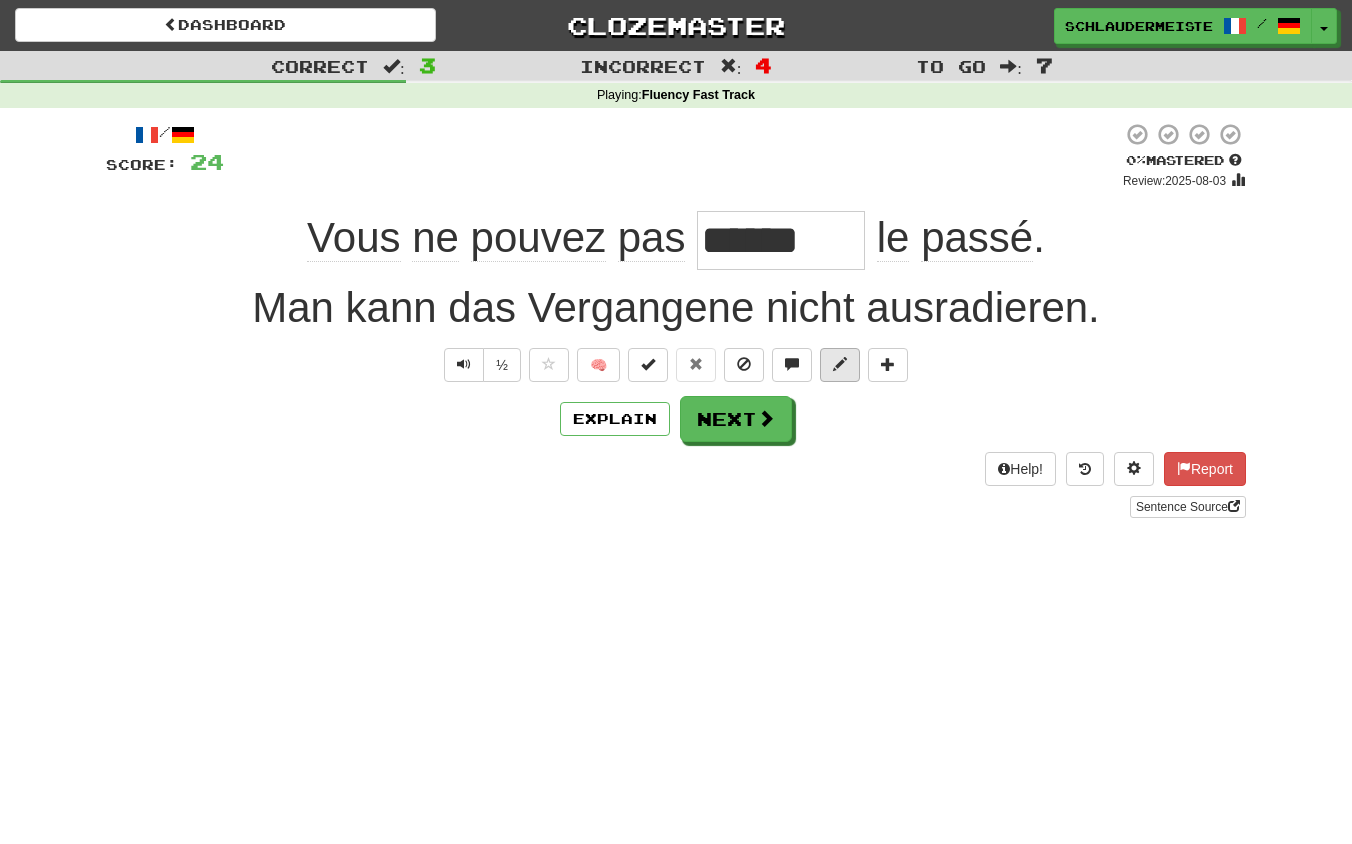 click at bounding box center [840, 364] 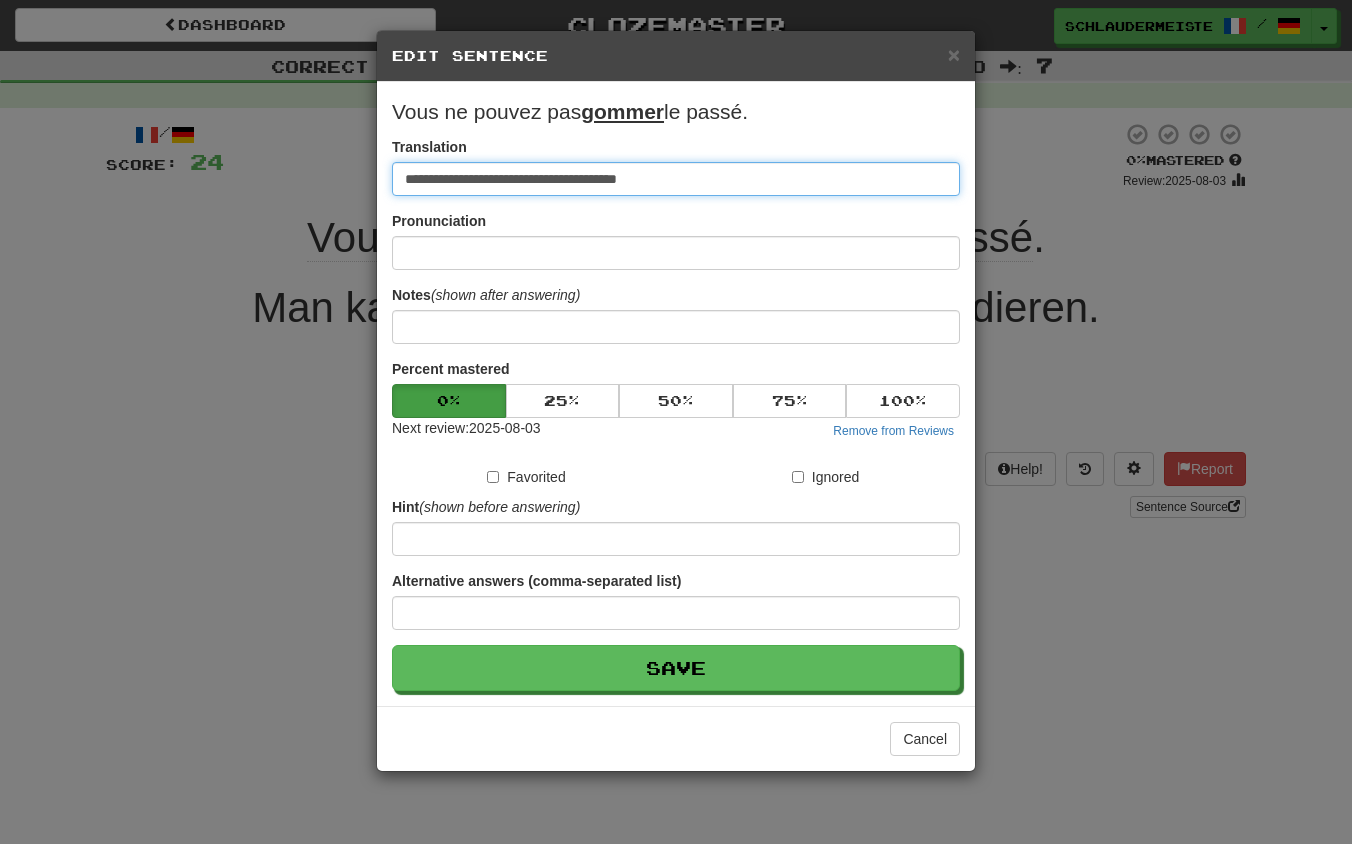drag, startPoint x: 794, startPoint y: 180, endPoint x: 167, endPoint y: 160, distance: 627.3189 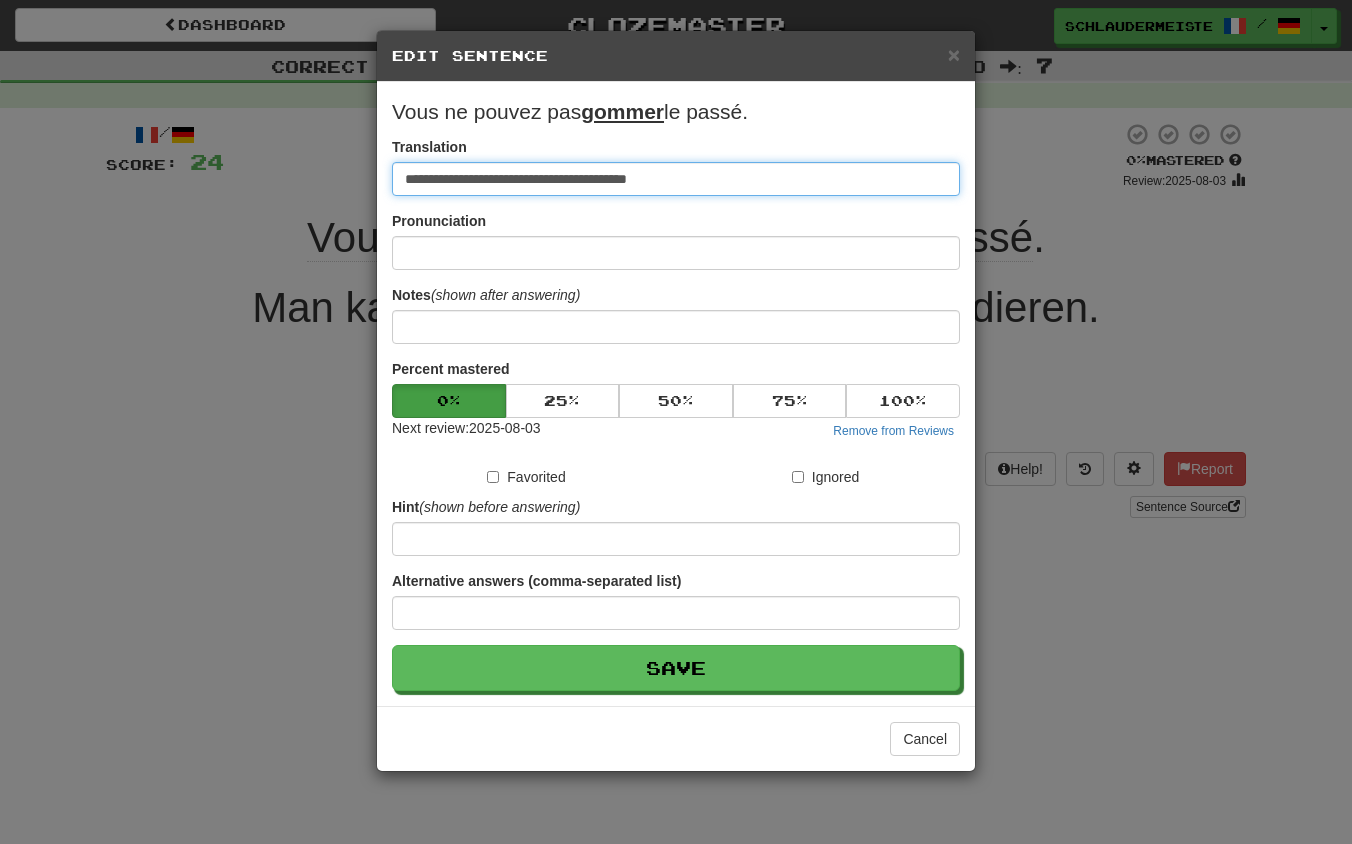 type on "**********" 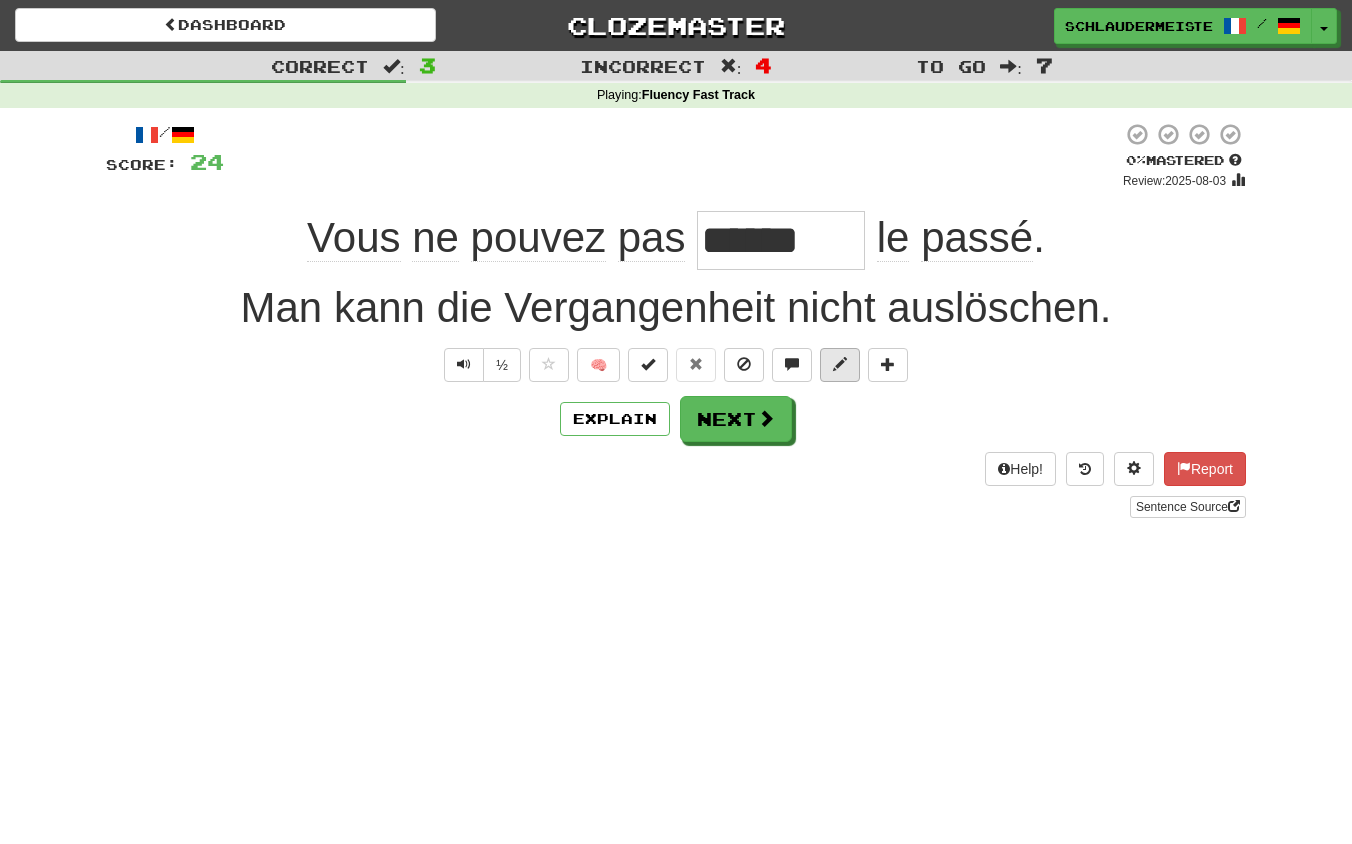 click at bounding box center (840, 364) 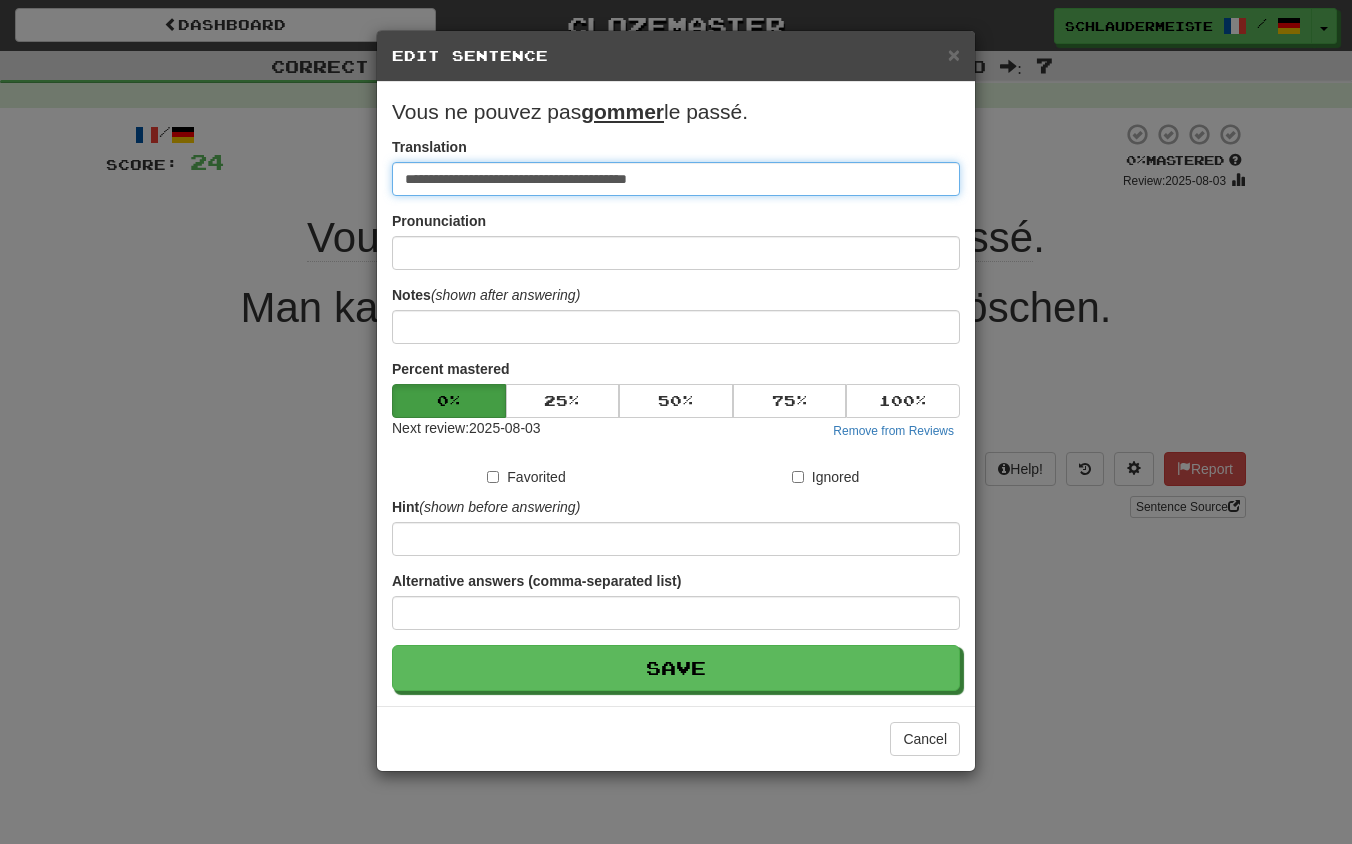 click on "**********" at bounding box center (676, 179) 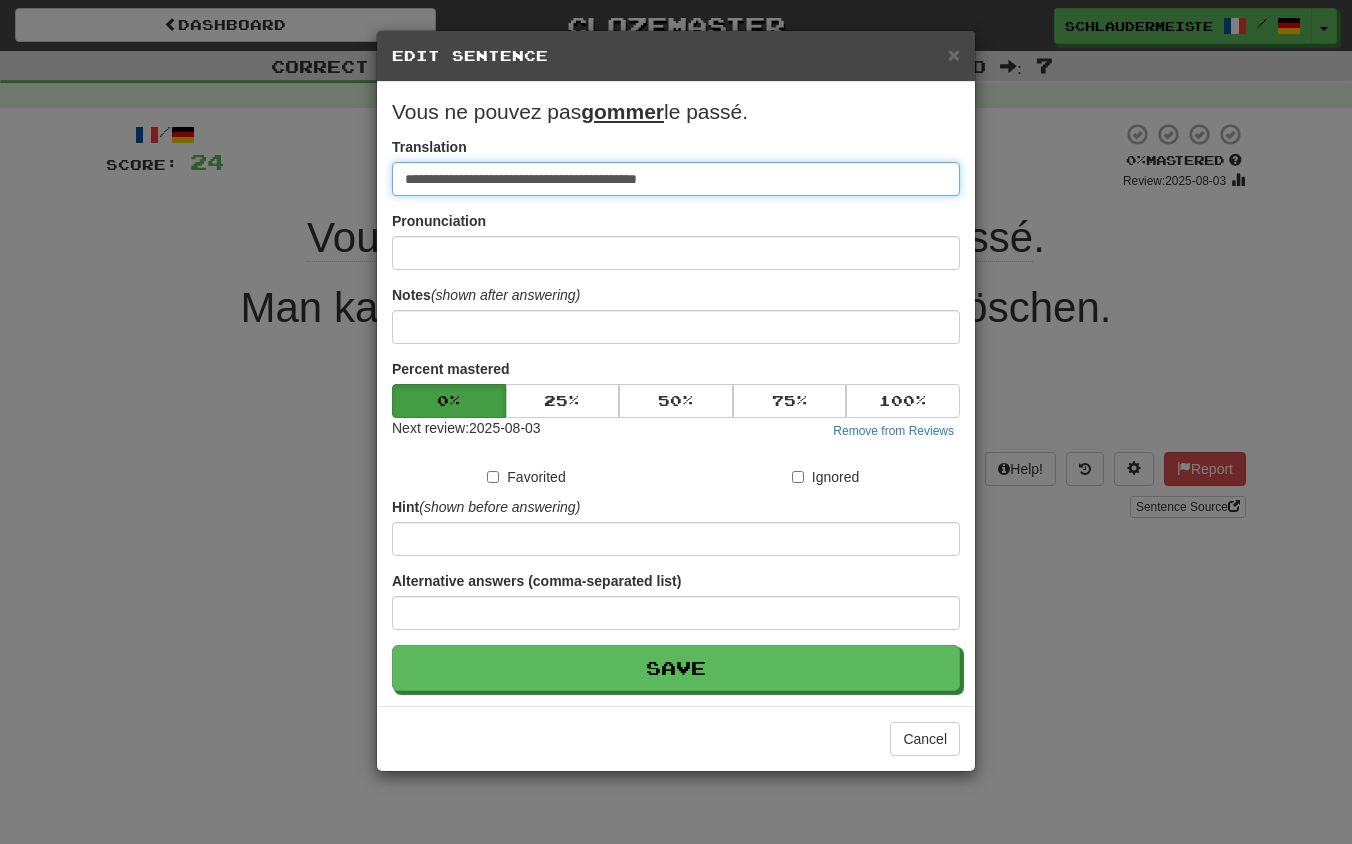 type on "**********" 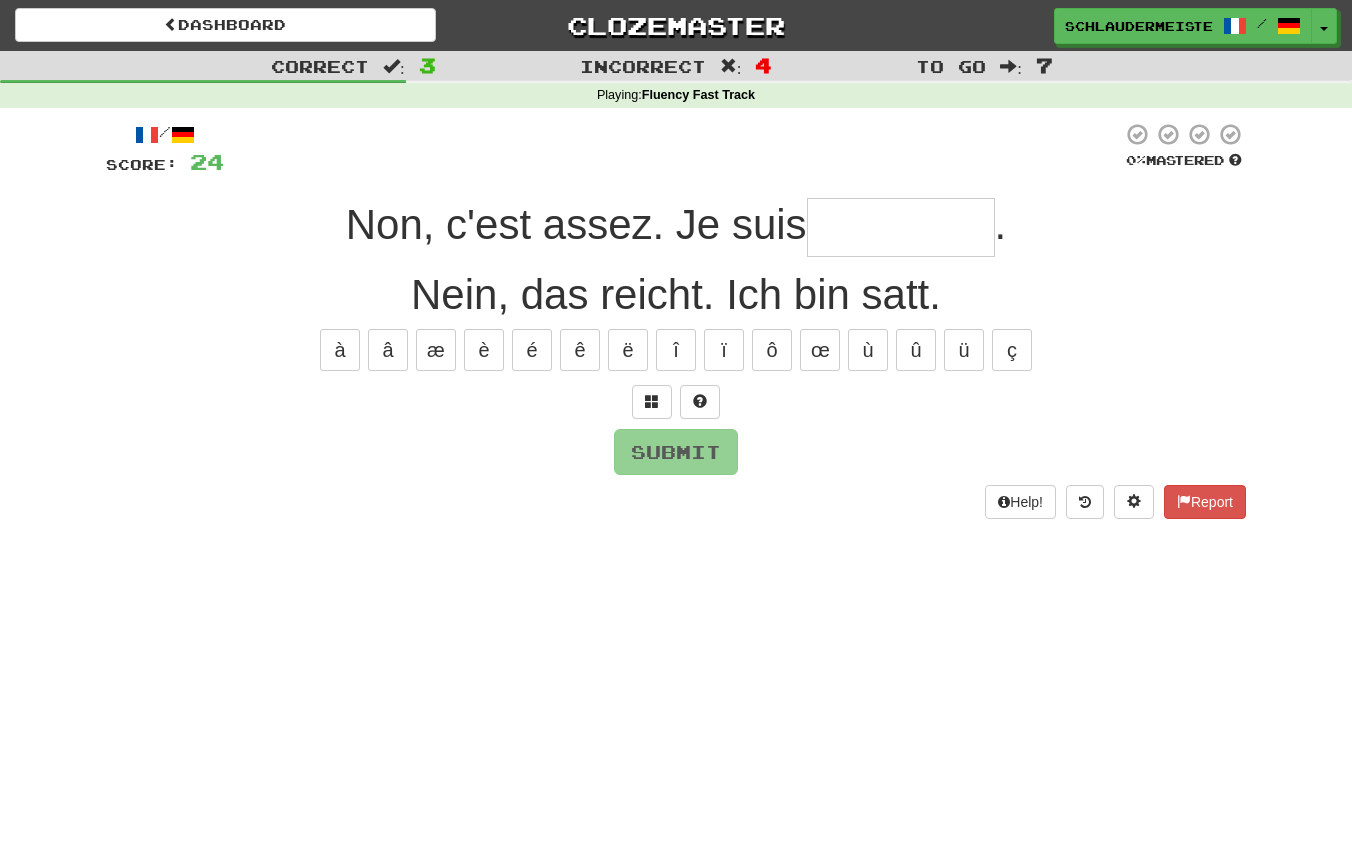 type on "*********" 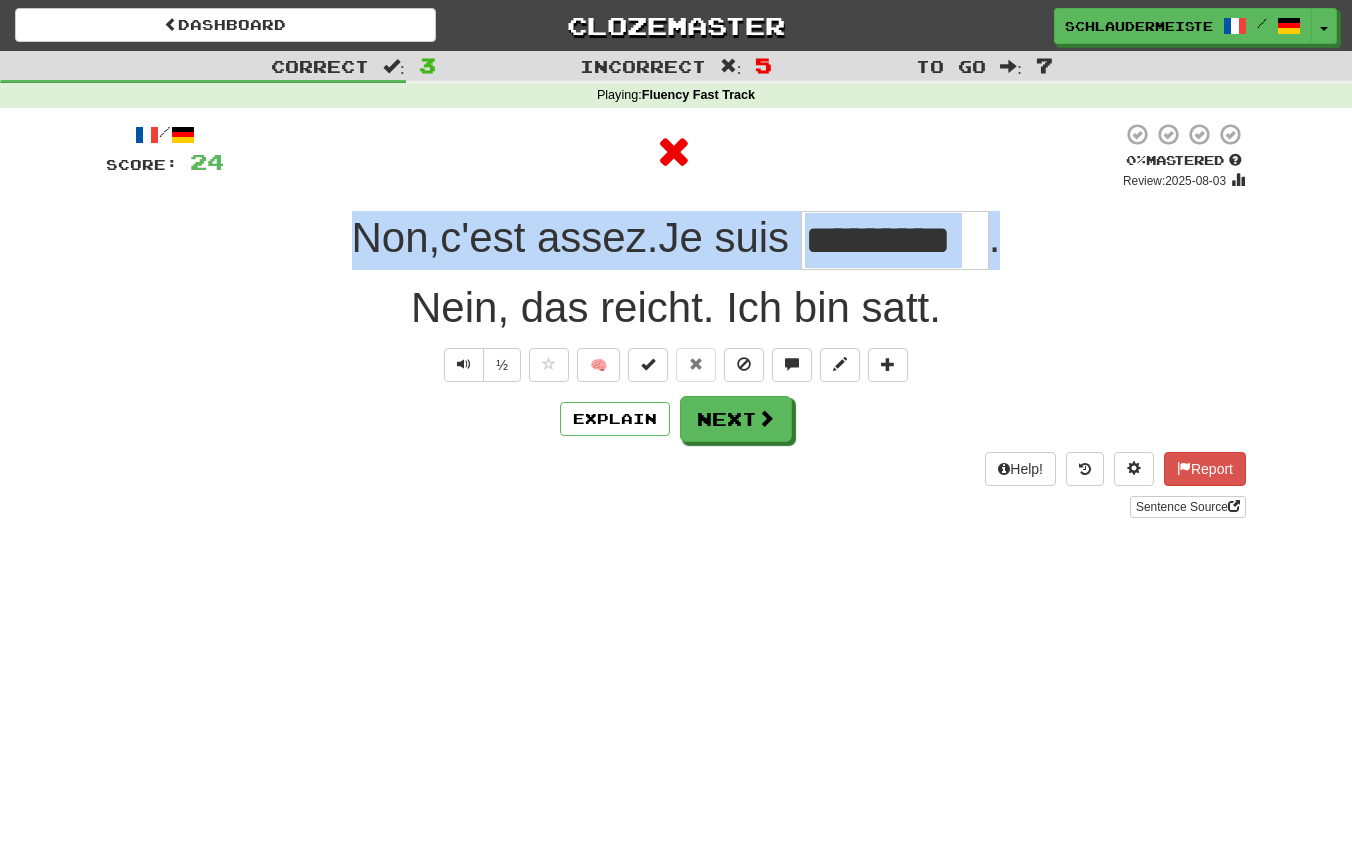 drag, startPoint x: 318, startPoint y: 234, endPoint x: 1047, endPoint y: 246, distance: 729.09875 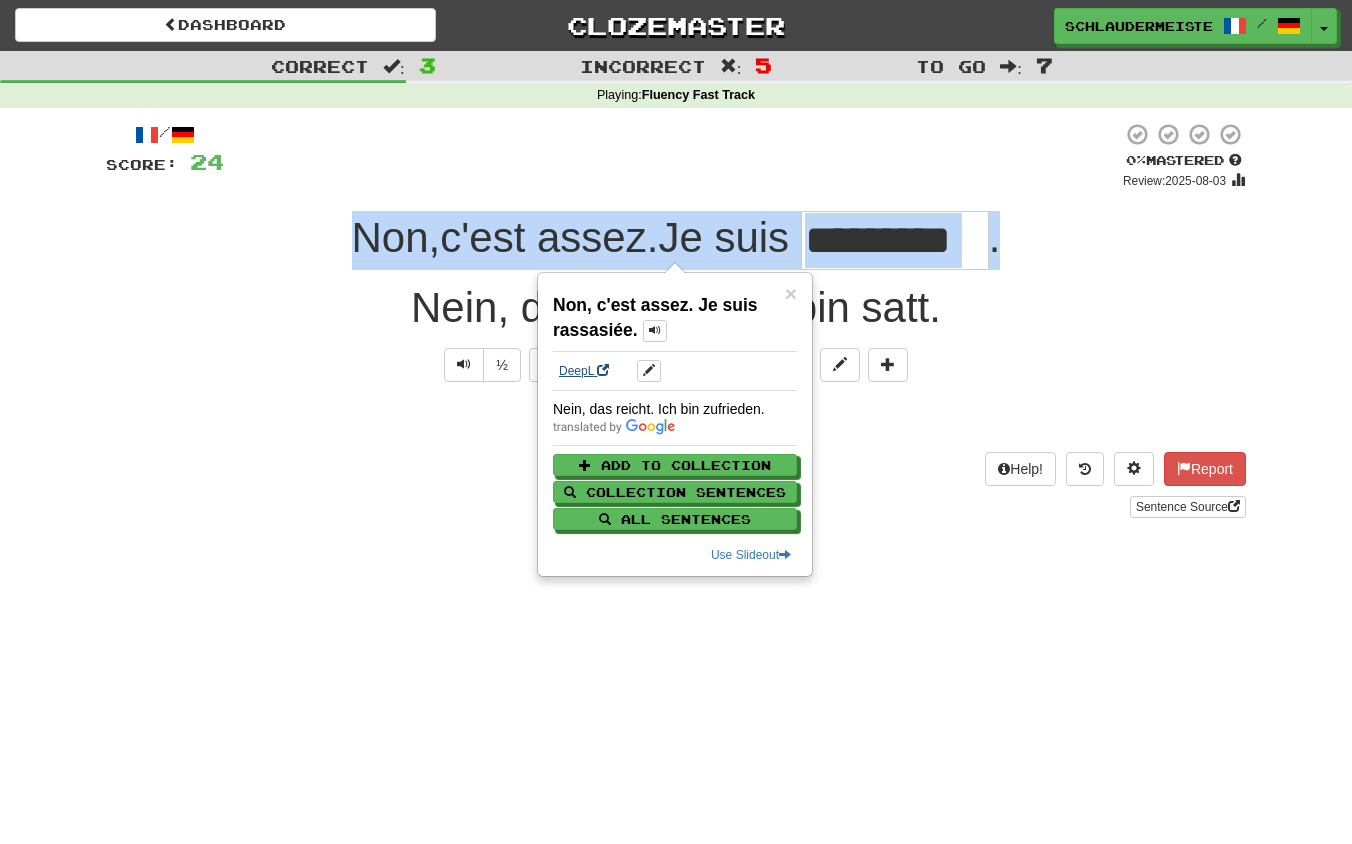 click on "DeepL" at bounding box center [584, 371] 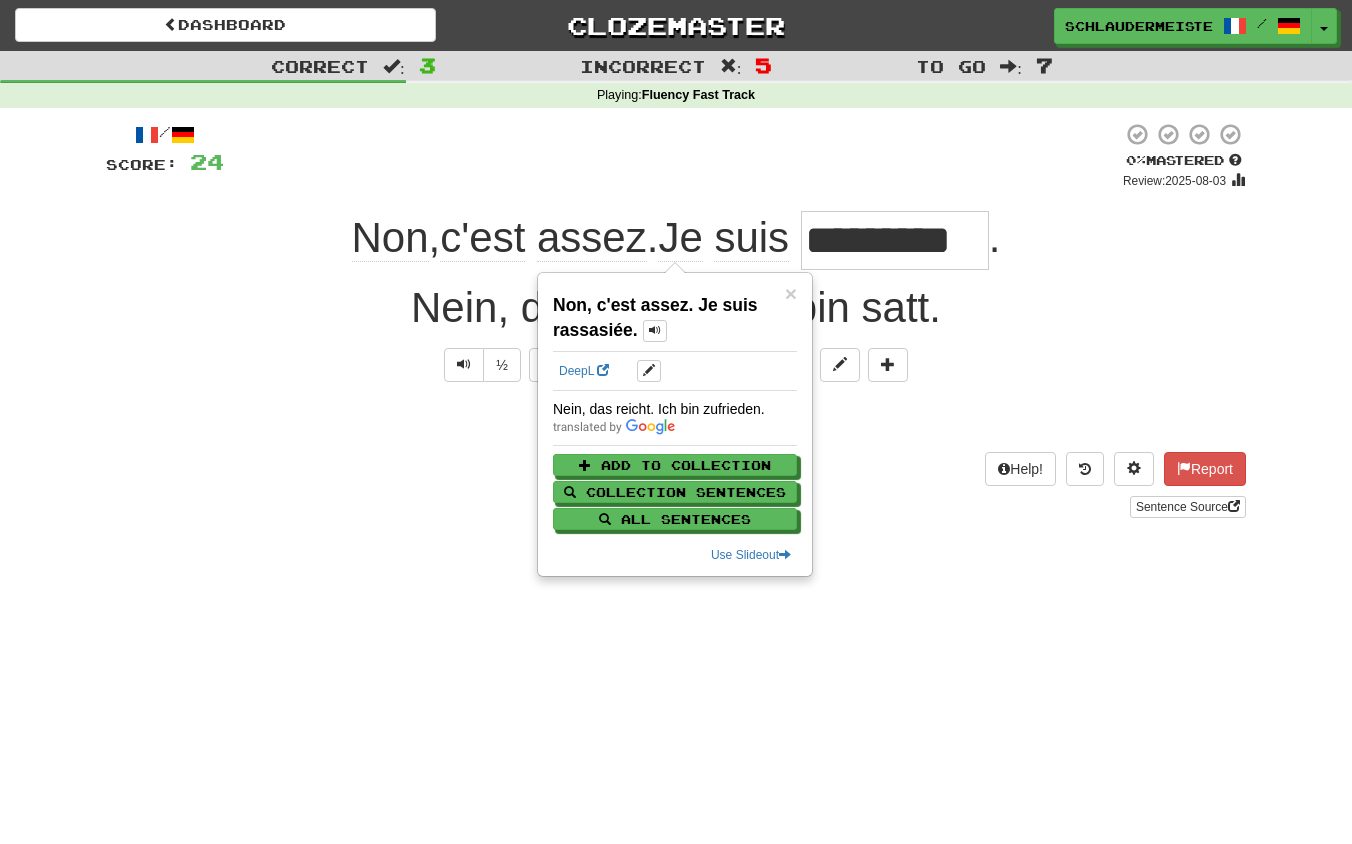 click on "Dashboard
Clozemaster
schlaudermeister
/
Toggle Dropdown
Dashboard
Leaderboard
Activity Feed
Notifications
Profile
Discussions
Français
/
Deutsch
Streak:
46
Review:
0
Points Today: 4408
Languages
Account
Logout
schlaudermeister
/
Toggle Dropdown
Dashboard
Leaderboard
Activity Feed
Notifications
Profile
Discussions
Français
/
Deutsch
Streak:
46
Review:
0
Points Today: 4408
Languages
Account
Logout
clozemaster
Correct   :   3 Incorrect   :   5 To go   :   7 Playing :  Fluency Fast Track  /  Score:   24 0 %  Mastered Review:  2025-08-03 Non ,  c'est   assez .  Je   suis   ********* ." at bounding box center (676, 422) 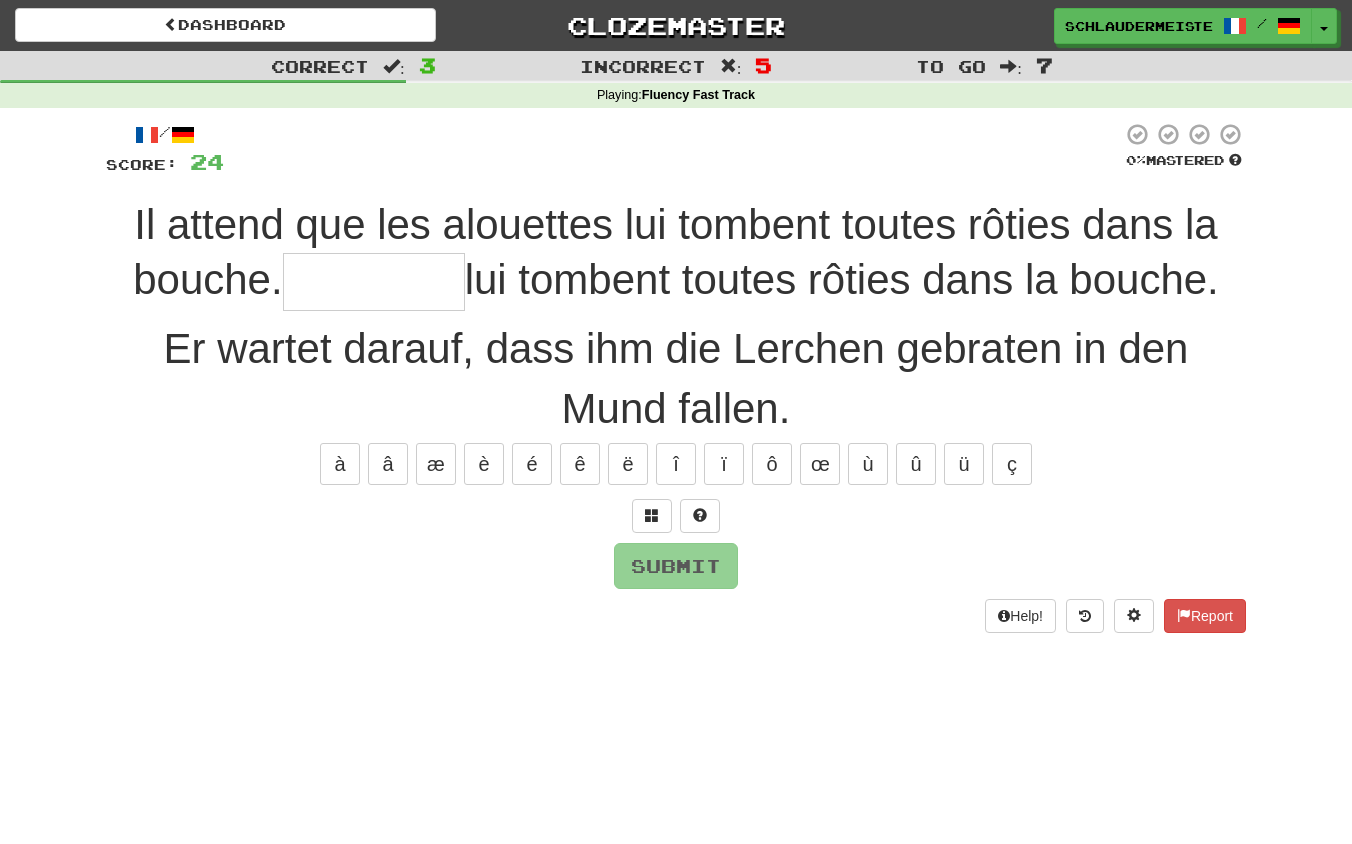 type on "*********" 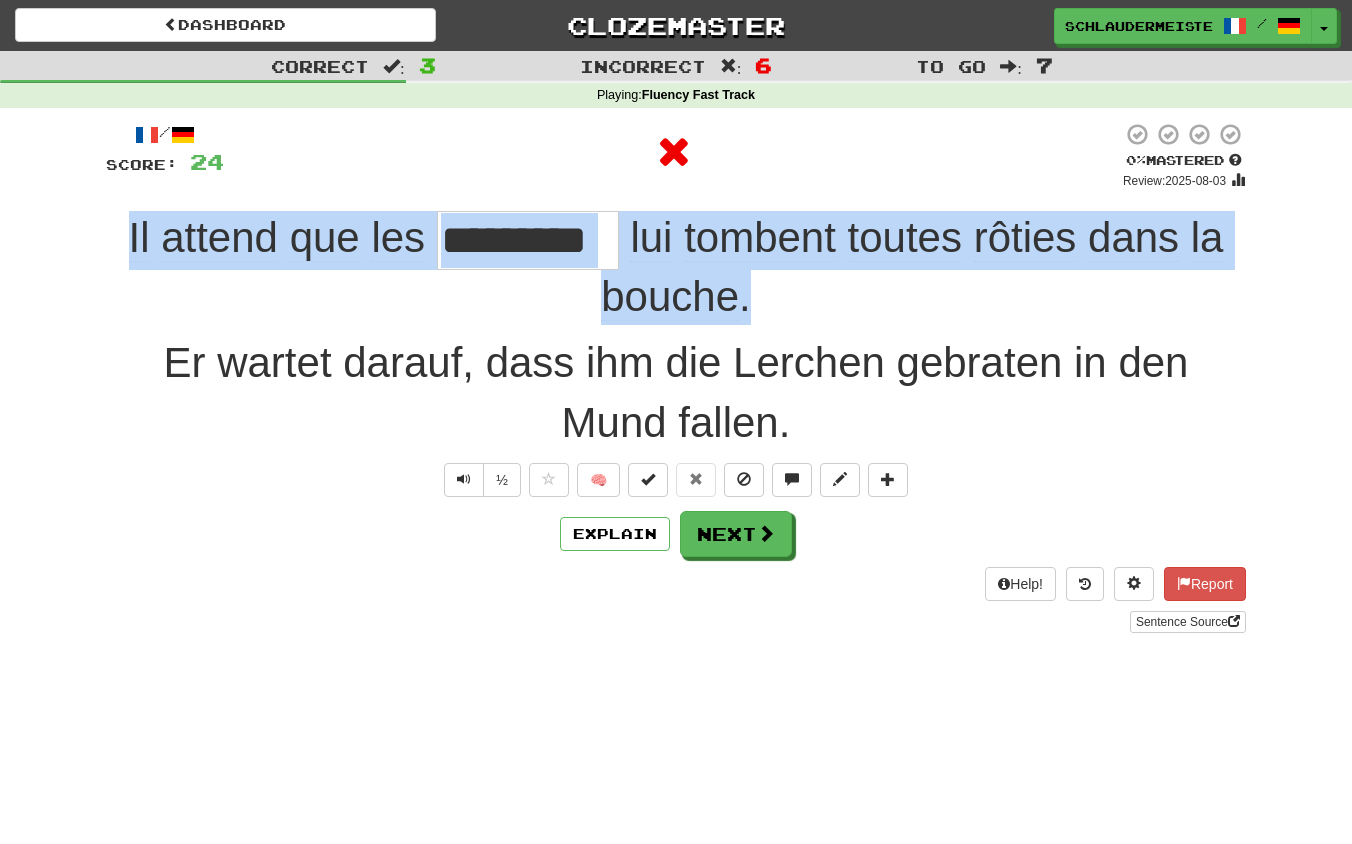 drag, startPoint x: 83, startPoint y: 228, endPoint x: 806, endPoint y: 298, distance: 726.38074 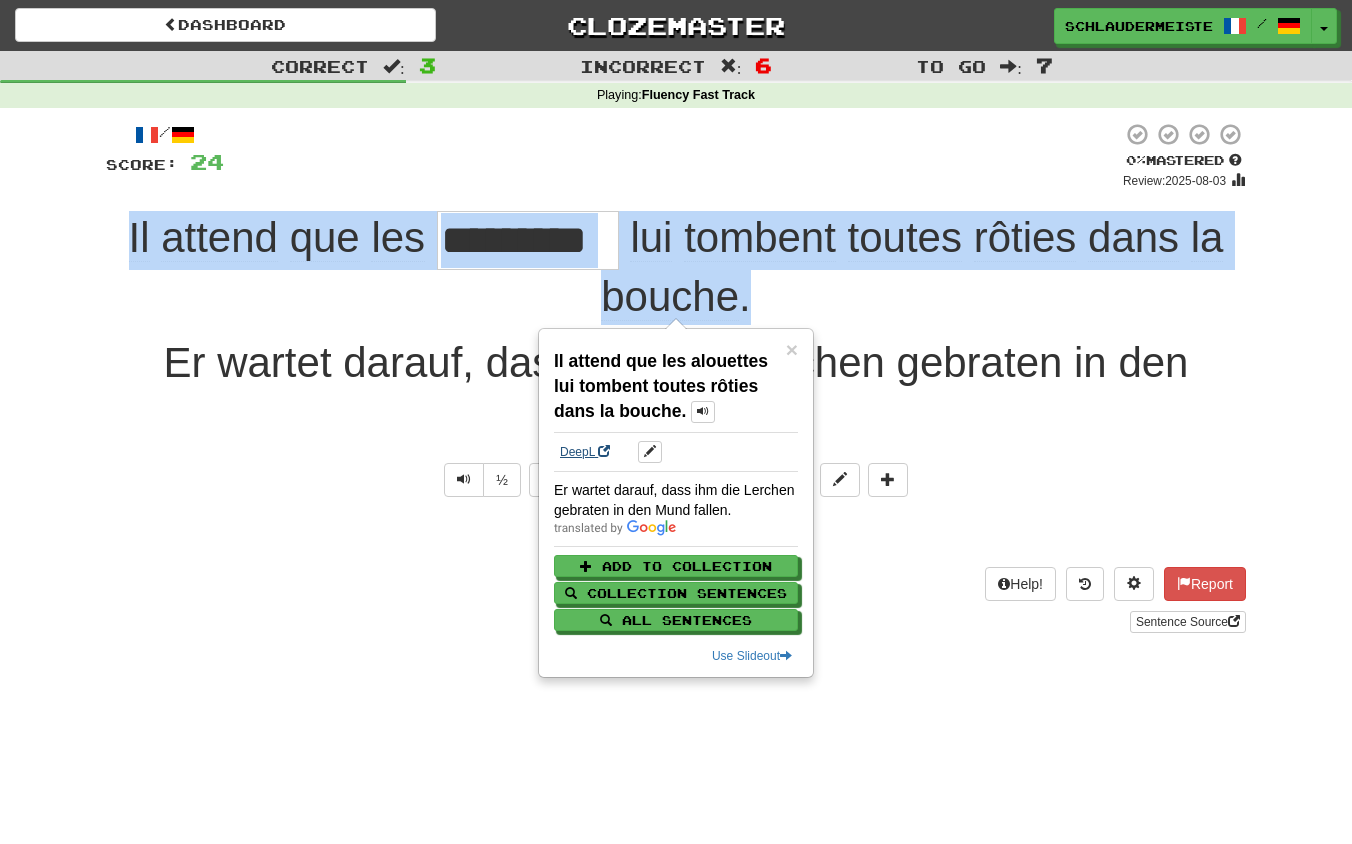 click on "DeepL" at bounding box center (585, 452) 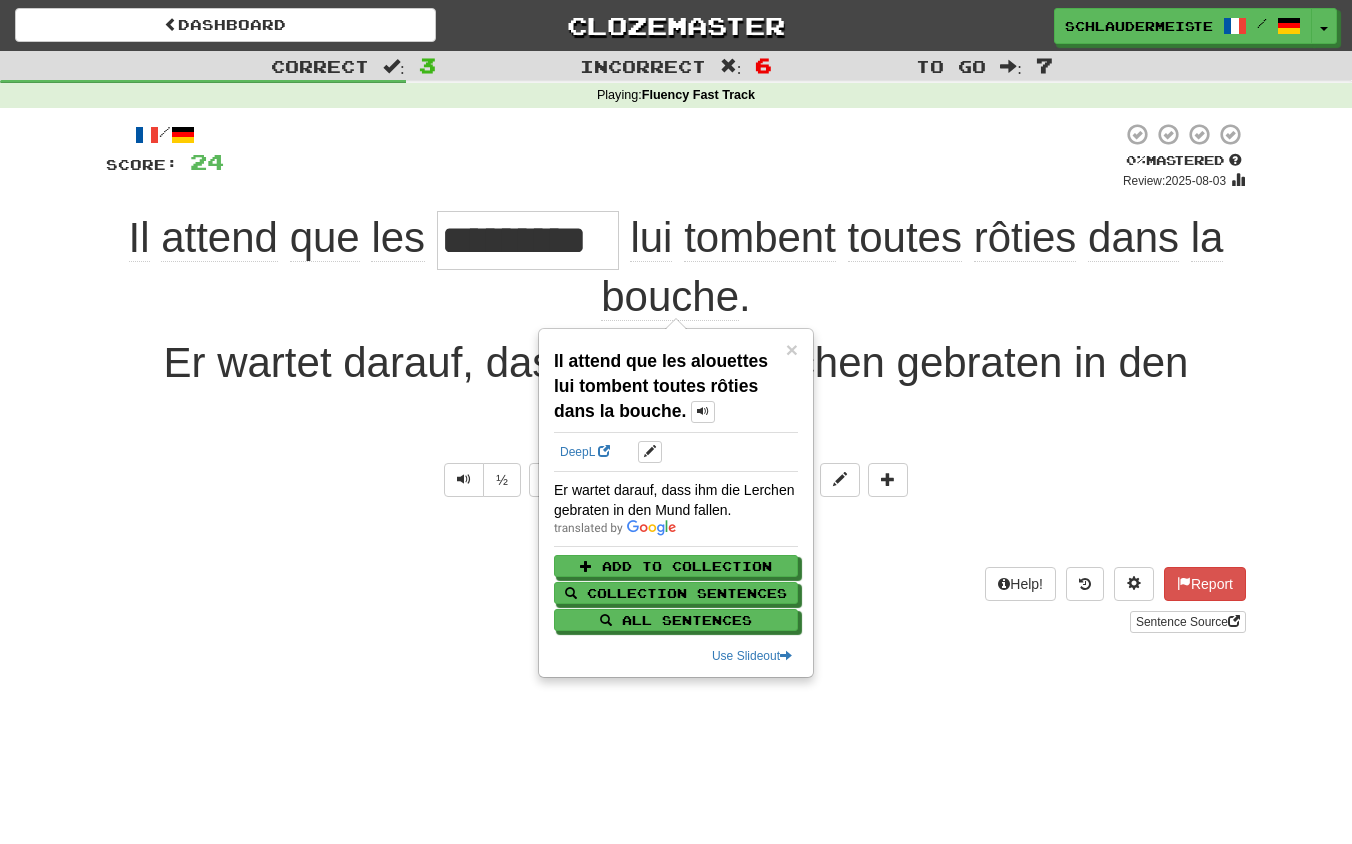 click on "Help!  Report Sentence Source" at bounding box center (676, 600) 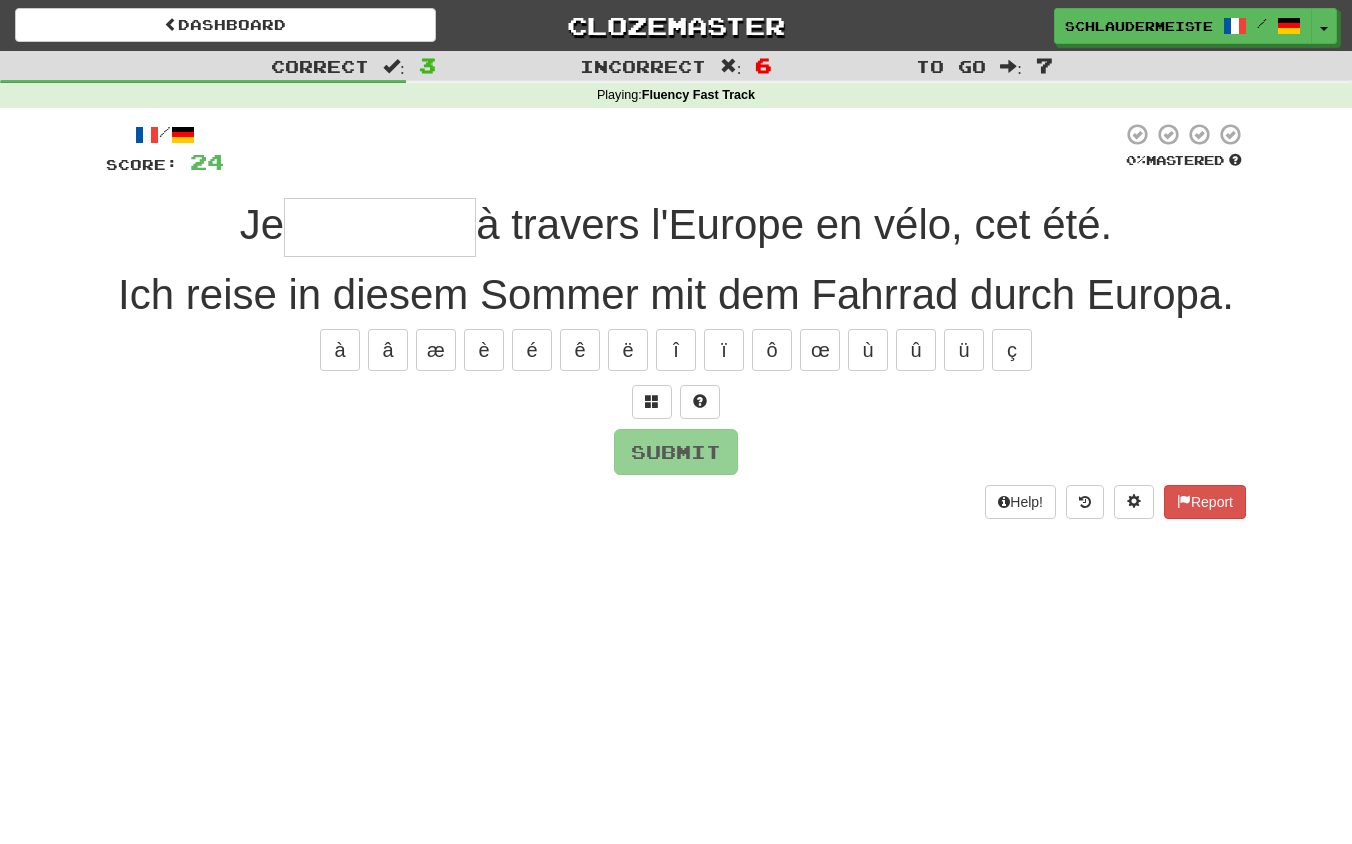 type on "*" 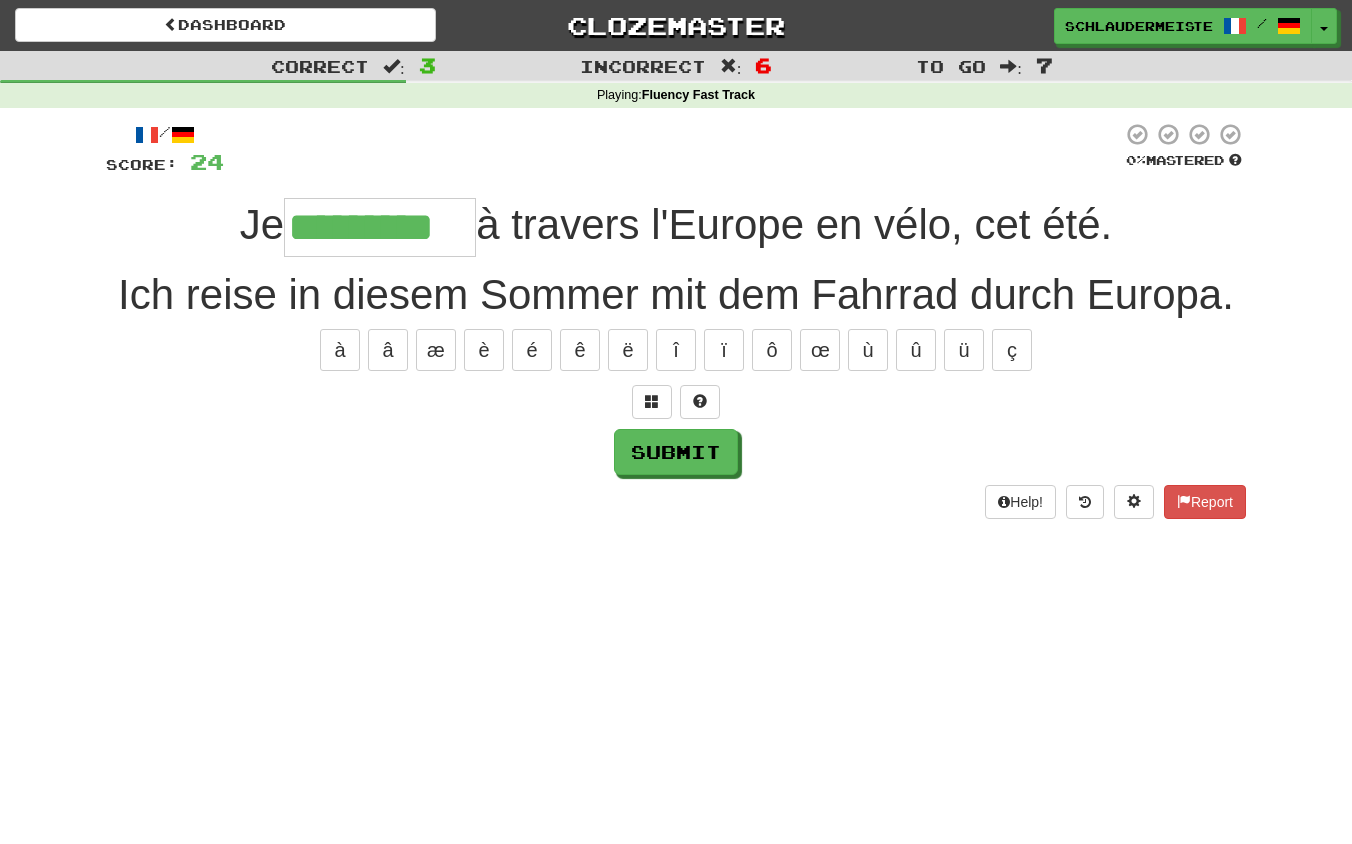 type on "*********" 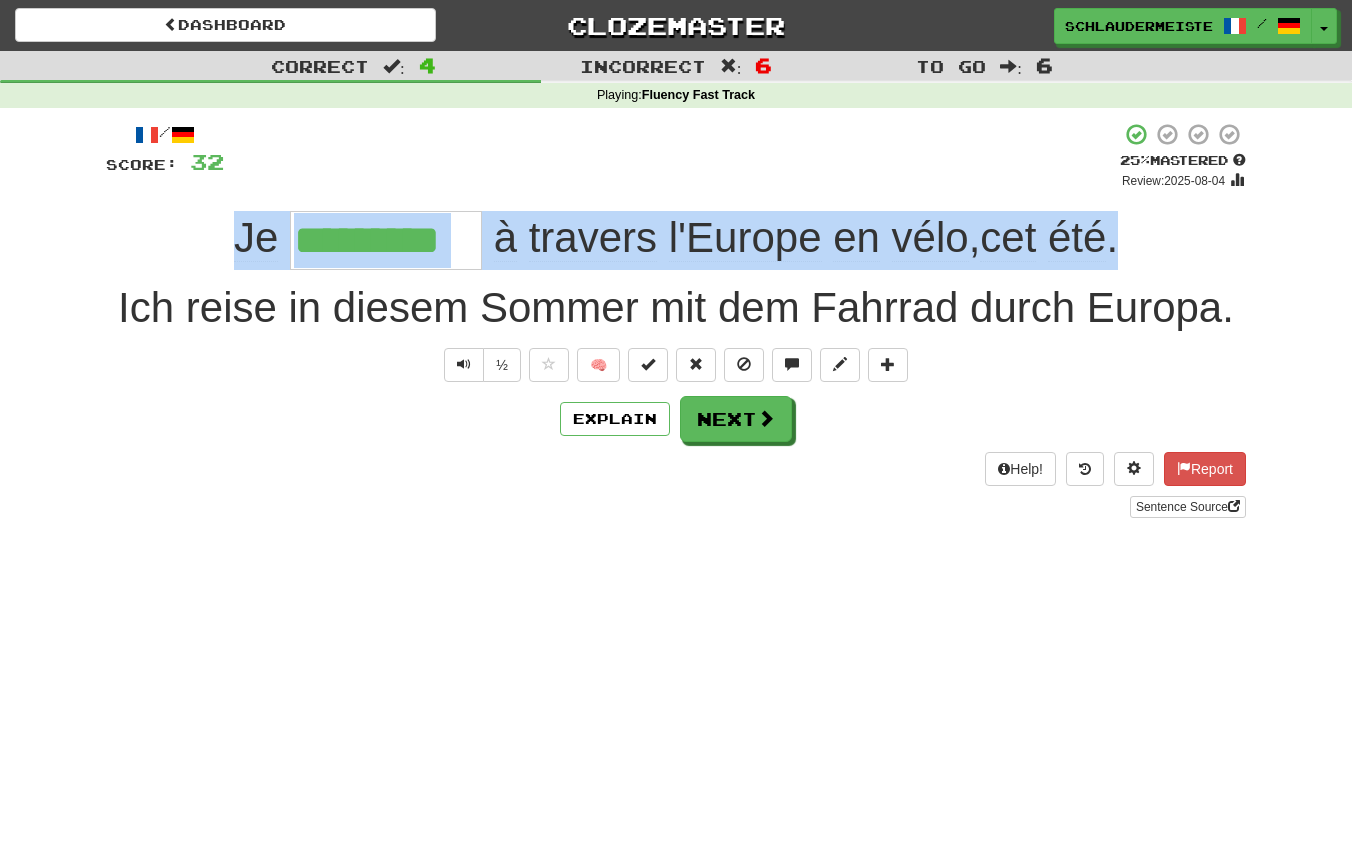 drag, startPoint x: 203, startPoint y: 221, endPoint x: 1175, endPoint y: 240, distance: 972.18567 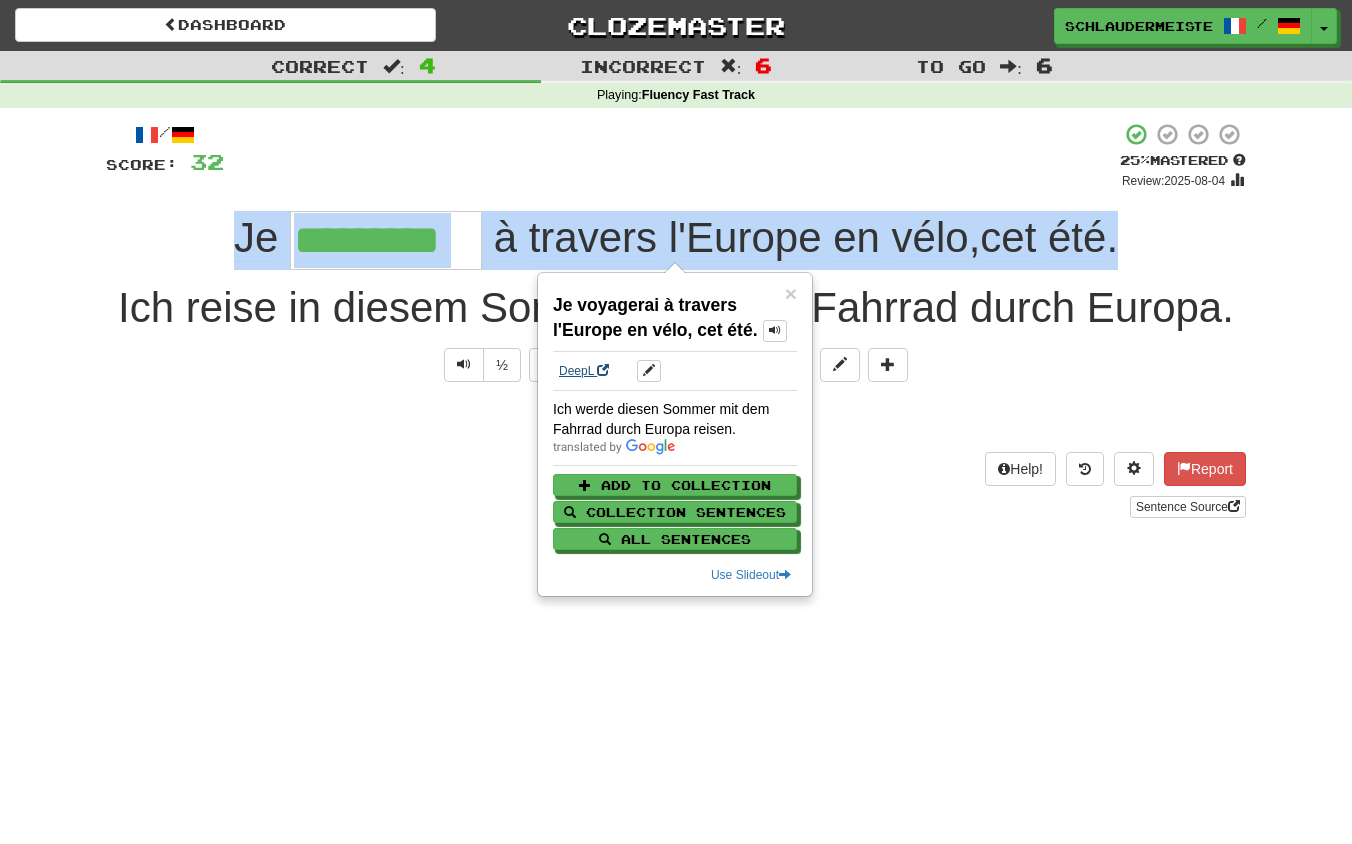 click on "DeepL" at bounding box center (584, 371) 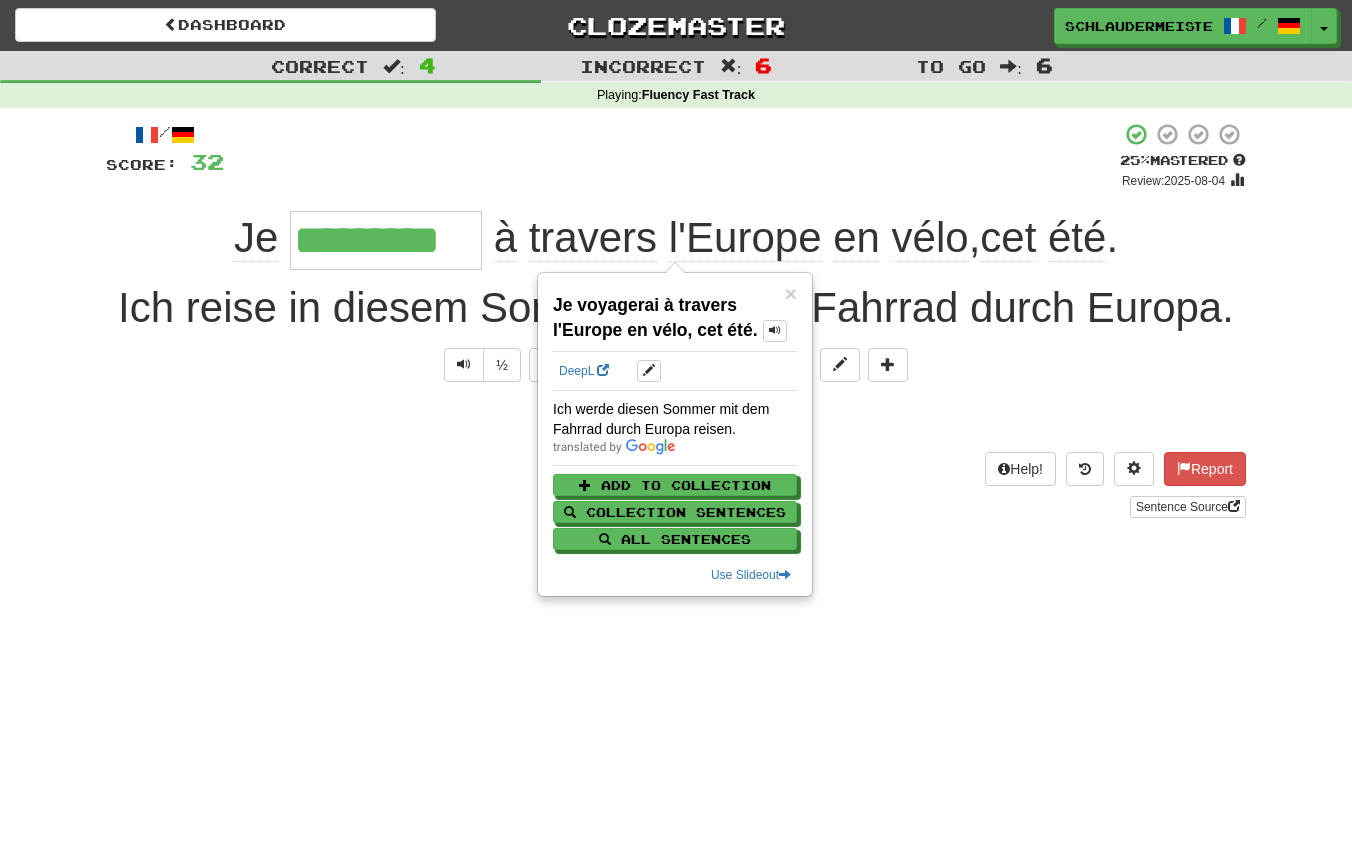 click on "clozemaster / Toggle Dropdown Dashboard Leaderboard Activity Feed Notifications Profile Discussions Français /Deutsch Streak: 46 Review: 0 Points Today: 4408 Languages Account Logout schlaudermeister / Toggle Dropdown Dashboard Leaderboard Activity Feed Notifications Profile Discussions Français /Deutsch Streak: 46 Review: 0 Points Today: 4408 Languages Account Logout clozemaster Correct : 4 Incorrect : 6 To go : 6 Playing : Fluency Fast Track / Score: 32 + 8 25 % Mastered Review: 2025-08-04 Je voyagerai à travers l'Europe en vélo , cet été . ½ 🧠 Next" at bounding box center (676, 422) 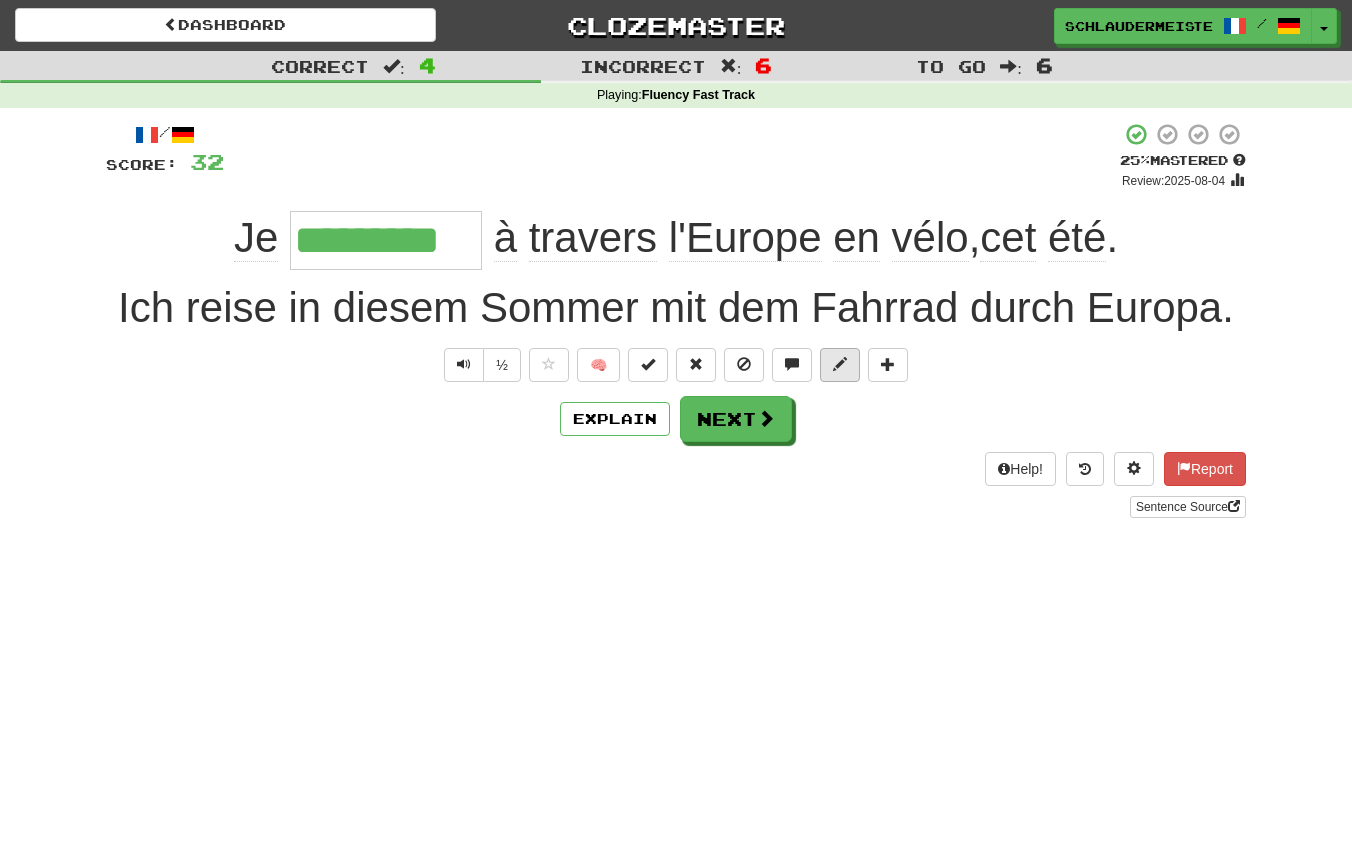 click at bounding box center (840, 364) 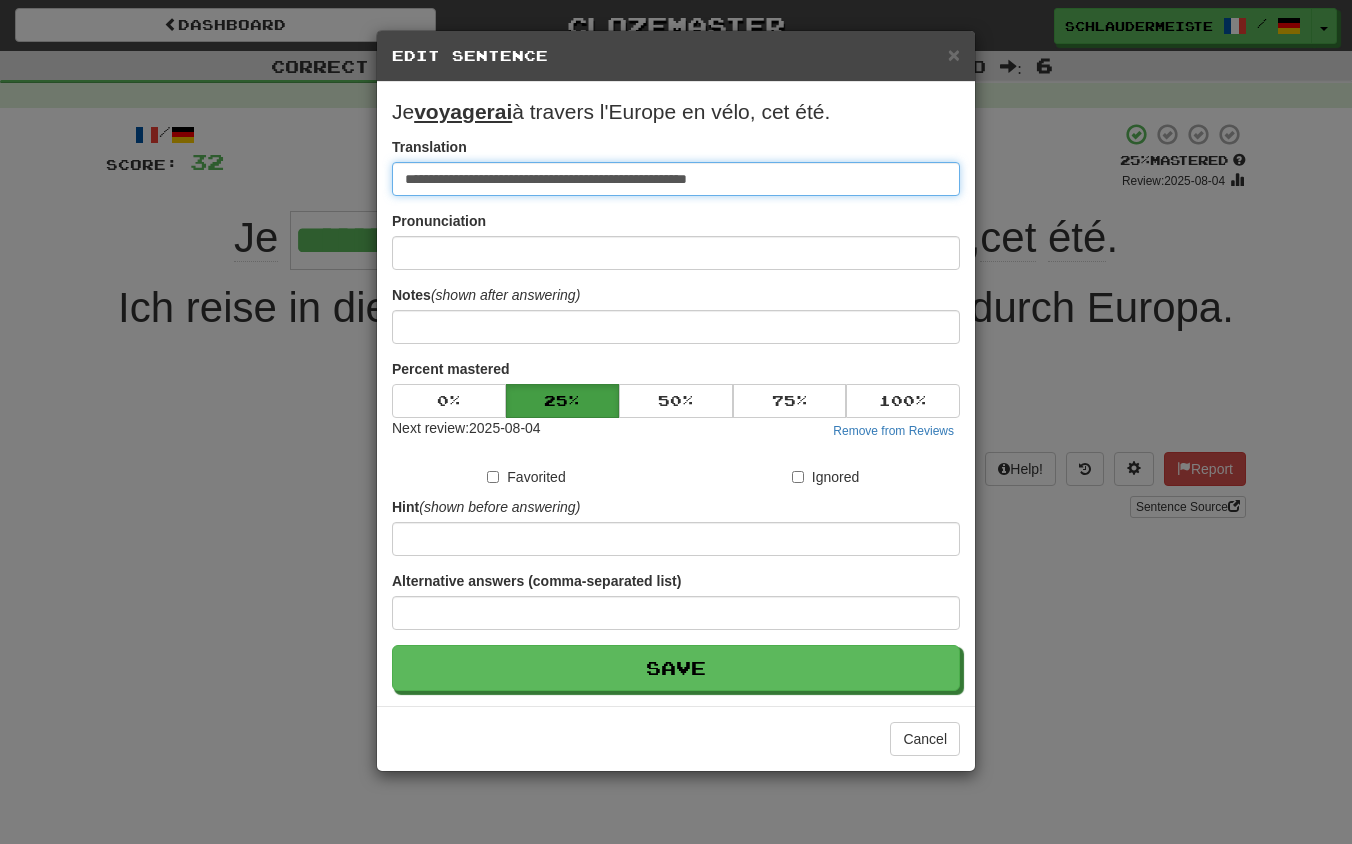 drag, startPoint x: 809, startPoint y: 184, endPoint x: 206, endPoint y: 143, distance: 604.3923 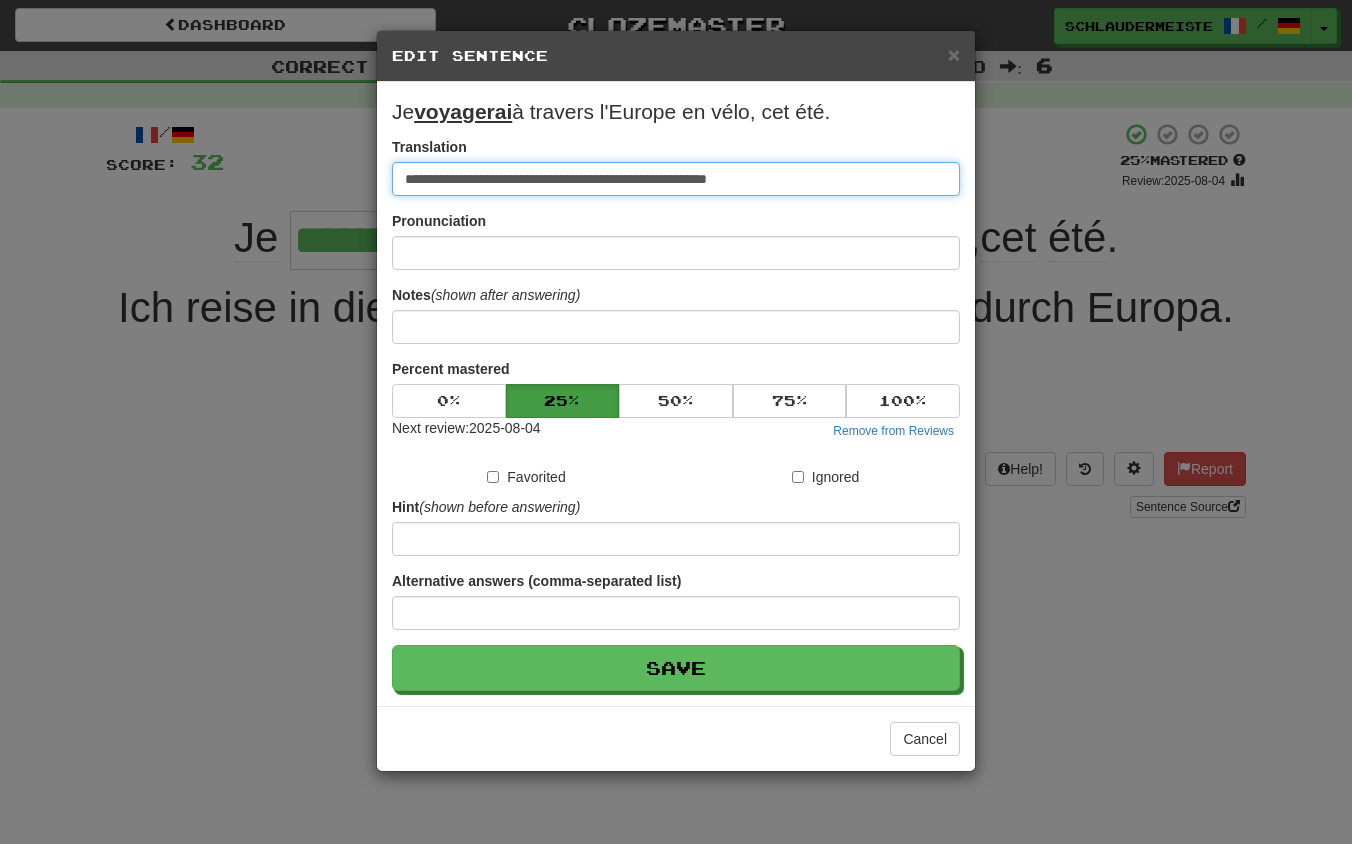 type on "**********" 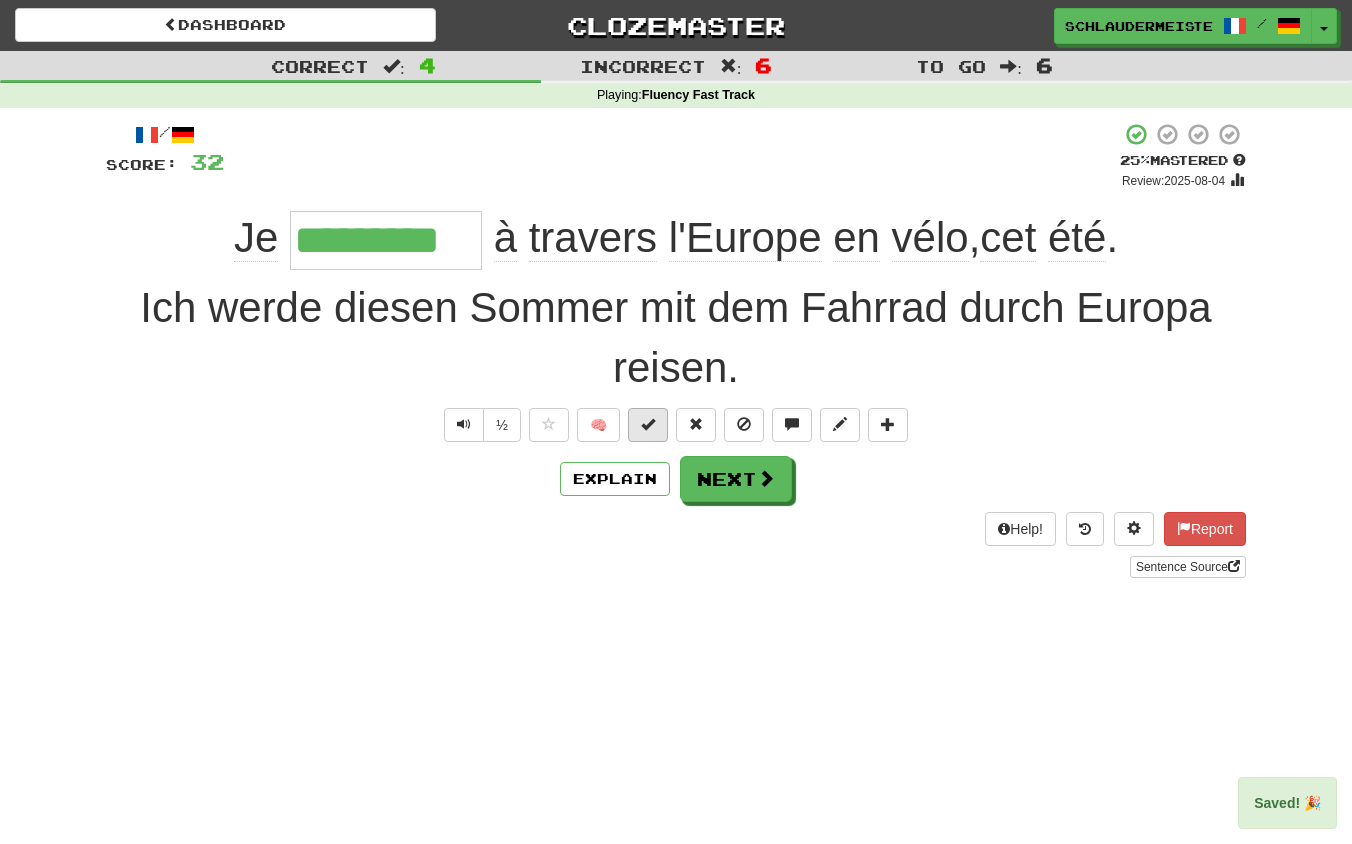 click at bounding box center [648, 425] 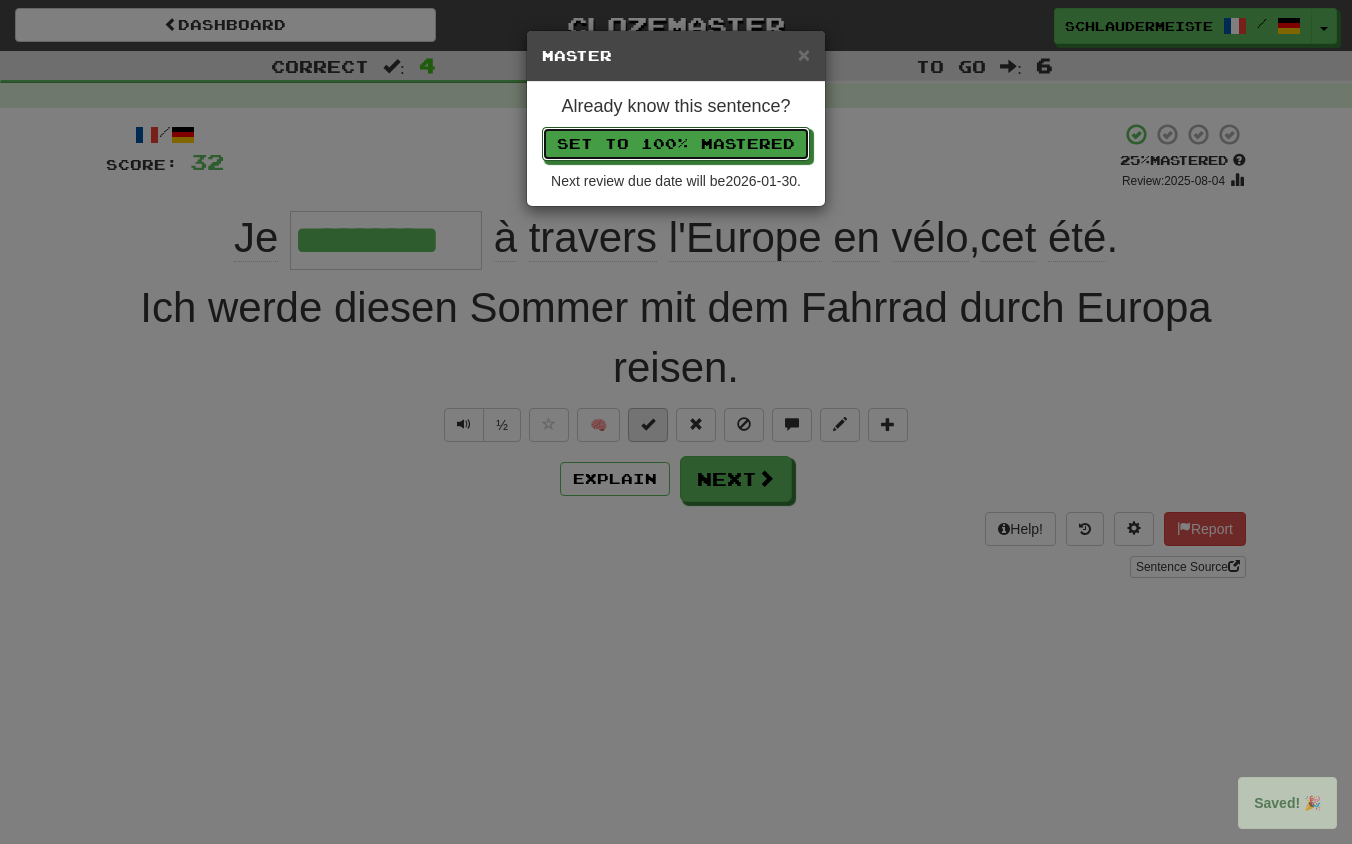 click on "Set to 100% Mastered" at bounding box center [676, 144] 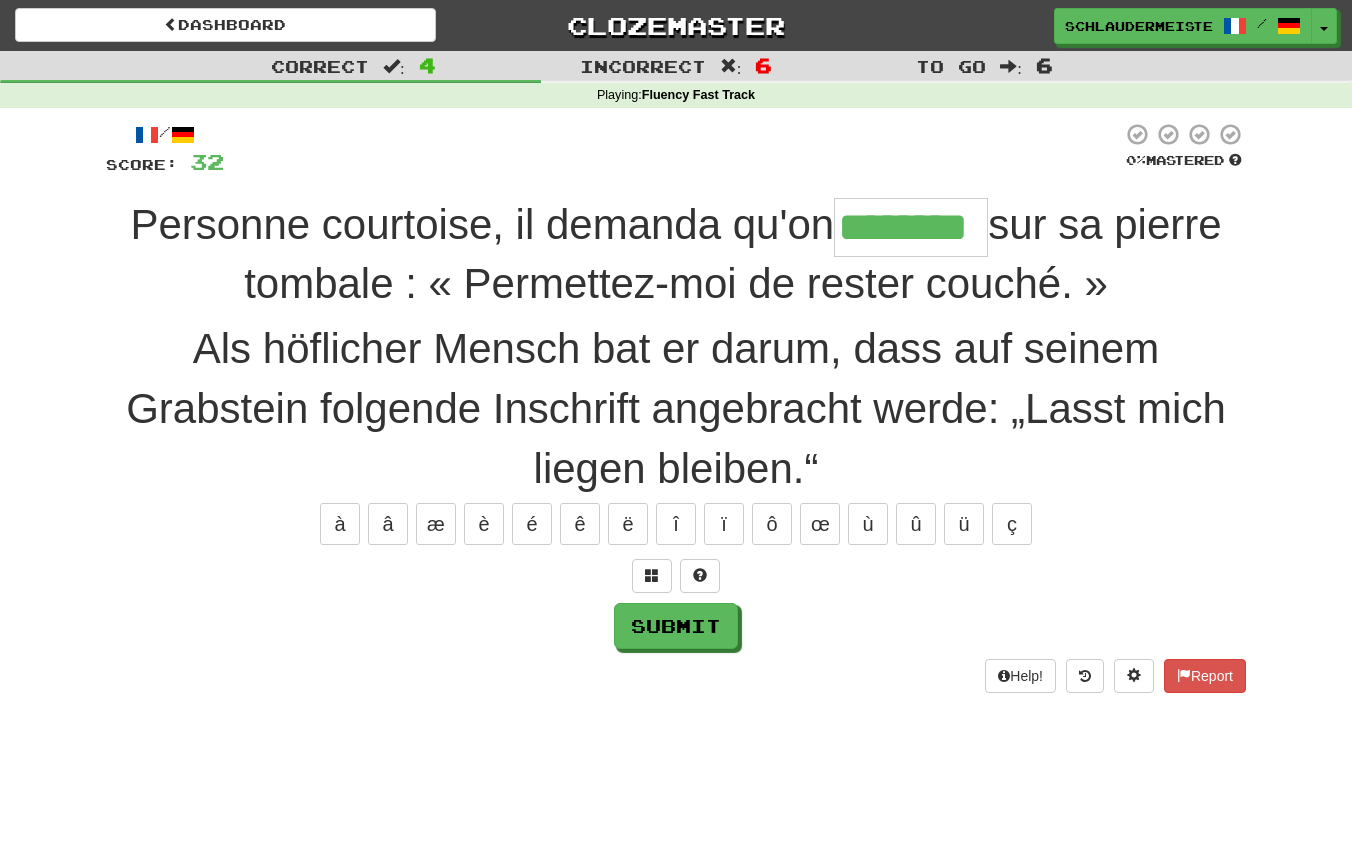 type on "********" 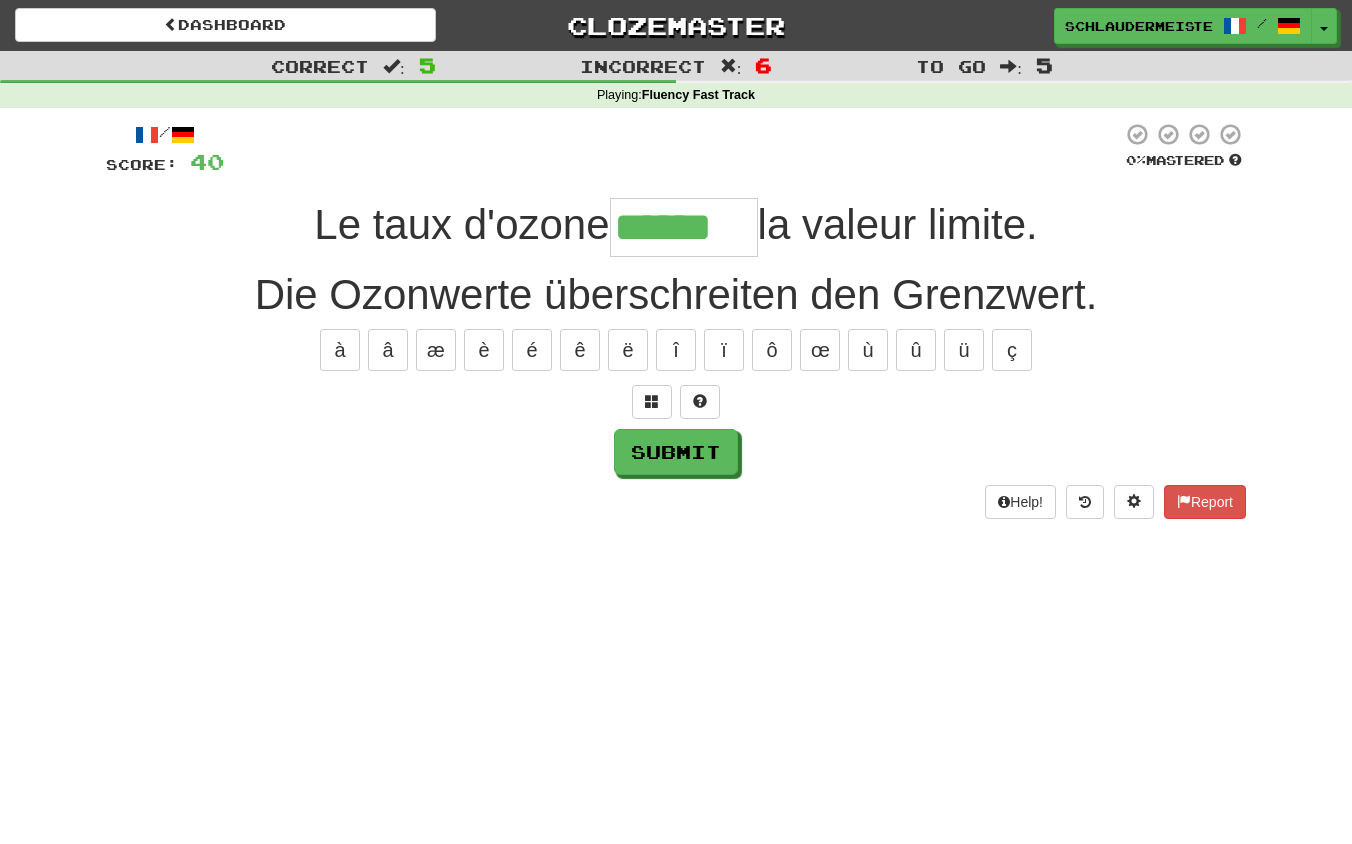 type on "******" 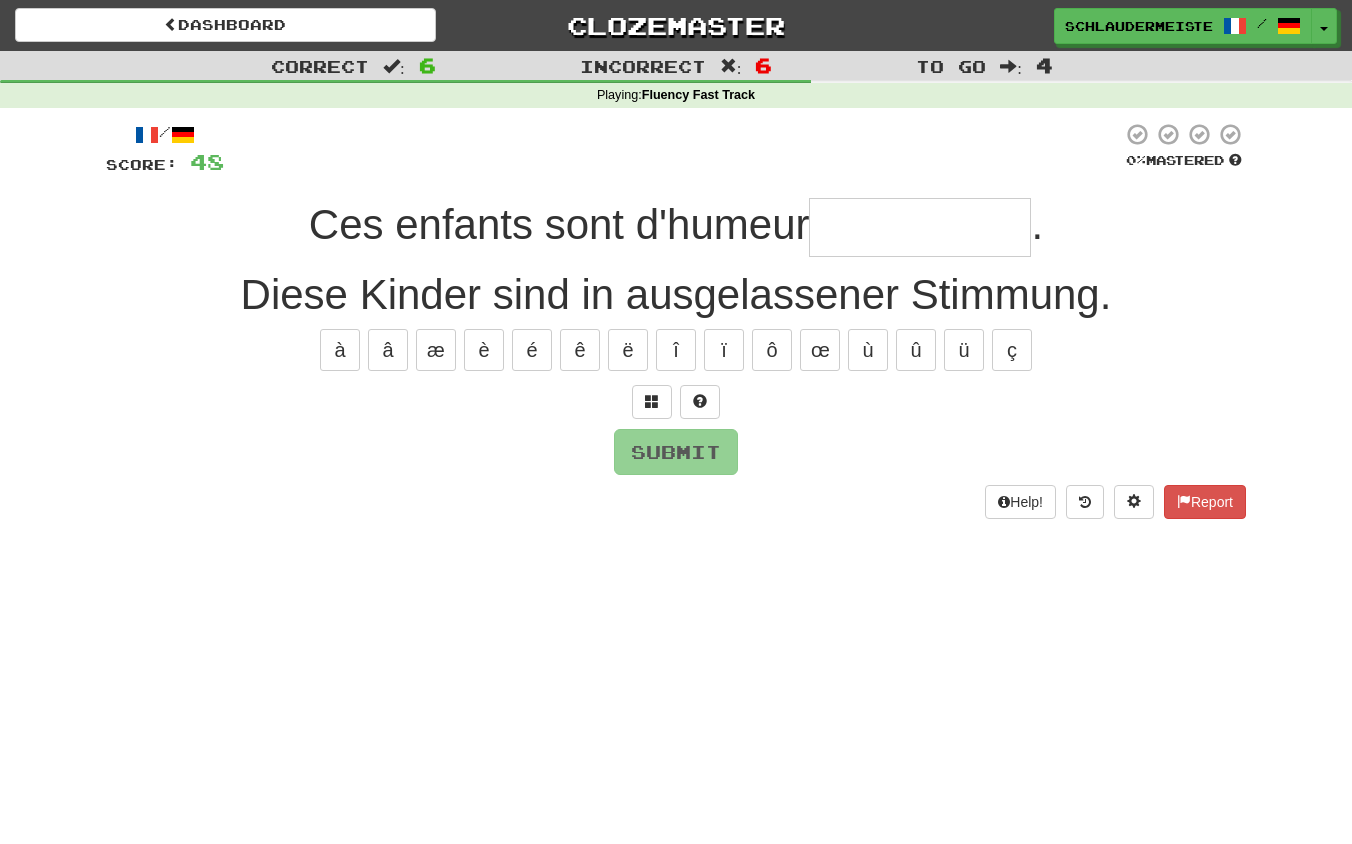 type on "**********" 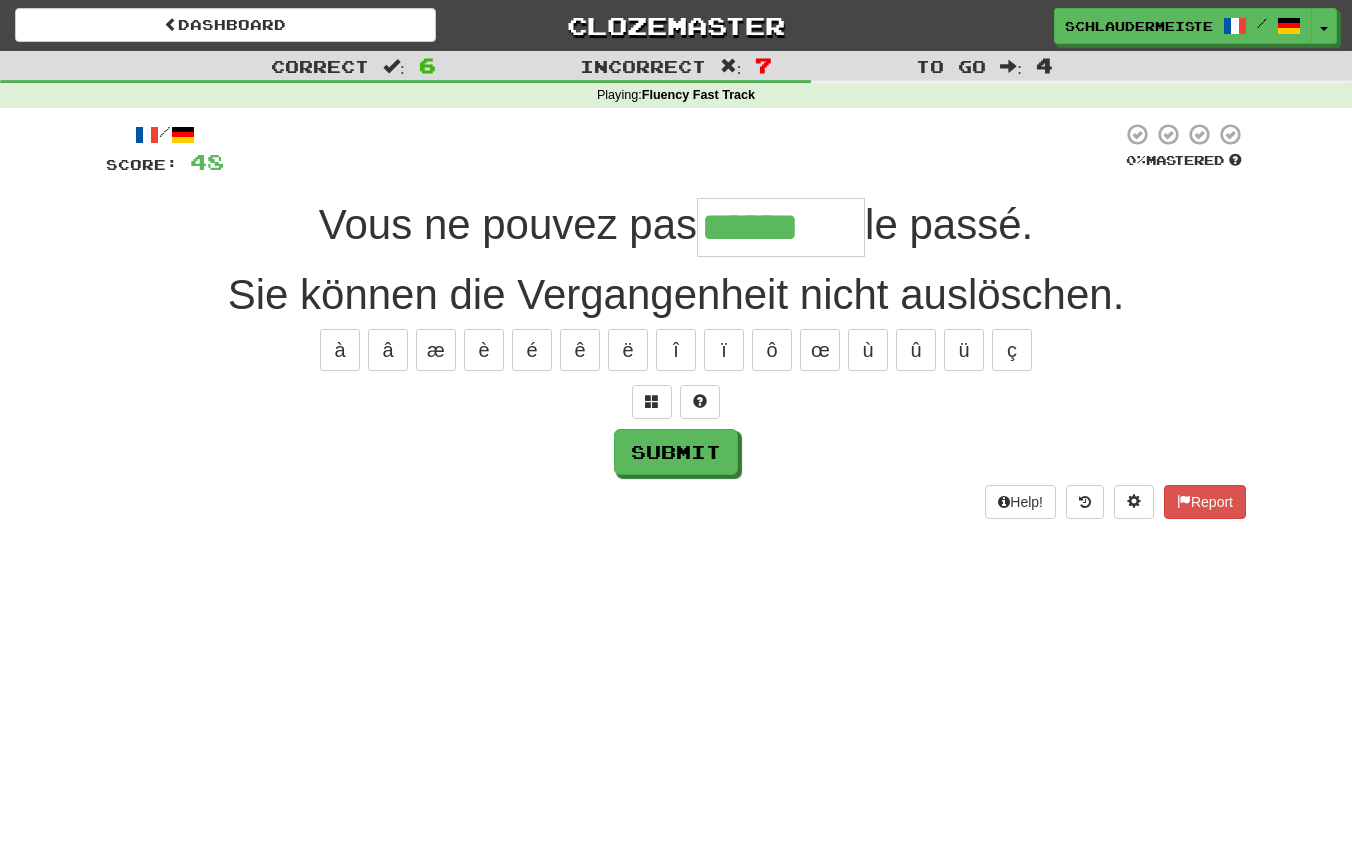 type on "******" 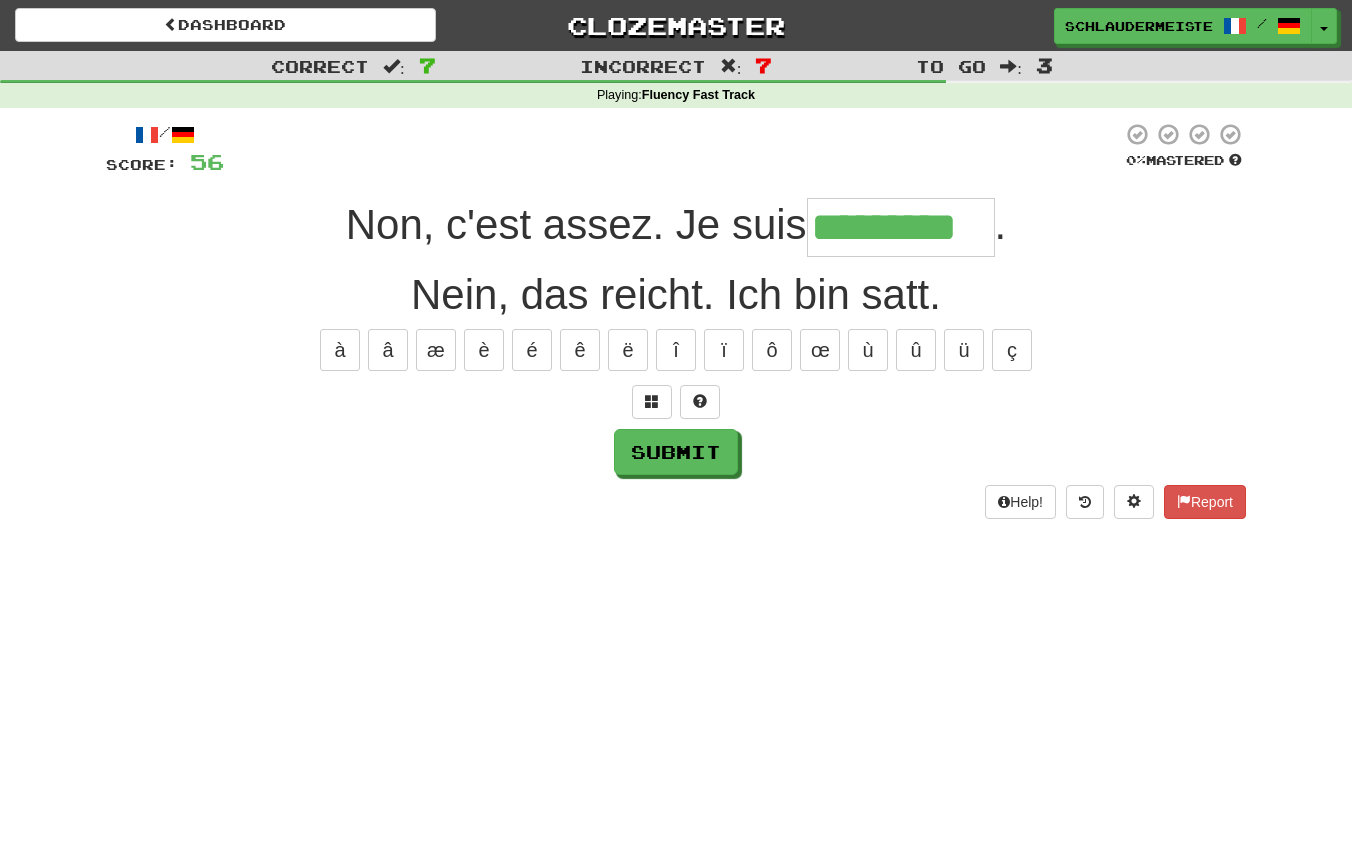 type on "*********" 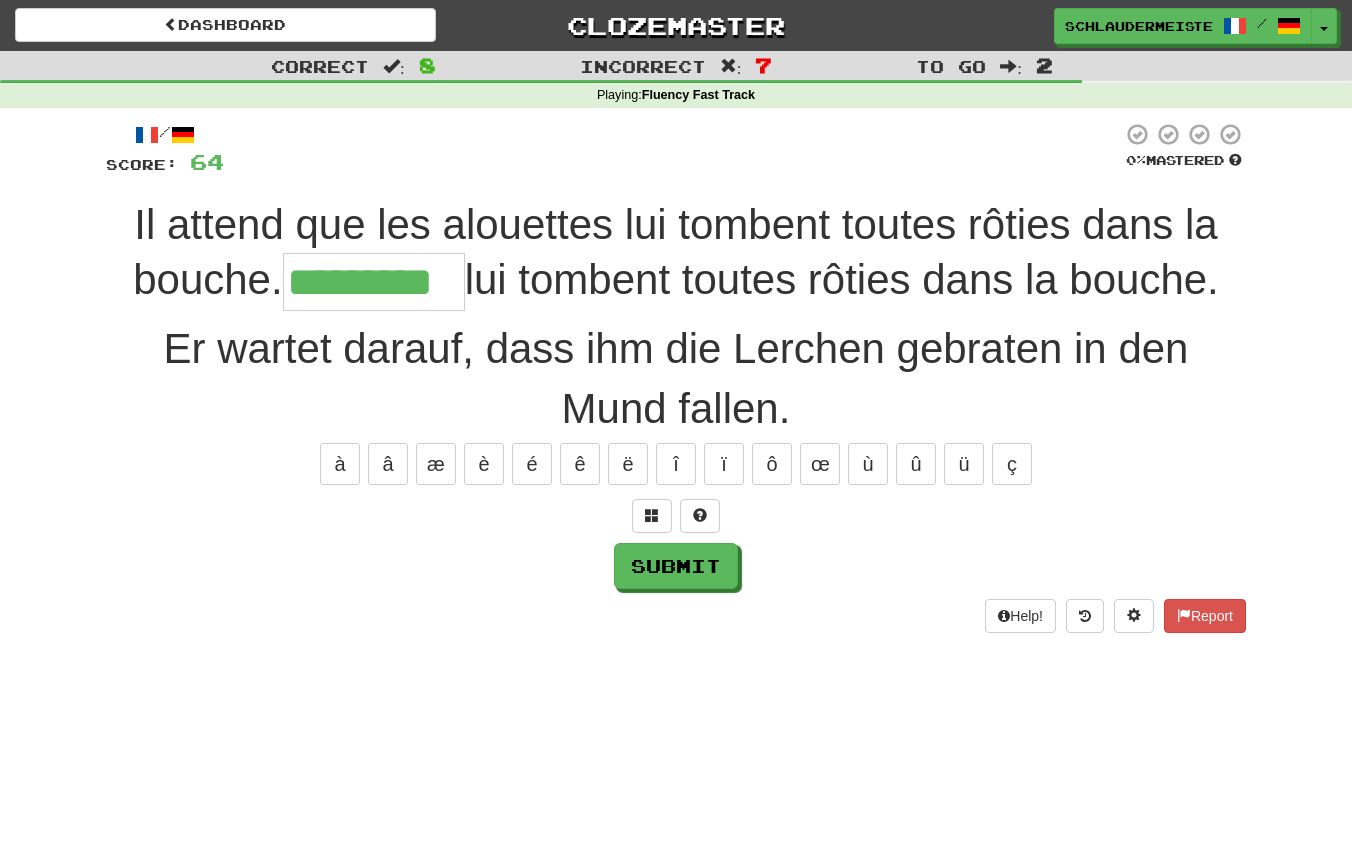 type on "*********" 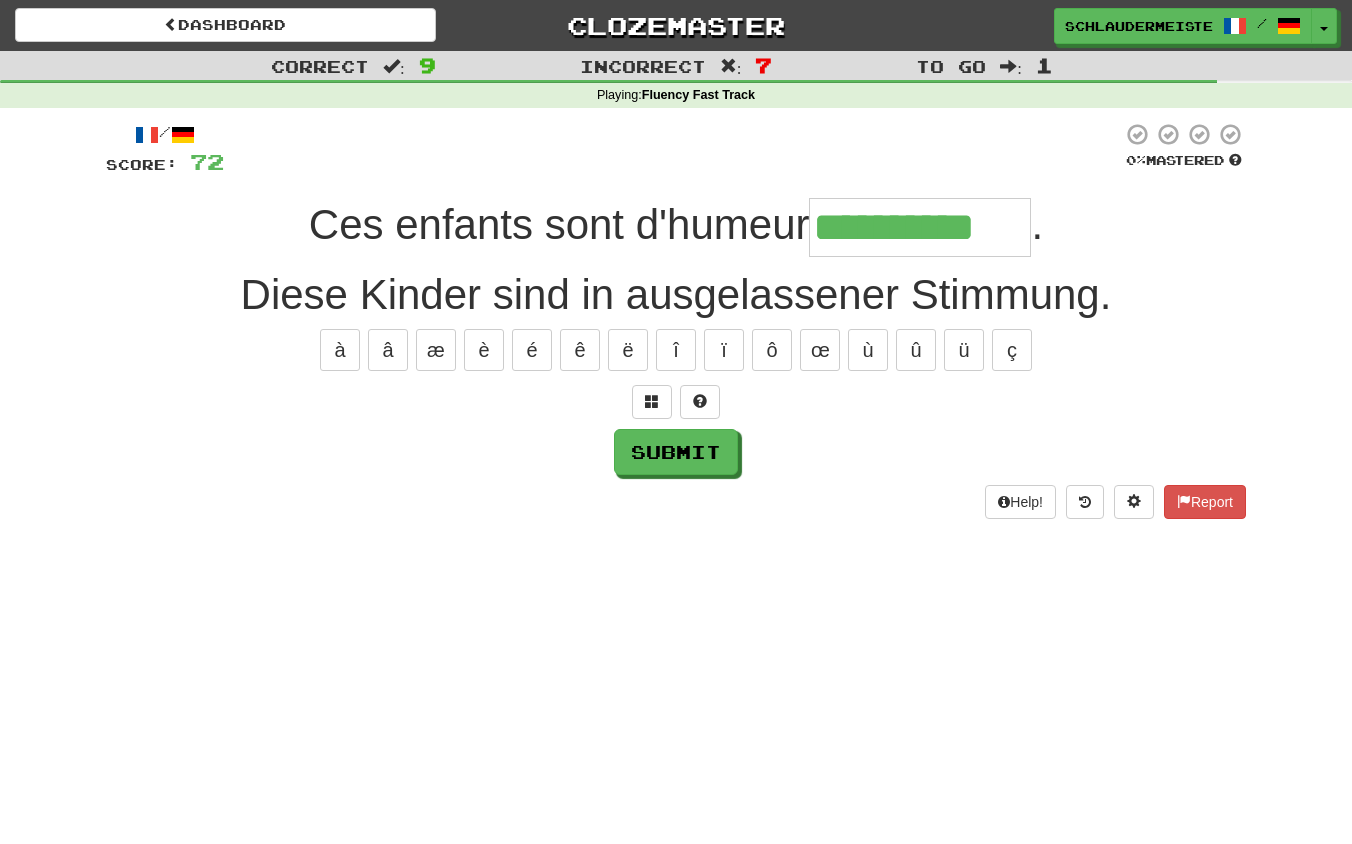type on "**********" 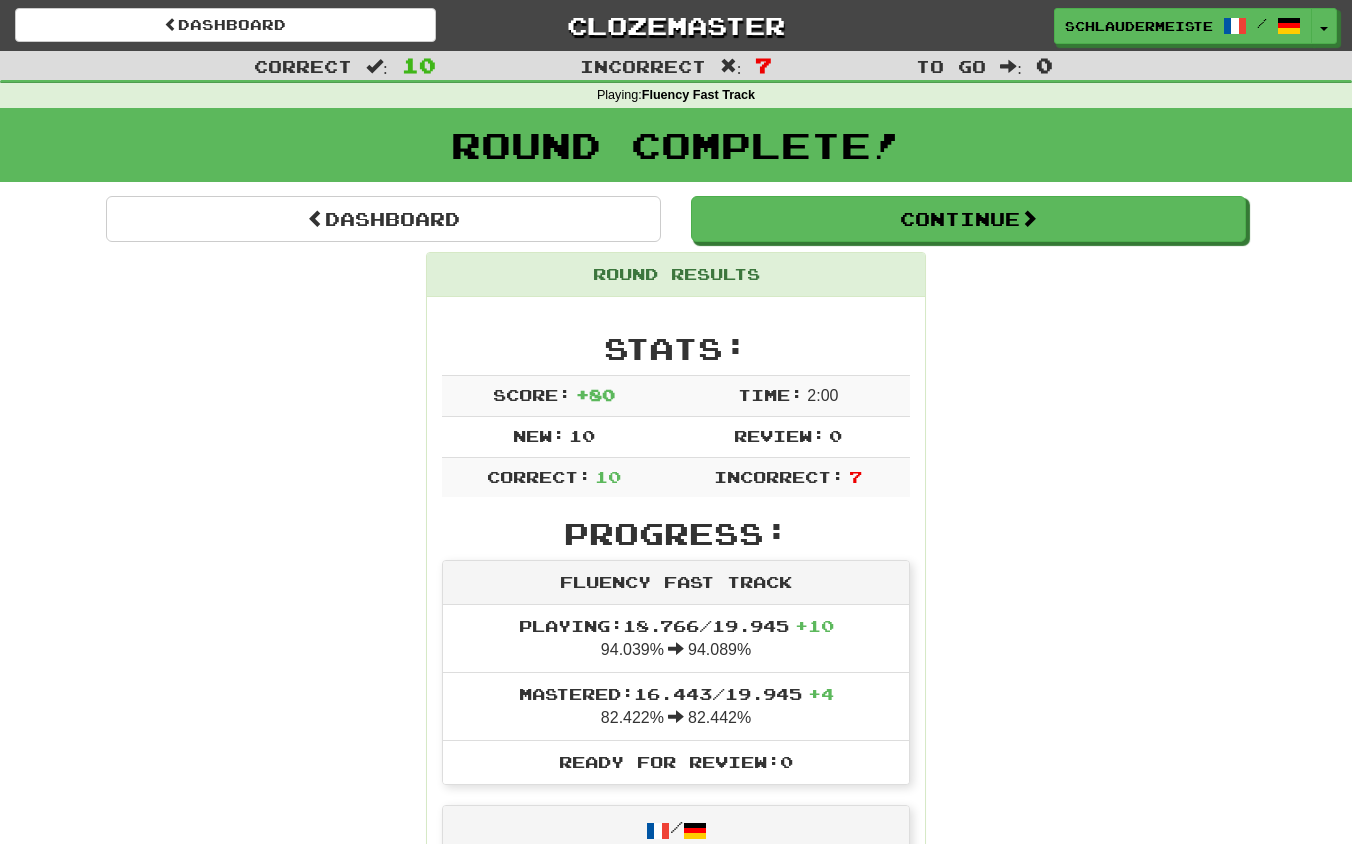 scroll, scrollTop: 0, scrollLeft: 0, axis: both 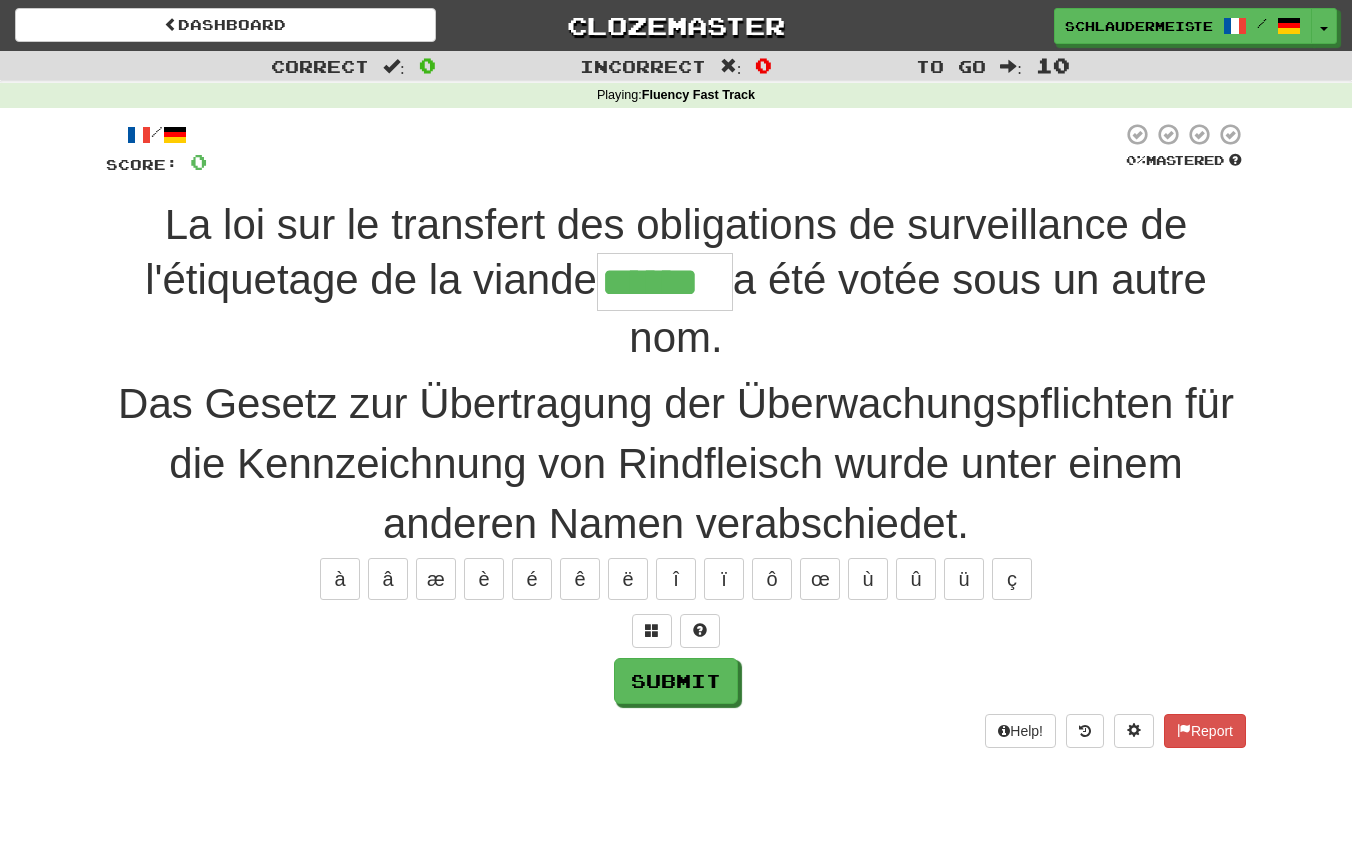 type on "******" 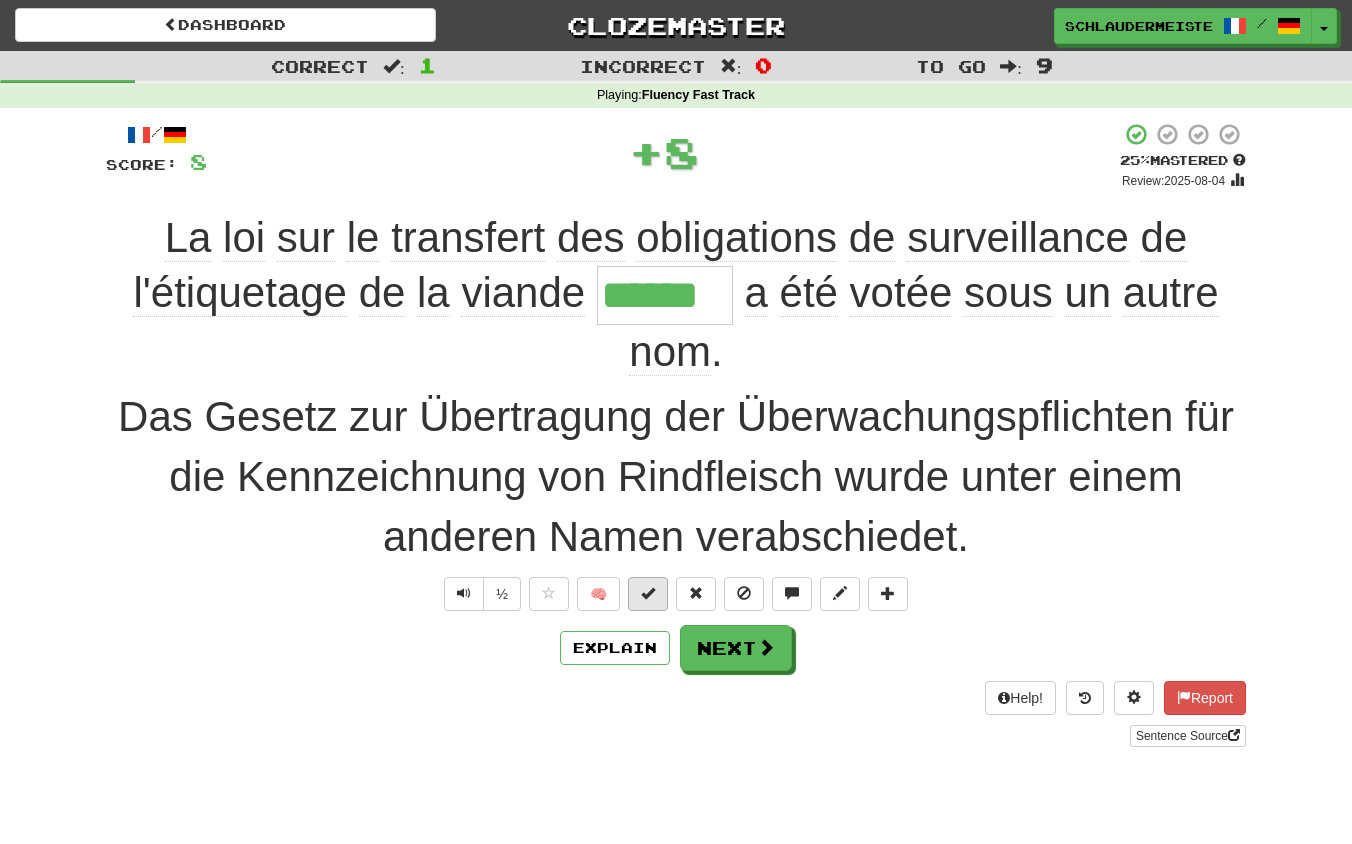 click at bounding box center (648, 593) 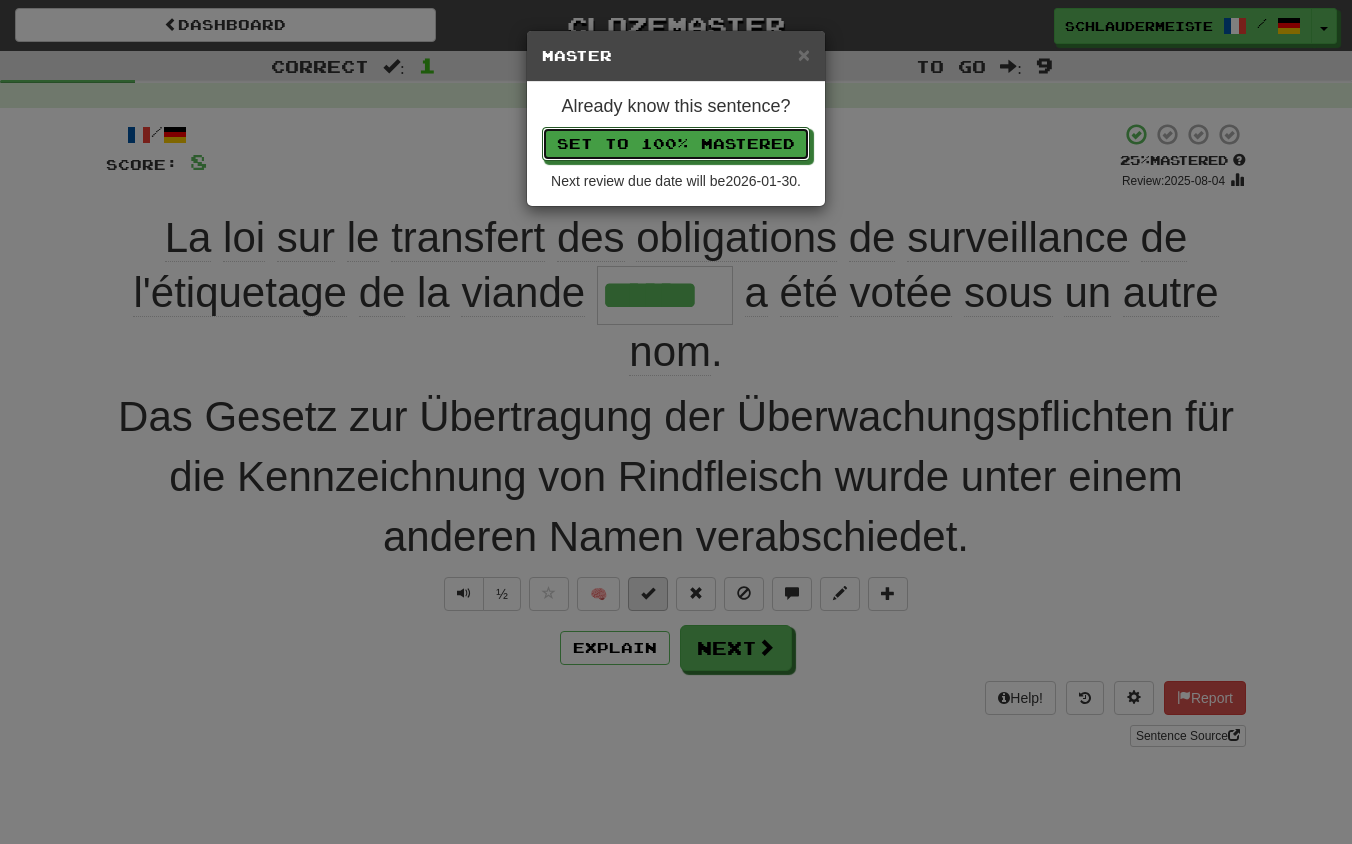 type 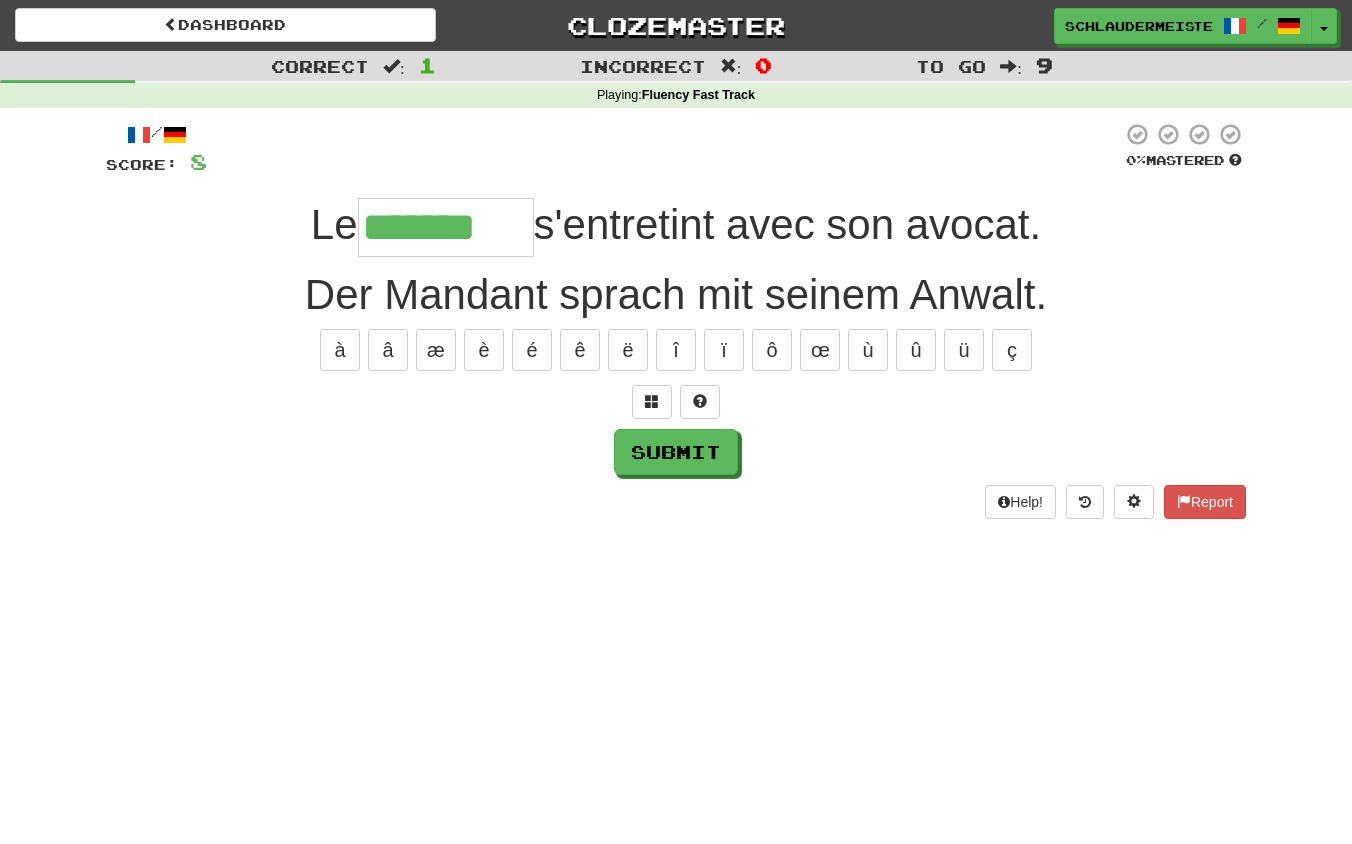 type on "*******" 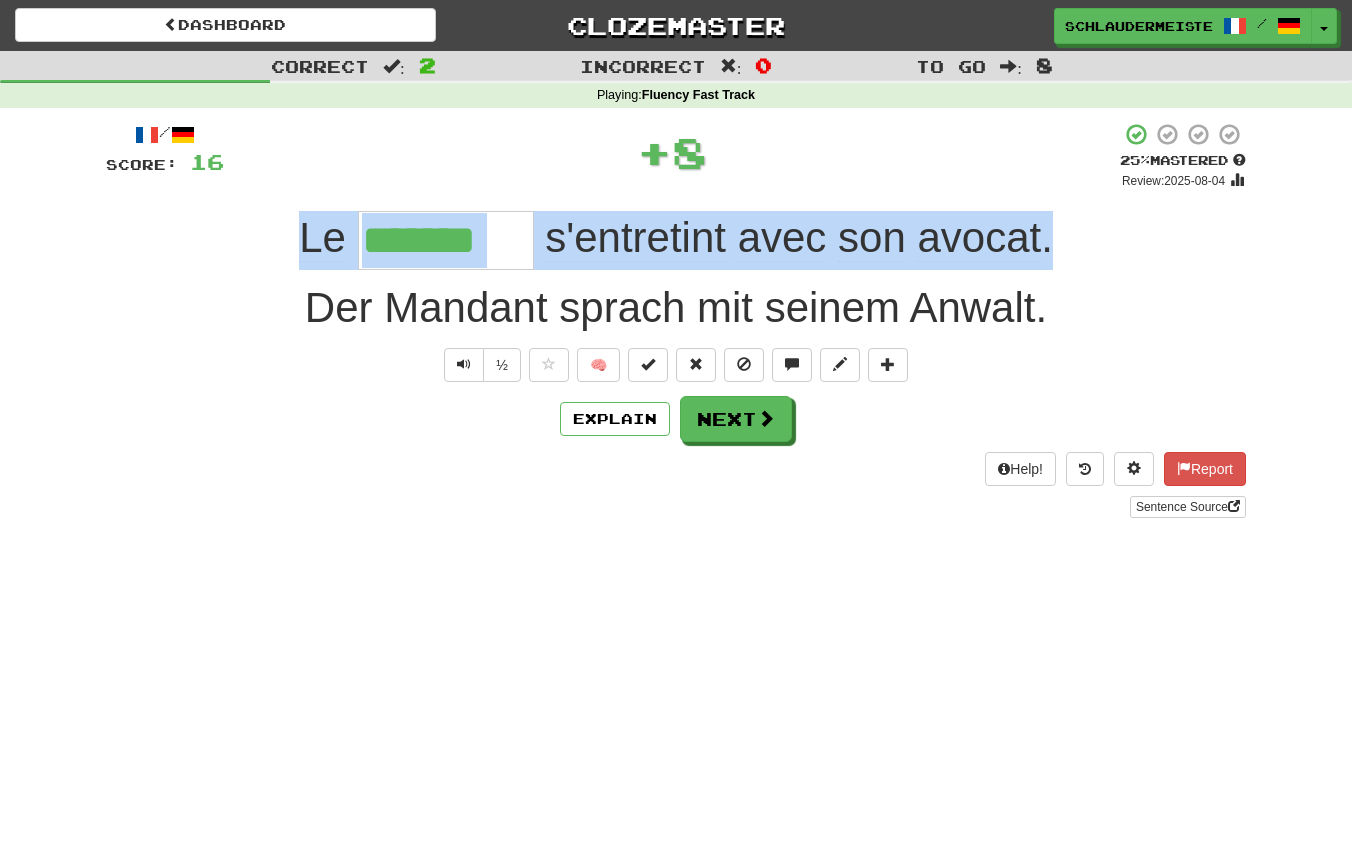 drag, startPoint x: 252, startPoint y: 242, endPoint x: 1113, endPoint y: 250, distance: 861.0372 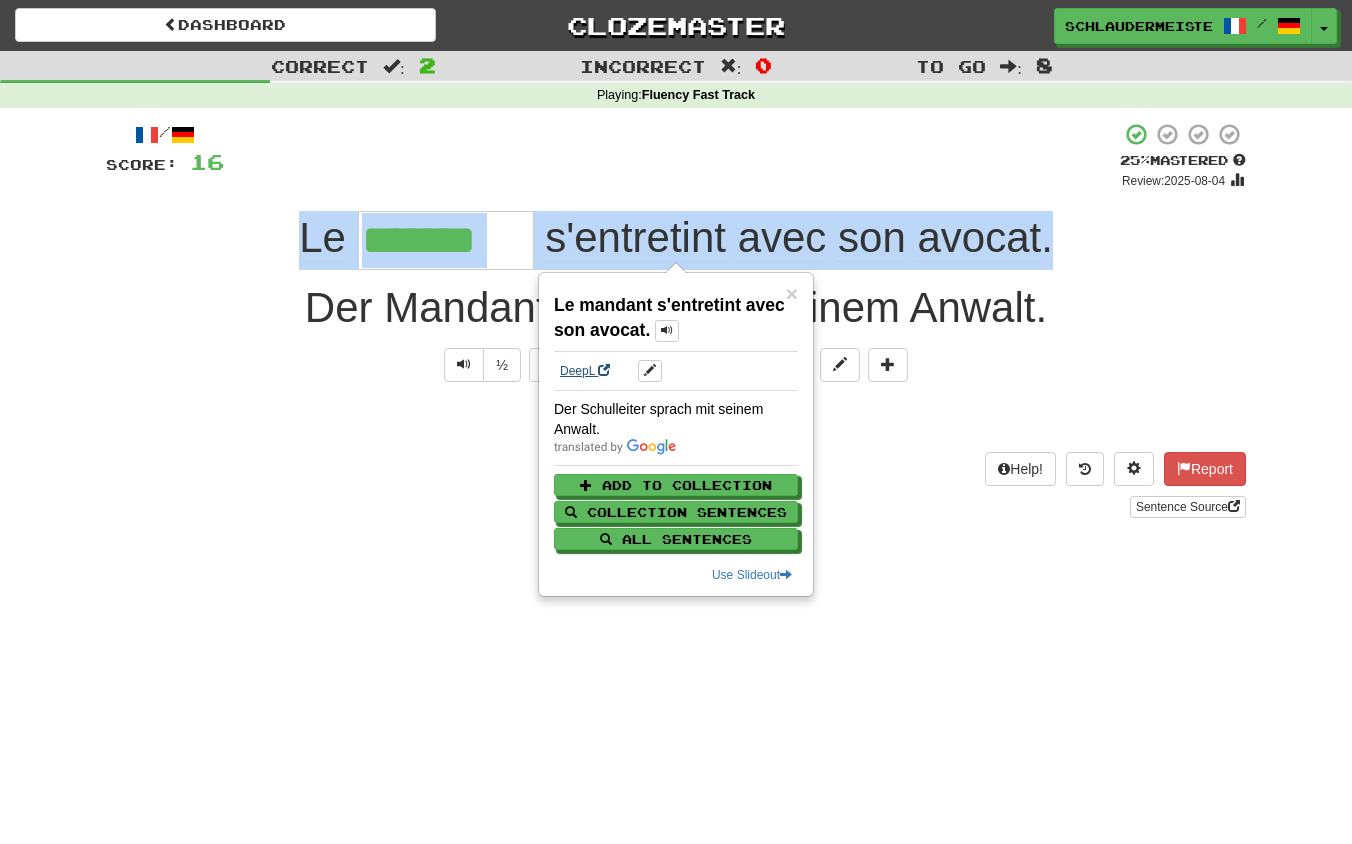 click on "DeepL" at bounding box center (585, 371) 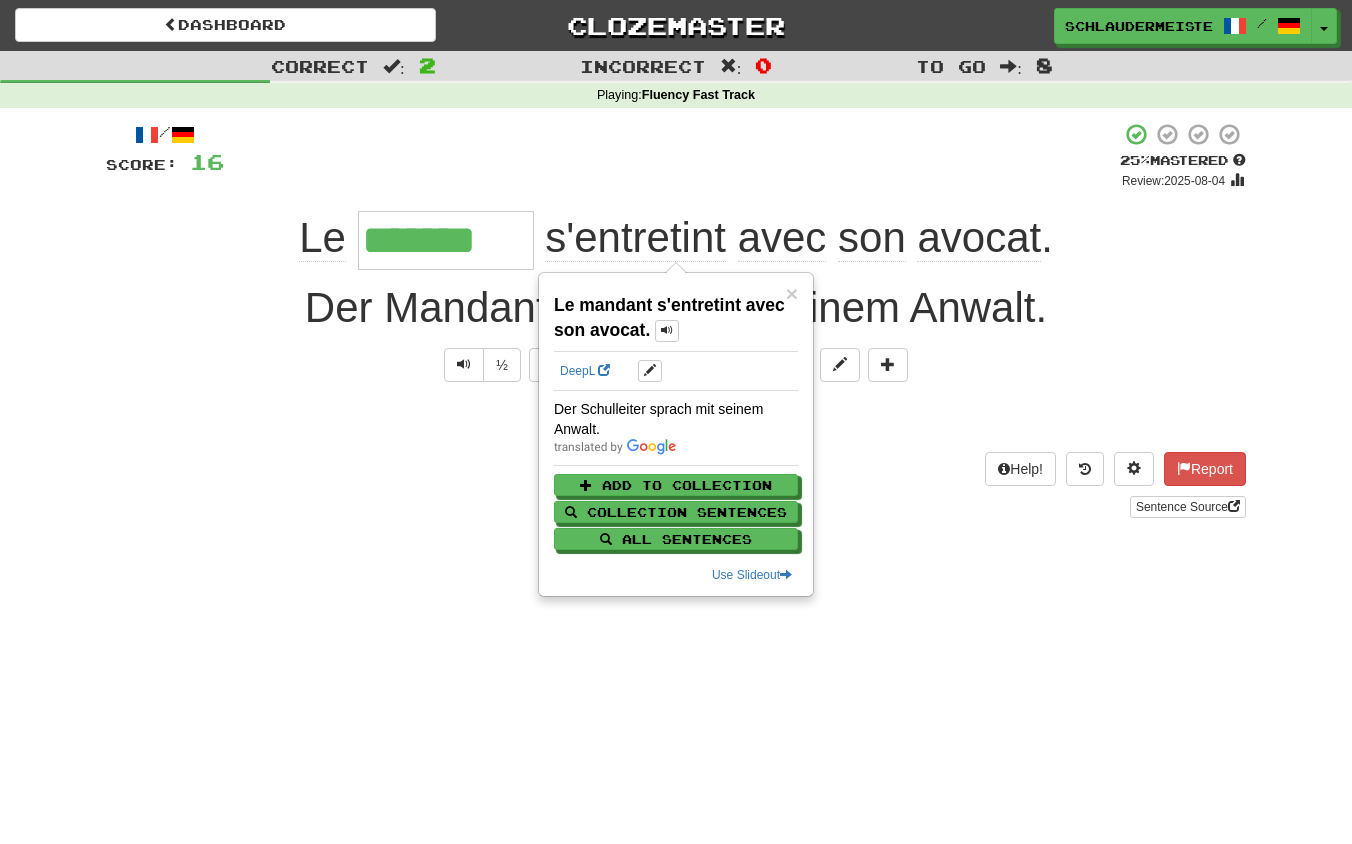 click on "Sentence Source" at bounding box center (676, 507) 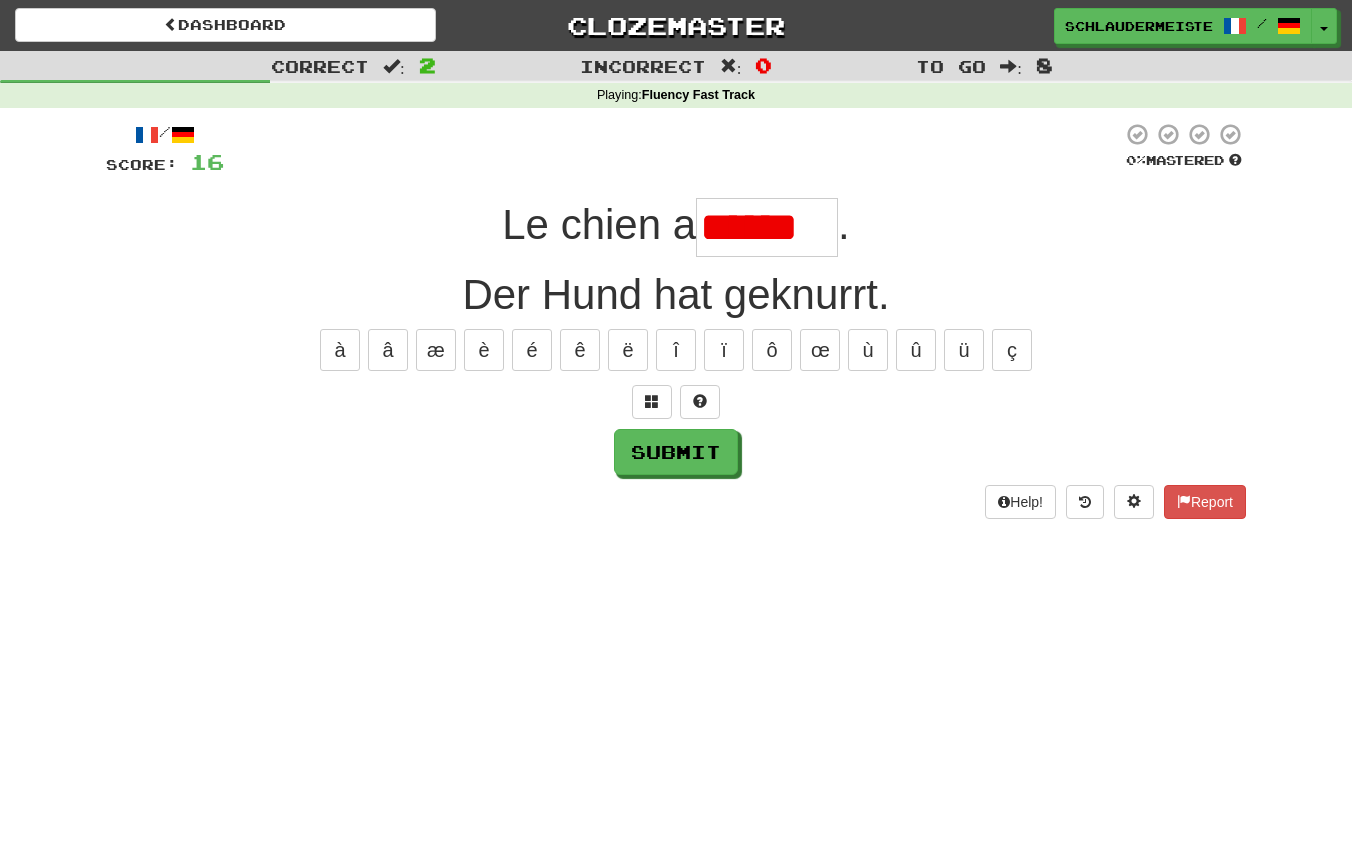 type on "******" 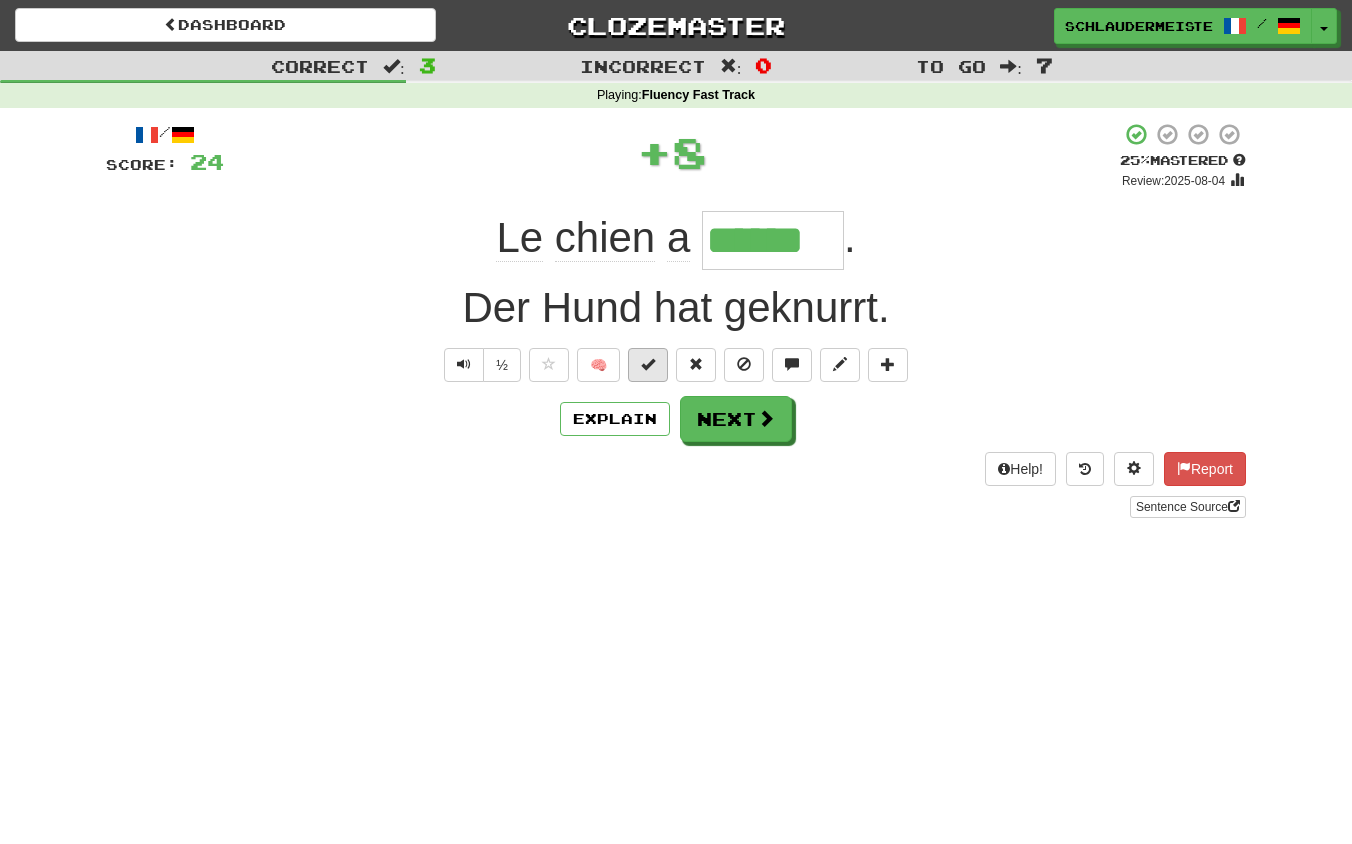 click at bounding box center (648, 364) 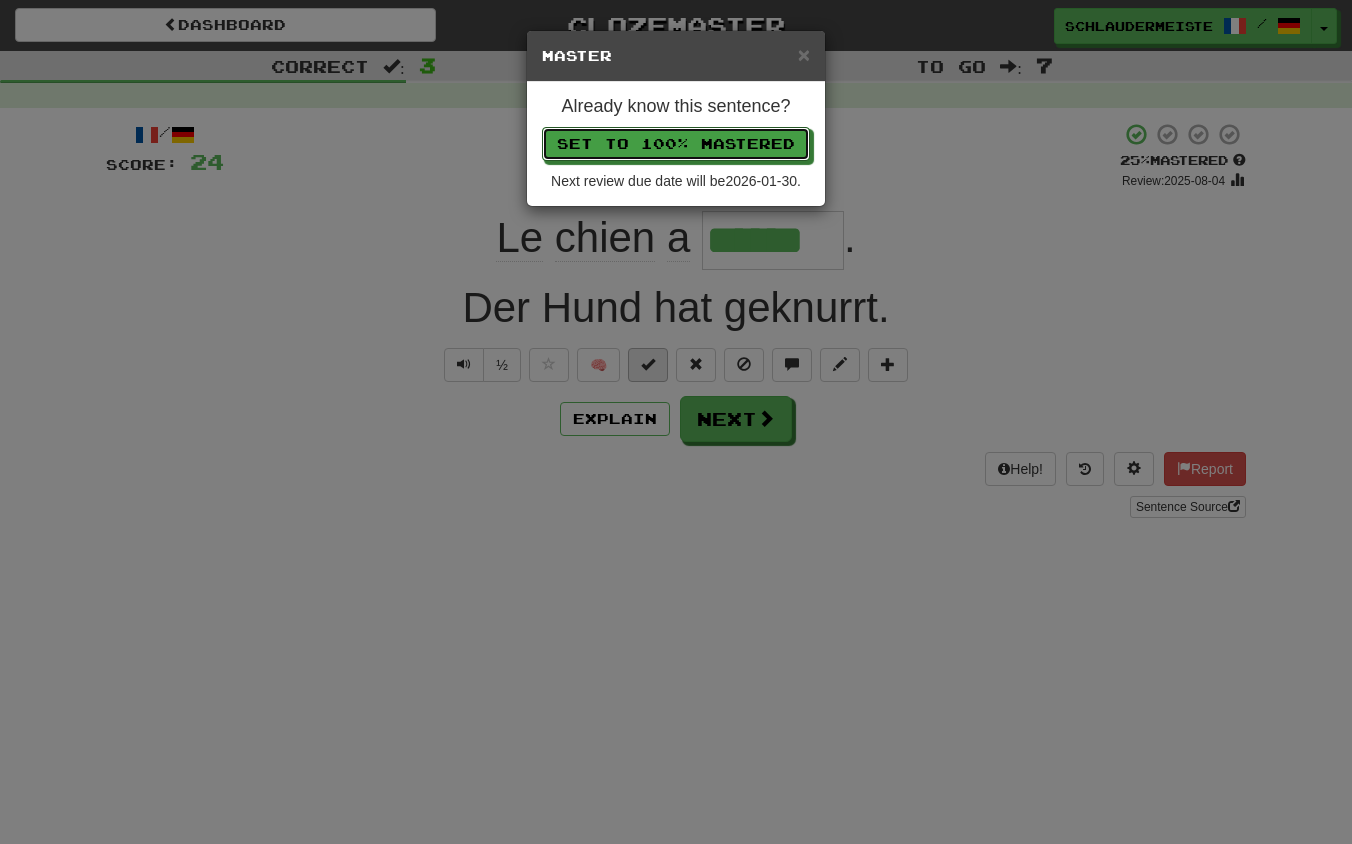 click on "Set to 100% Mastered" at bounding box center [676, 144] 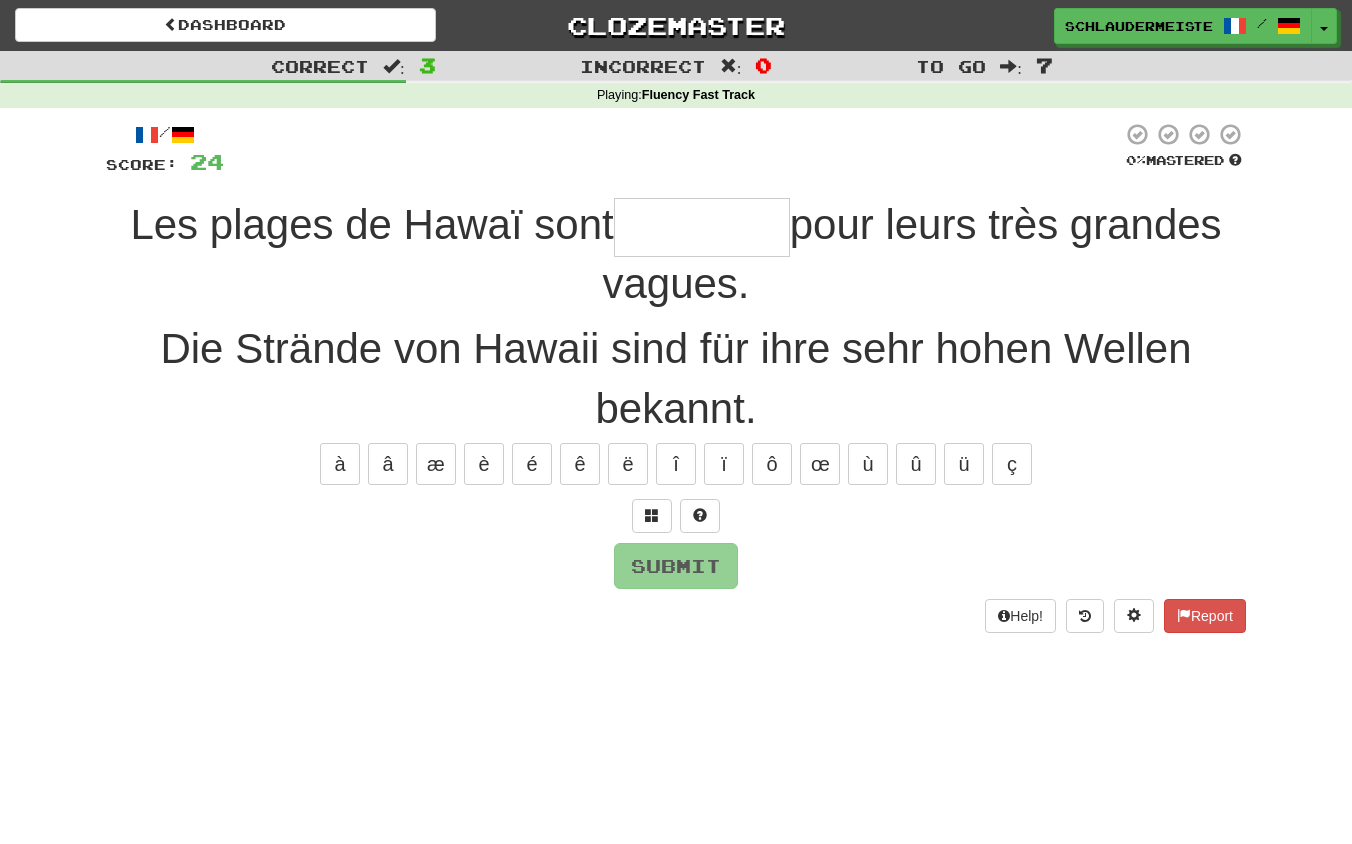 type on "*" 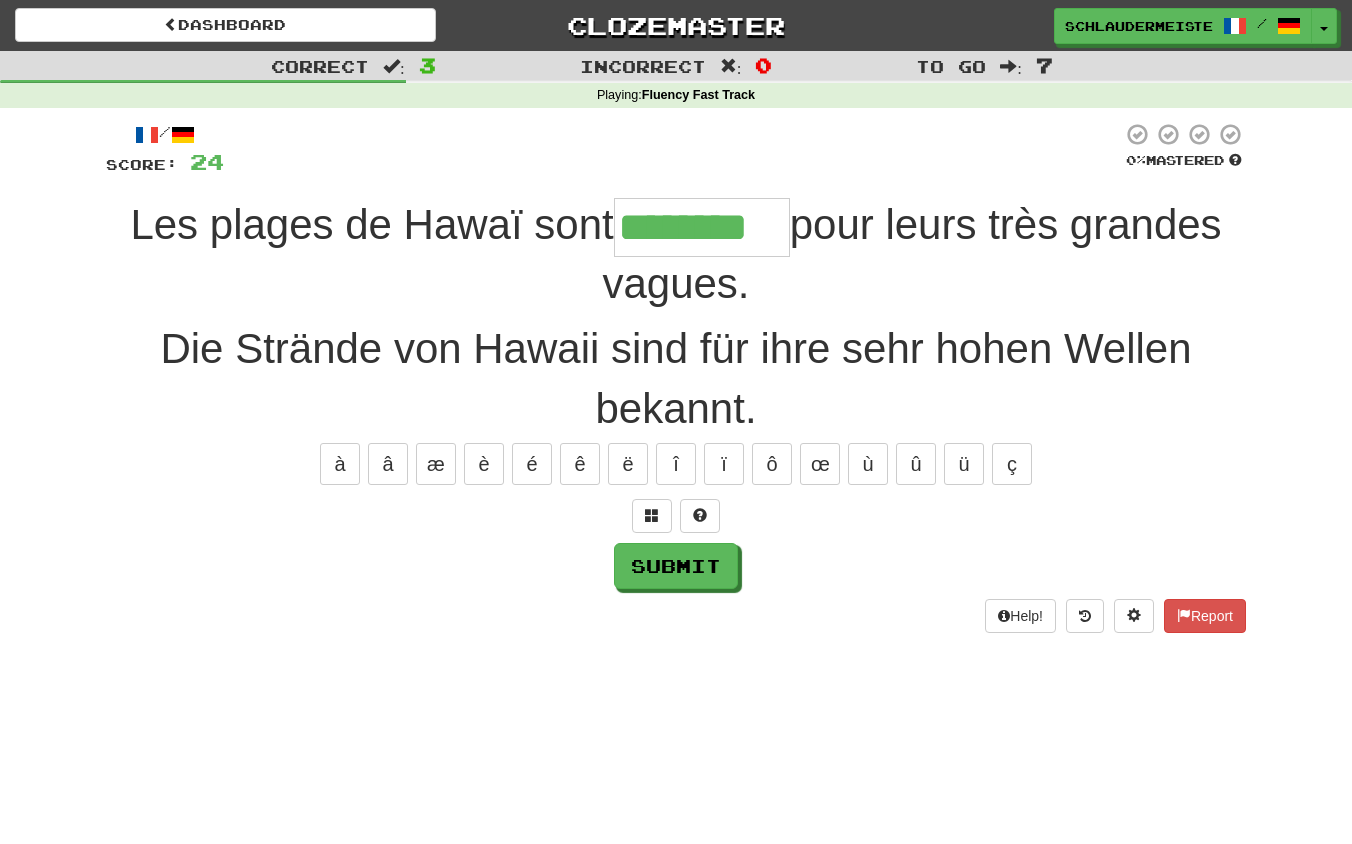 type on "********" 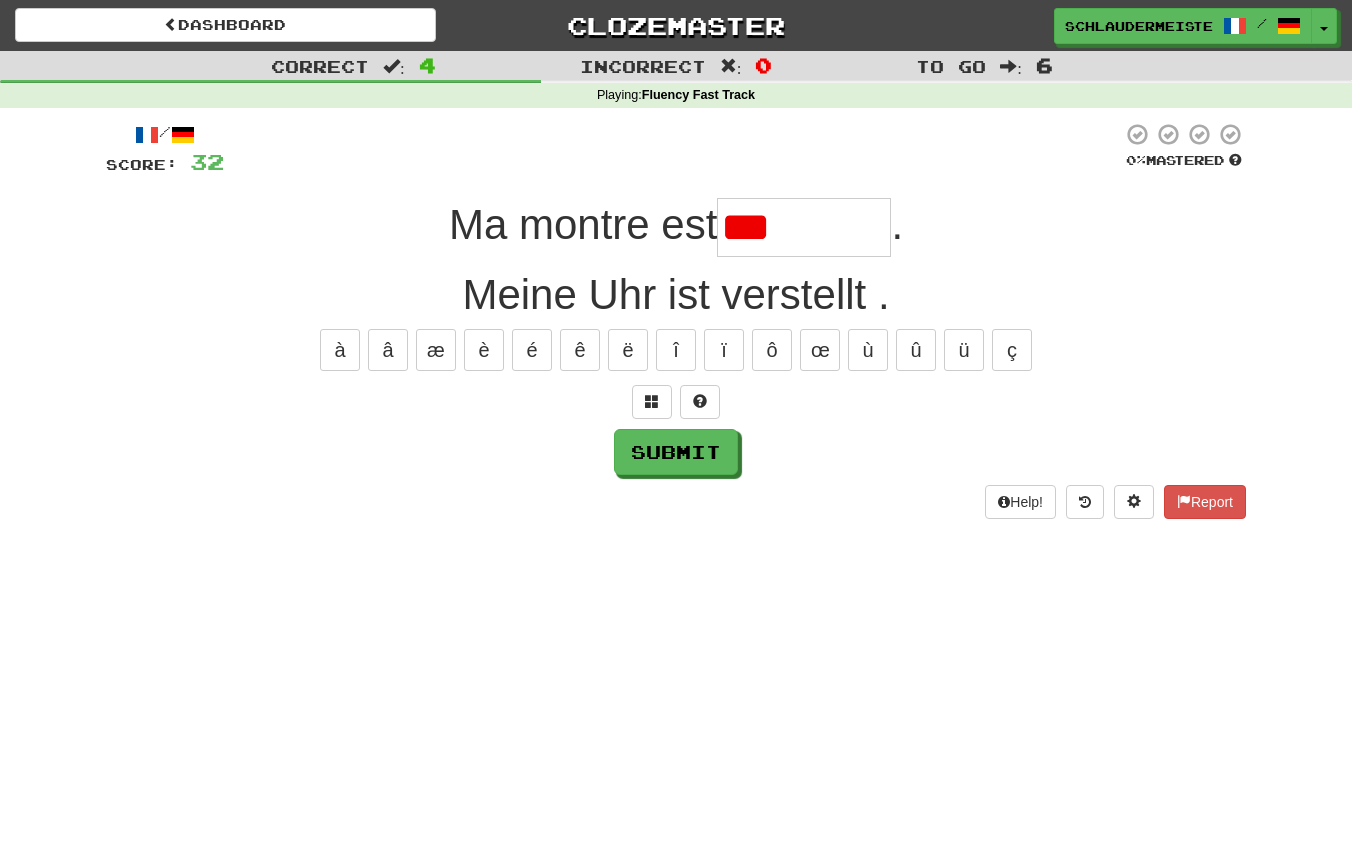 type on "********" 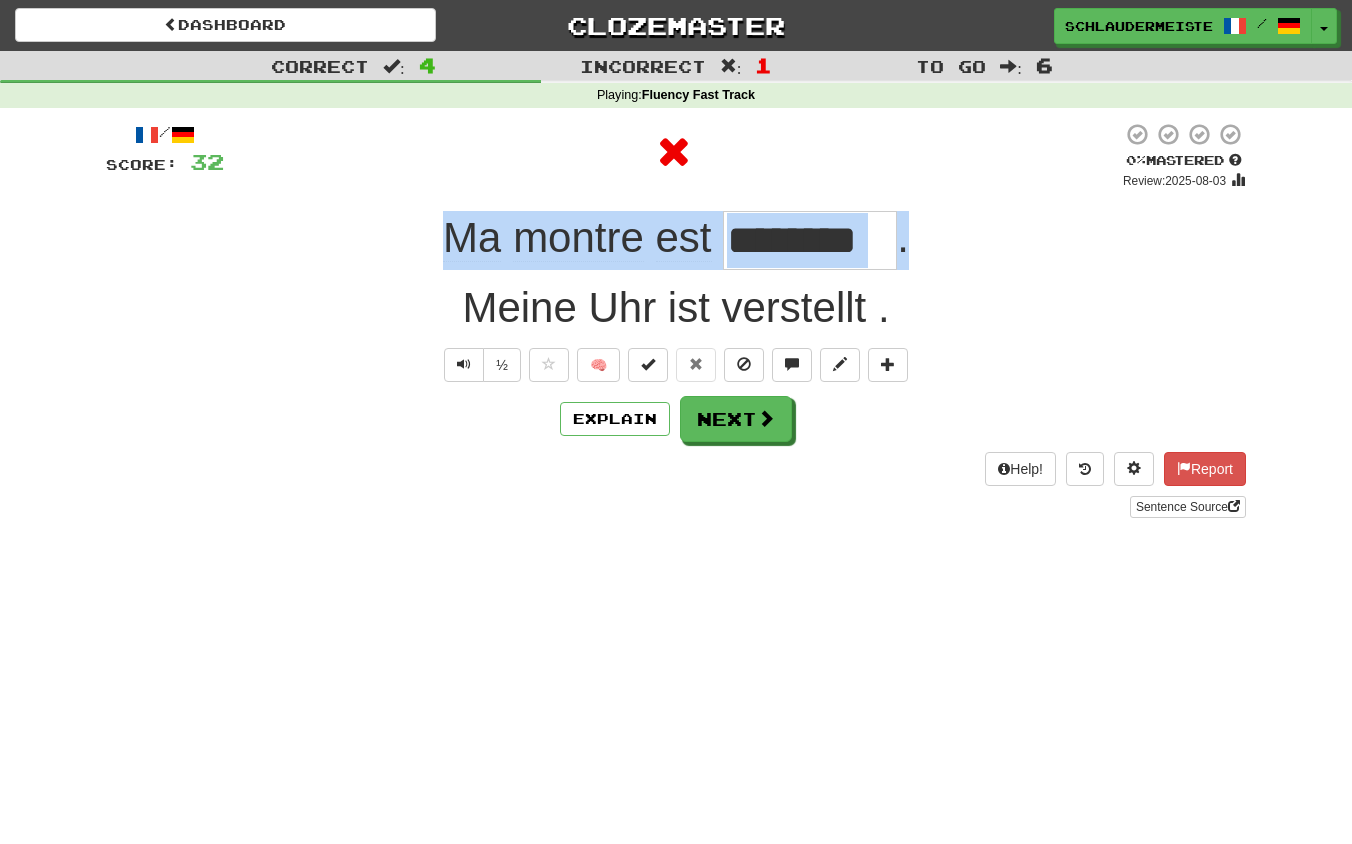 drag, startPoint x: 416, startPoint y: 224, endPoint x: 953, endPoint y: 229, distance: 537.02325 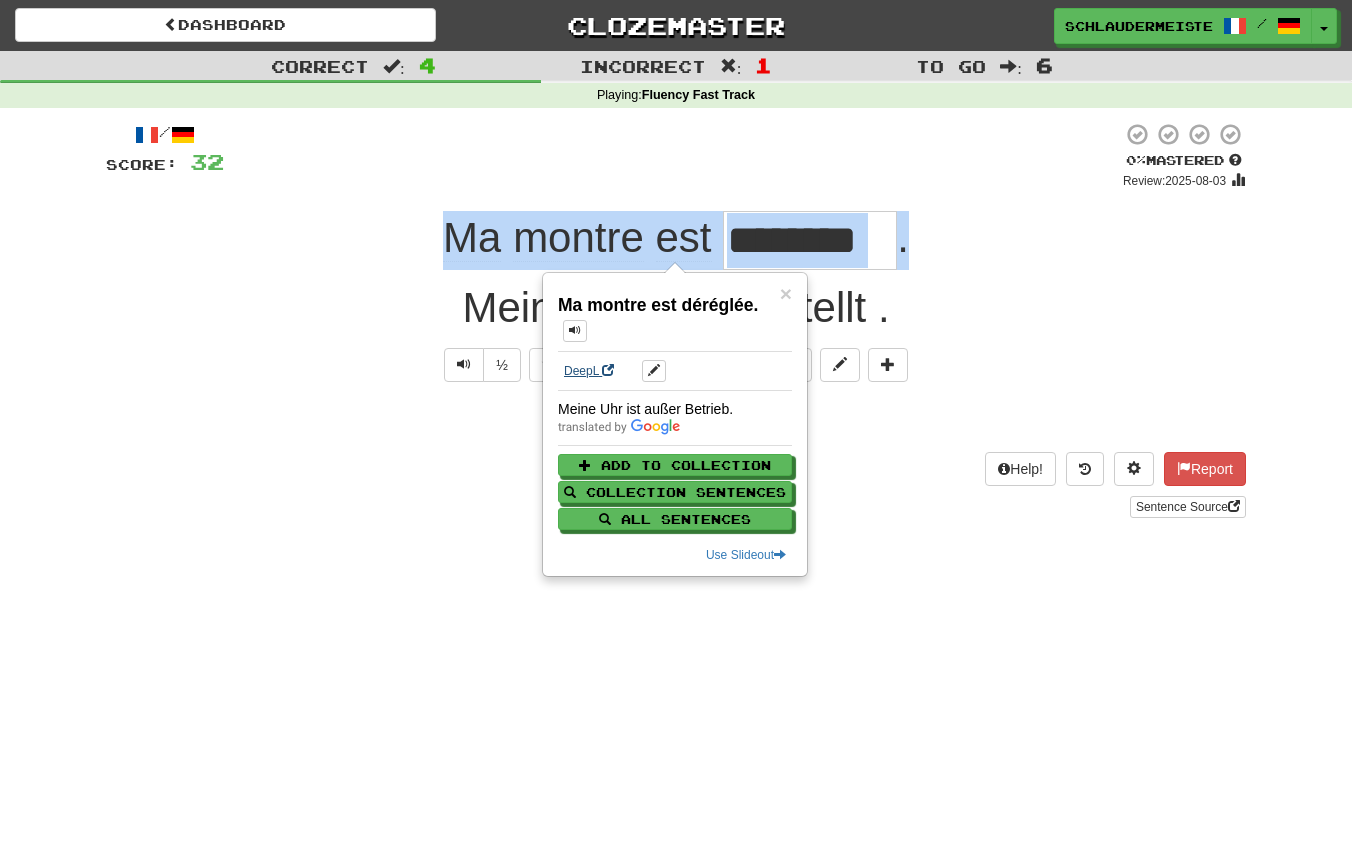 click on "DeepL" at bounding box center [589, 371] 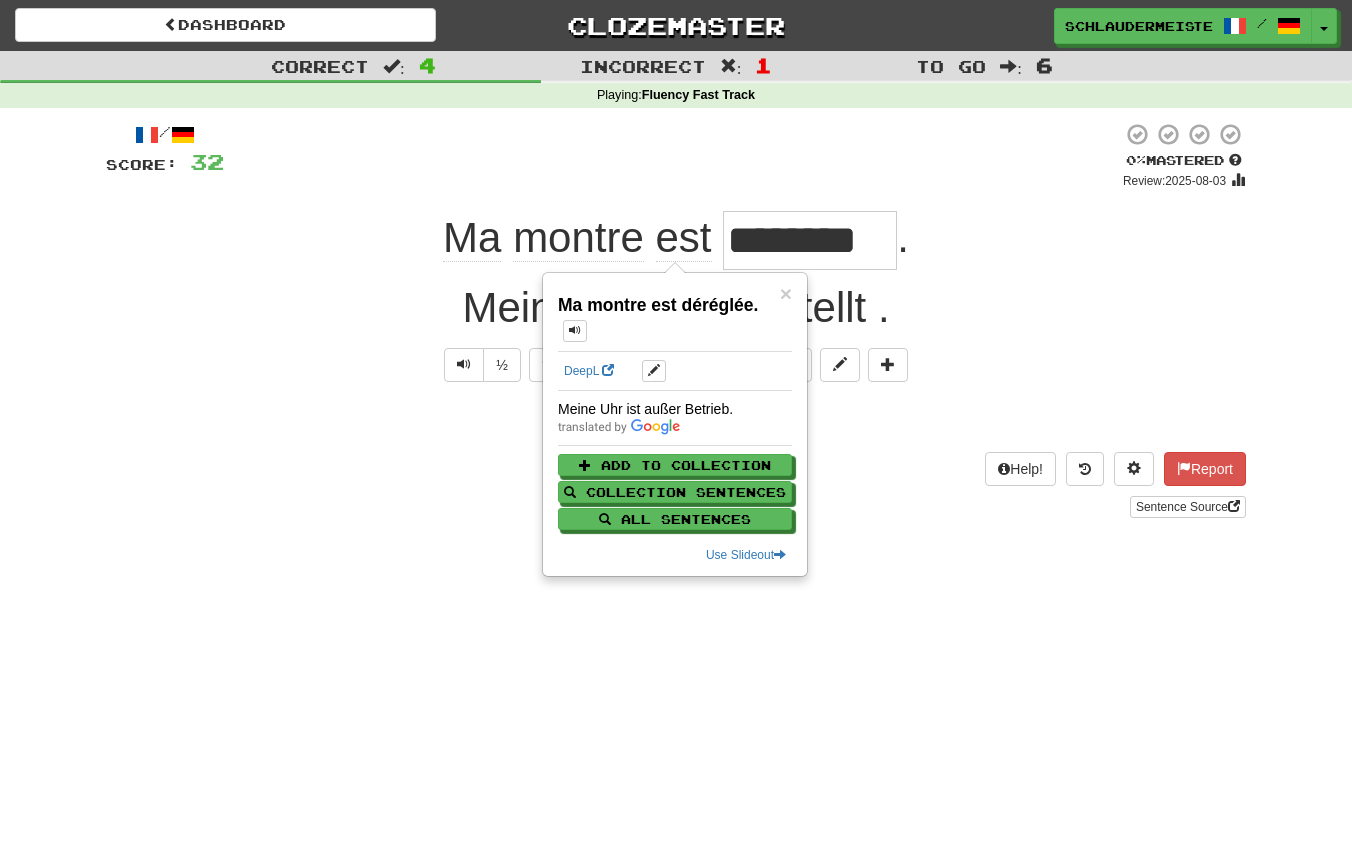 click on "Sentence Source" at bounding box center [676, 507] 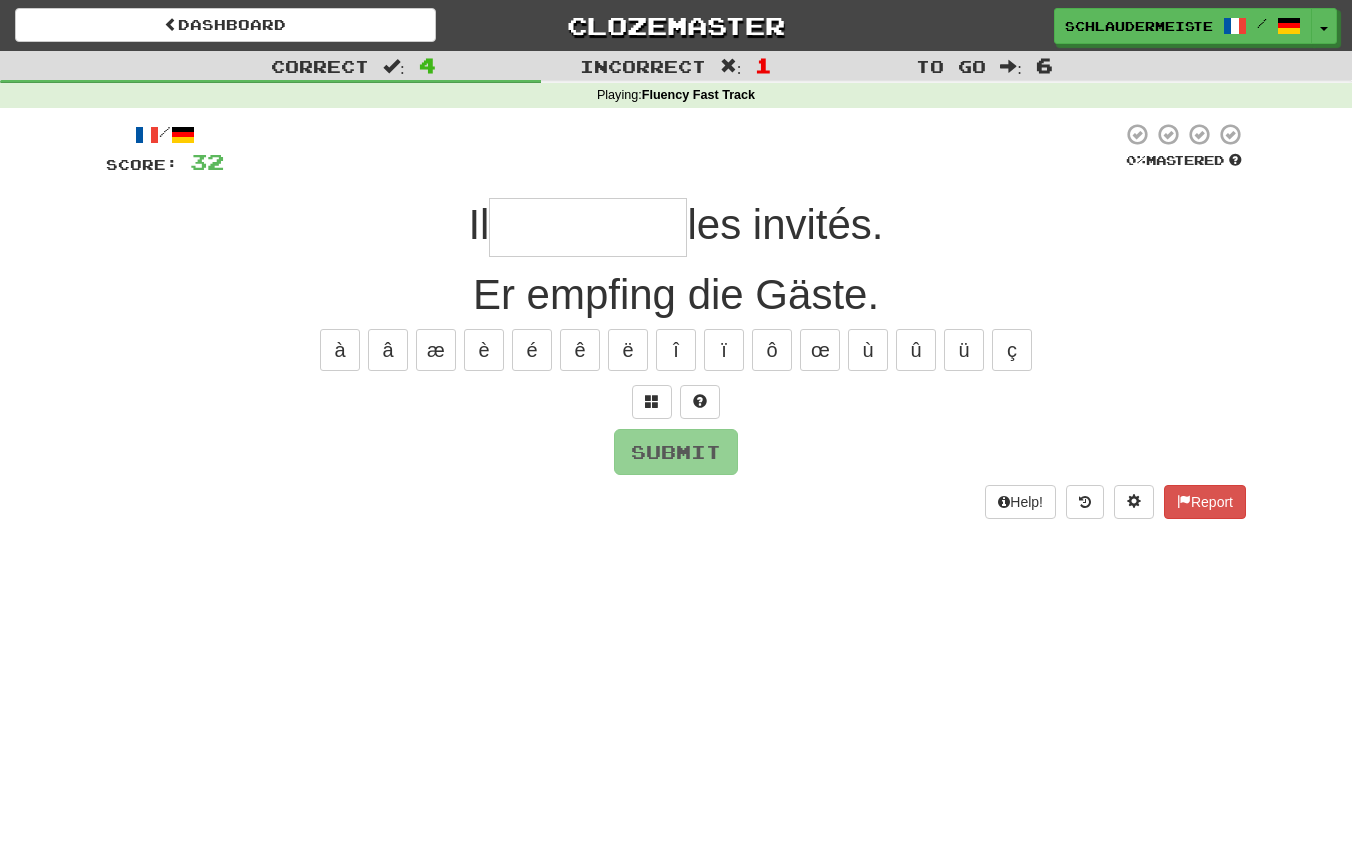 type on "*" 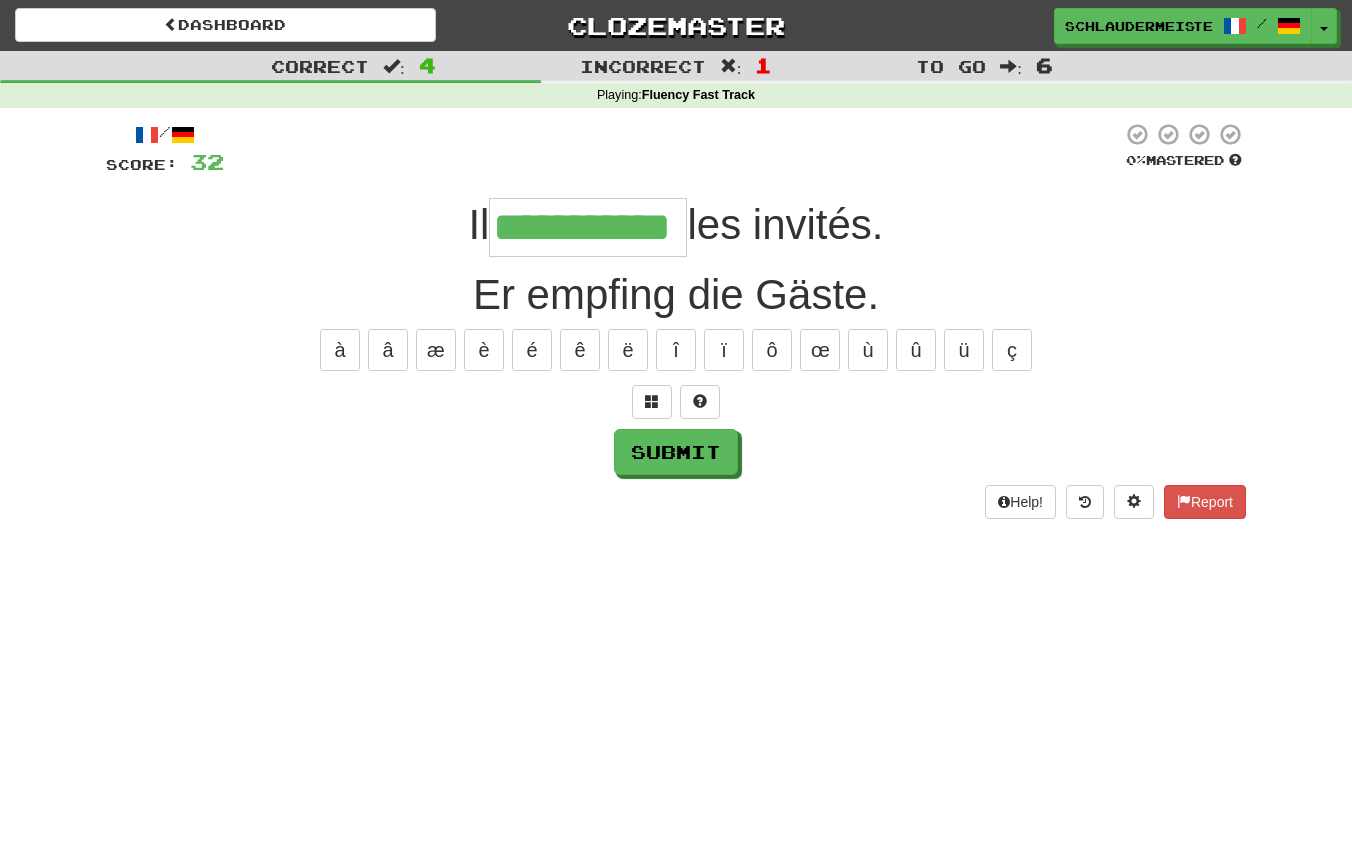 type on "**********" 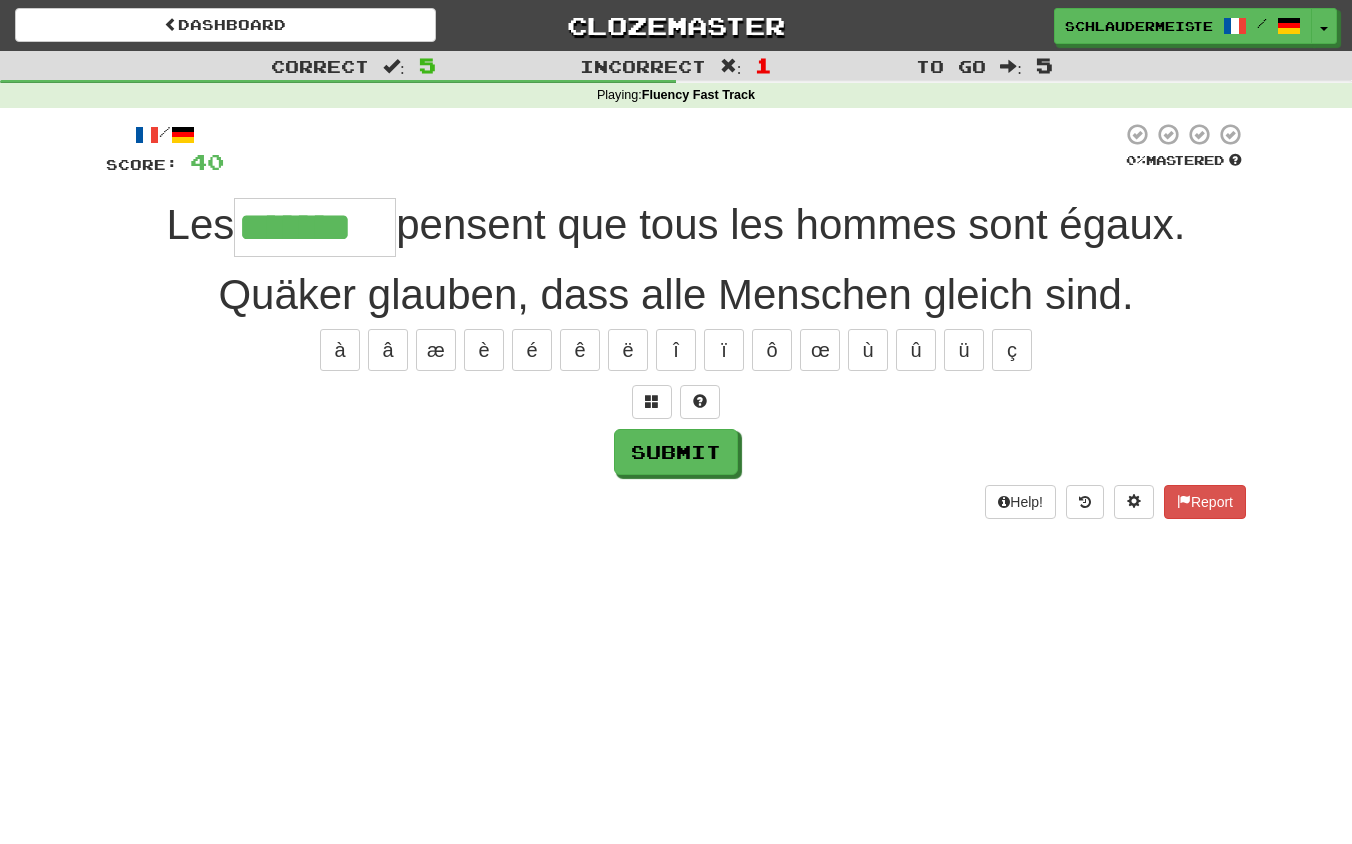 type on "*******" 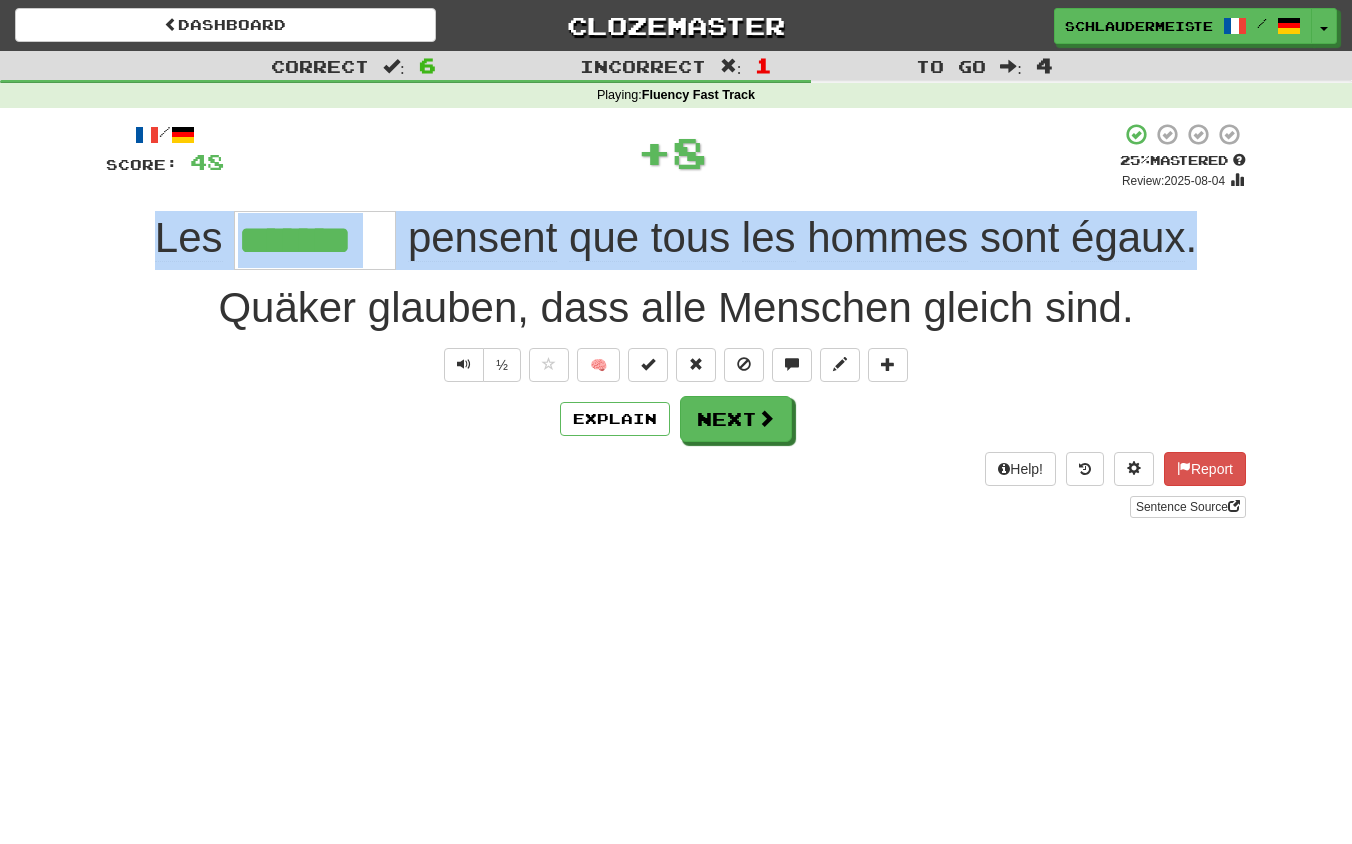drag, startPoint x: 115, startPoint y: 236, endPoint x: 1210, endPoint y: 246, distance: 1095.0457 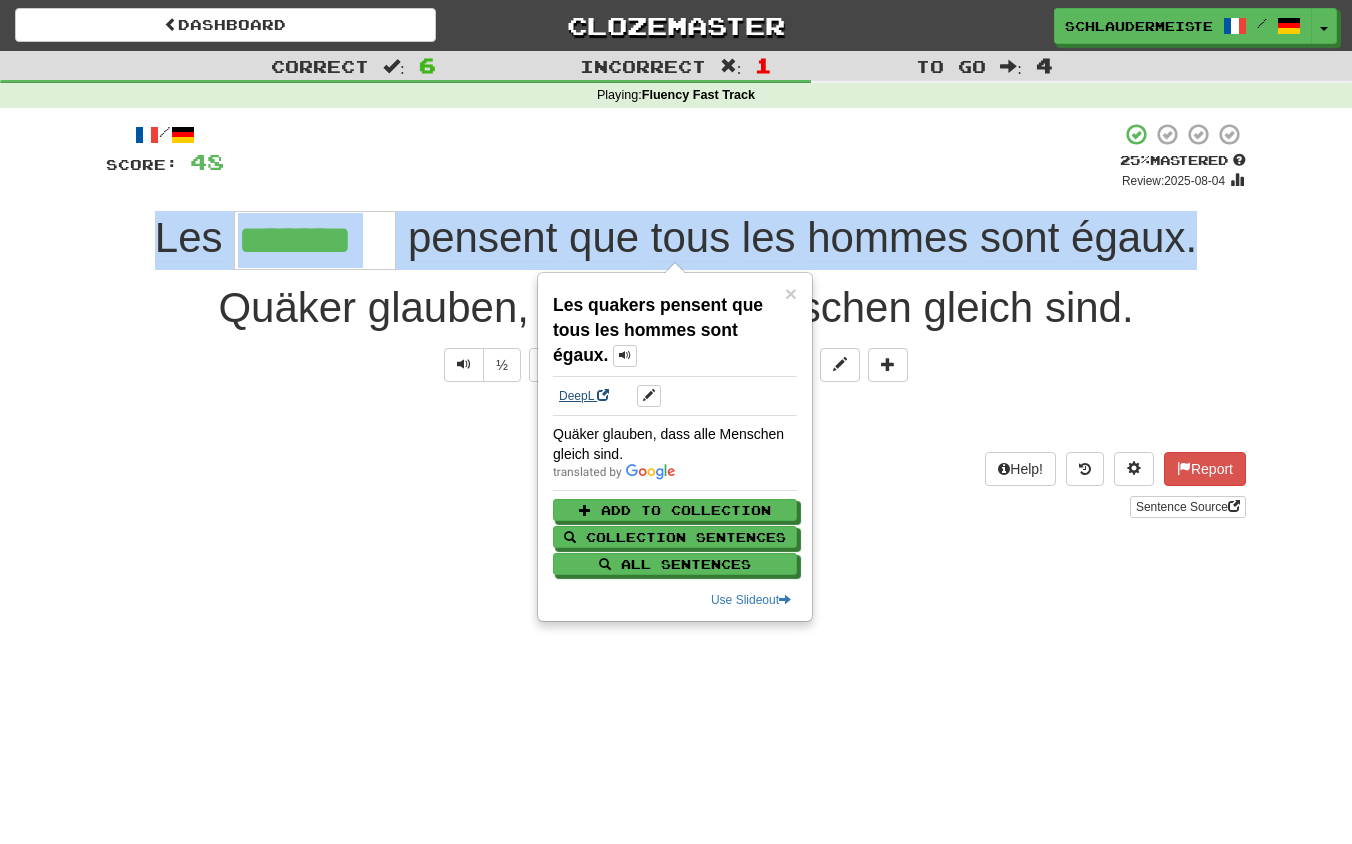 click on "DeepL" at bounding box center (584, 396) 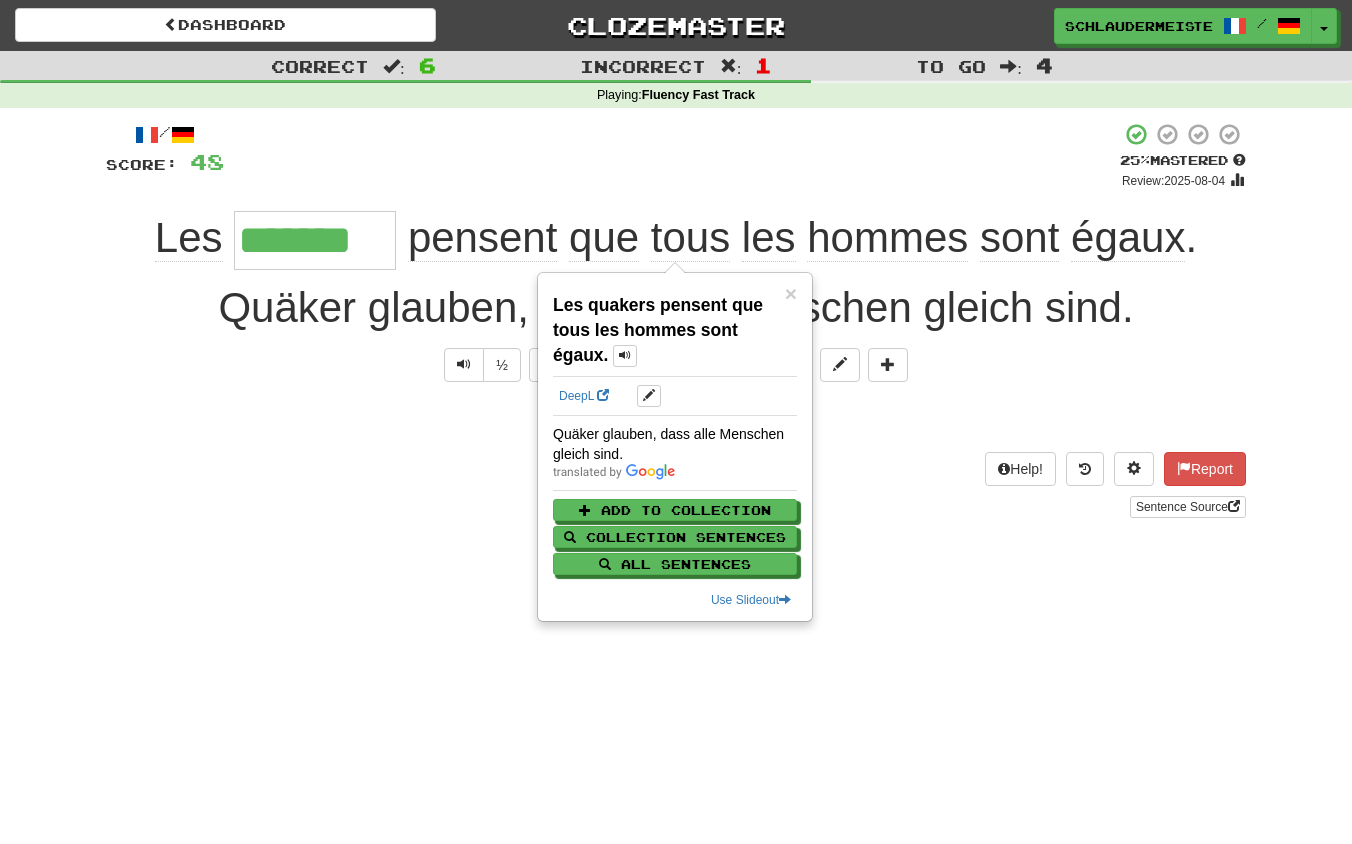 click on "Dashboard
Clozemaster
schlaudermeister
/
Toggle Dropdown
Dashboard
Leaderboard
Activity Feed
Notifications
Profile
Discussions
Français
/
Deutsch
Streak:
46
Review:
0
Points Today: 4408
Languages
Account
Logout
schlaudermeister
/
Toggle Dropdown
Dashboard
Leaderboard
Activity Feed
Notifications
Profile
Discussions
Français
/
Deutsch
Streak:
46
Review:
0
Points Today: 4408
Languages
Account
Logout
clozemaster
Correct   :   6 Incorrect   :   1 To go   :   4 Playing :  Fluency Fast Track  /  Score:   48 + 8 25 %  Mastered Review:  2025-08-04 Les   *******   pensent   que   tous   les   hommes   sont   égaux ." at bounding box center (676, 422) 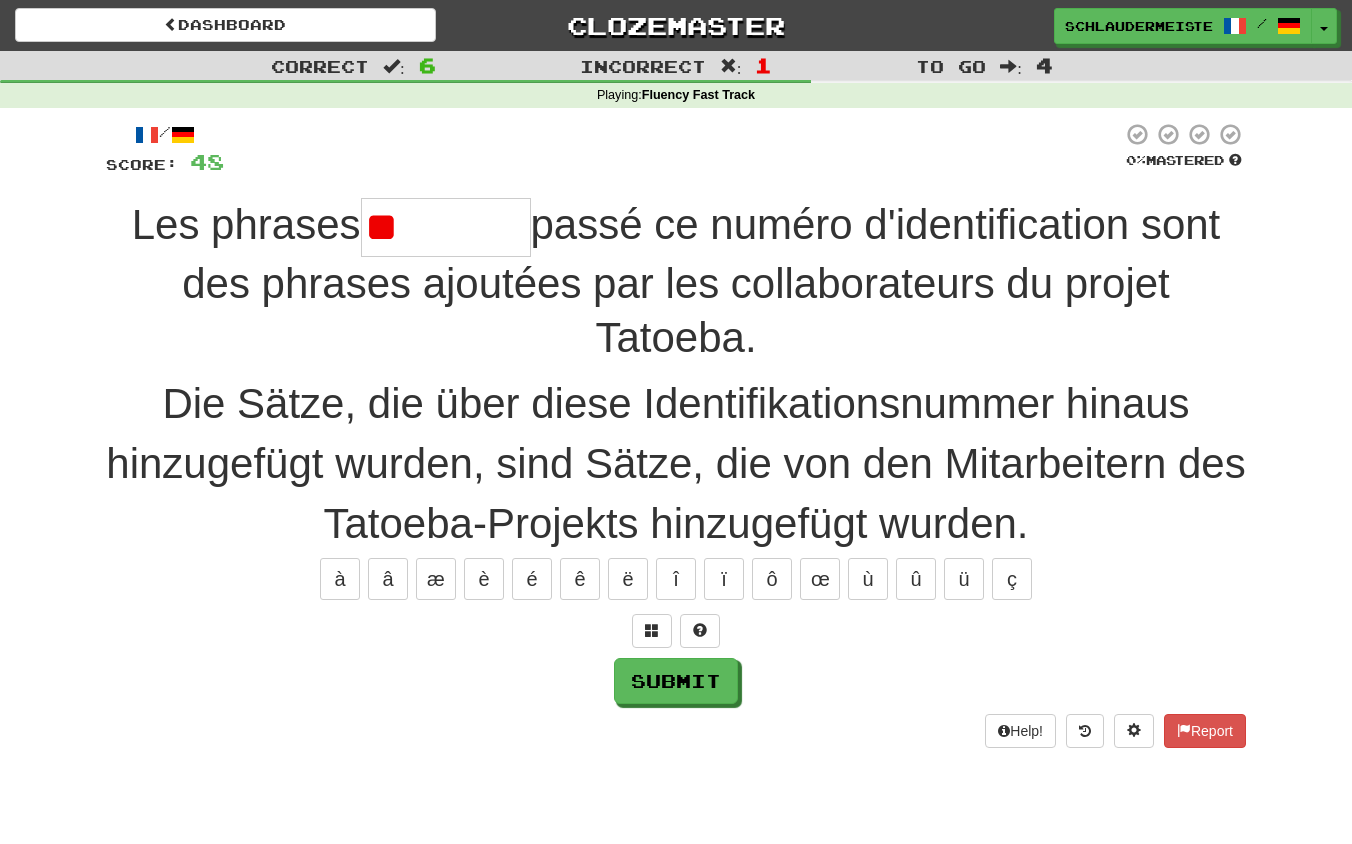type on "*" 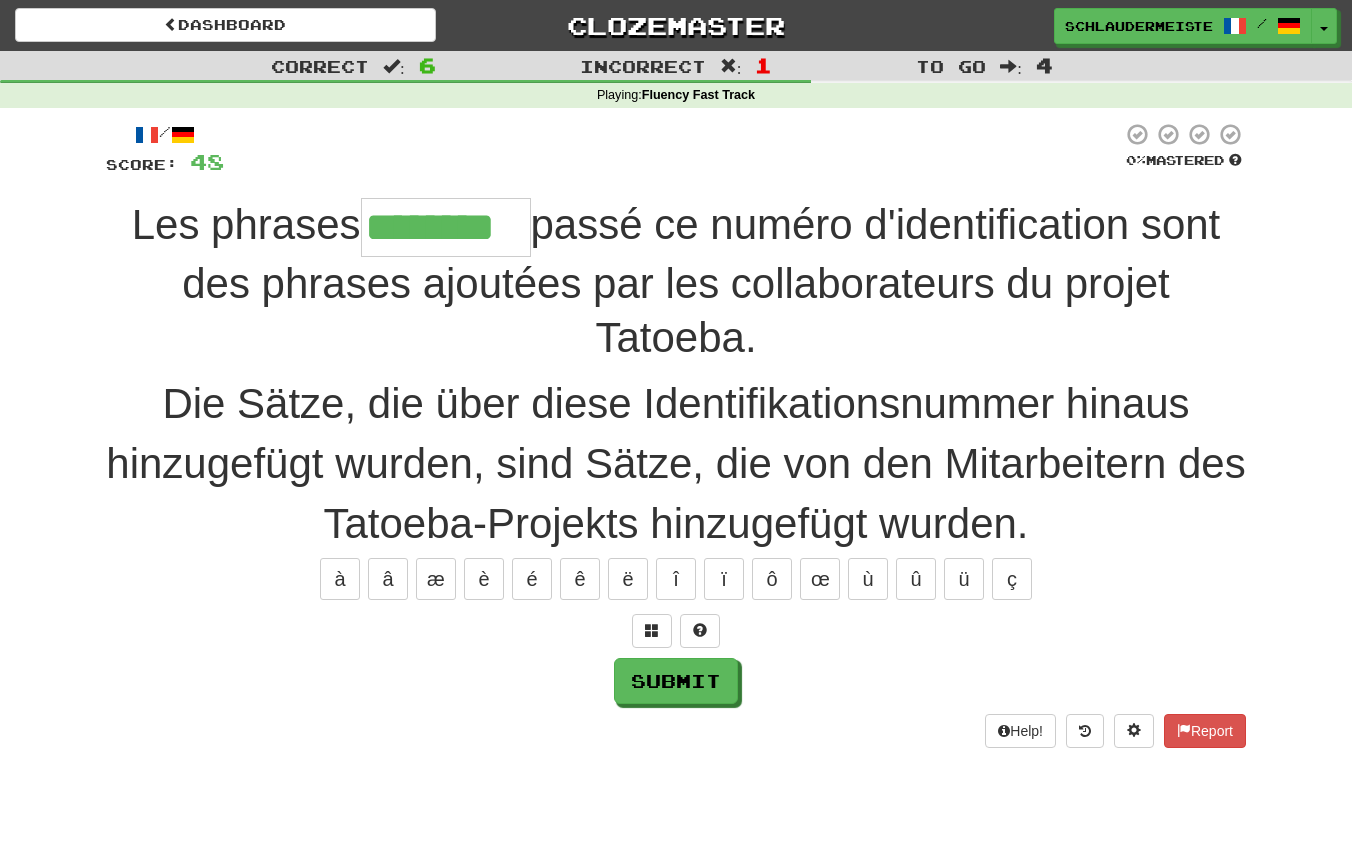 type on "********" 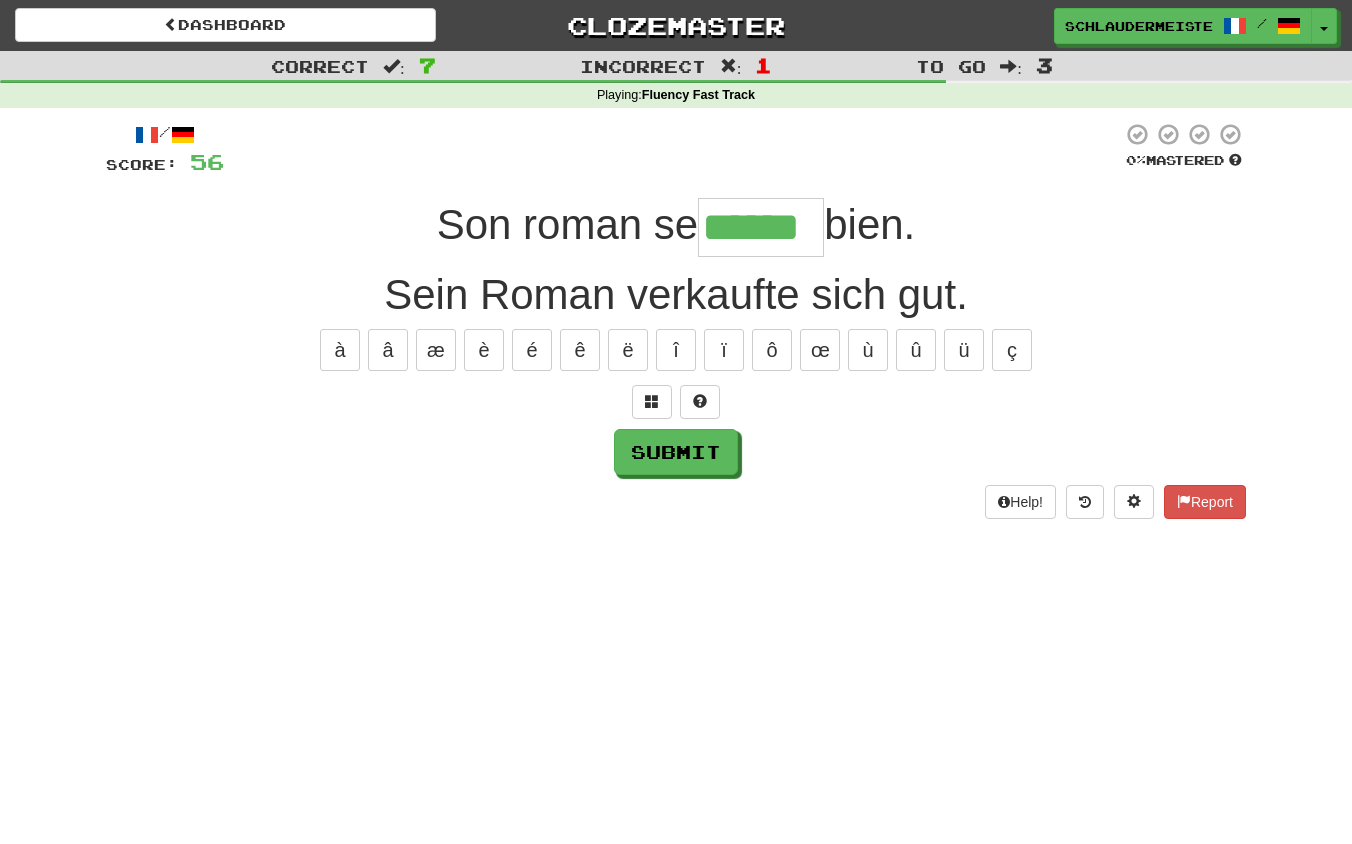 type on "******" 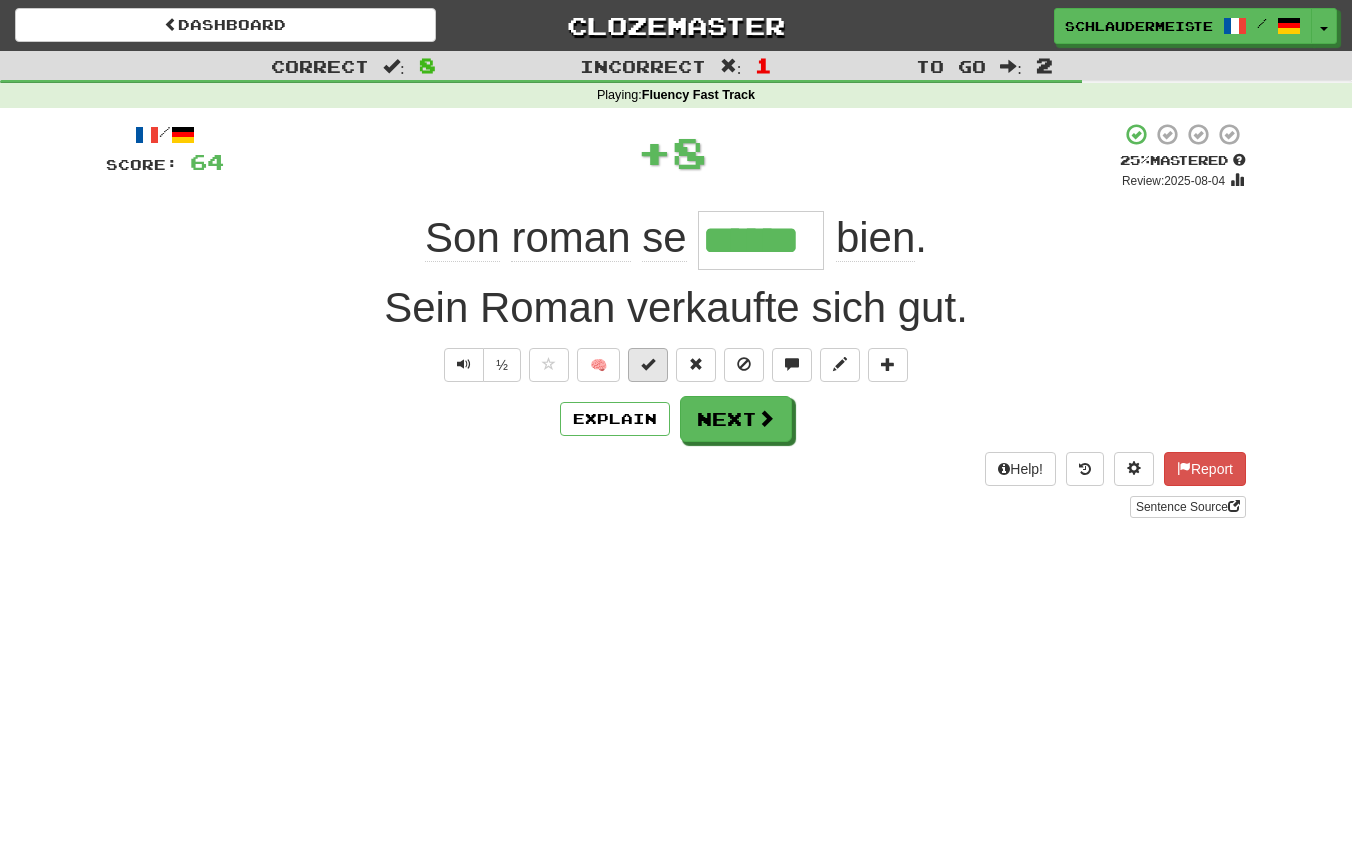 click at bounding box center [648, 364] 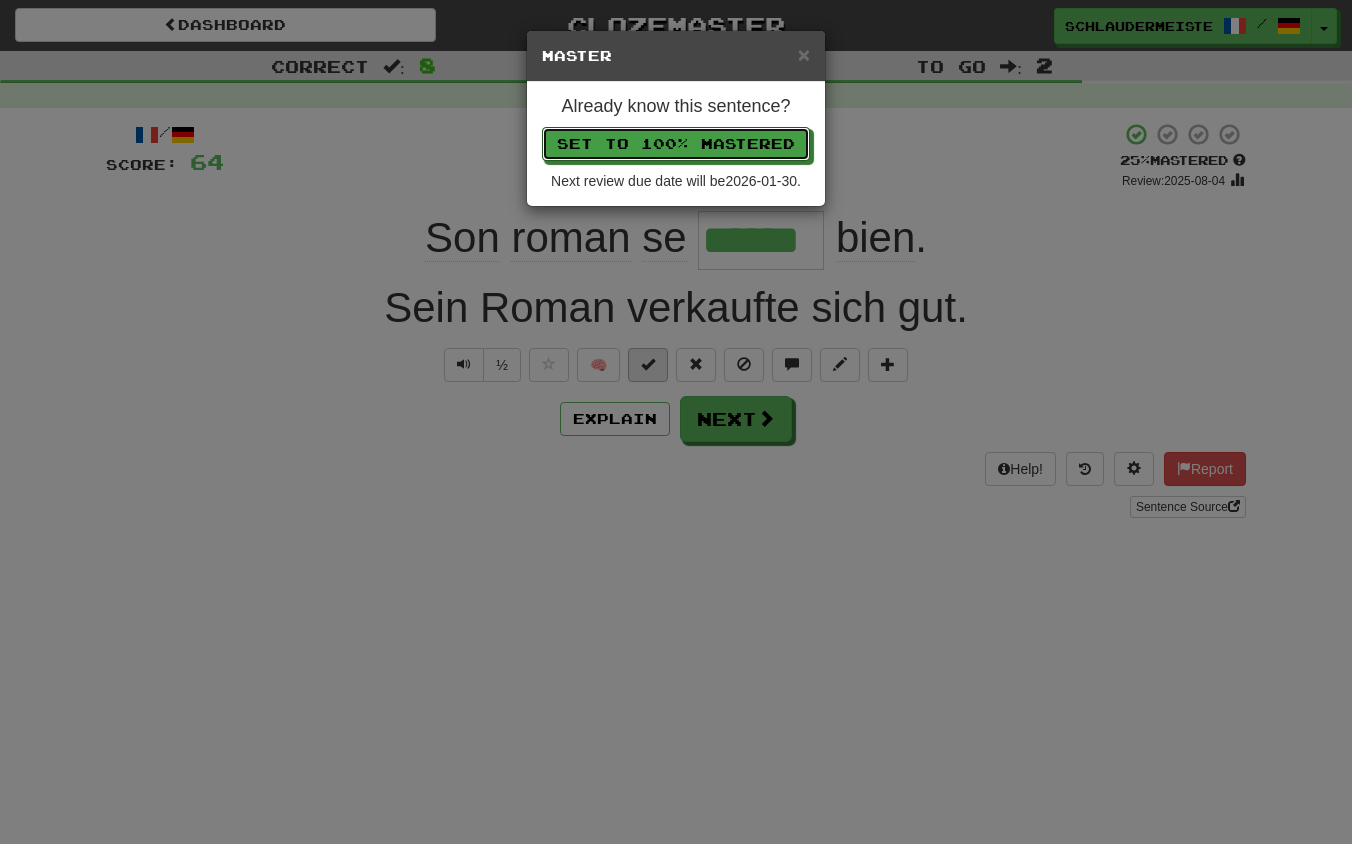 click on "Set to 100% Mastered" at bounding box center (676, 144) 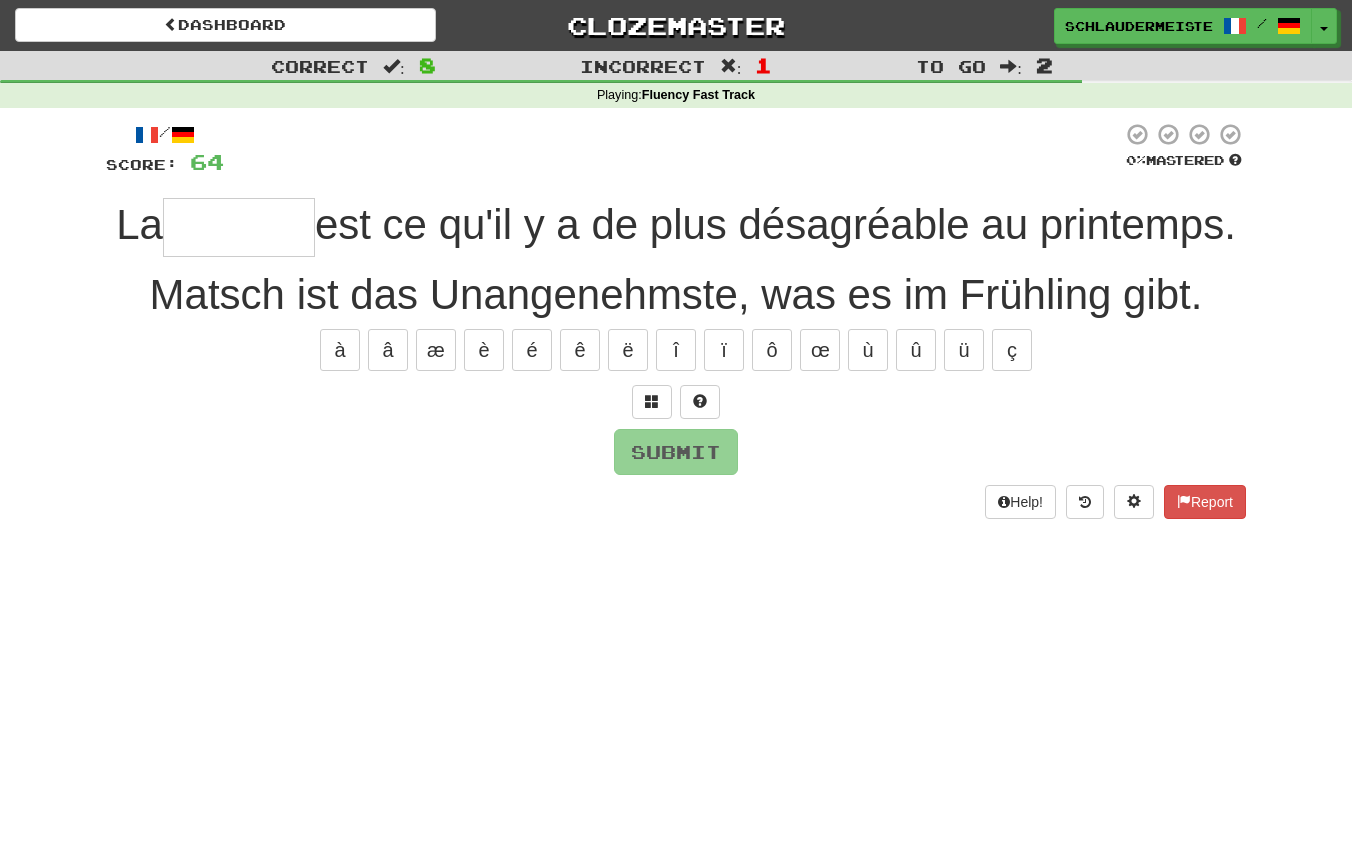 type on "*" 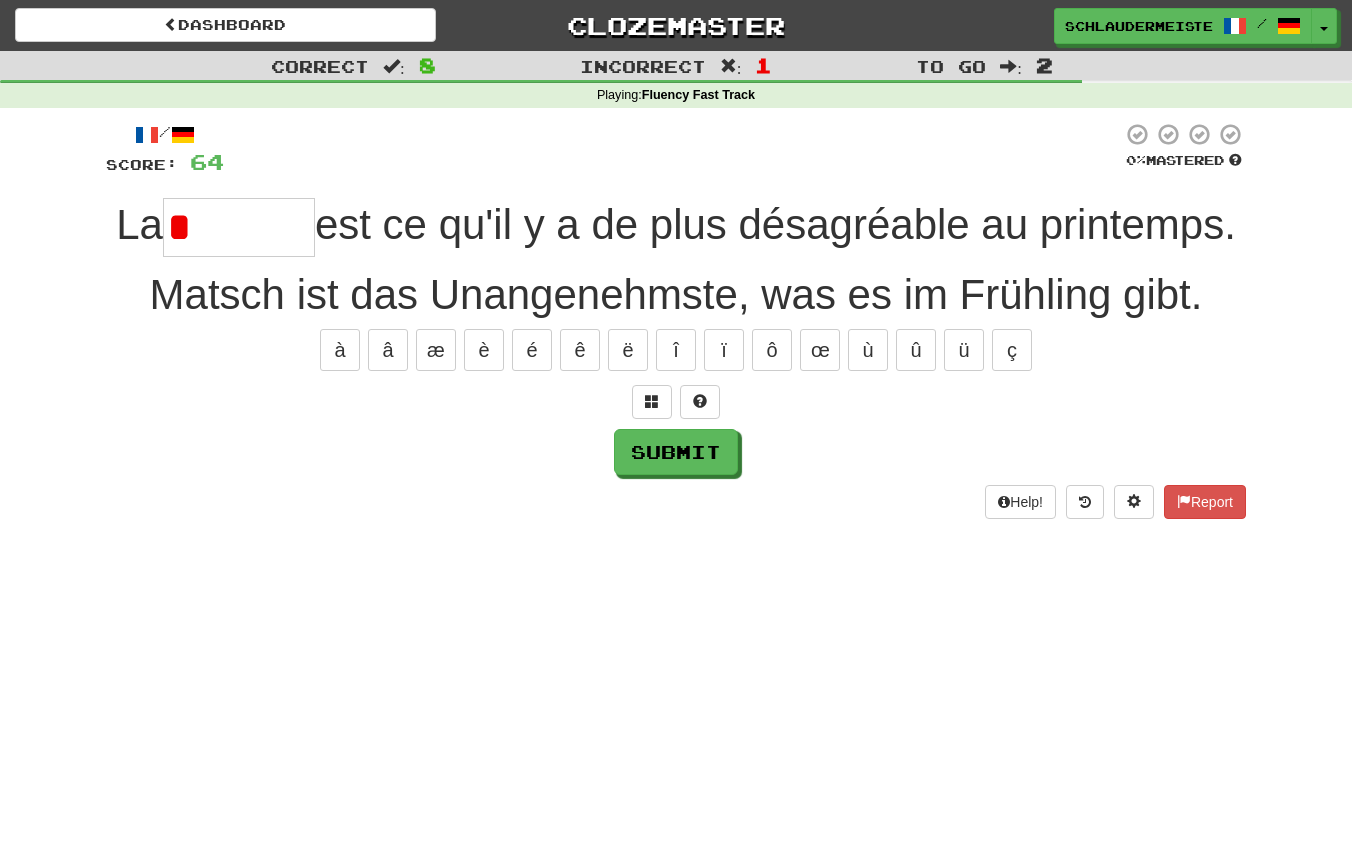 type on "******" 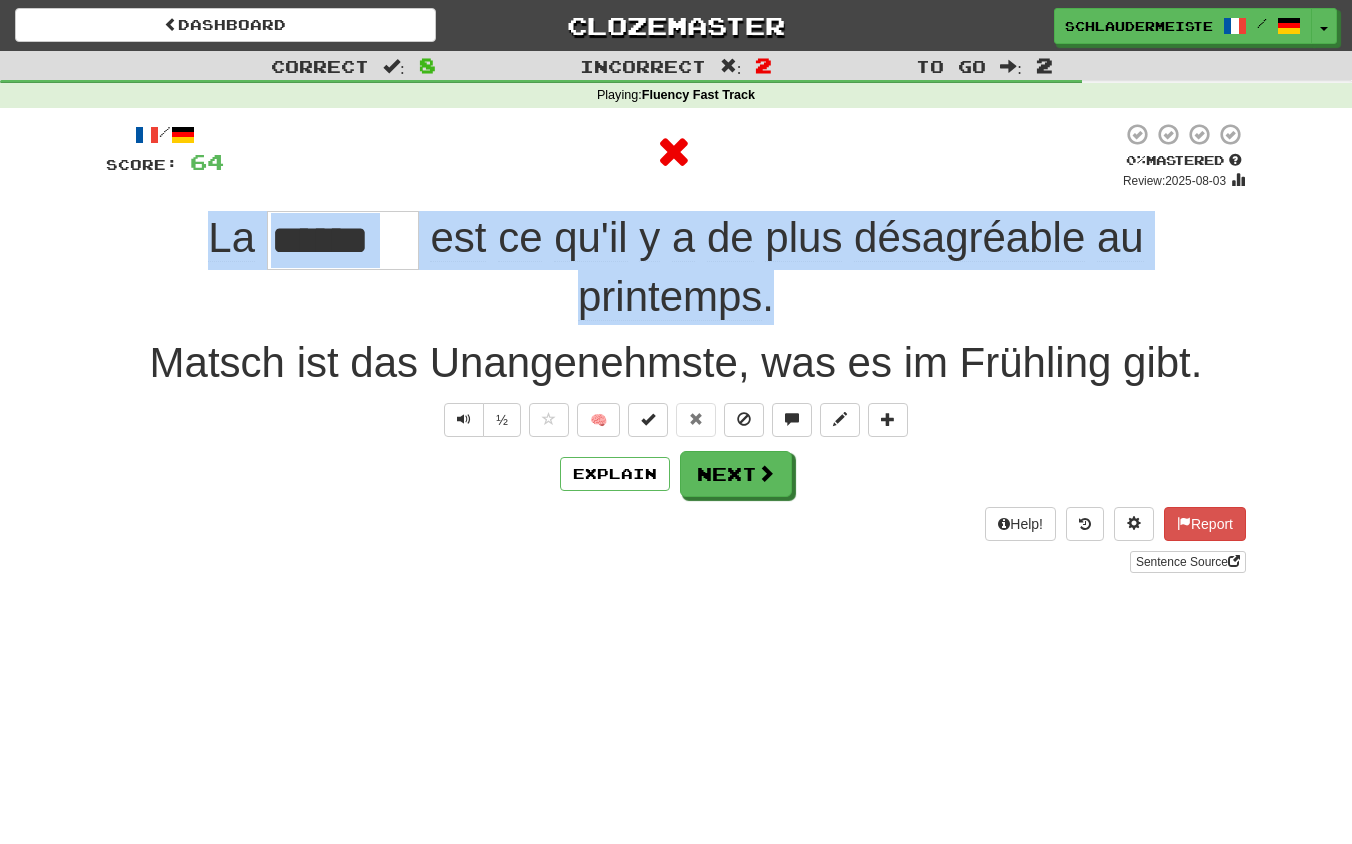 drag, startPoint x: 194, startPoint y: 225, endPoint x: 795, endPoint y: 308, distance: 606.7042 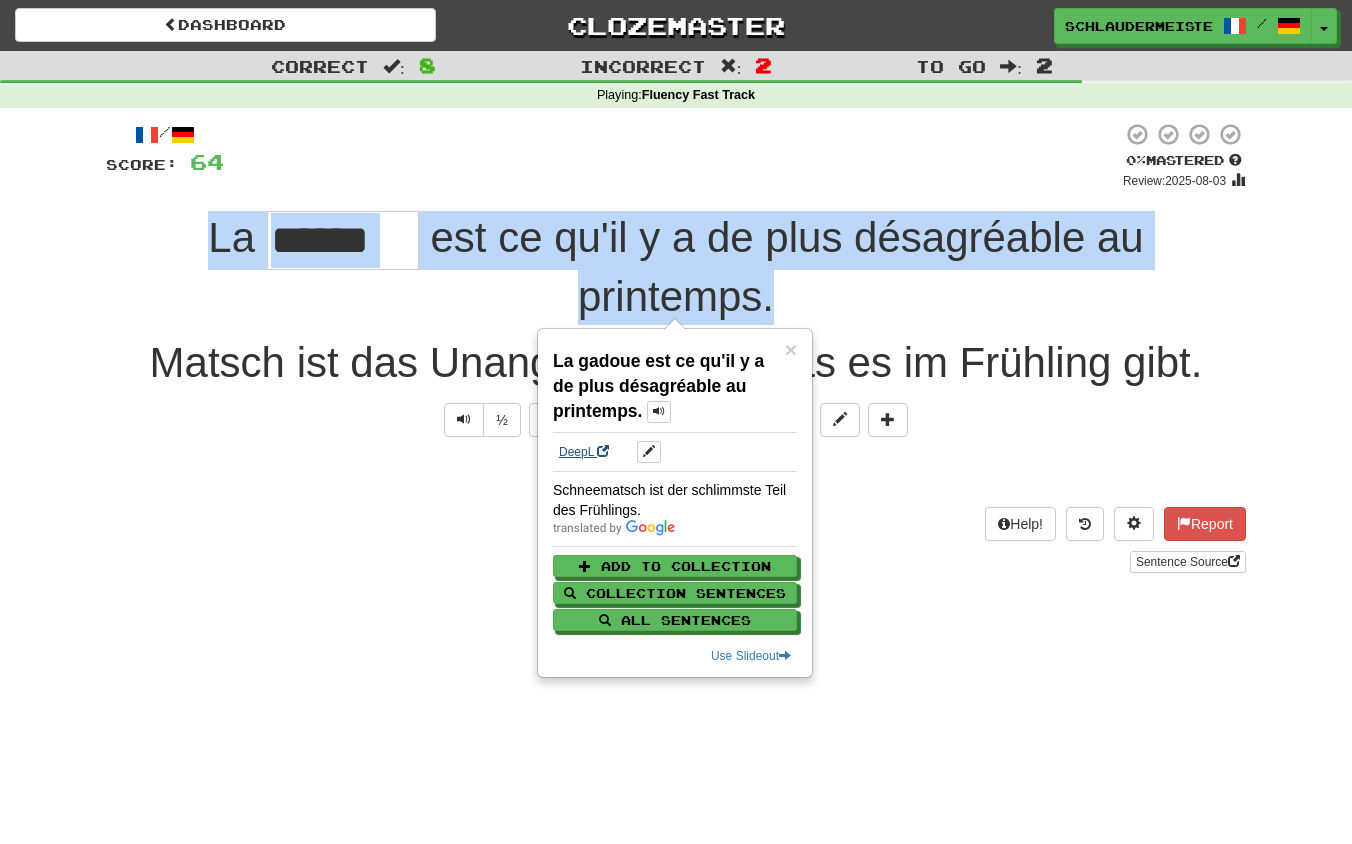click on "DeepL" at bounding box center (584, 452) 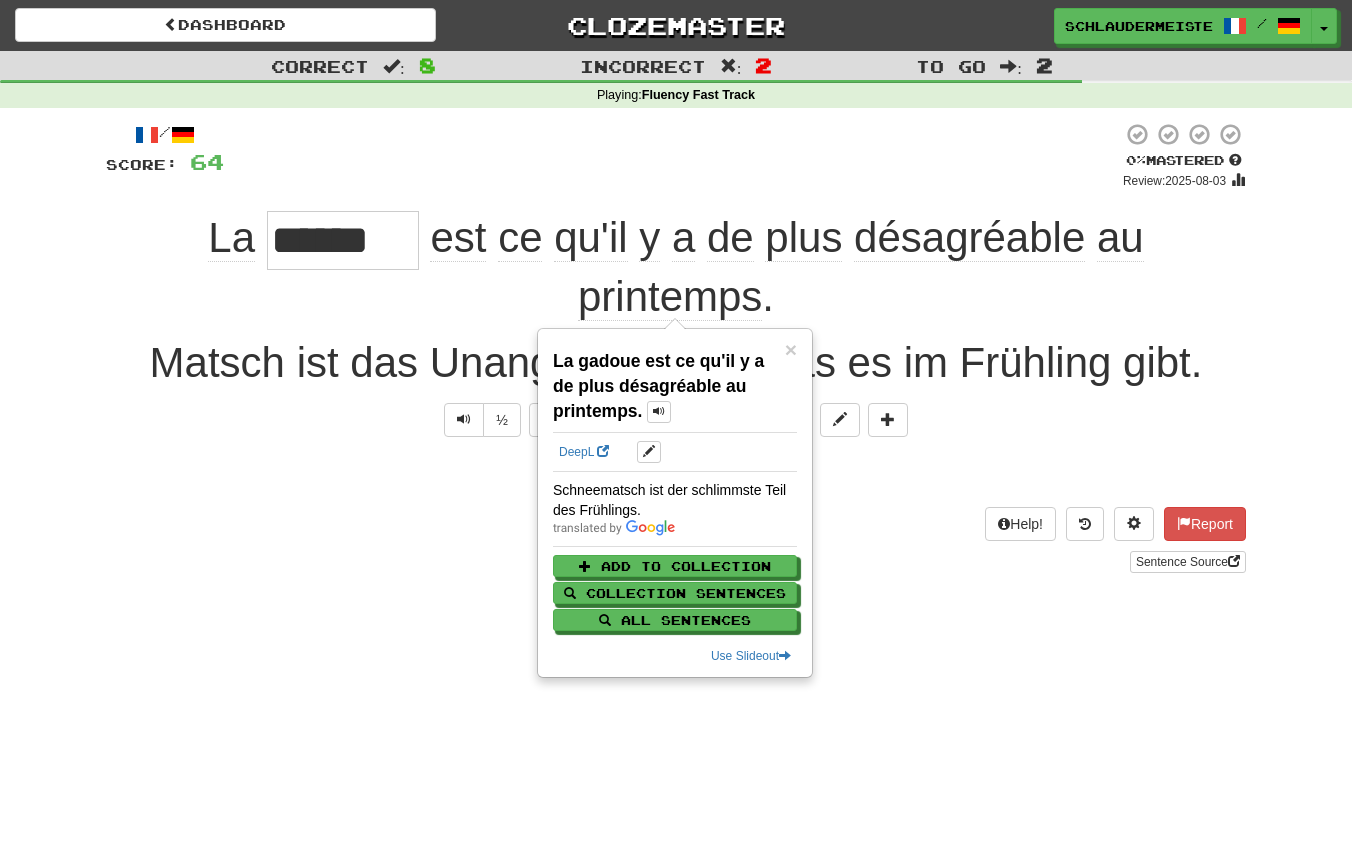click on "Explain Next" at bounding box center [676, 474] 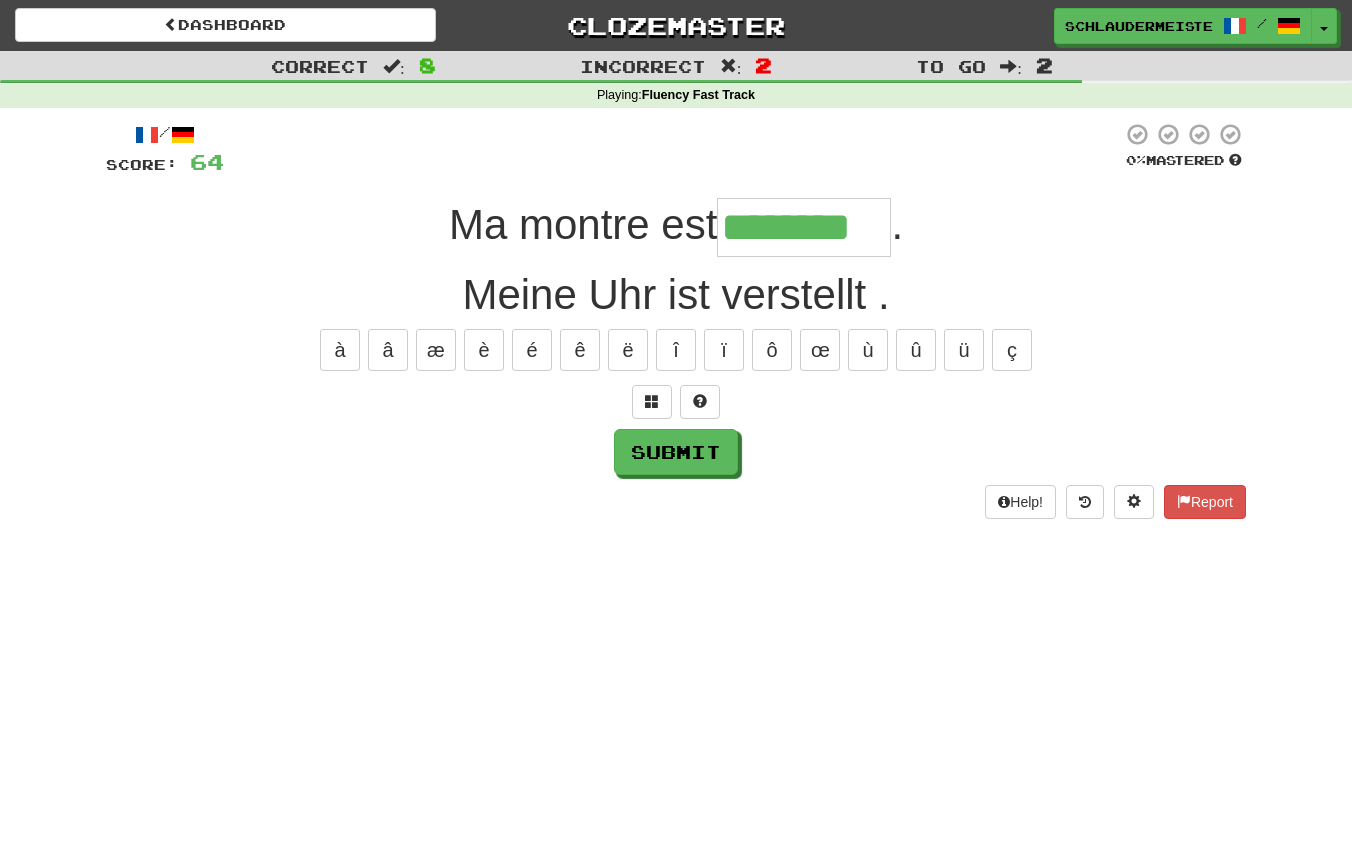 type on "********" 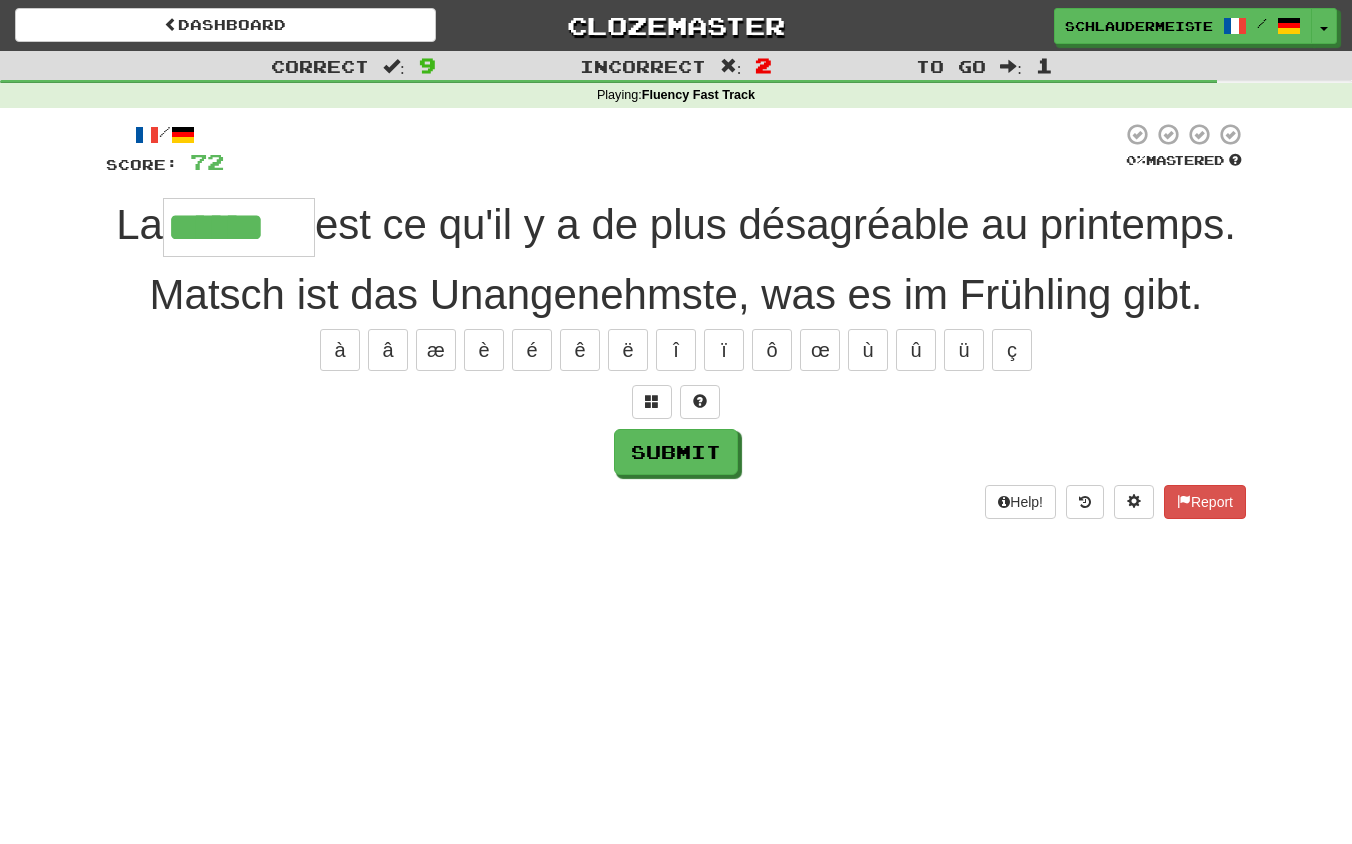 type on "******" 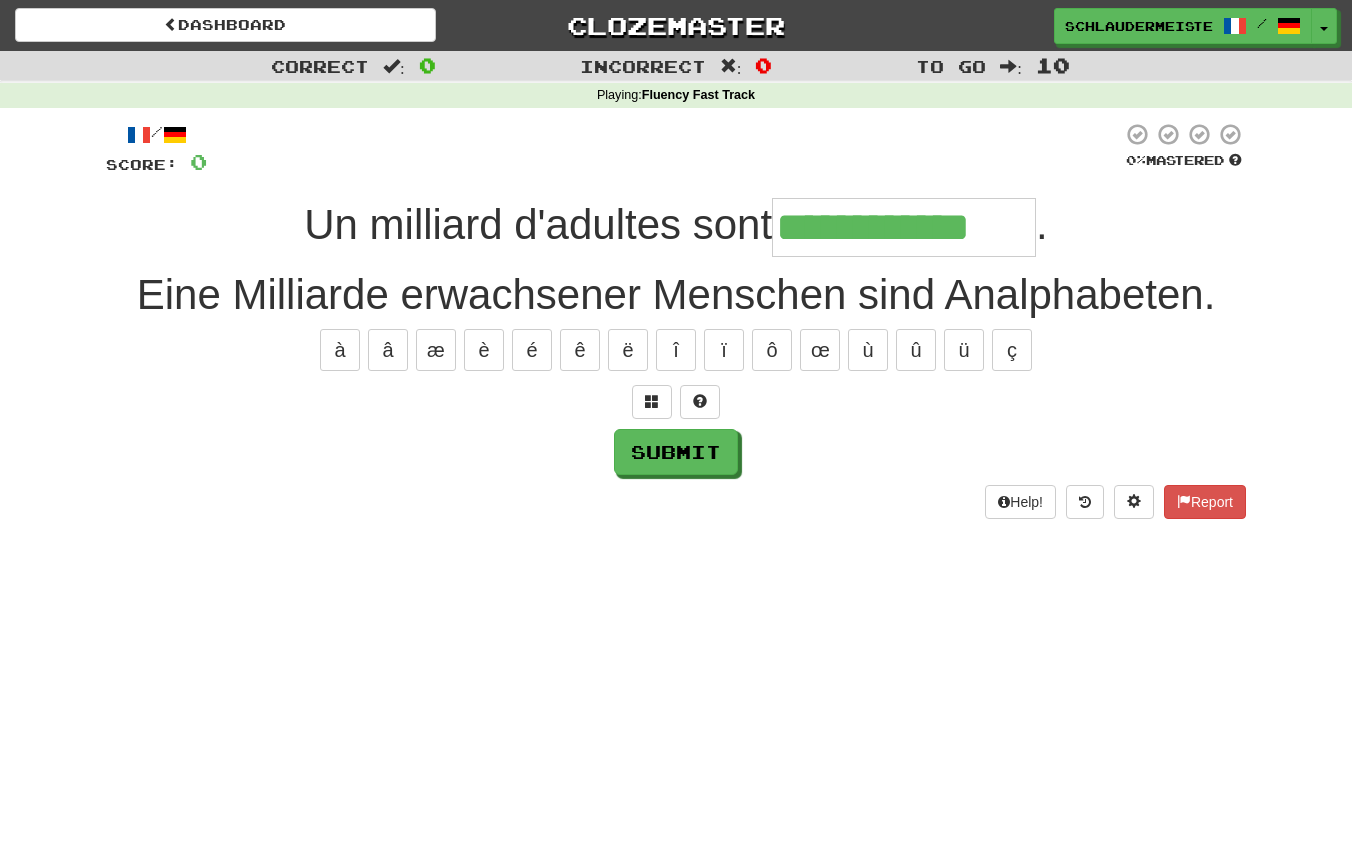 type on "**********" 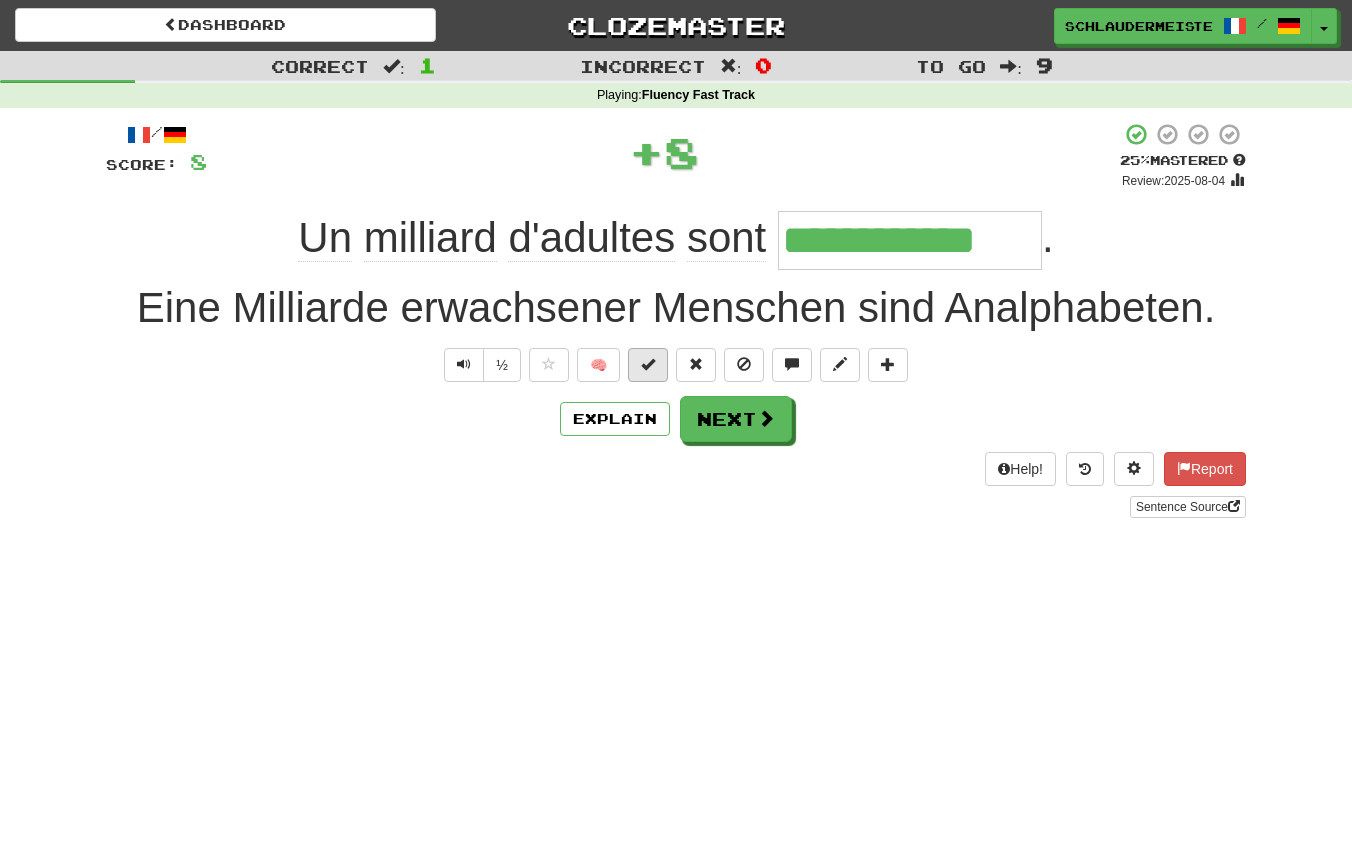 click at bounding box center [648, 364] 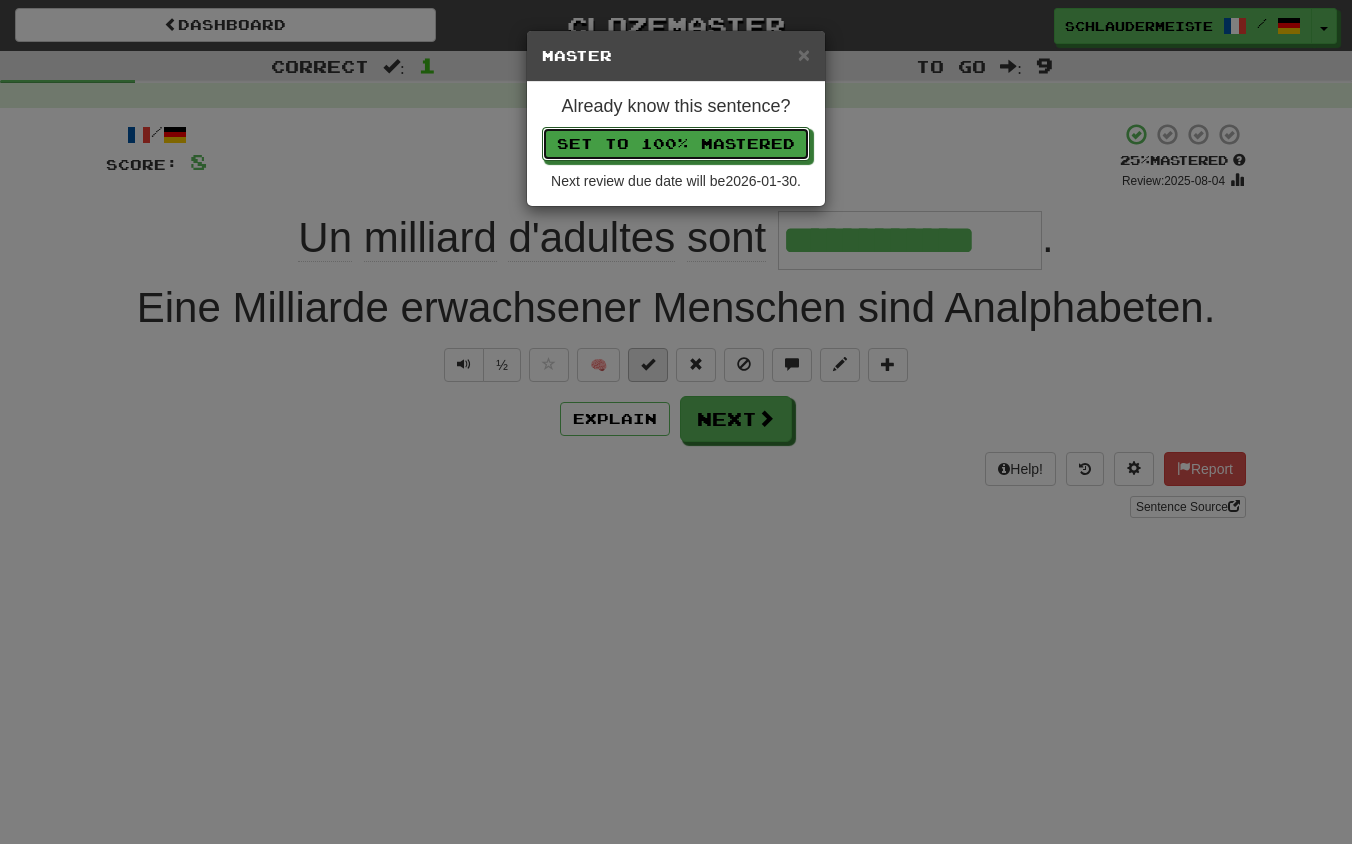 type 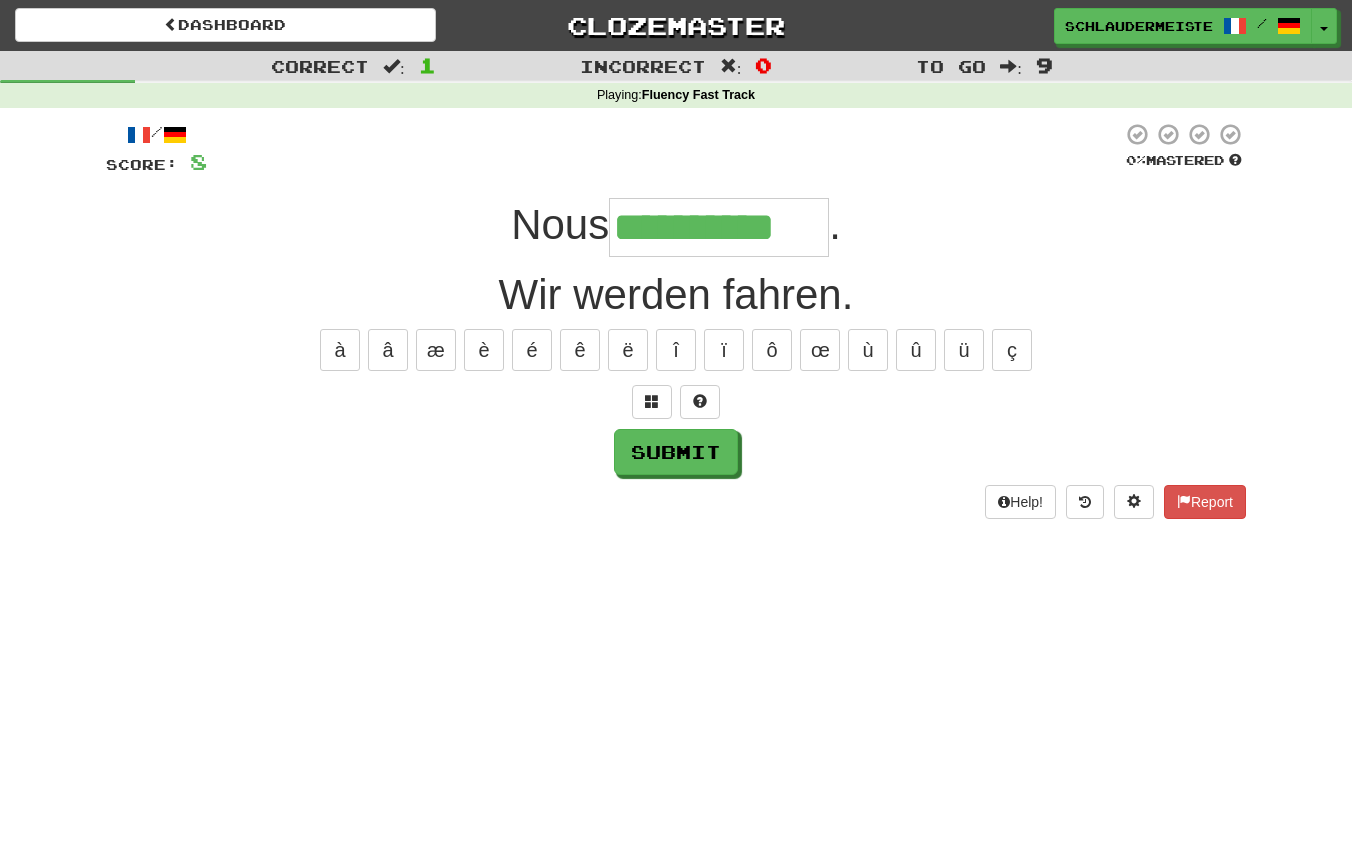 type on "**********" 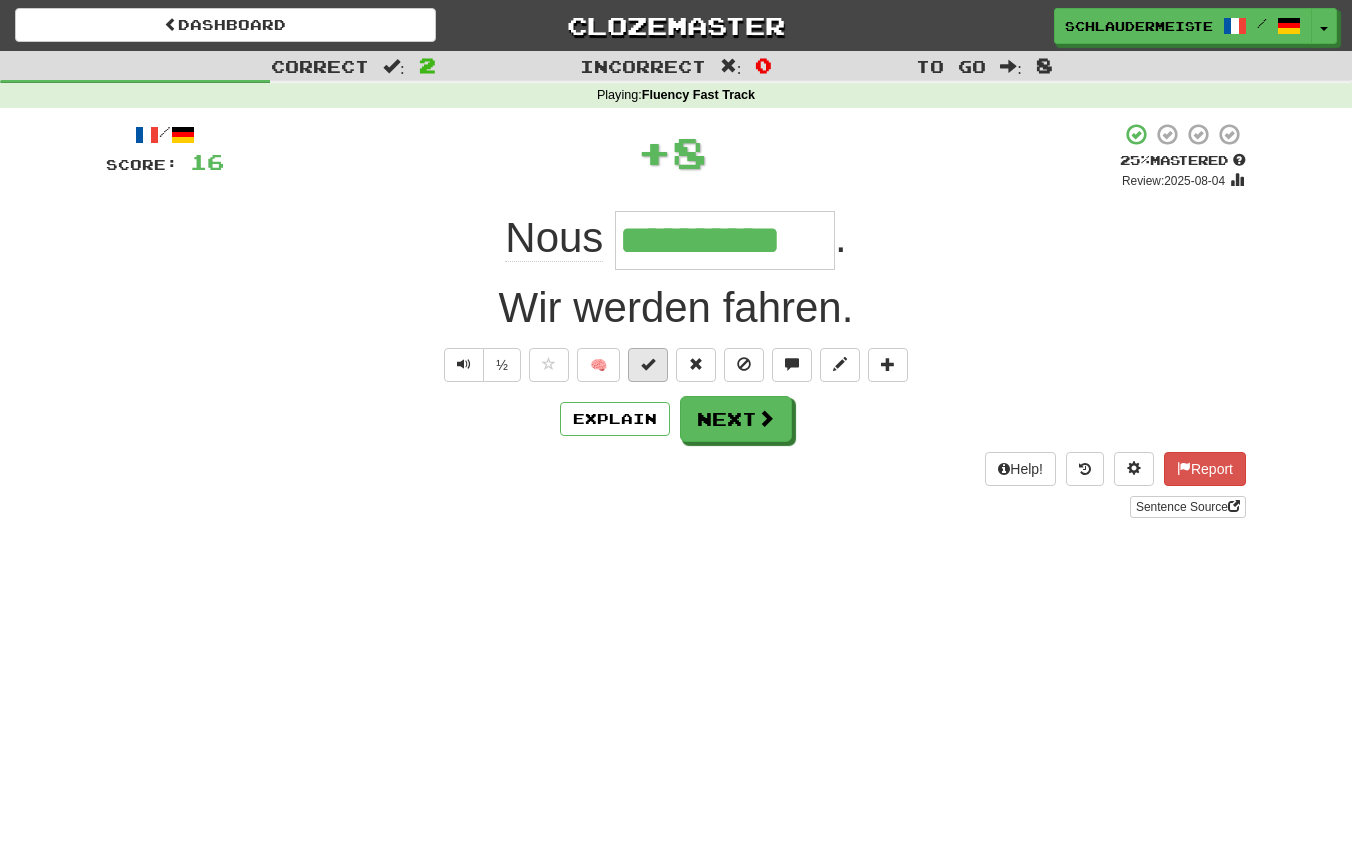 click at bounding box center [648, 364] 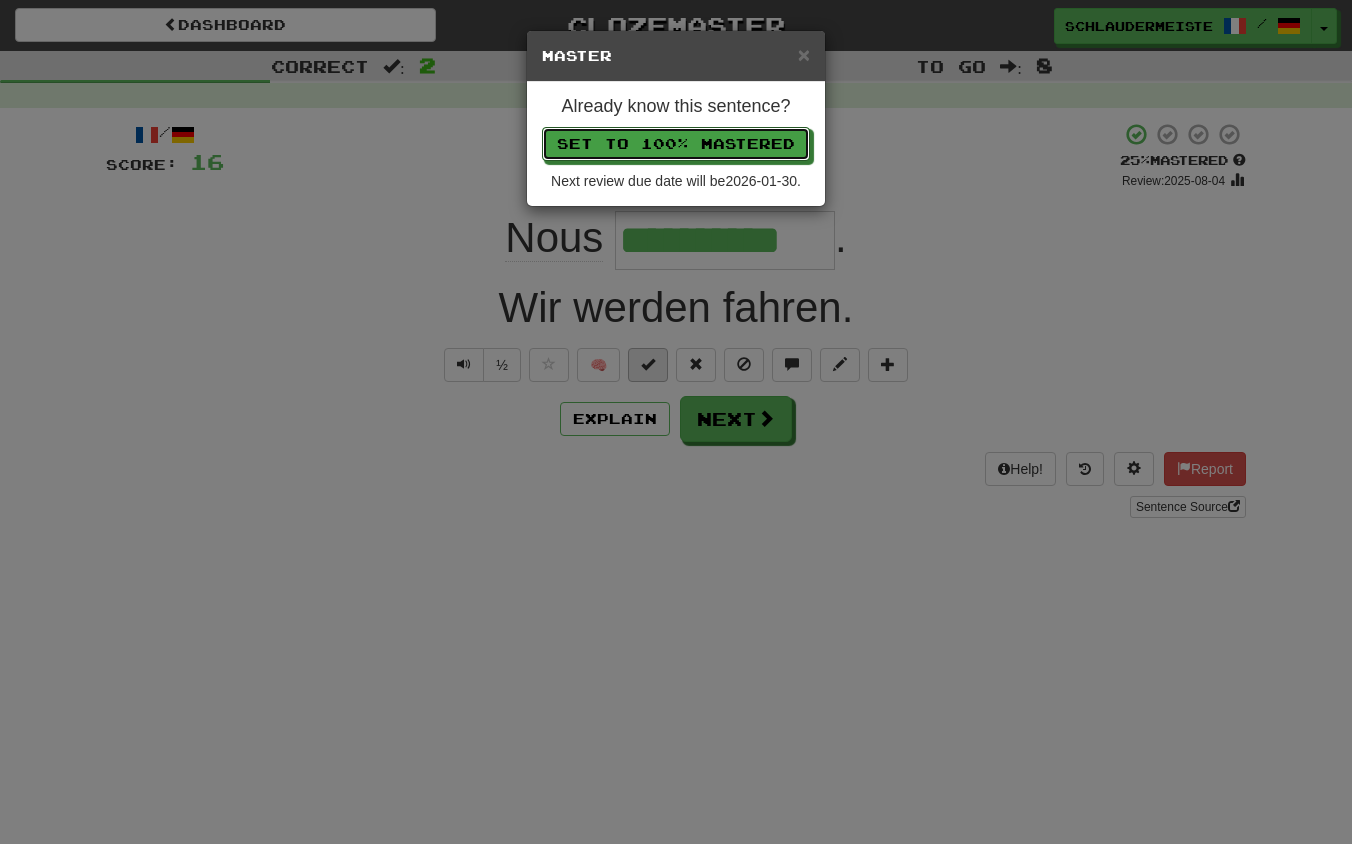 click on "Set to 100% Mastered" at bounding box center [676, 144] 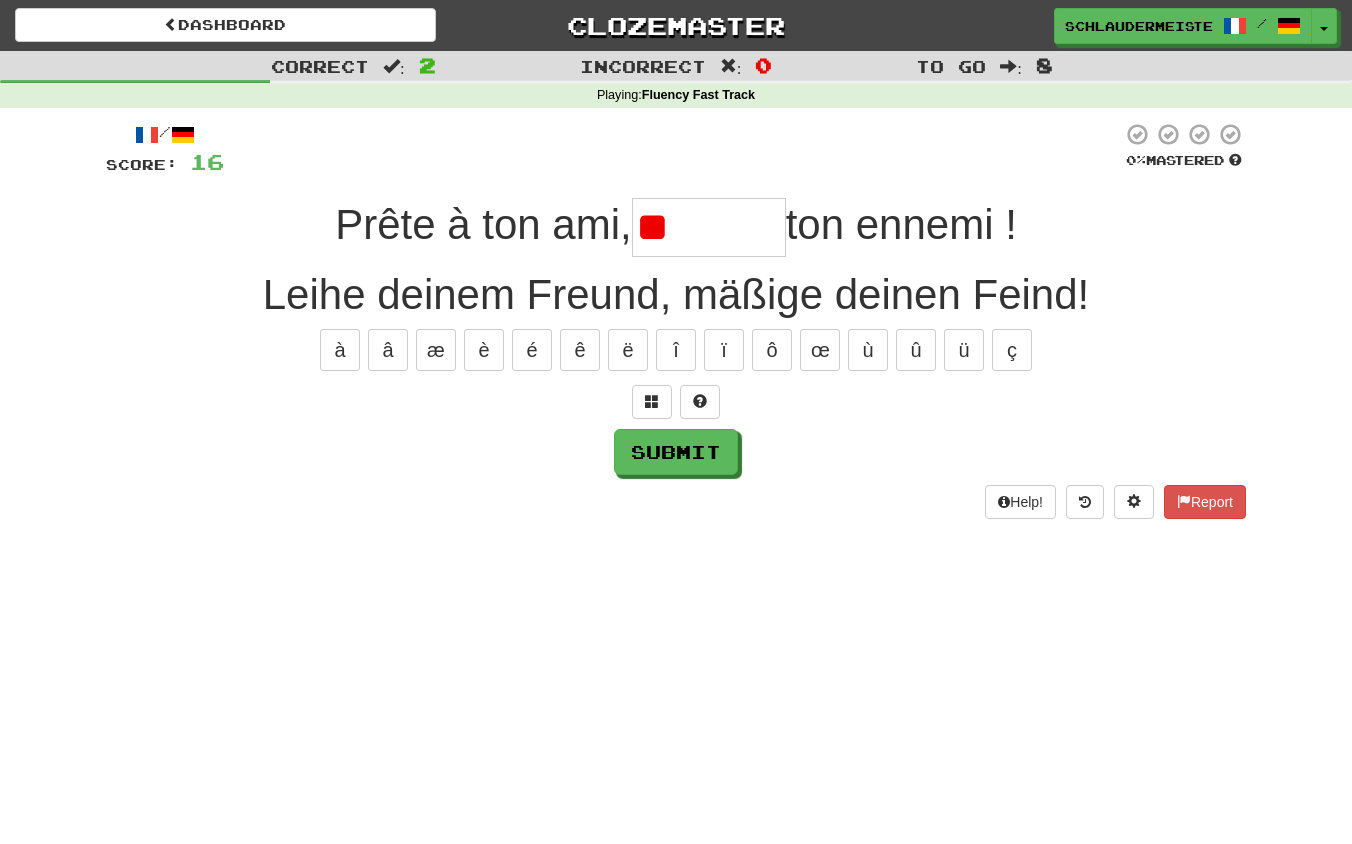 type on "*" 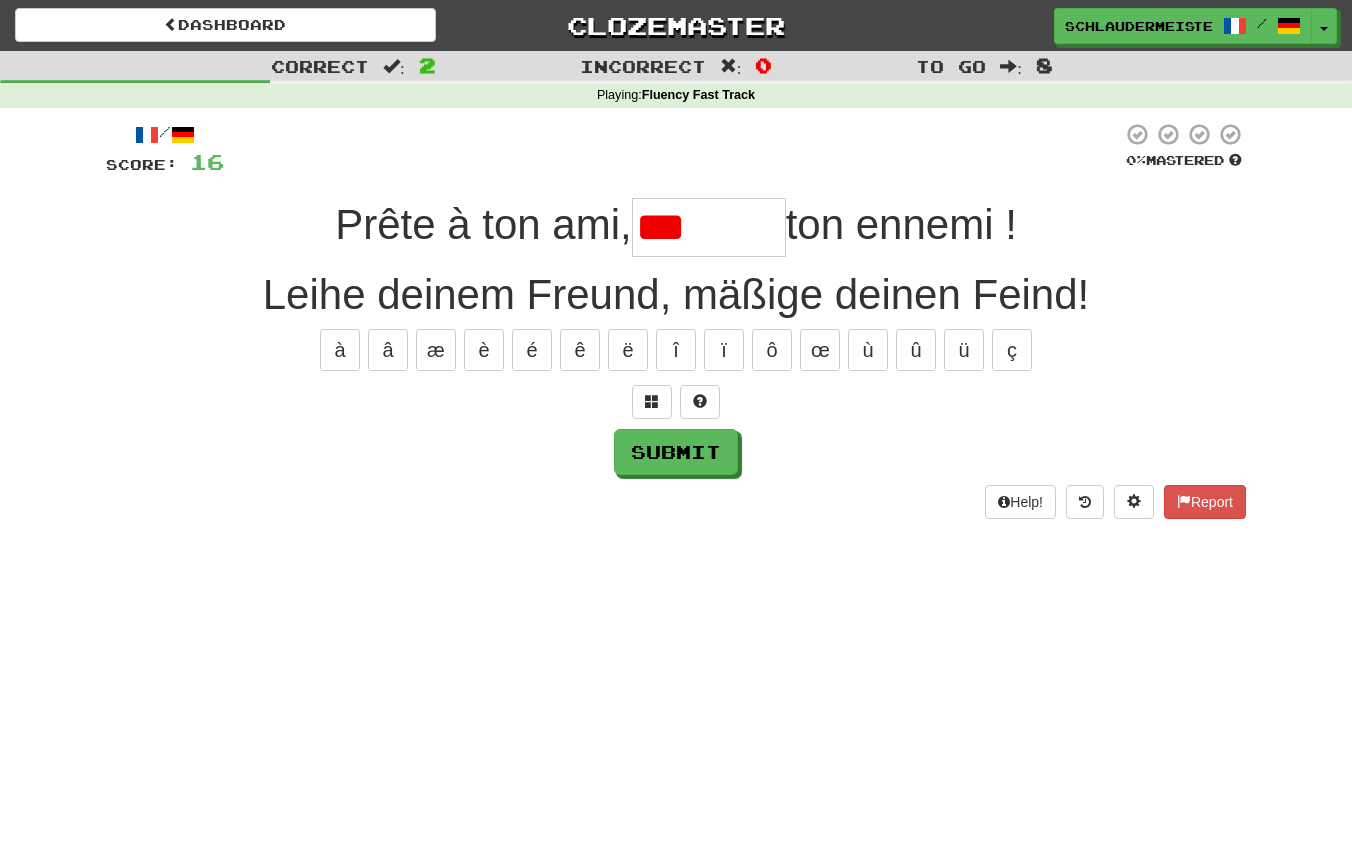 type on "******" 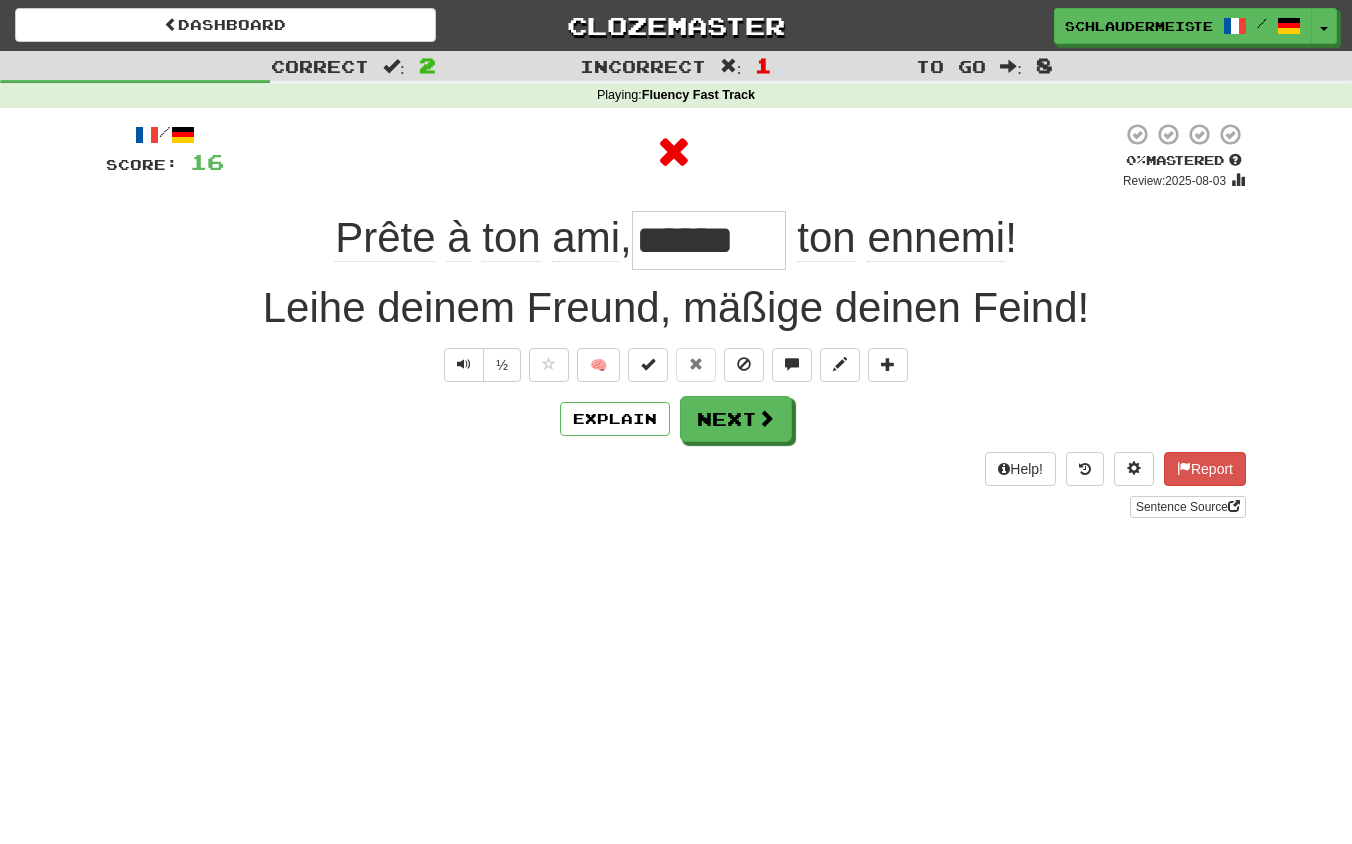 drag, startPoint x: 268, startPoint y: 213, endPoint x: 1073, endPoint y: 230, distance: 805.1795 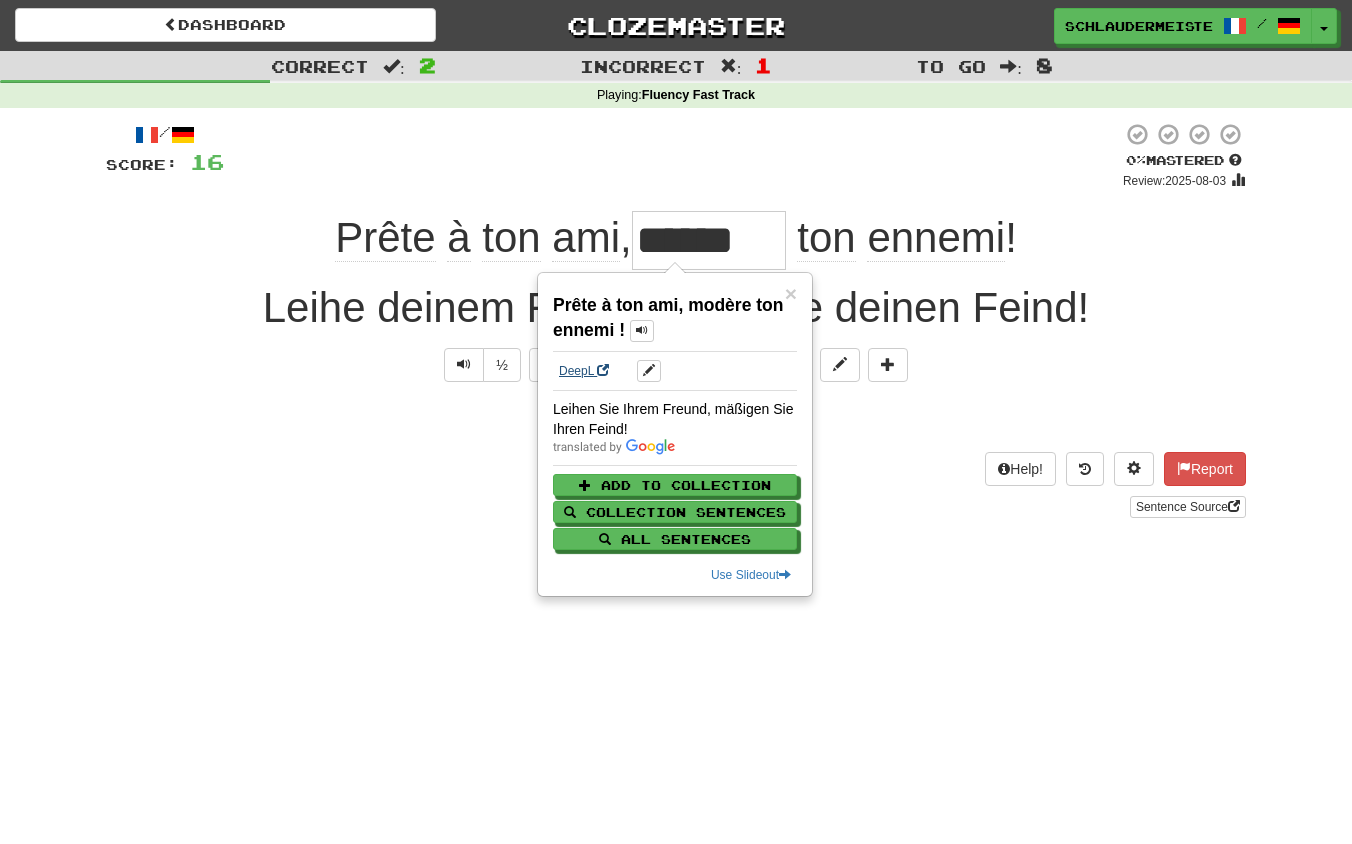 click on "DeepL" at bounding box center [584, 371] 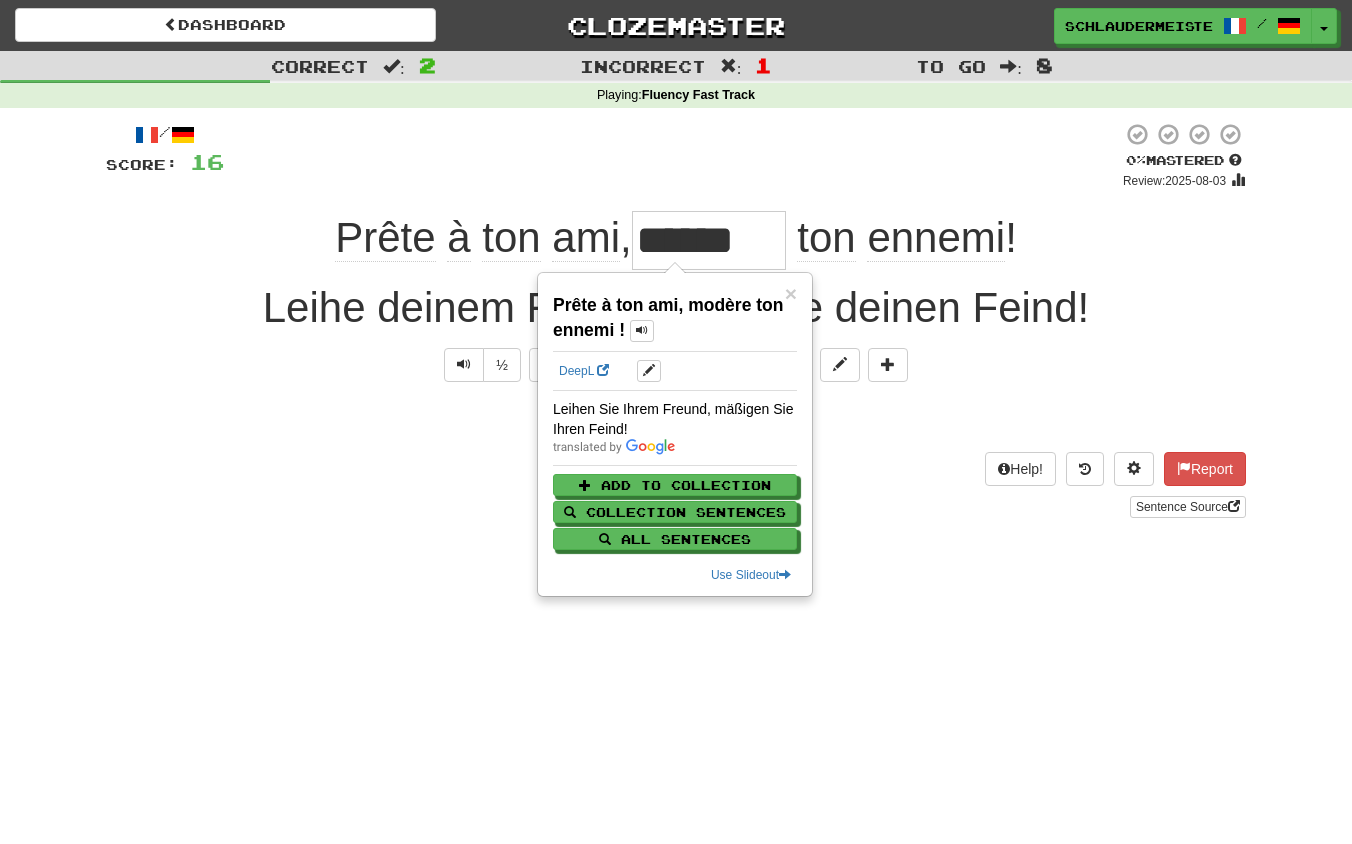 click on "Explain Next" at bounding box center (676, 419) 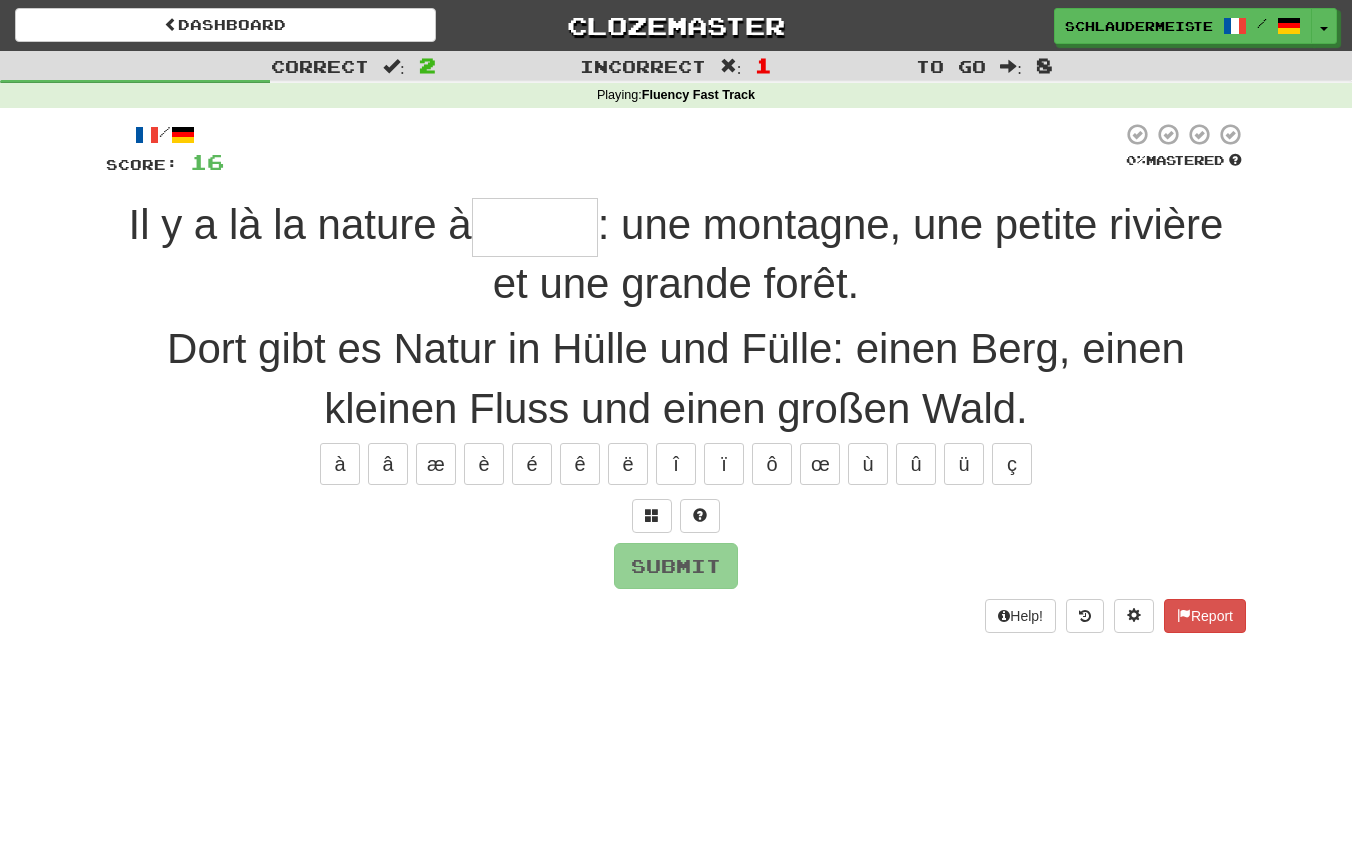 type on "******" 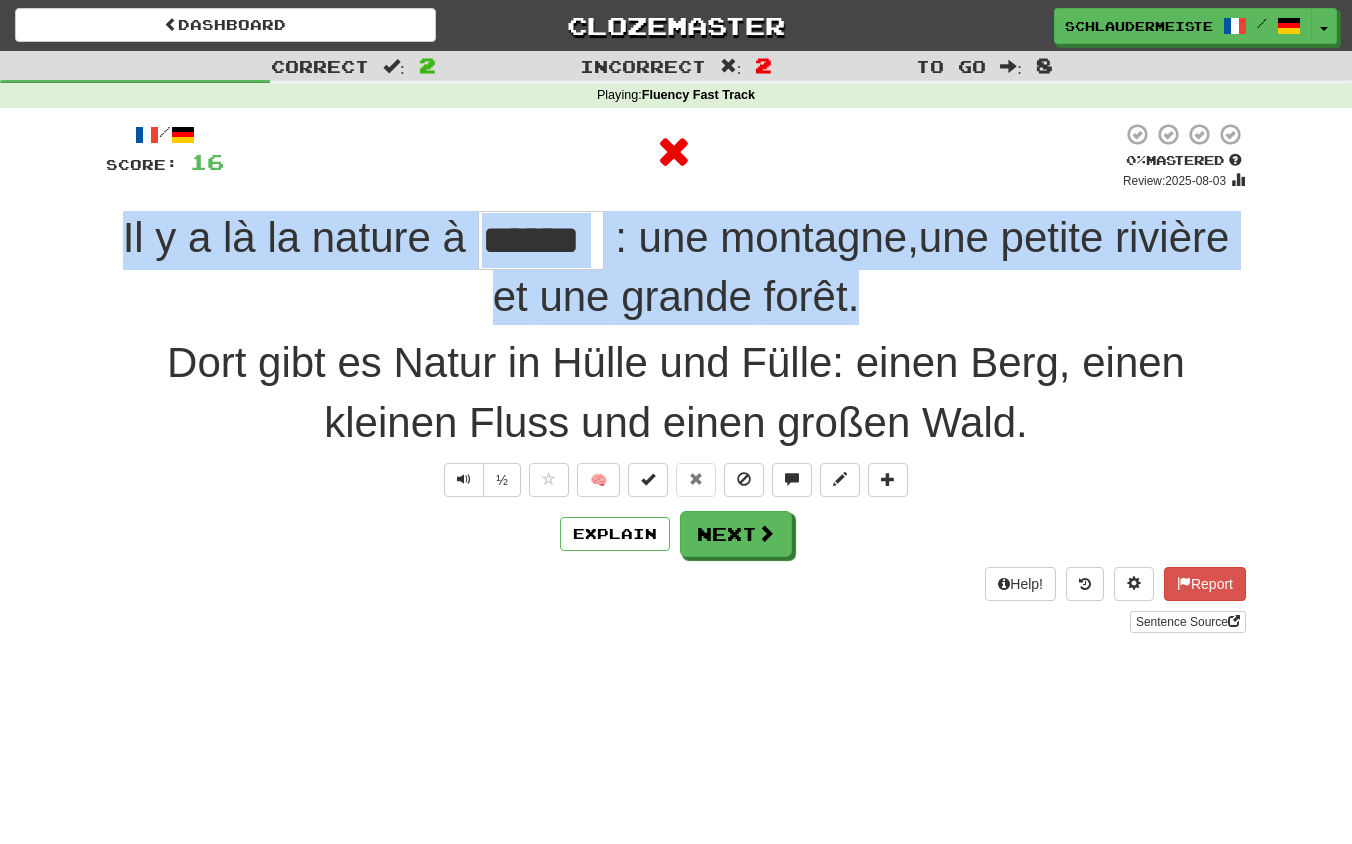 drag, startPoint x: 96, startPoint y: 225, endPoint x: 1002, endPoint y: 301, distance: 909.18207 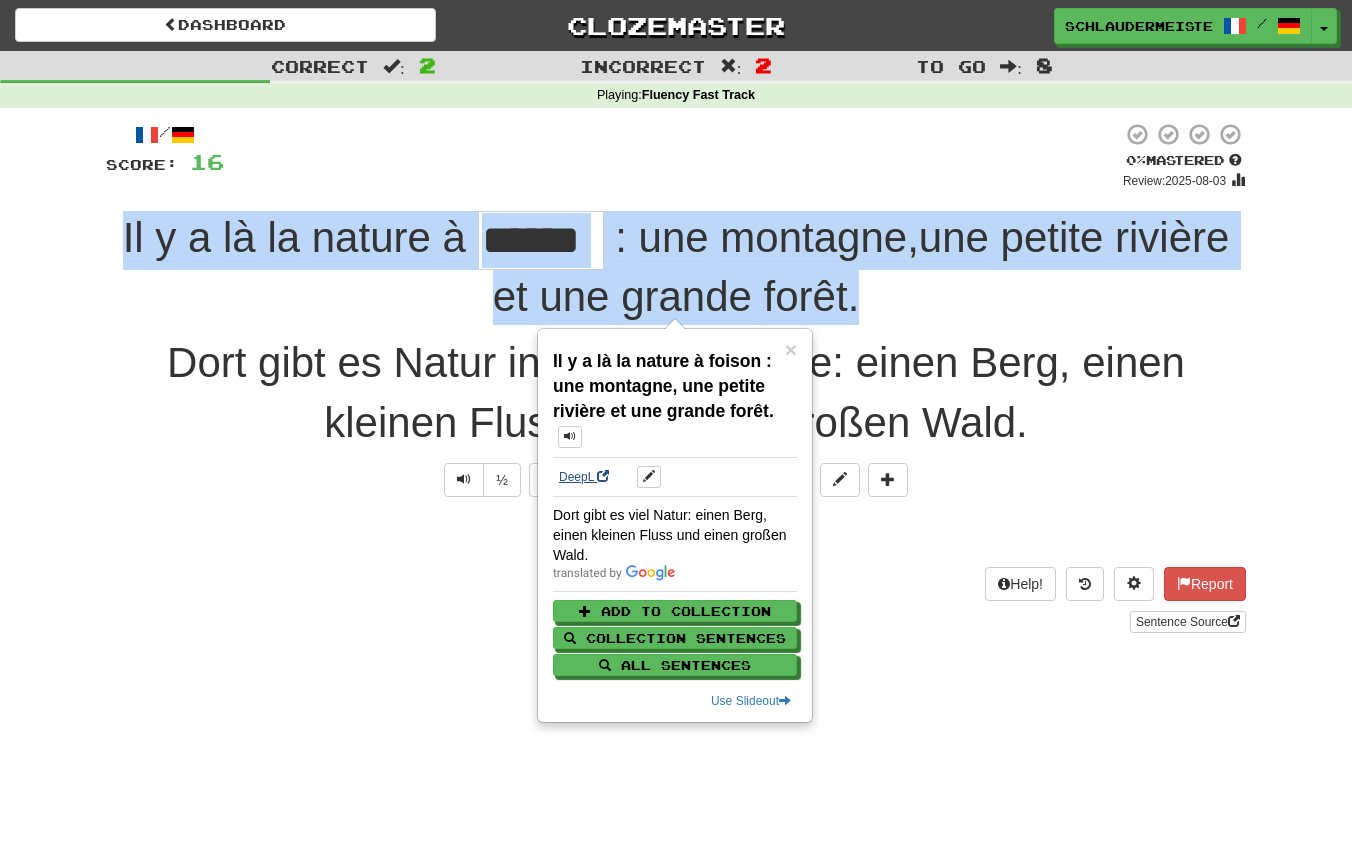 click on "DeepL" at bounding box center (584, 477) 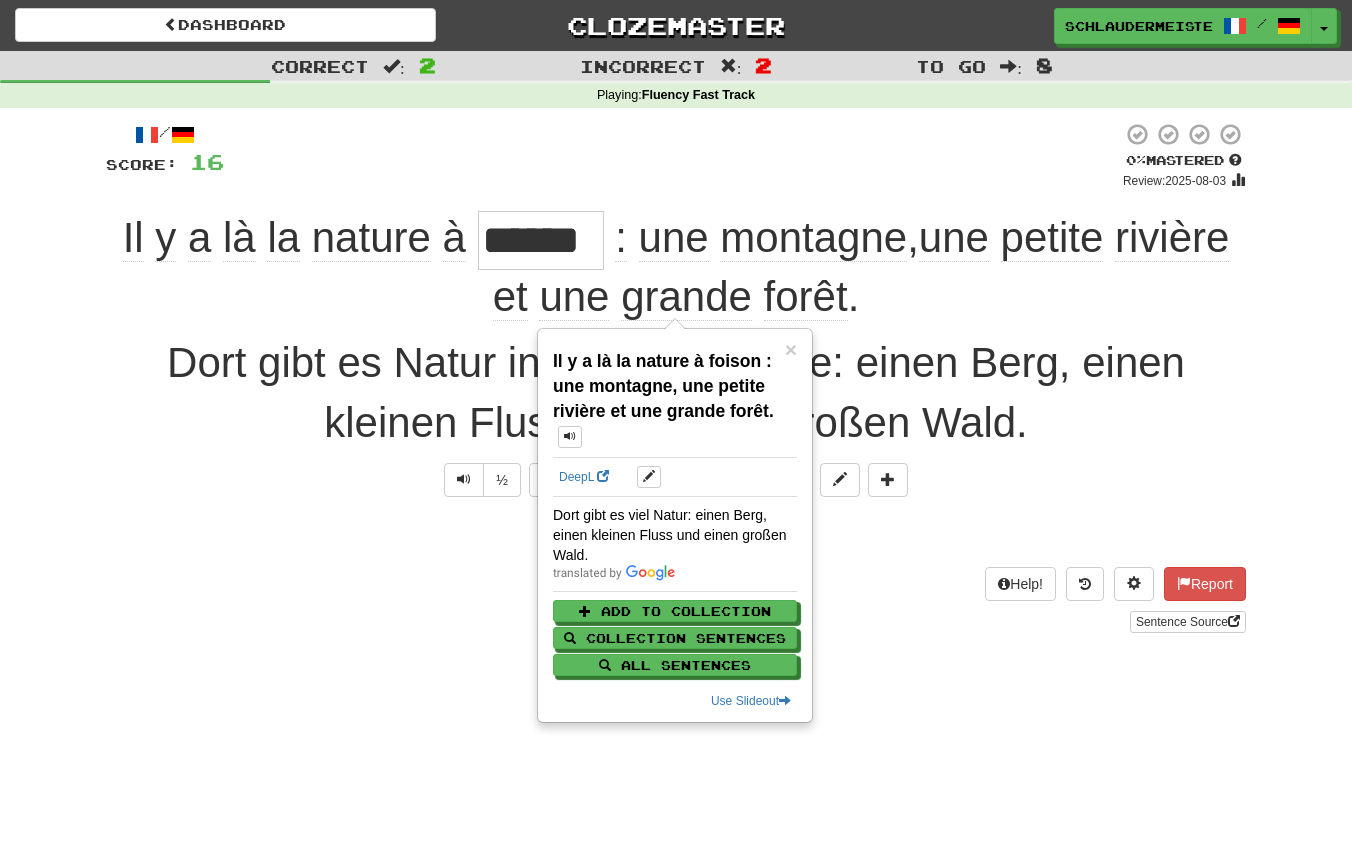 click on "Help!  Report Sentence Source" at bounding box center [676, 600] 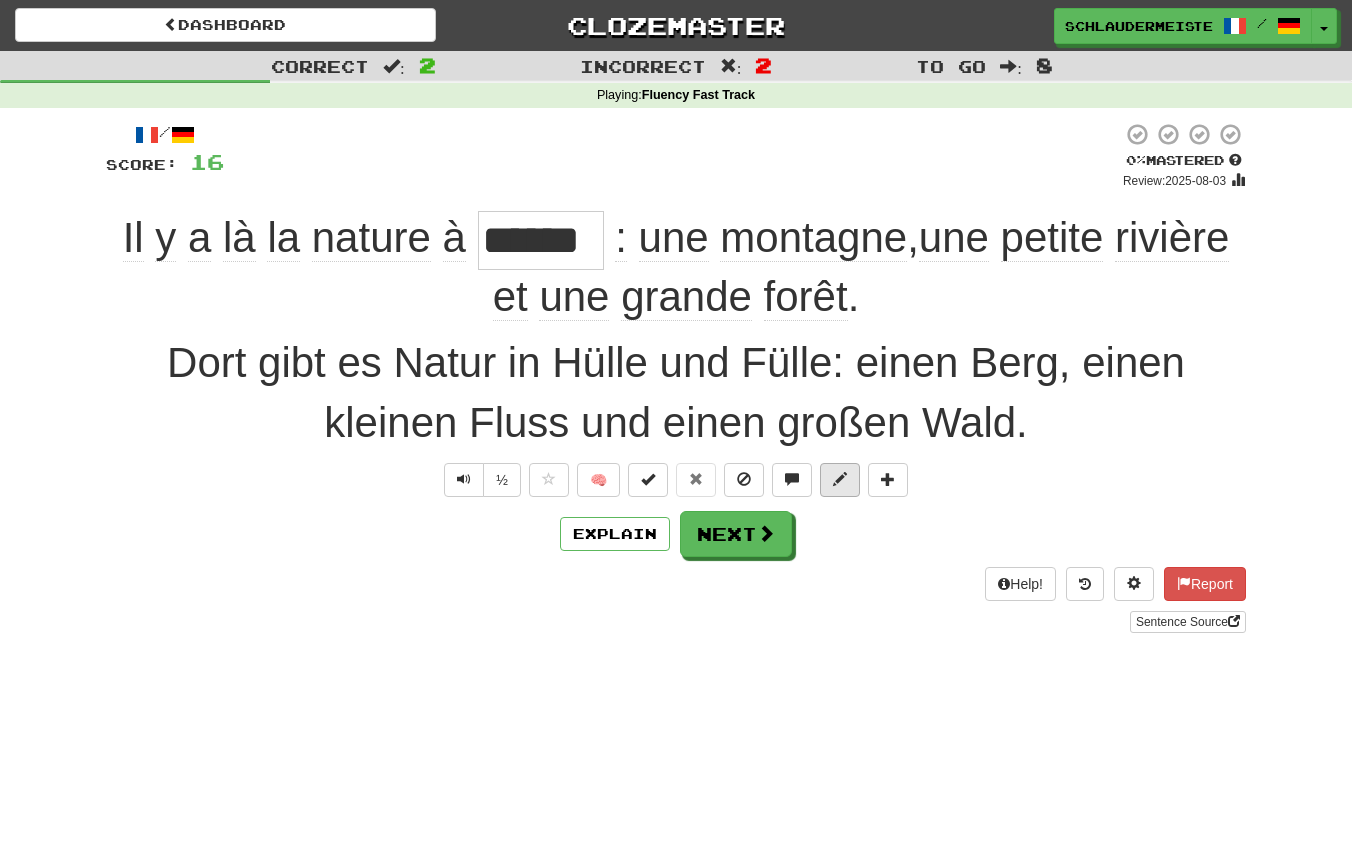 click at bounding box center [840, 479] 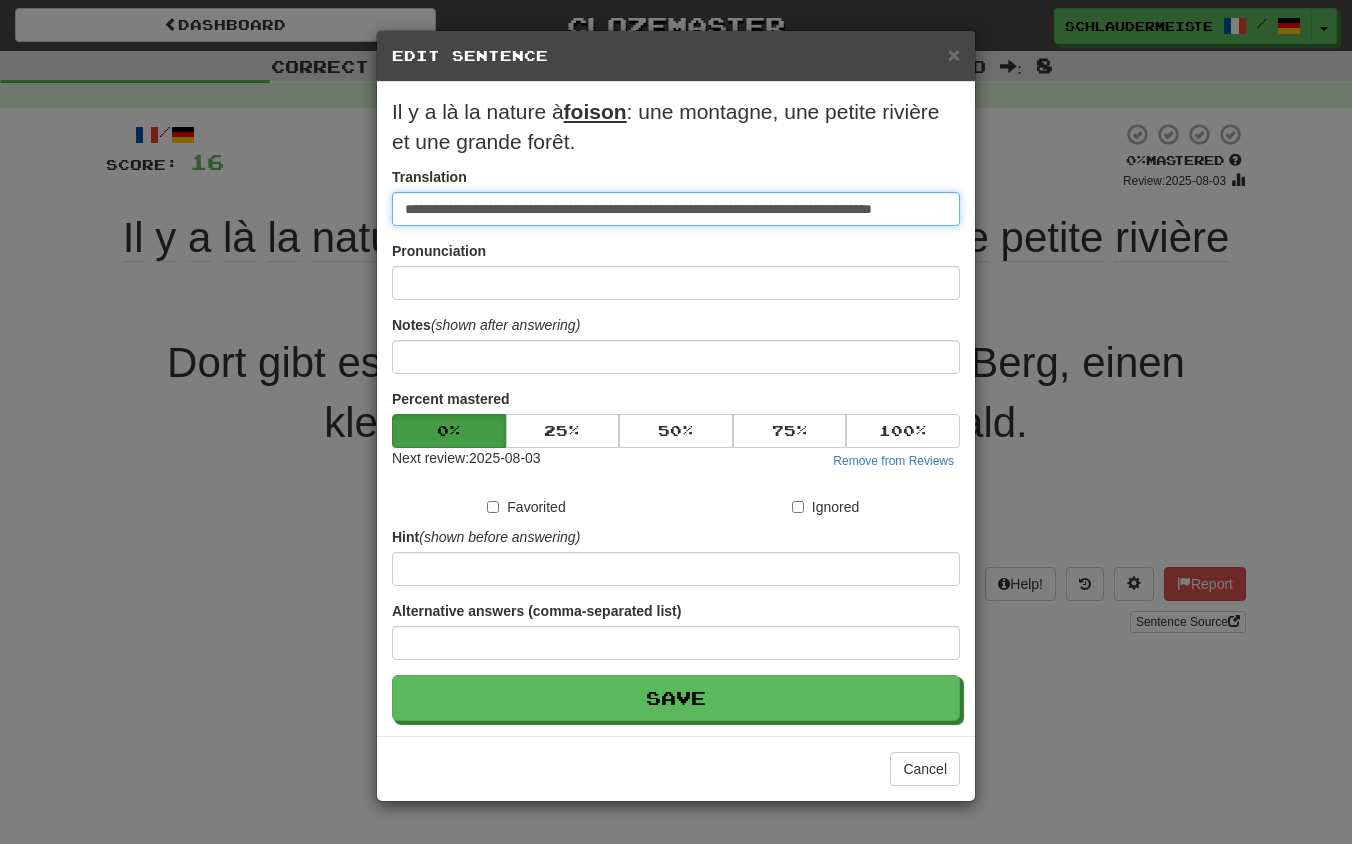drag, startPoint x: 951, startPoint y: 212, endPoint x: 234, endPoint y: 183, distance: 717.58624 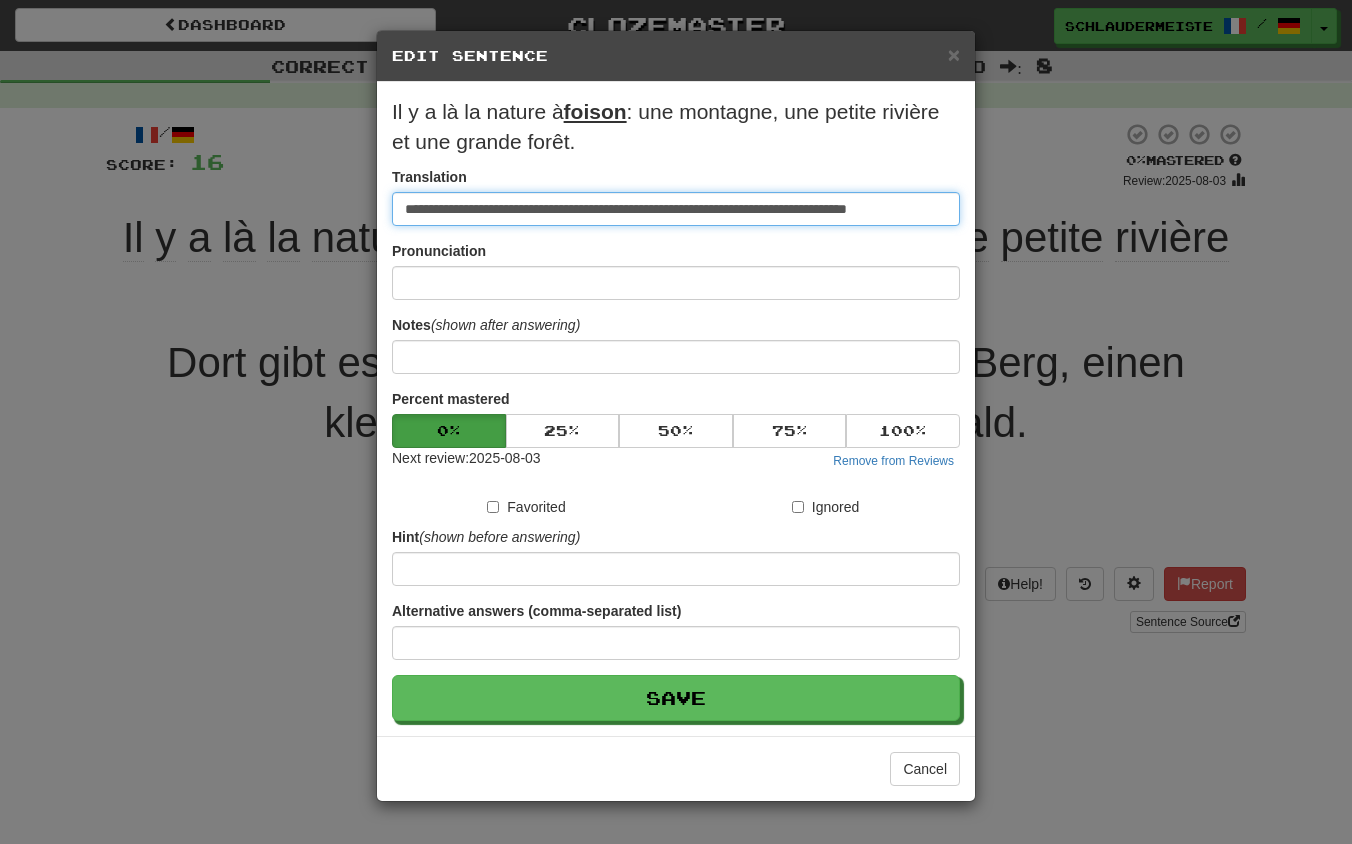 type on "**********" 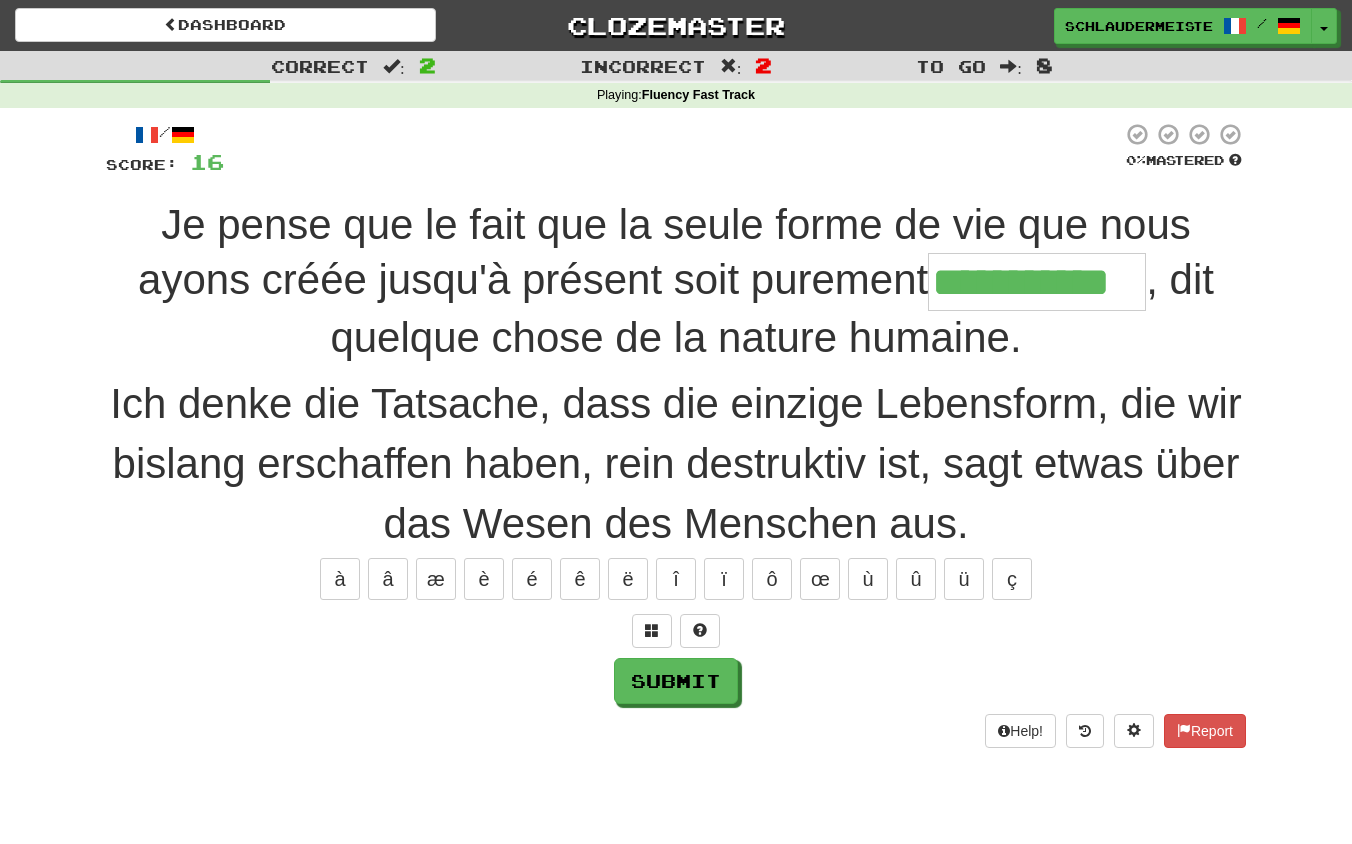 type on "**********" 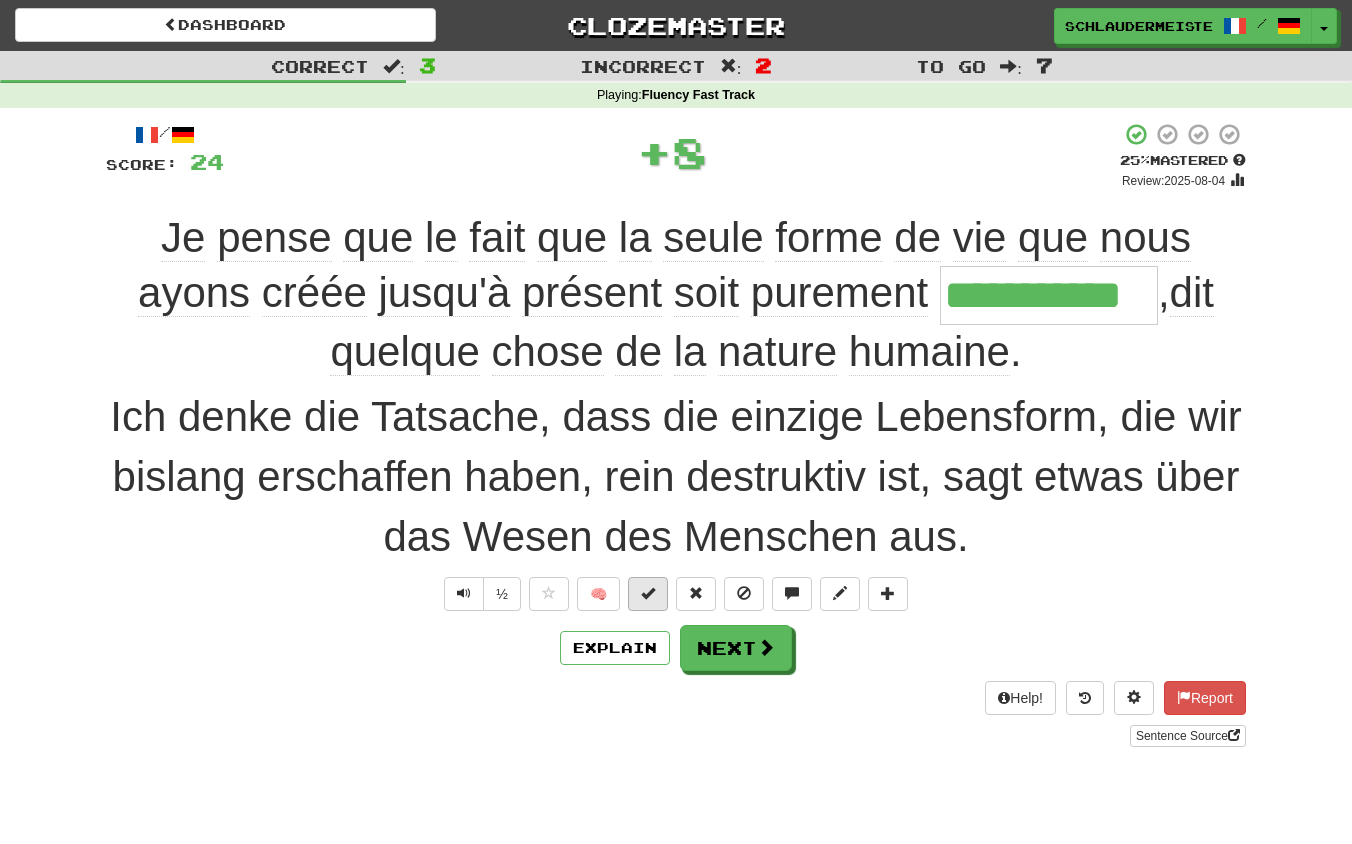 click at bounding box center (648, 593) 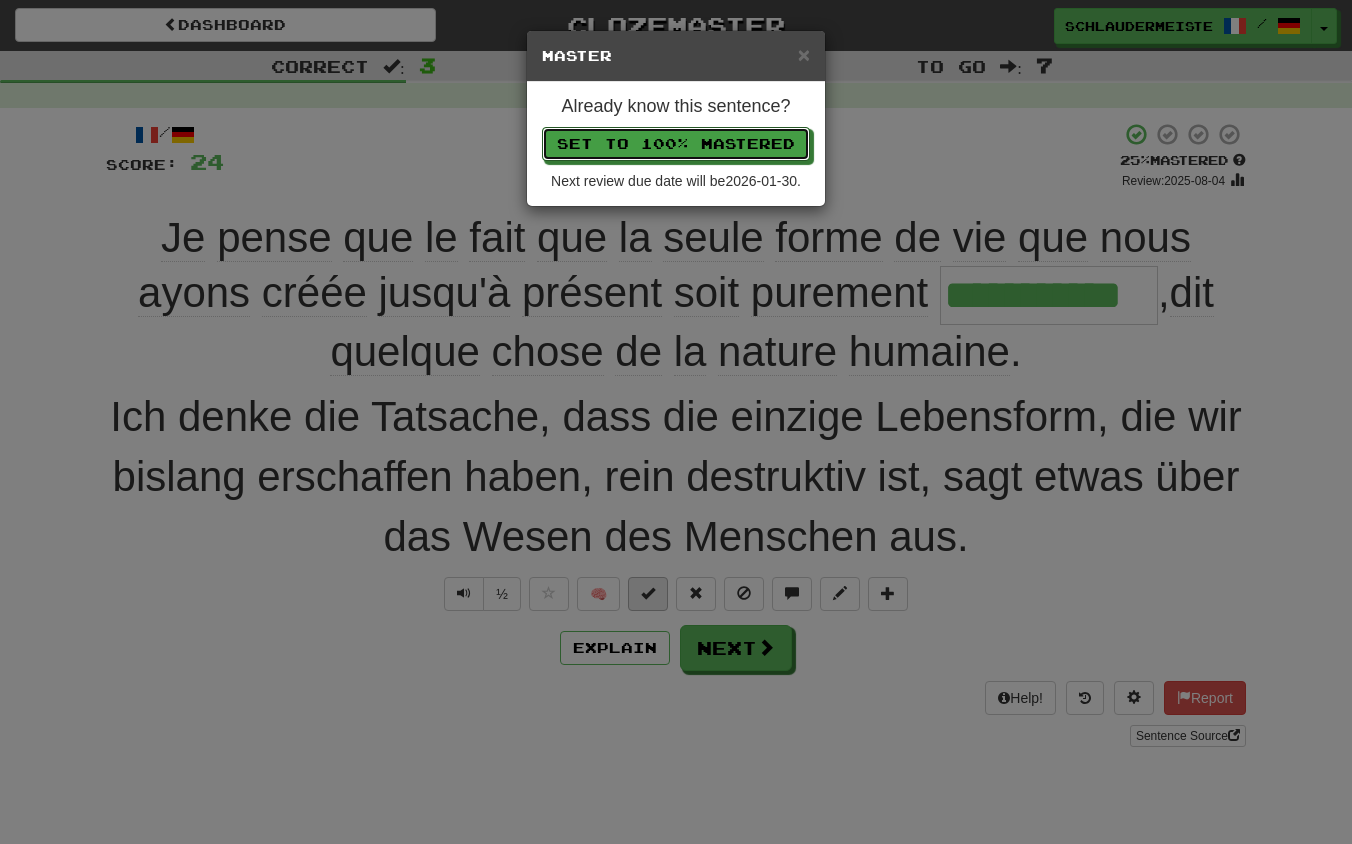 click on "Set to 100% Mastered" at bounding box center [676, 144] 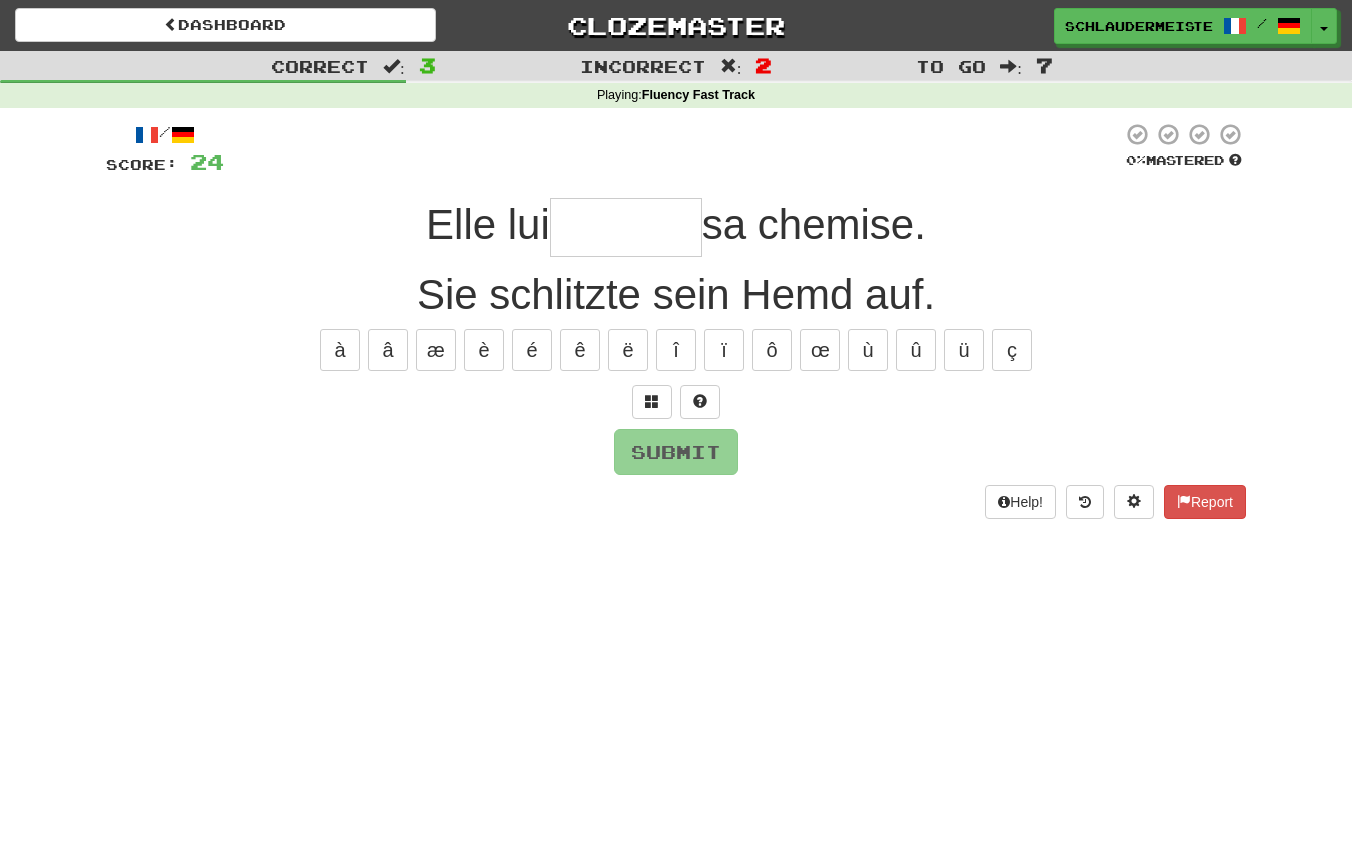 type on "*******" 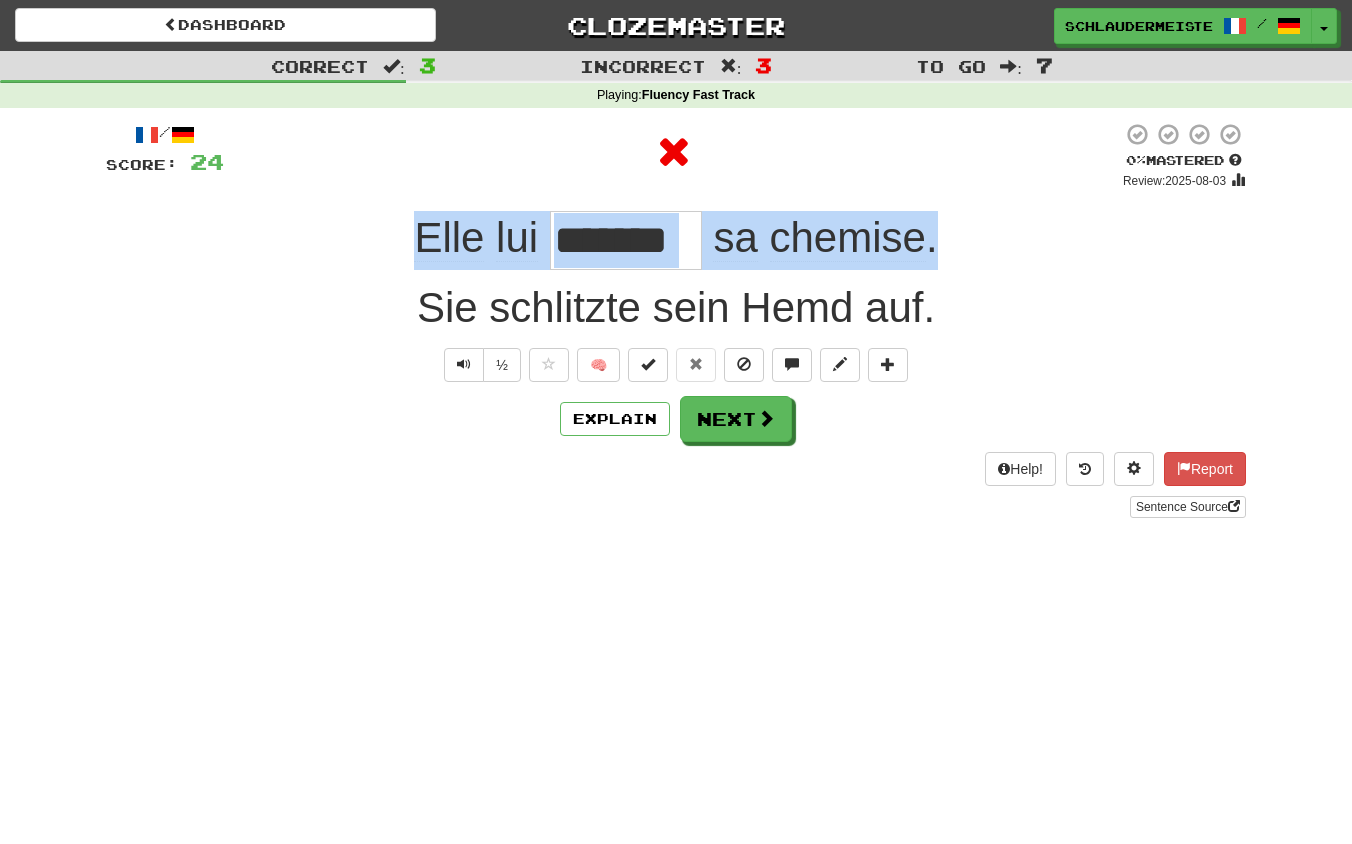 drag, startPoint x: 373, startPoint y: 255, endPoint x: 1018, endPoint y: 267, distance: 645.11163 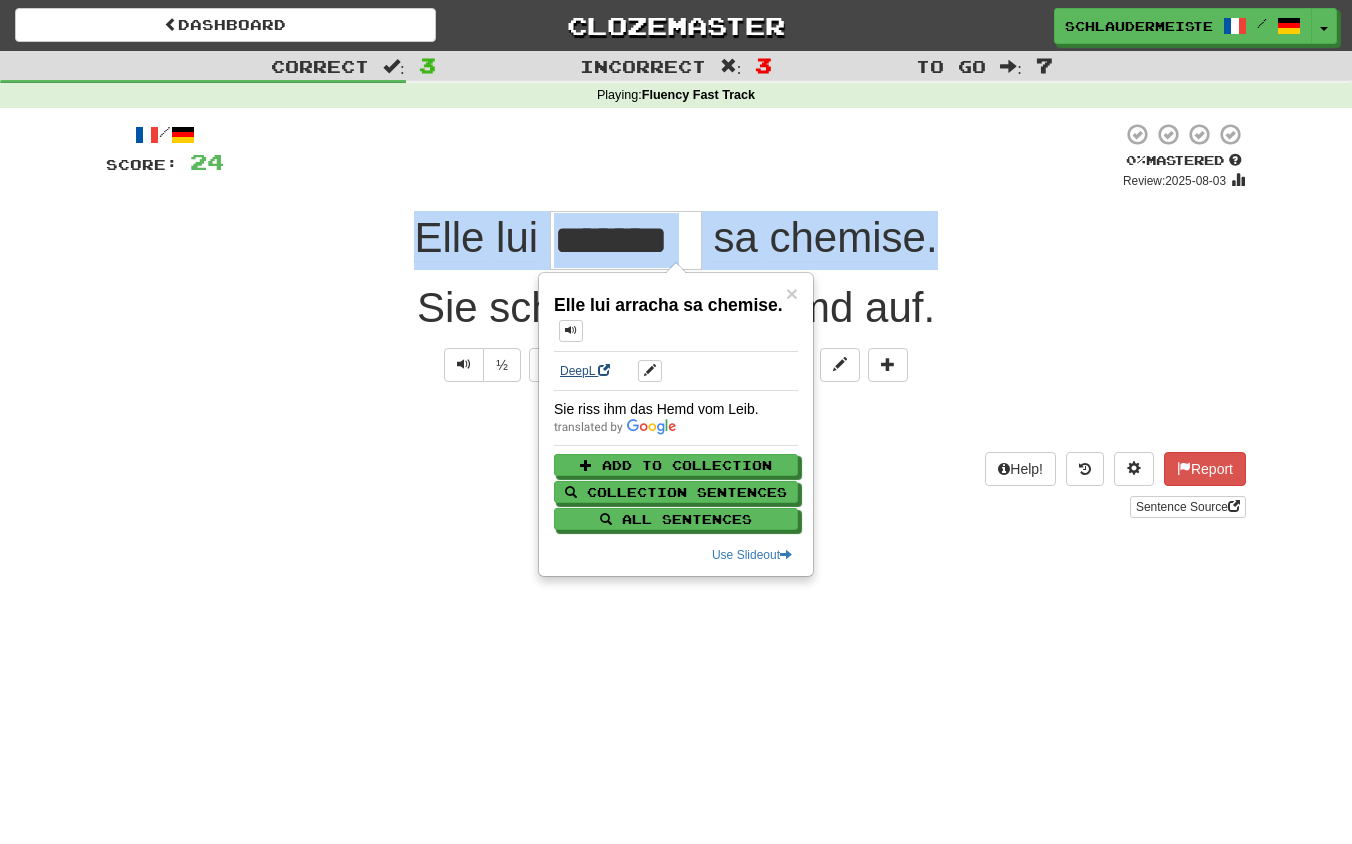 click on "DeepL" at bounding box center [585, 371] 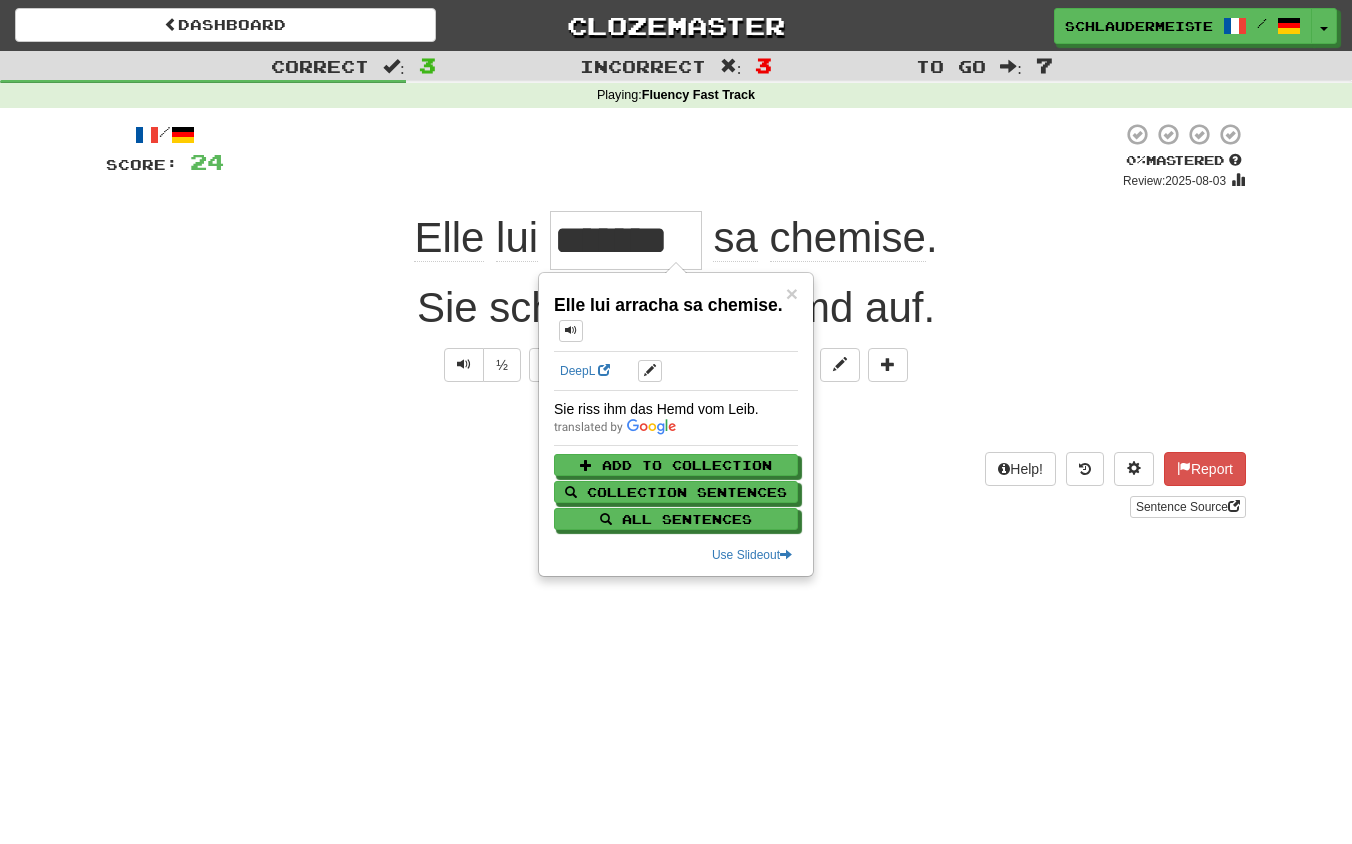 click on "Help!  Report Sentence Source" at bounding box center (676, 485) 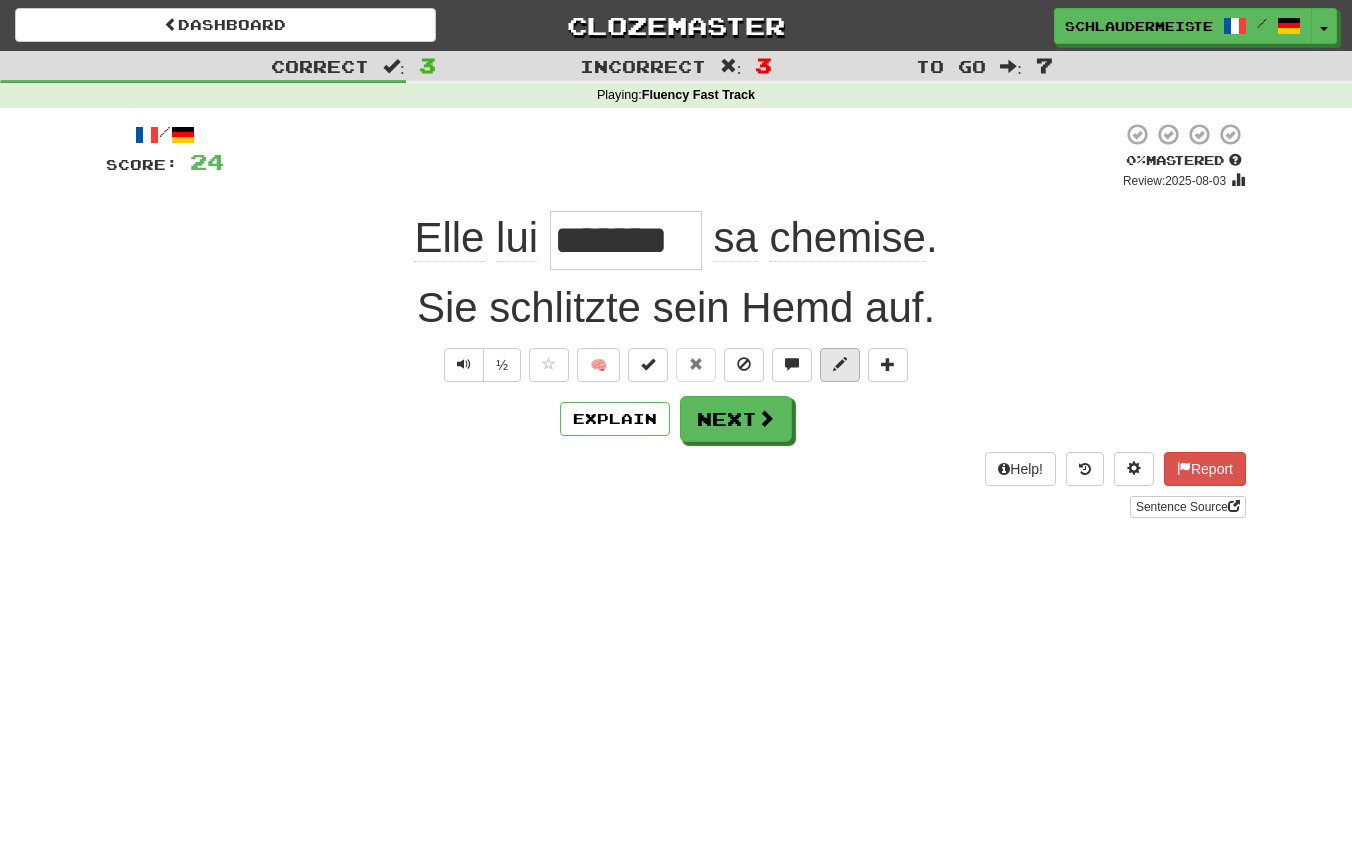 click at bounding box center (840, 364) 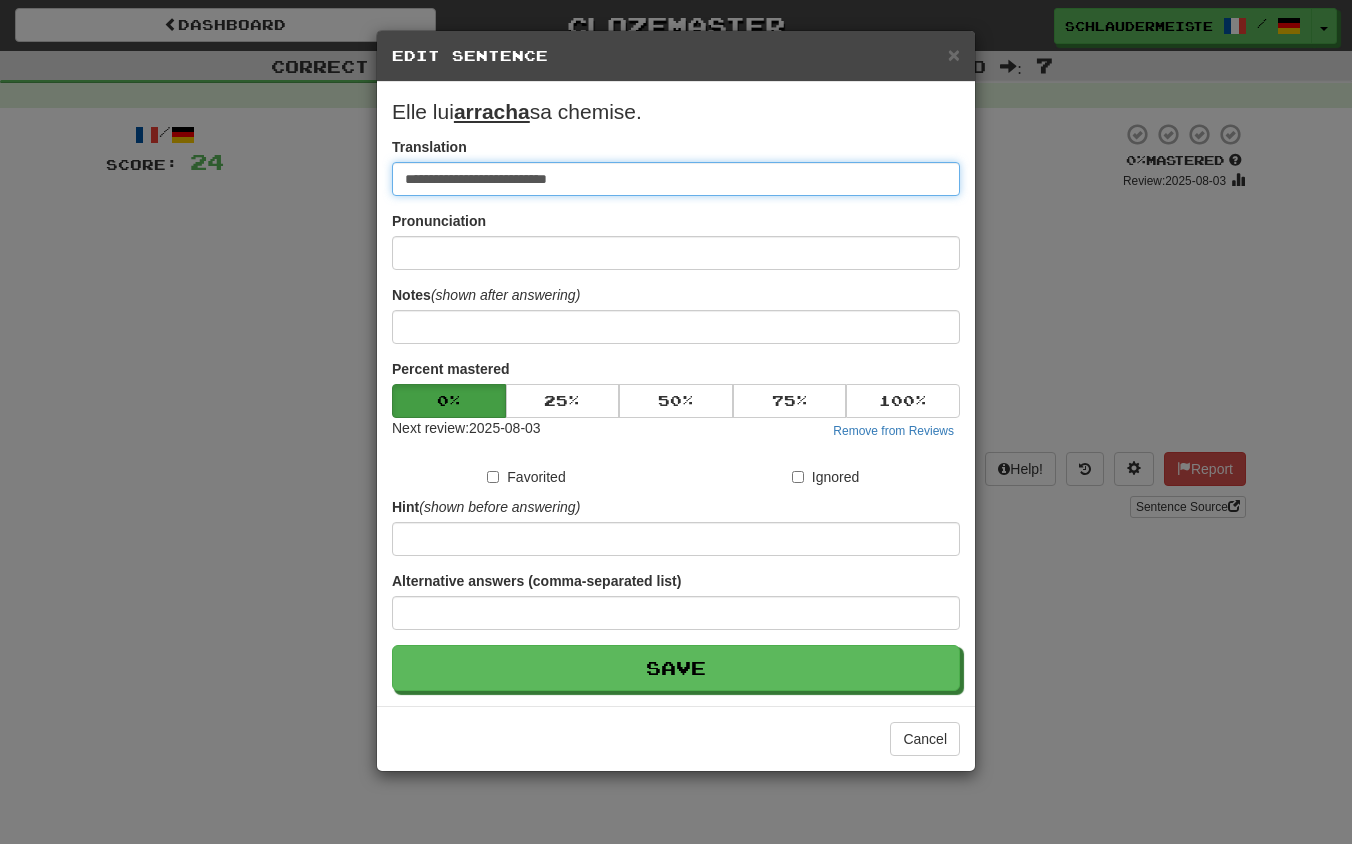 drag, startPoint x: 764, startPoint y: 180, endPoint x: 192, endPoint y: 122, distance: 574.93304 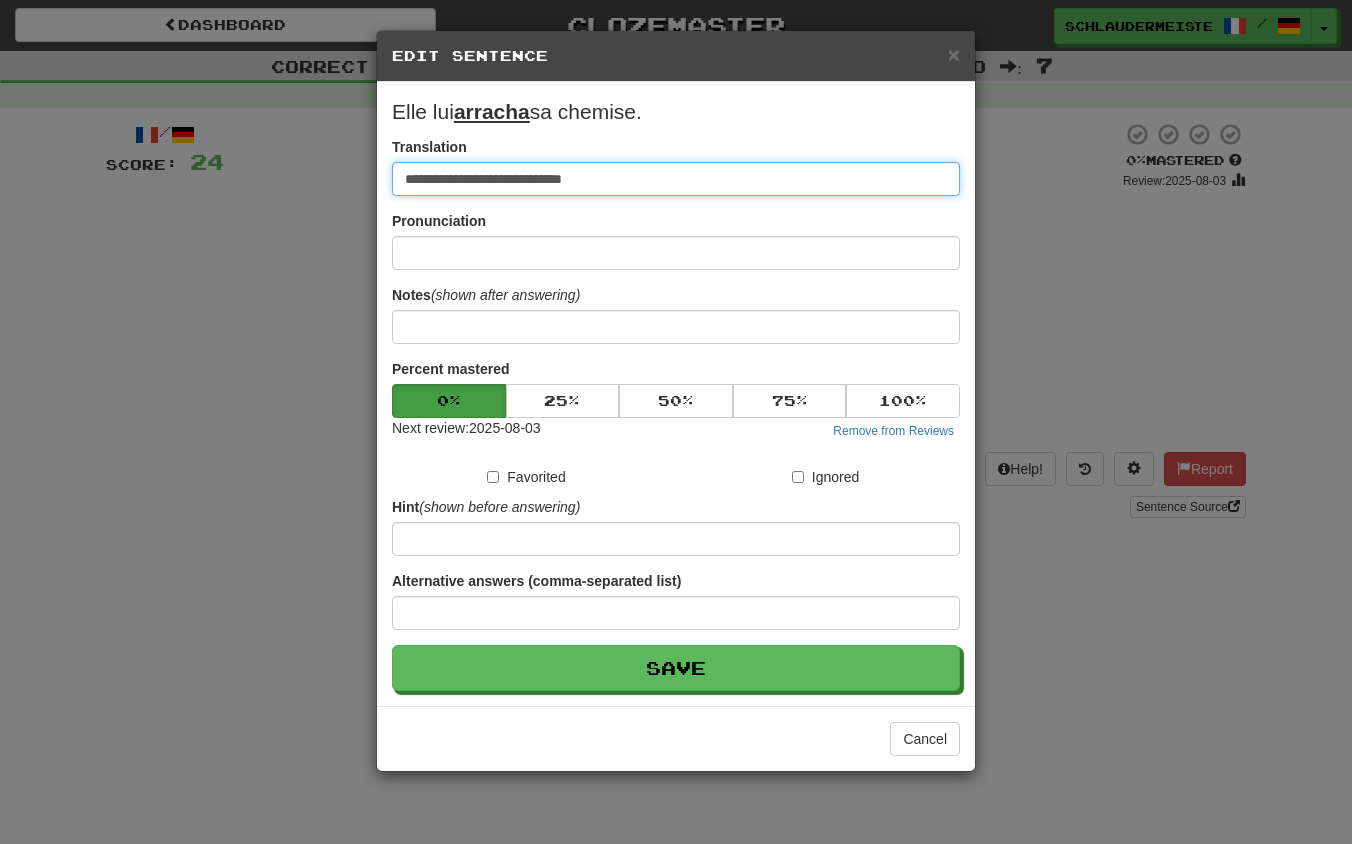 type on "**********" 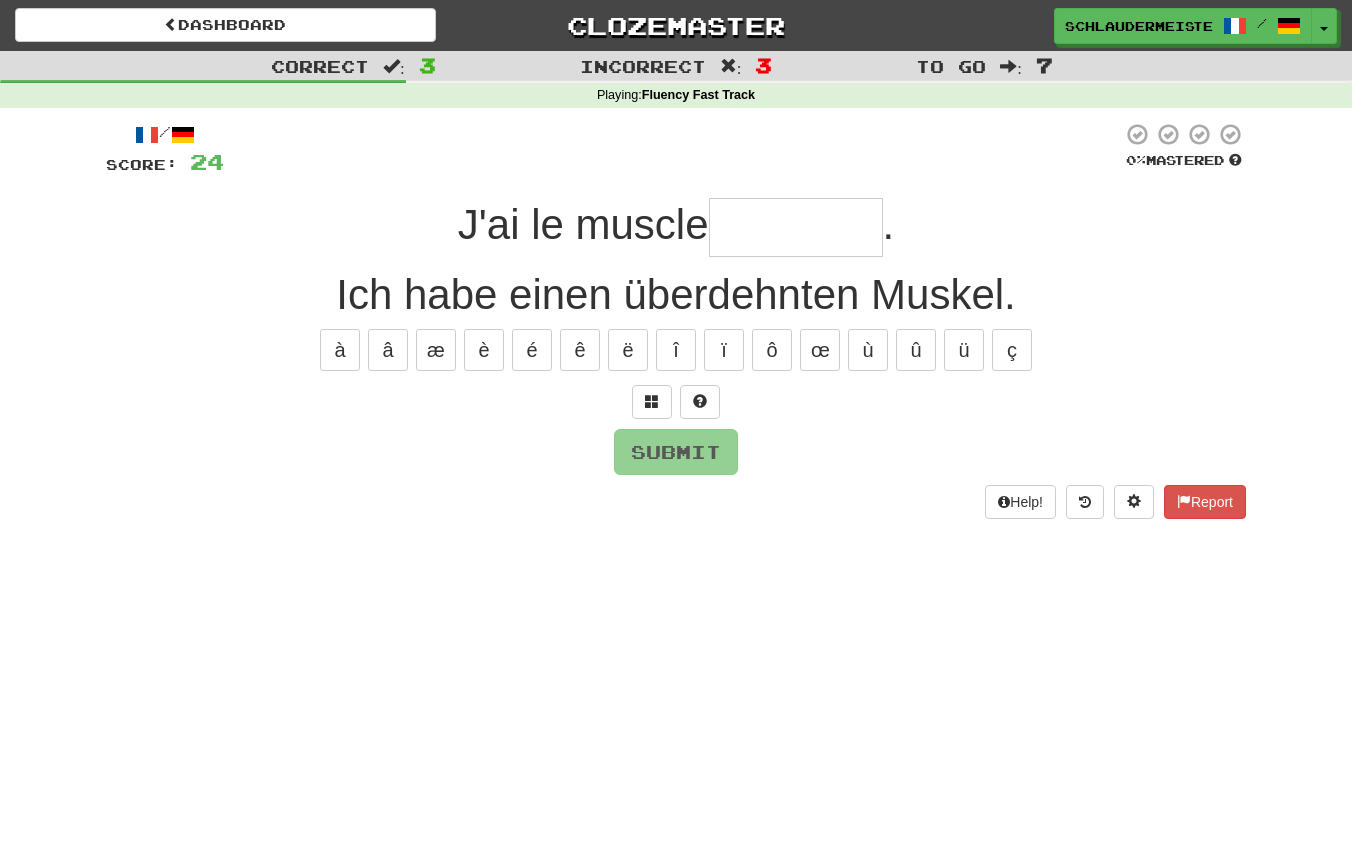 type on "*" 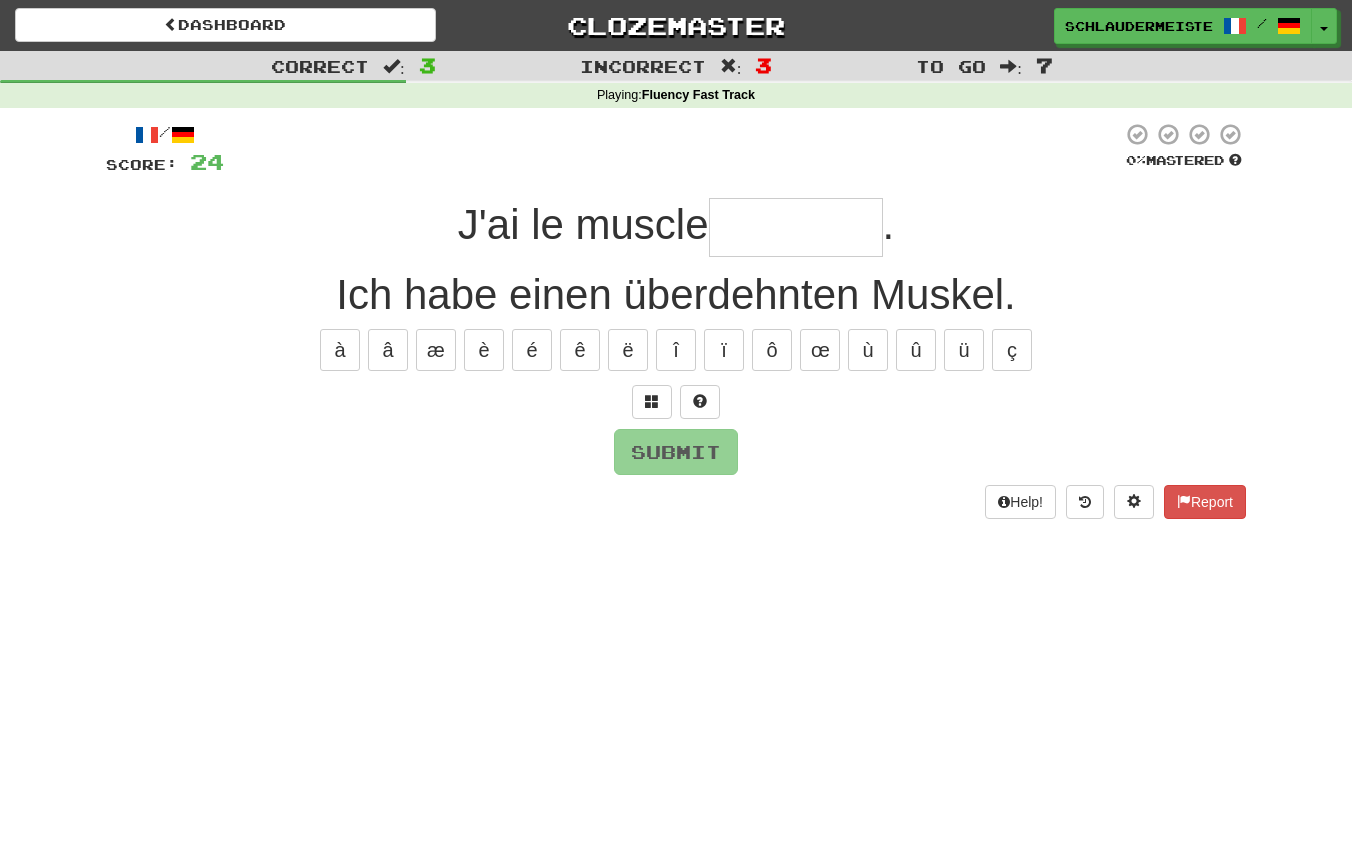 type on "********" 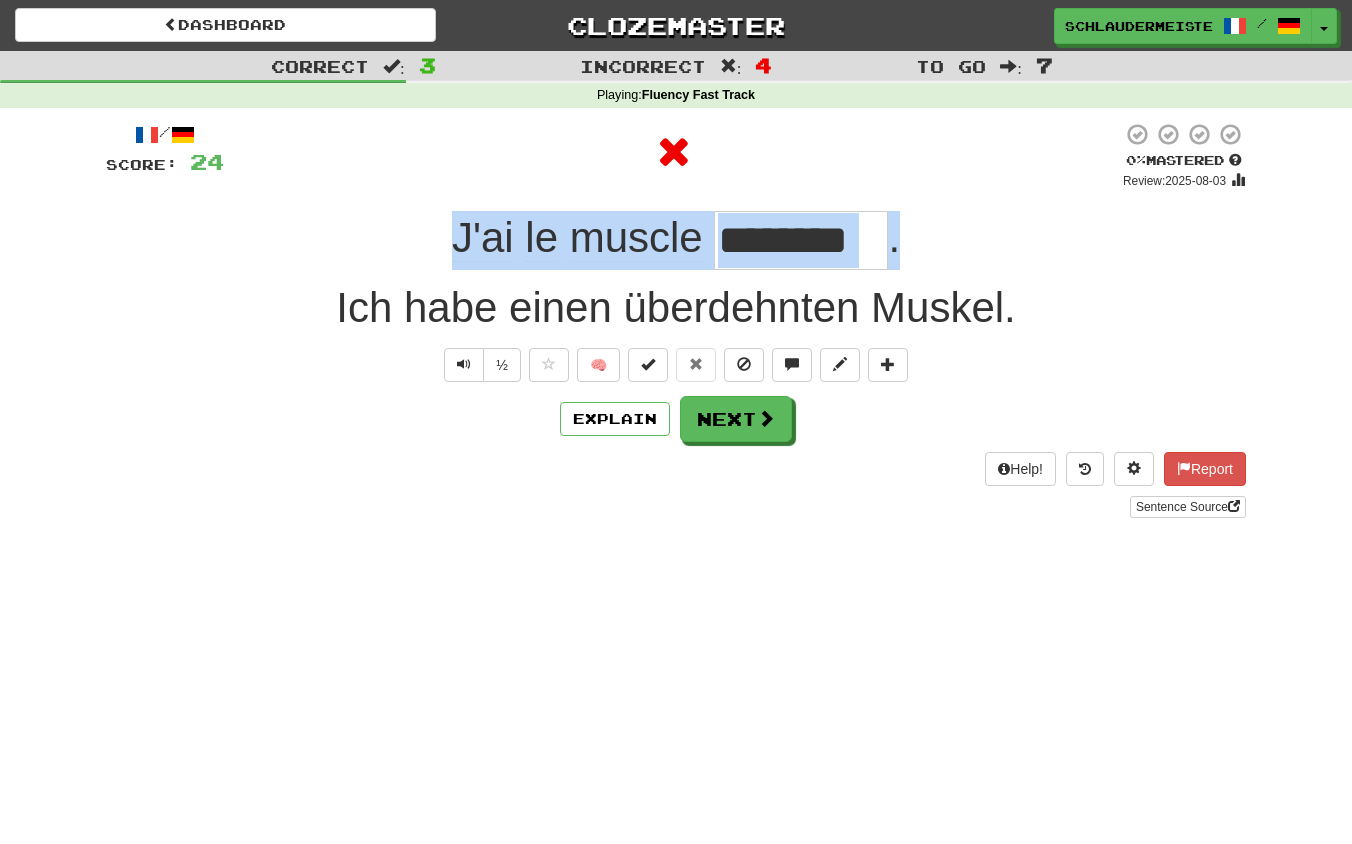 drag, startPoint x: 427, startPoint y: 230, endPoint x: 948, endPoint y: 235, distance: 521.024 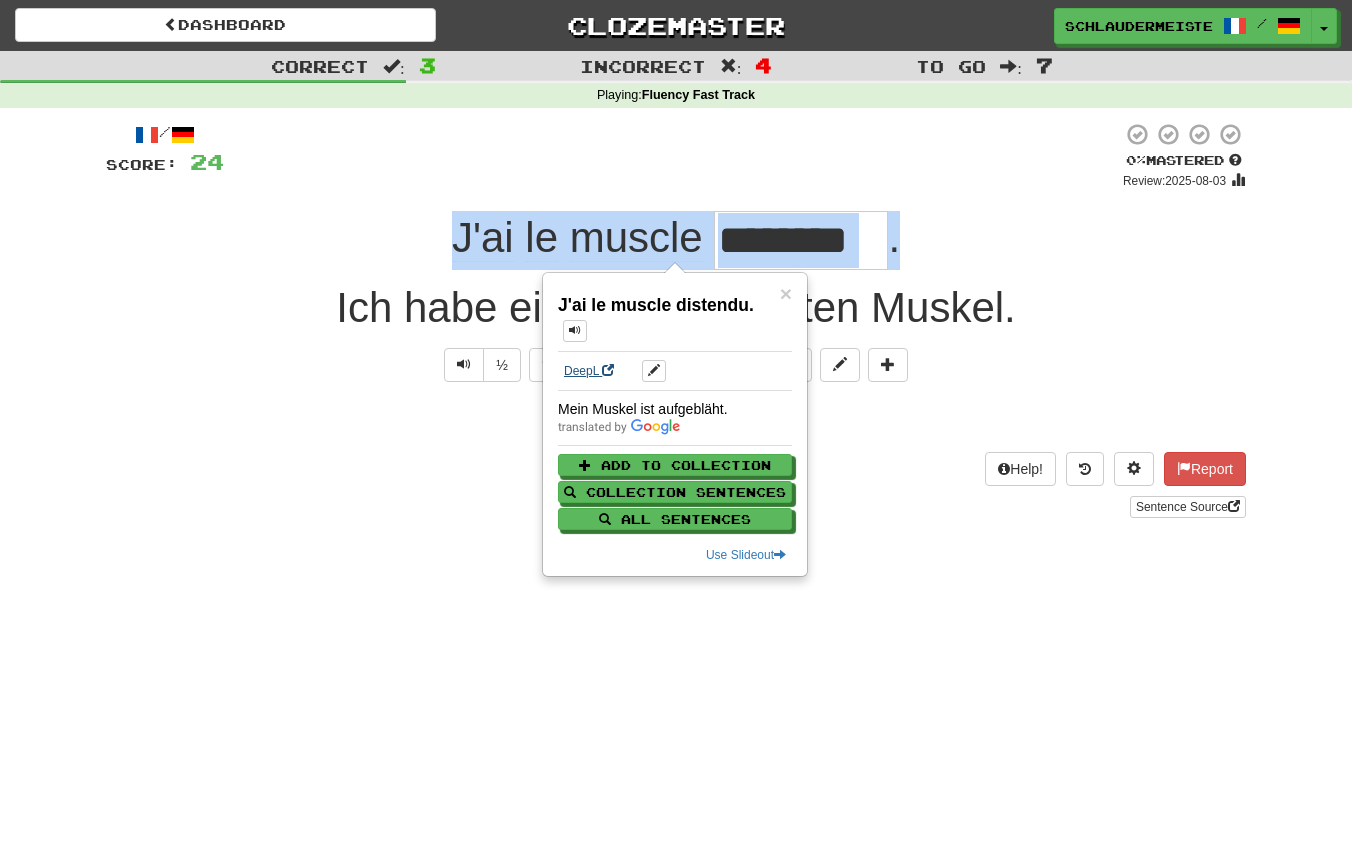click on "DeepL" at bounding box center [589, 371] 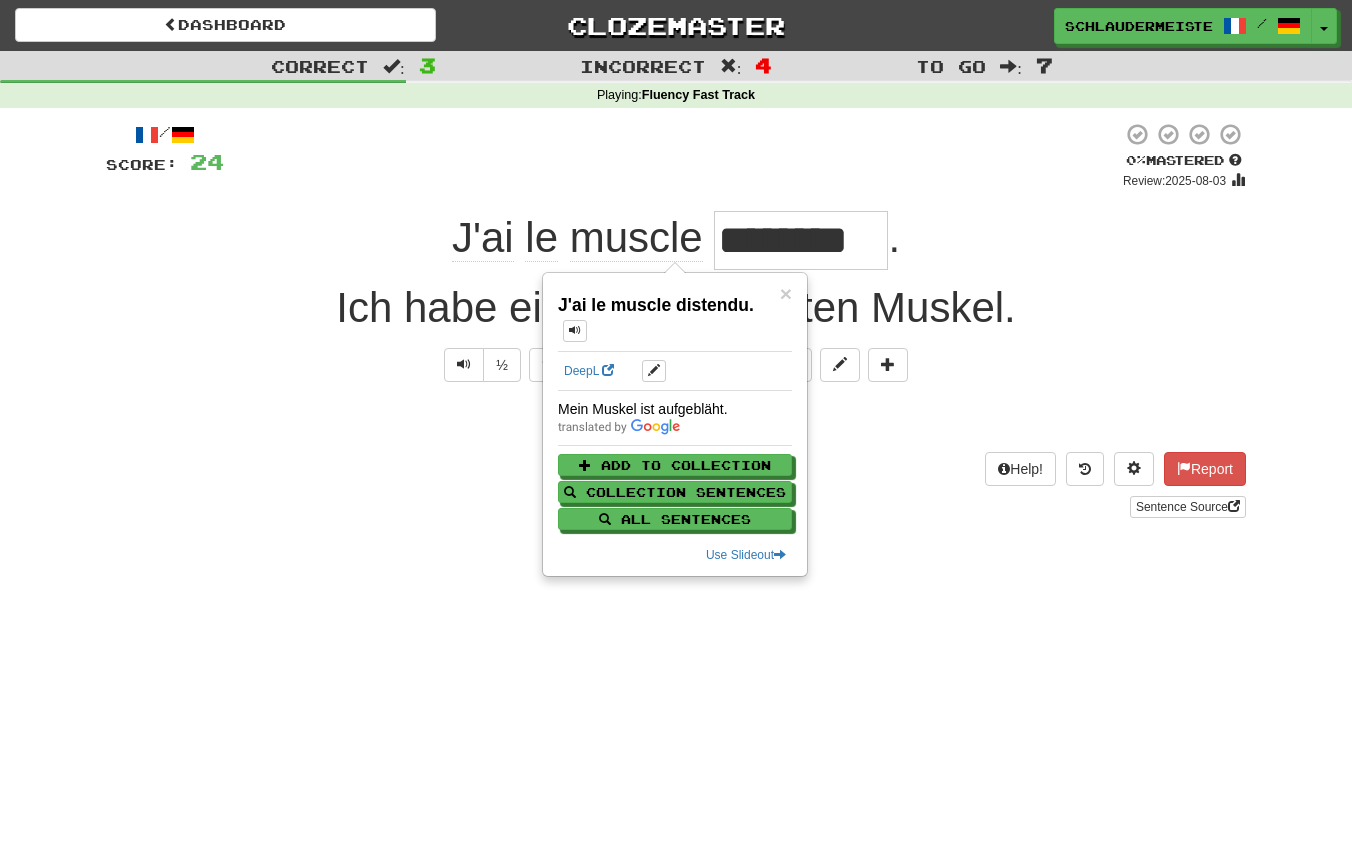 click on "clozemaster / Toggle Dropdown Dashboard Leaderboard Activity Feed Notifications Profile Discussions Français /Deutsch Streak: 46 Review: 0 Points Today: 4408 Languages Account Logout schlaudermeister / Toggle Dropdown Dashboard Leaderboard Activity Feed Notifications Profile Discussions Français /Deutsch Streak: 46 Review: 0 Points Today: 4408 Languages Account Logout clozemaster Correct : 3 Incorrect : 4 To go : 7 Playing : Fluency Fast Track / Score: 24 0 % Mastered Review: 2025-08-03 J'ai le muscle distendu . Ich habe einen überdehnten Muskel. ½ 🧠 Explain Next" at bounding box center [676, 422] 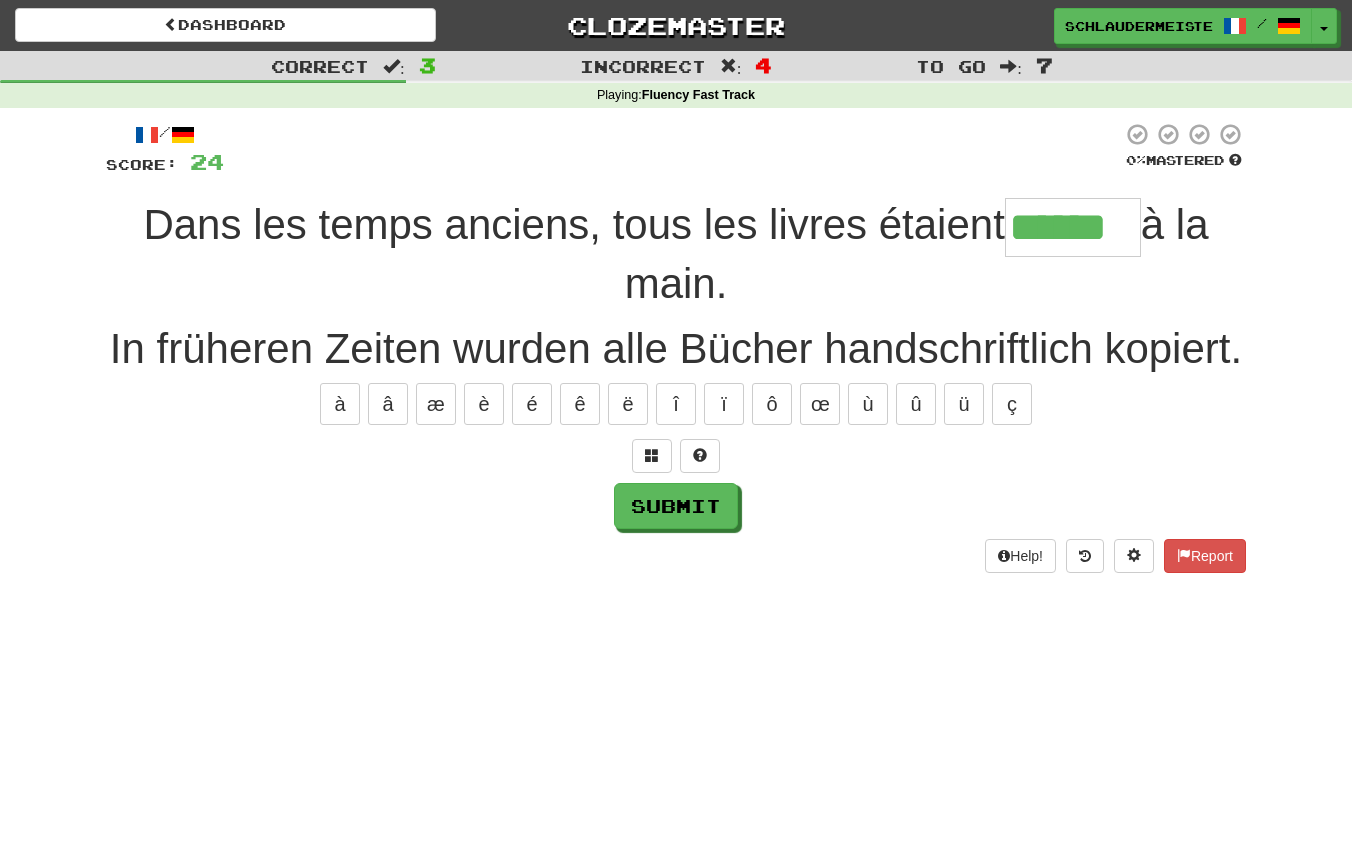 type on "******" 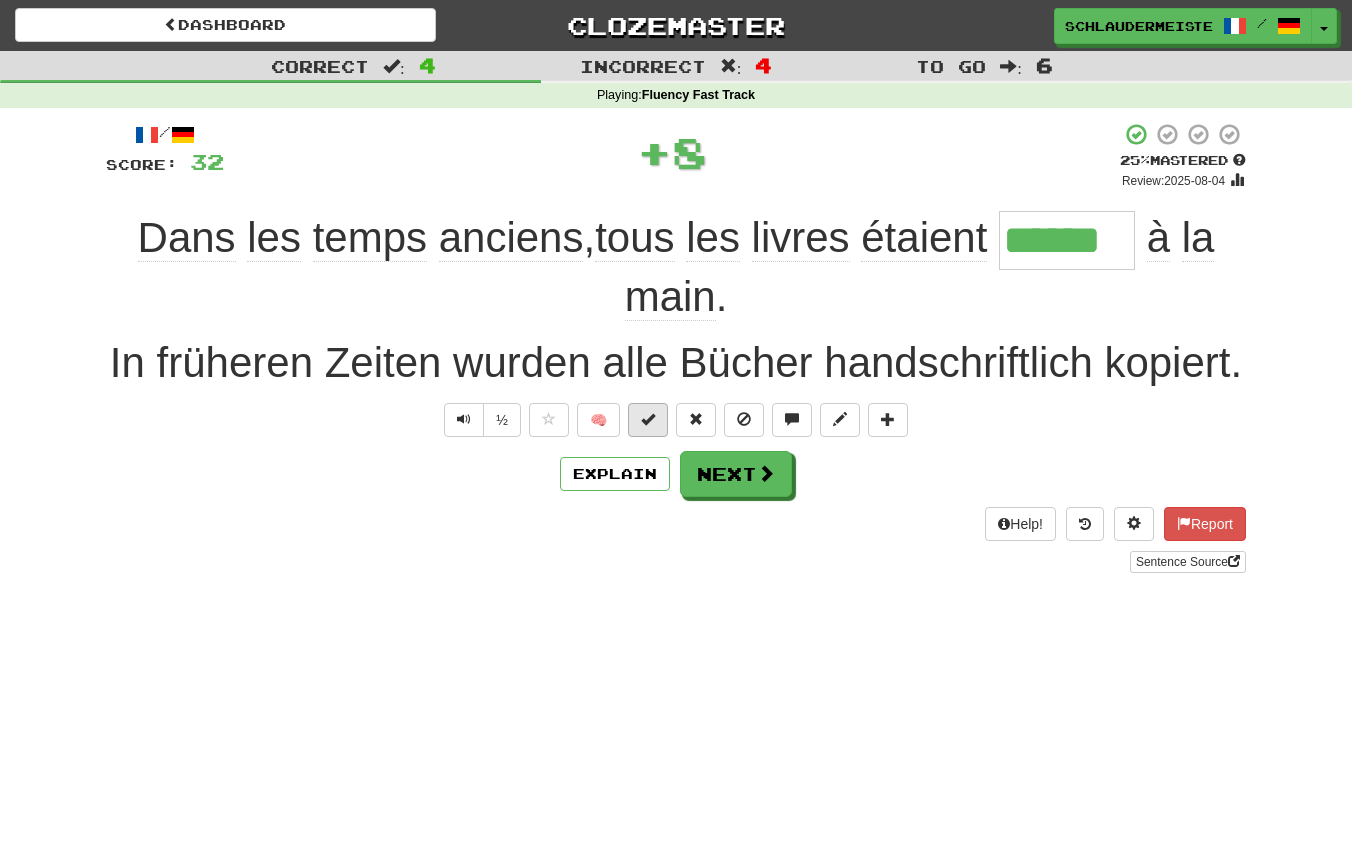 click at bounding box center [648, 419] 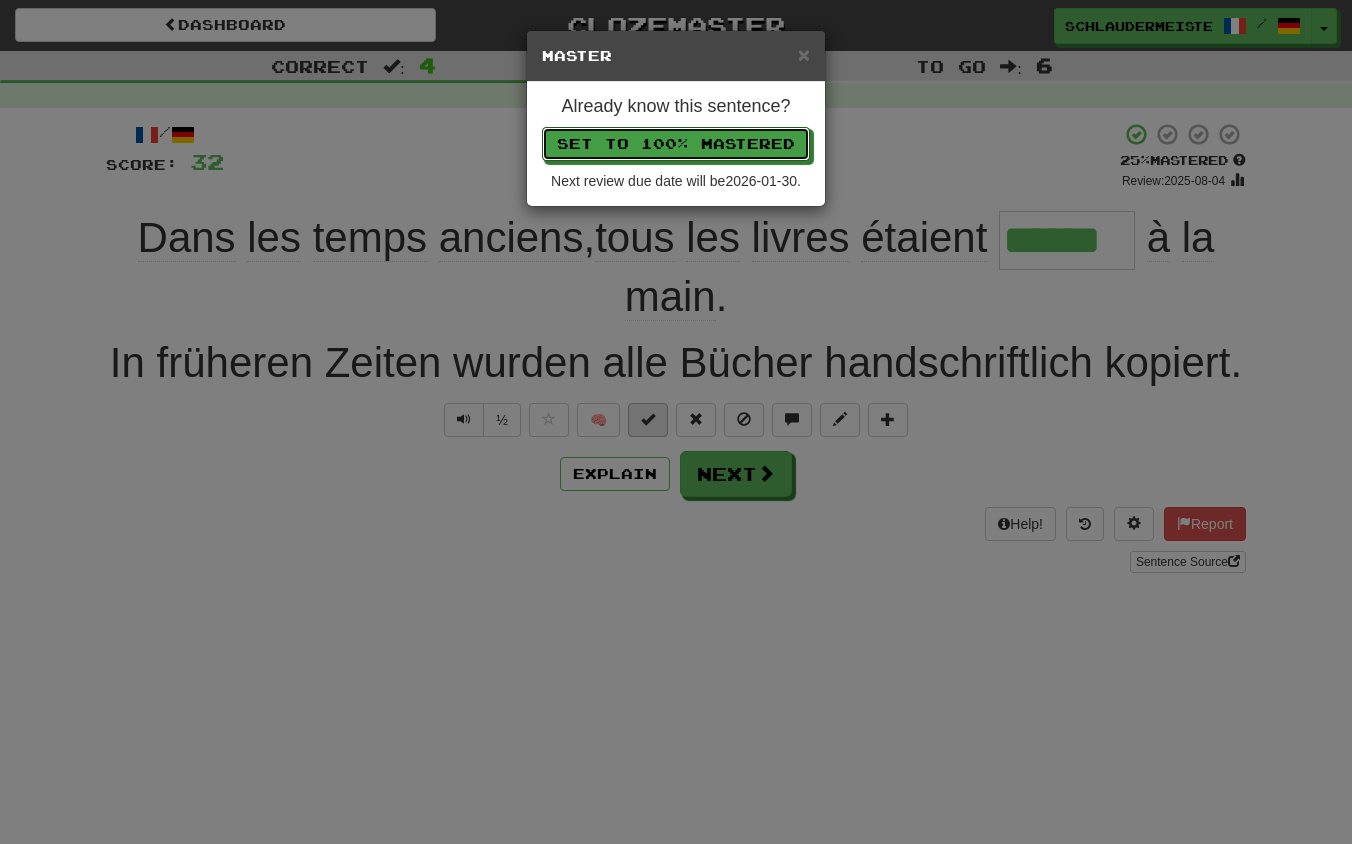 click on "Set to 100% Mastered" at bounding box center [676, 144] 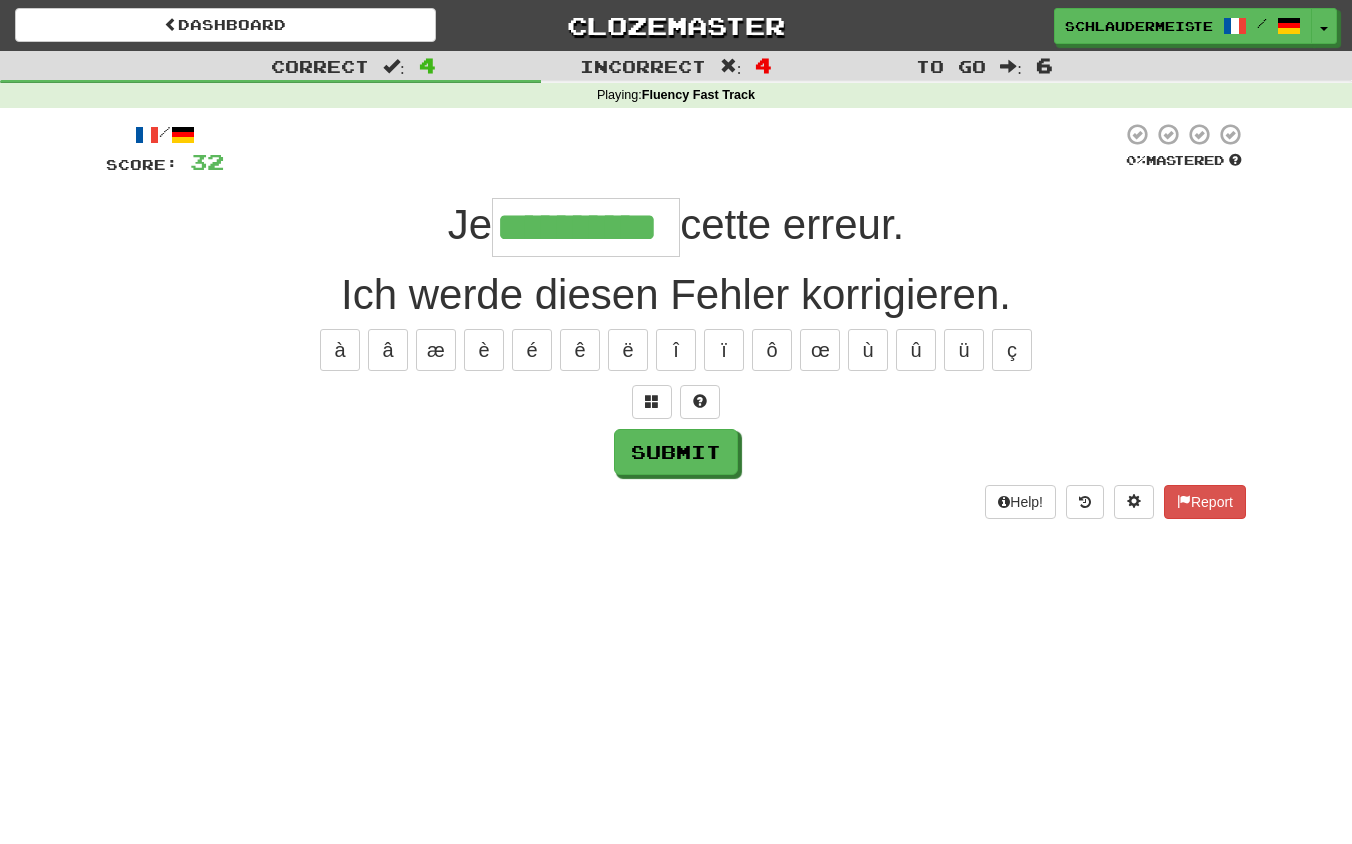 type on "**********" 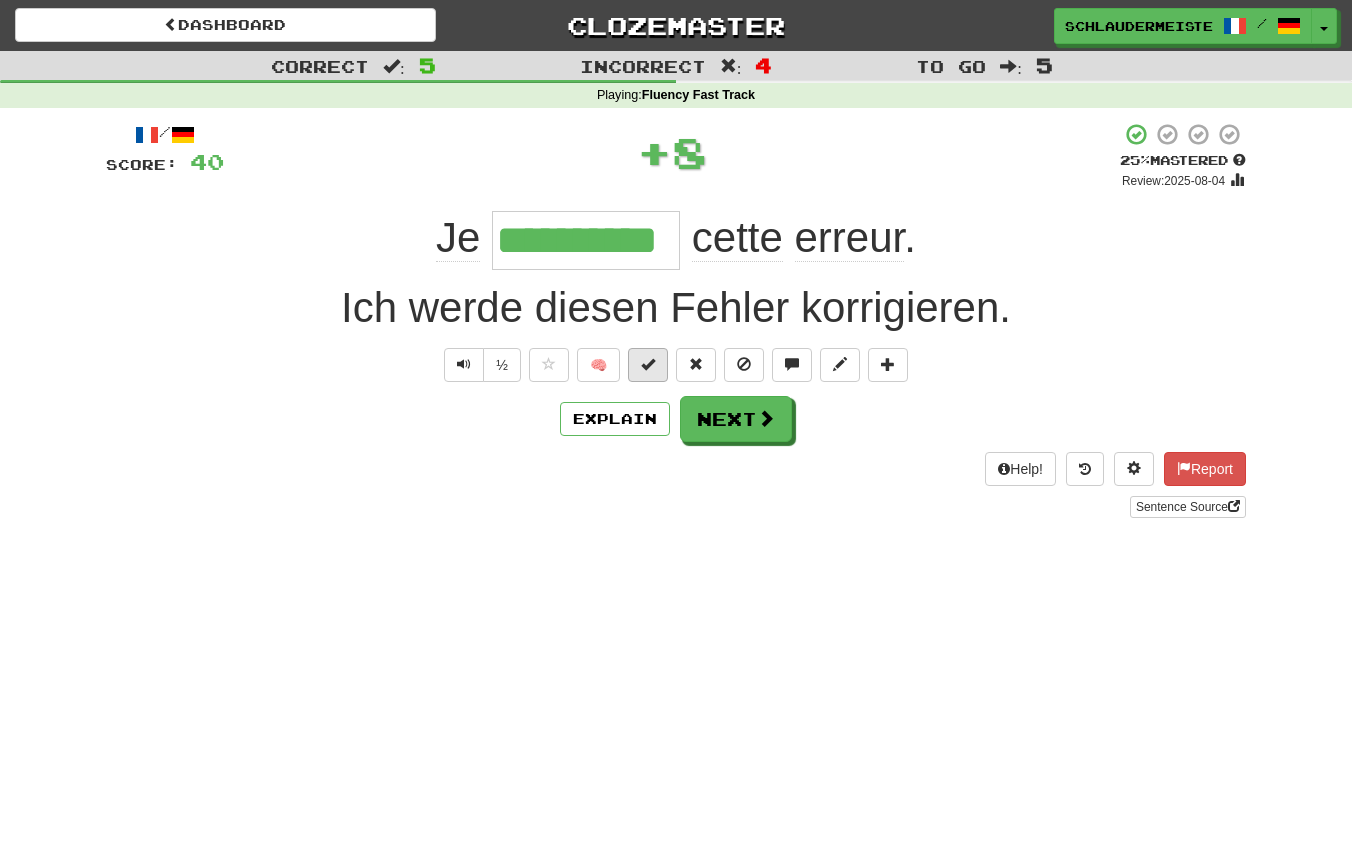 click at bounding box center [648, 364] 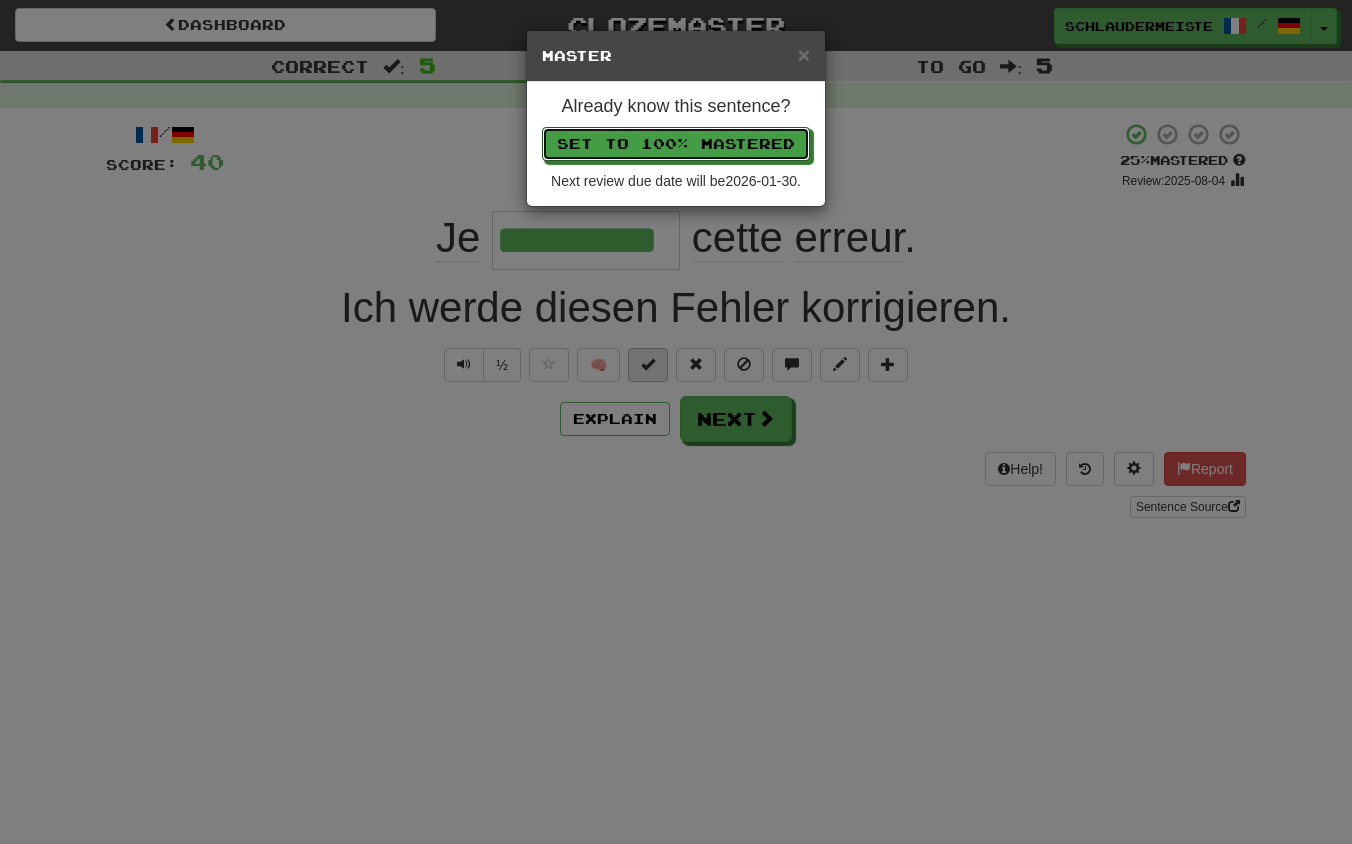 click on "Set to 100% Mastered" at bounding box center (676, 144) 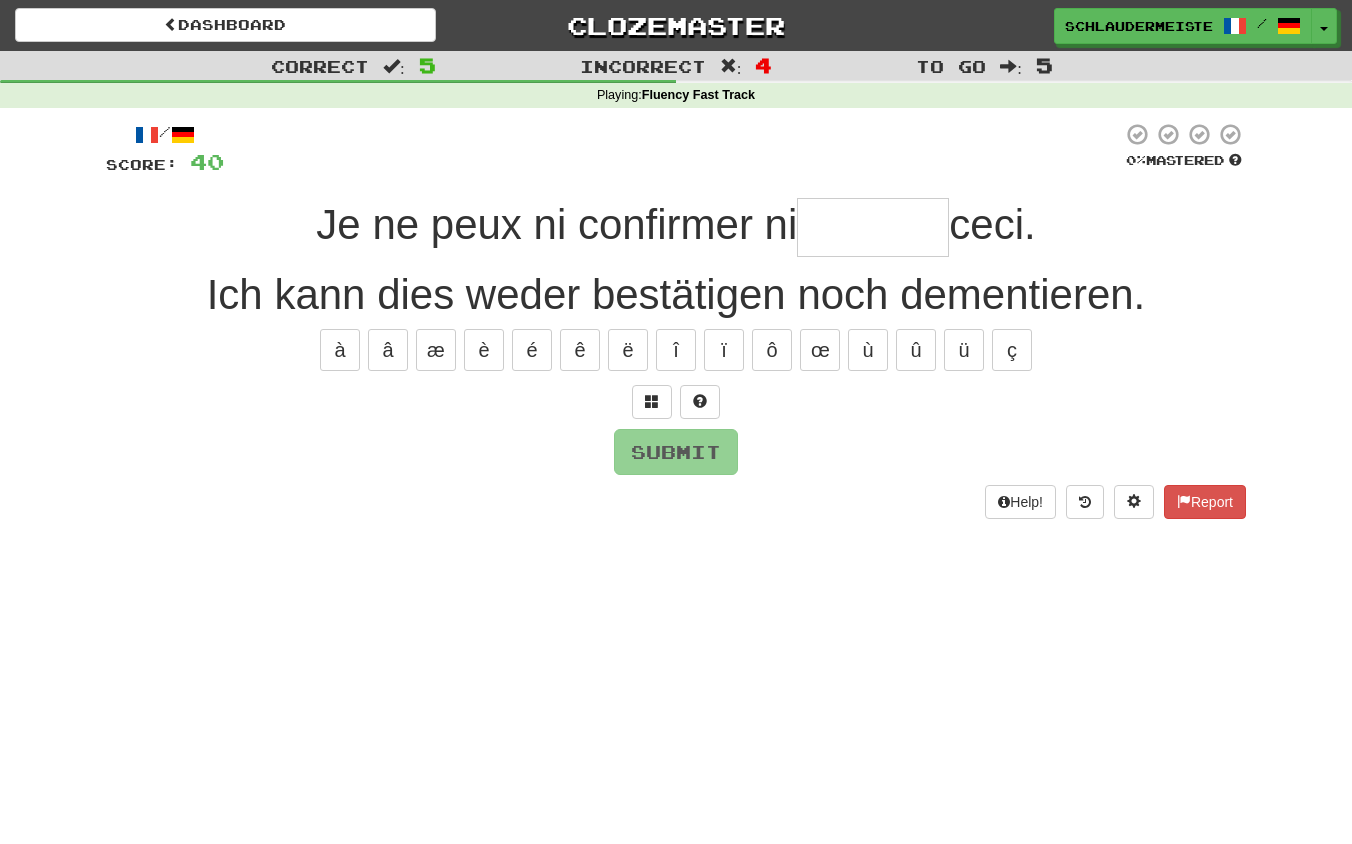 type on "*" 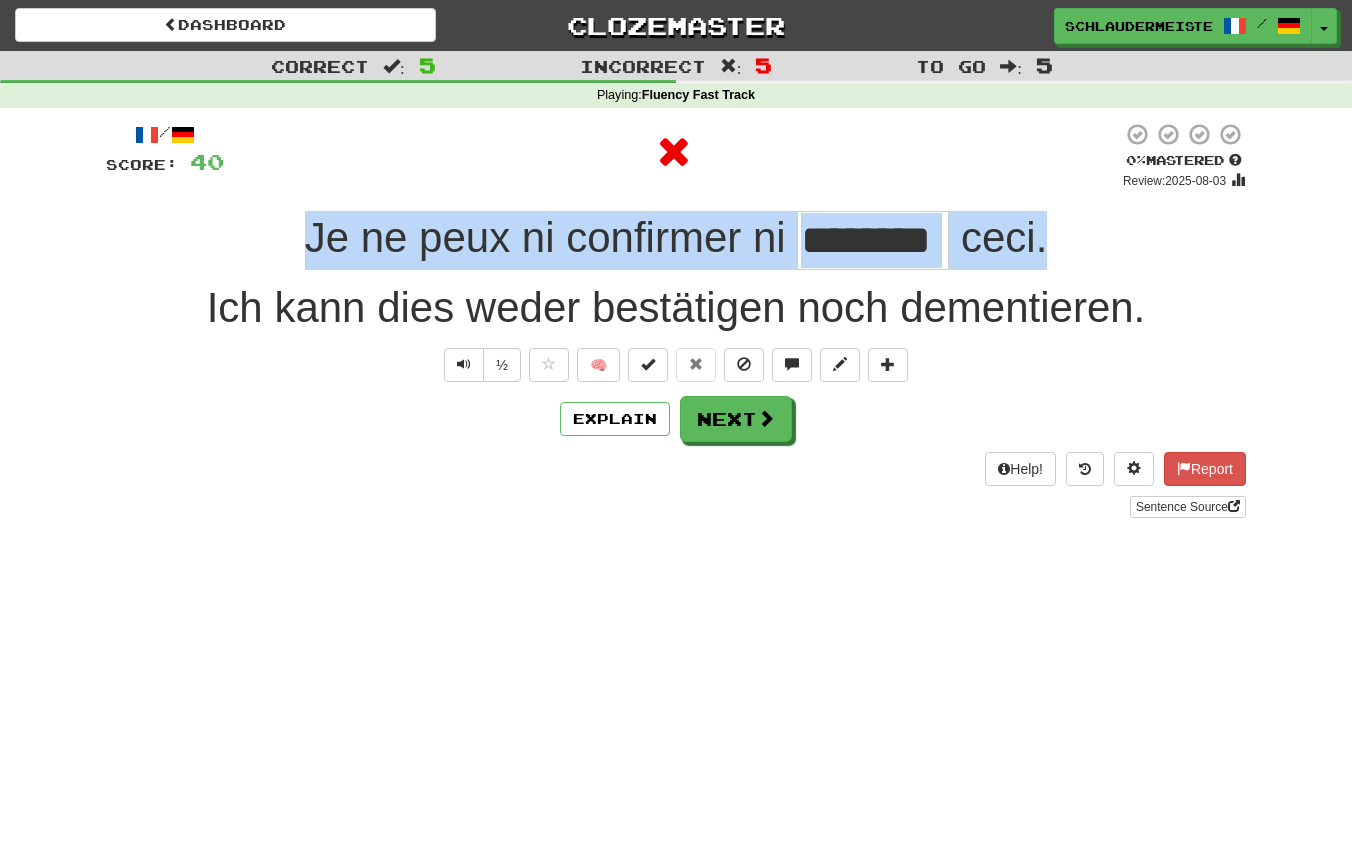 drag, startPoint x: 275, startPoint y: 237, endPoint x: 1102, endPoint y: 257, distance: 827.2418 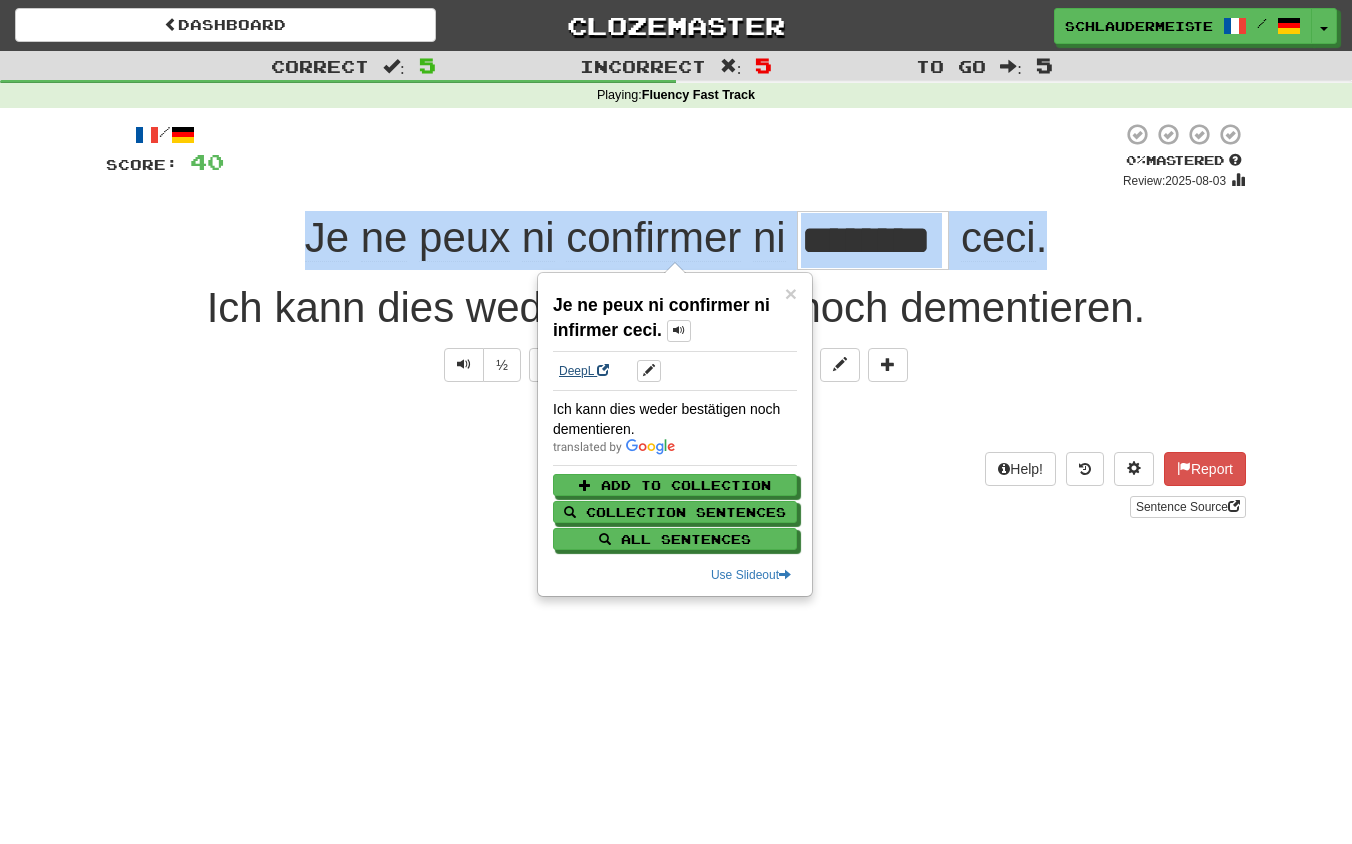click on "DeepL" at bounding box center (584, 371) 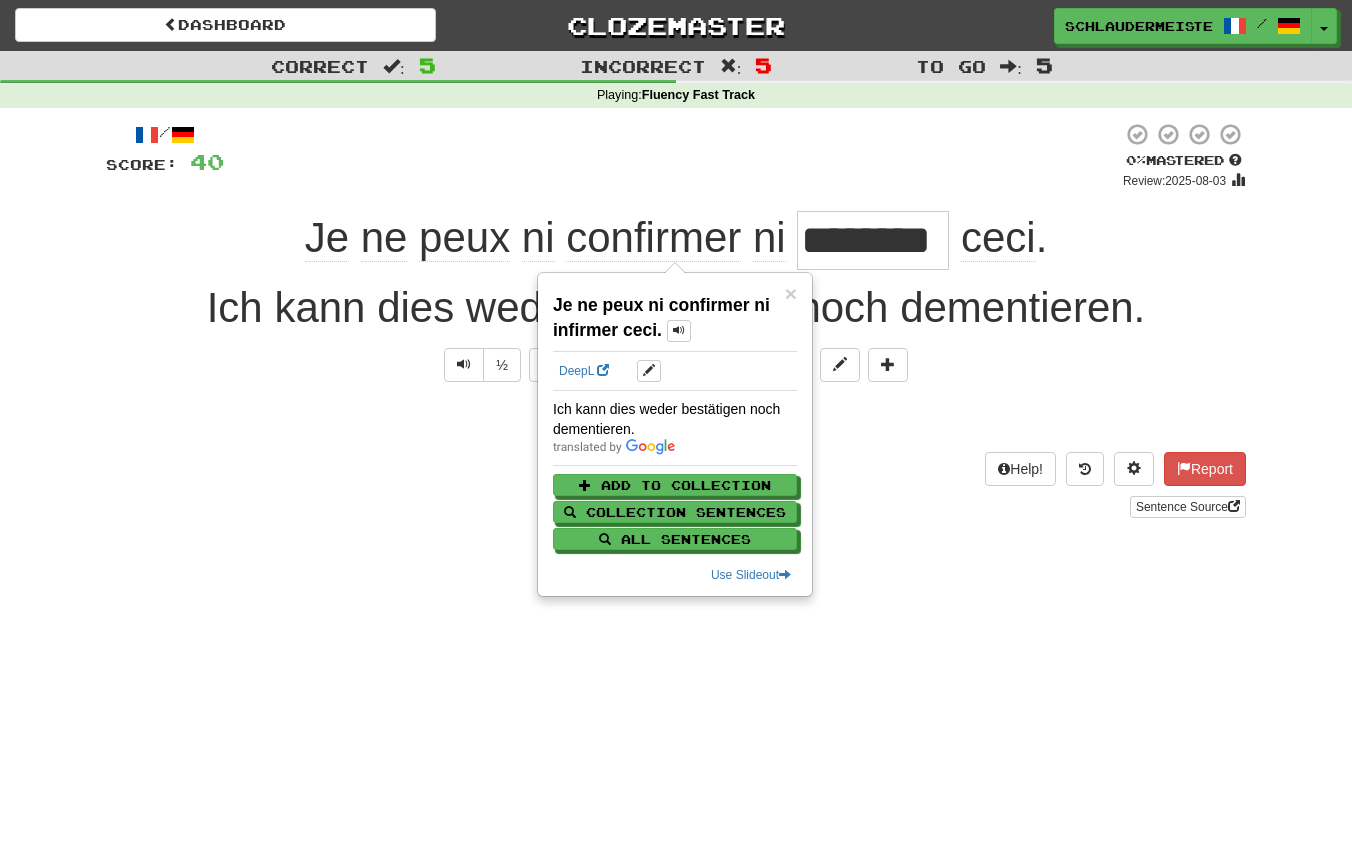 click on "clozemaster / Toggle Dropdown Dashboard Leaderboard Activity Feed Notifications Profile Discussions Français /Deutsch Streak: 46 Review: 0 Points Today: 4408 Languages Account Logout schlaudermeister / Toggle Dropdown Dashboard Leaderboard Activity Feed Notifications Profile Discussions Français /Deutsch Streak: 46 Review: 0 Points Today: 4408 Languages Account Logout clozemaster Correct : 5 Incorrect : 5 To go : 5 Playing : Fluency Fast Track / Score: 40 0 % Mastered Review: 2025-08-03 Je ne peux ni confirmer ni infirmer ceci . ½ 🧠 Explain Next Help!" at bounding box center [676, 422] 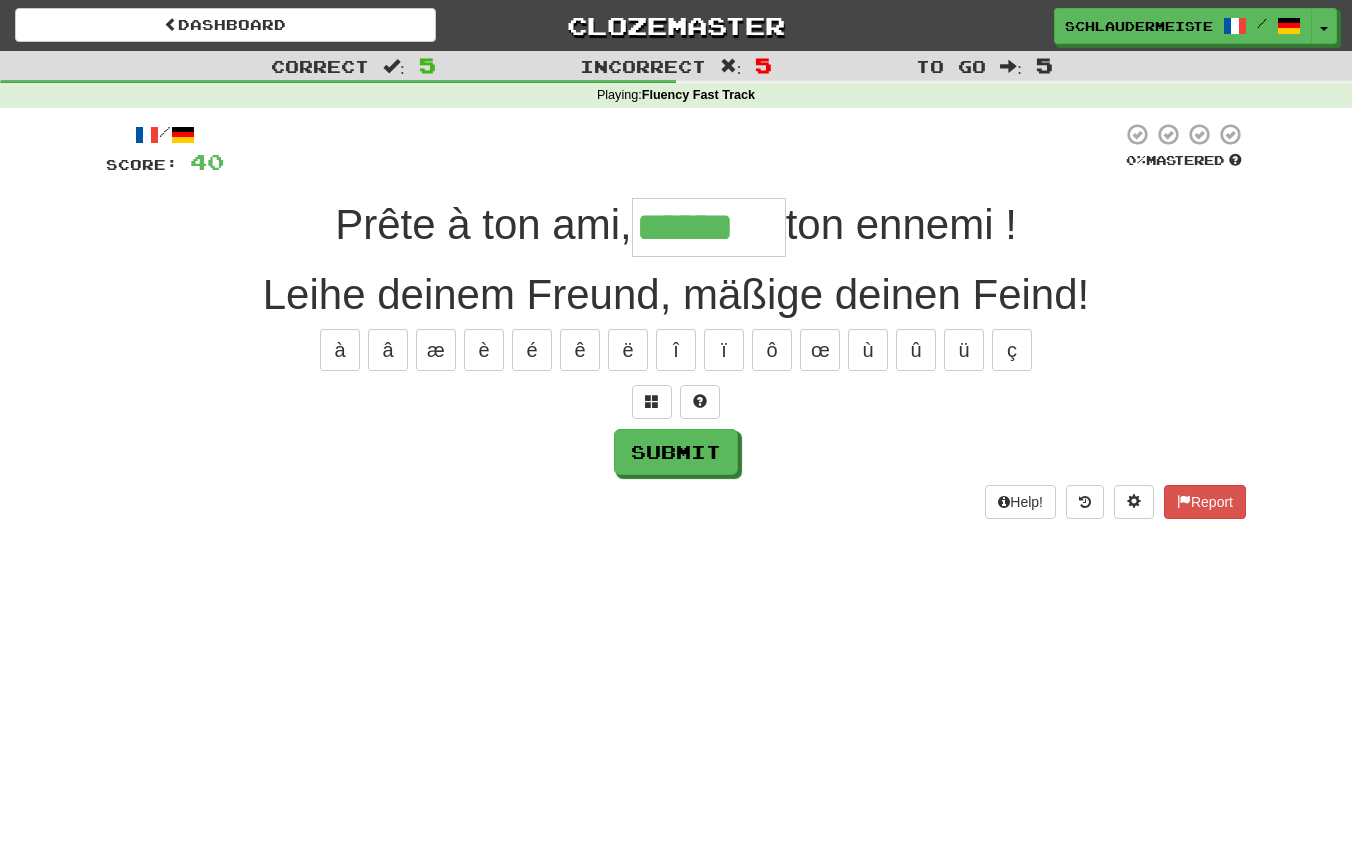 type on "******" 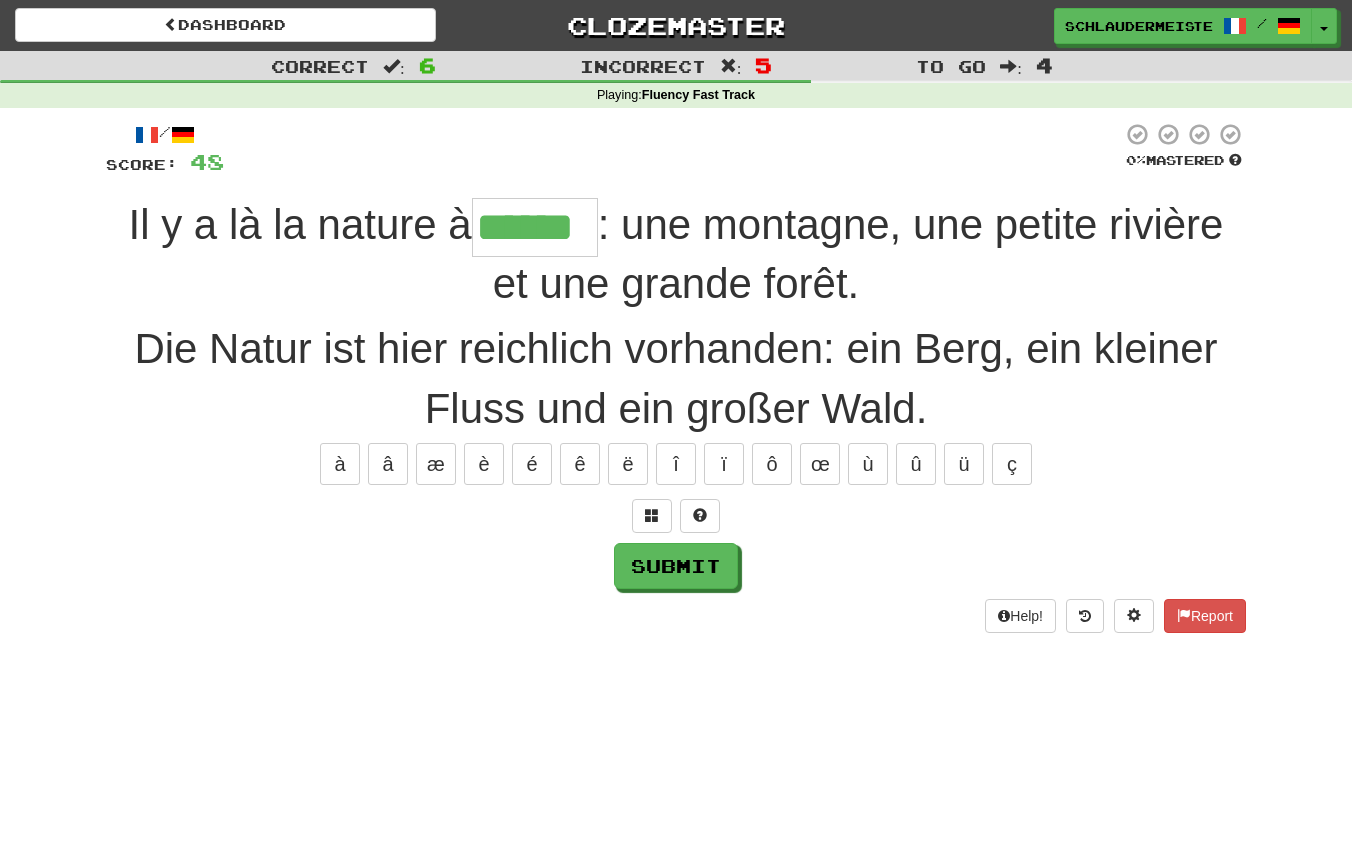 type on "******" 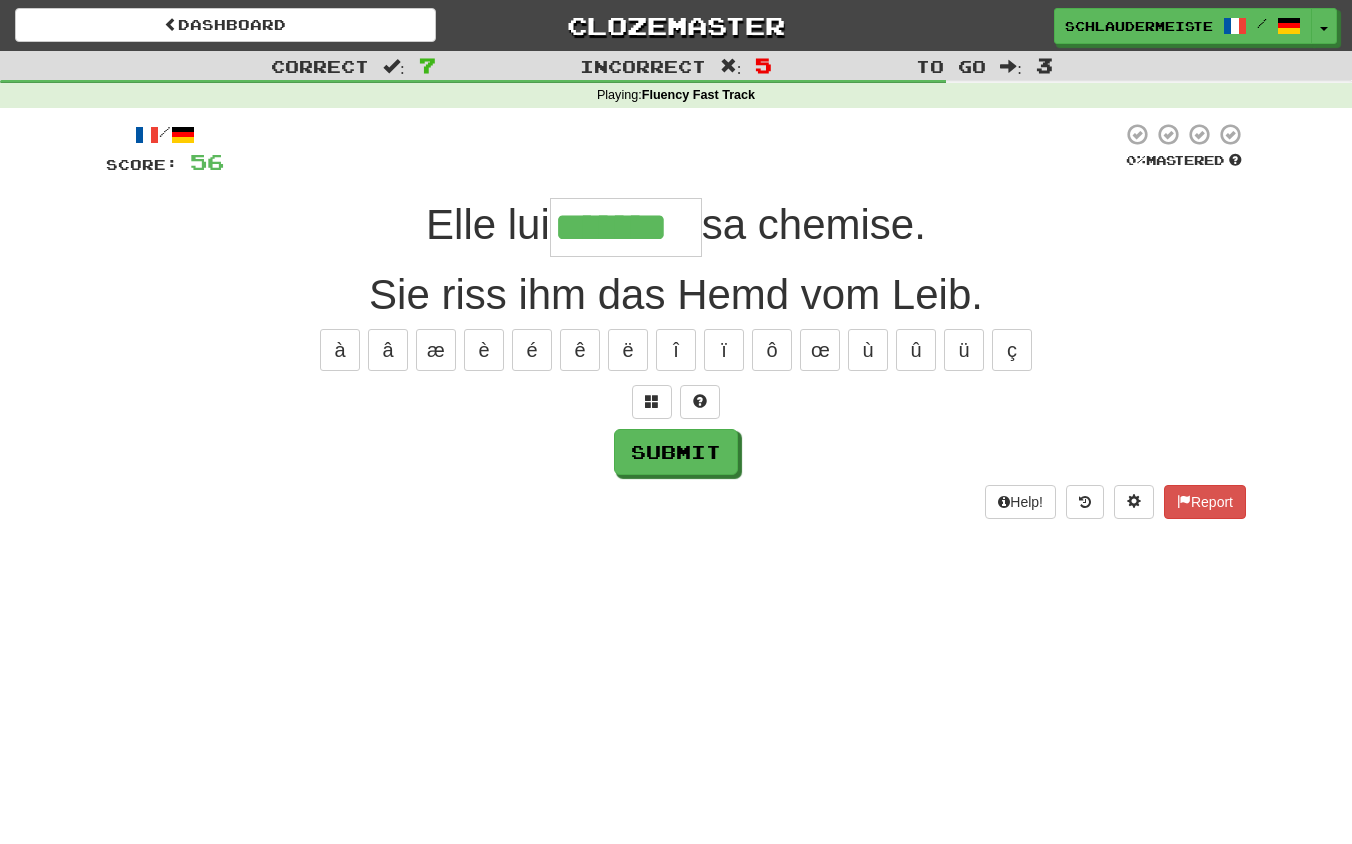 type on "*******" 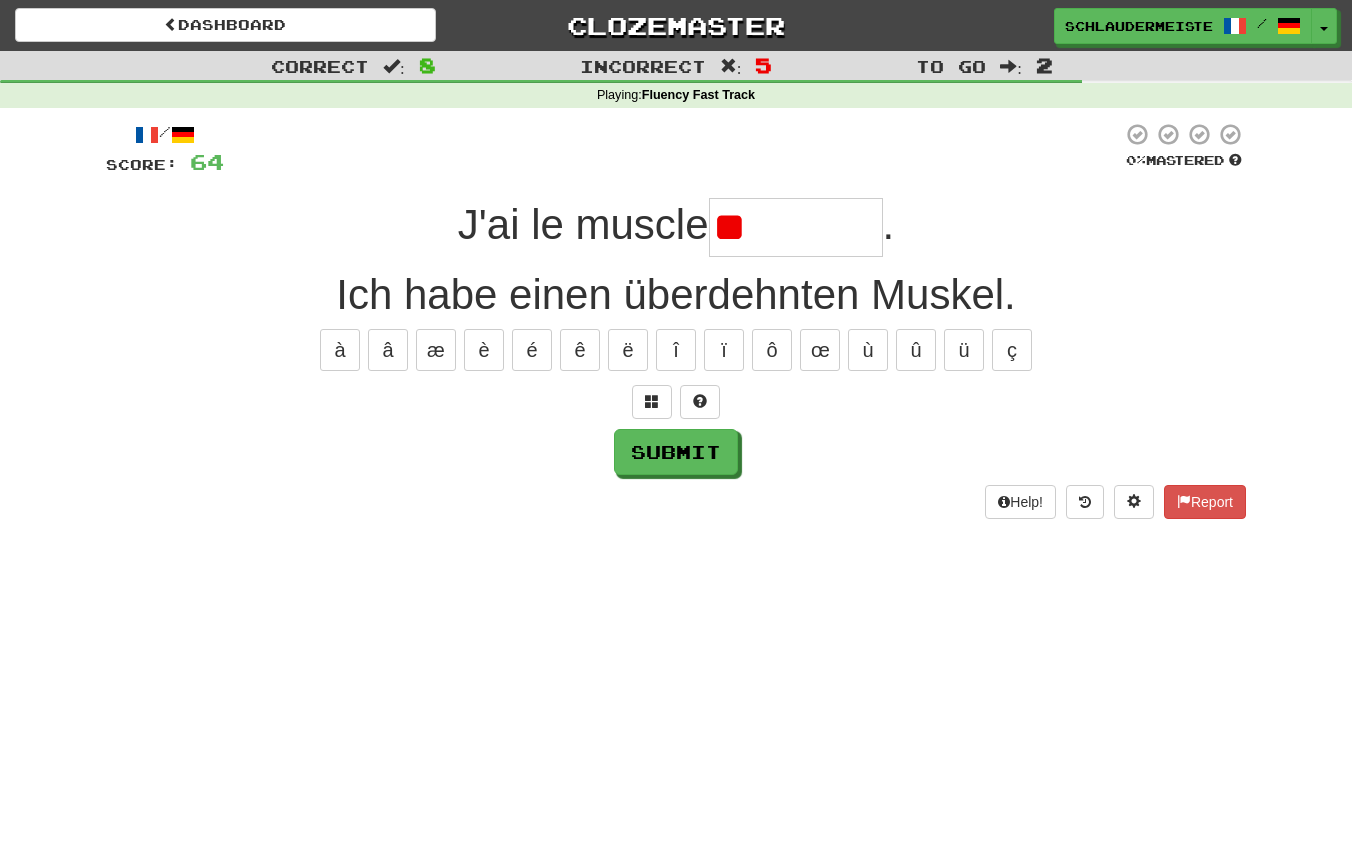type on "*" 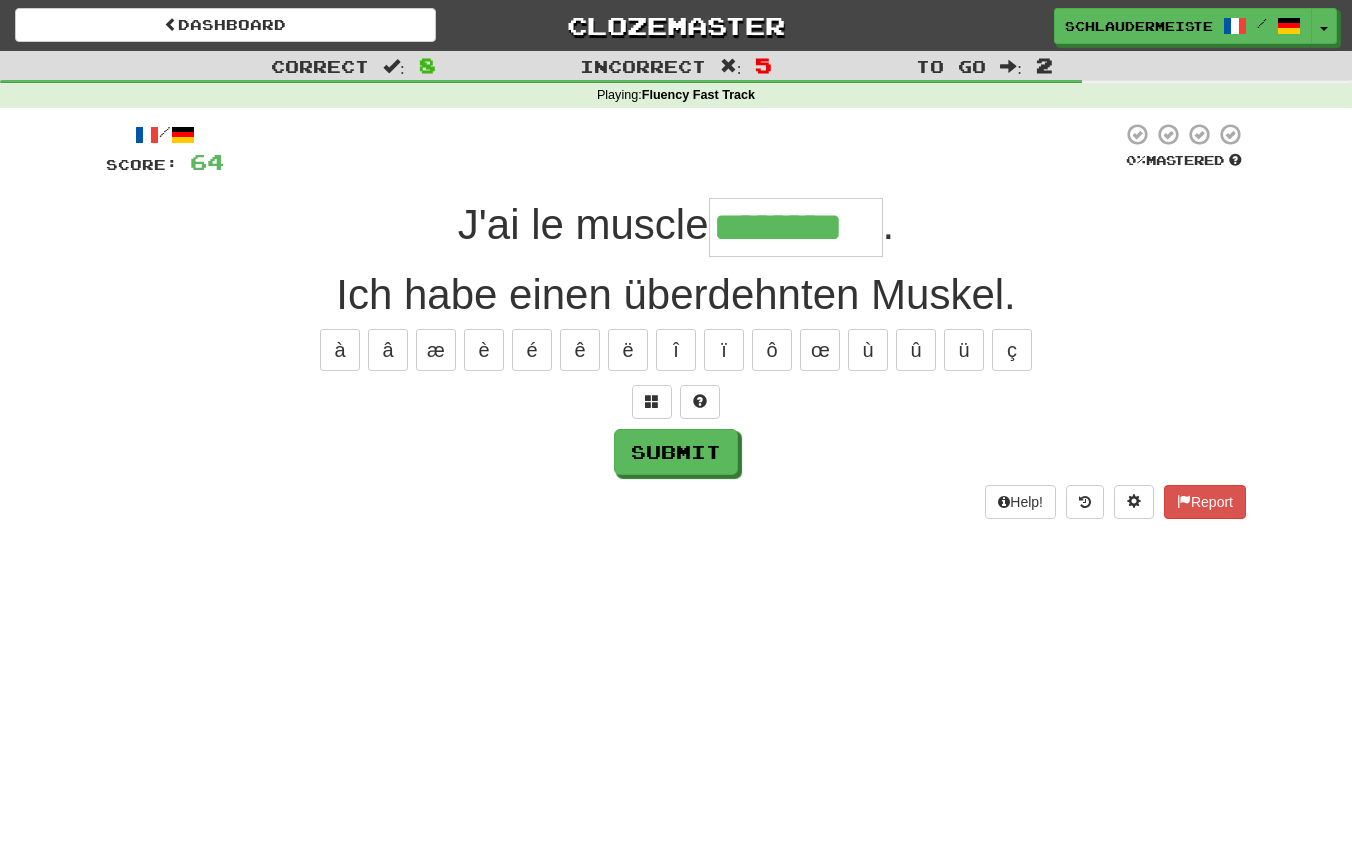 type on "********" 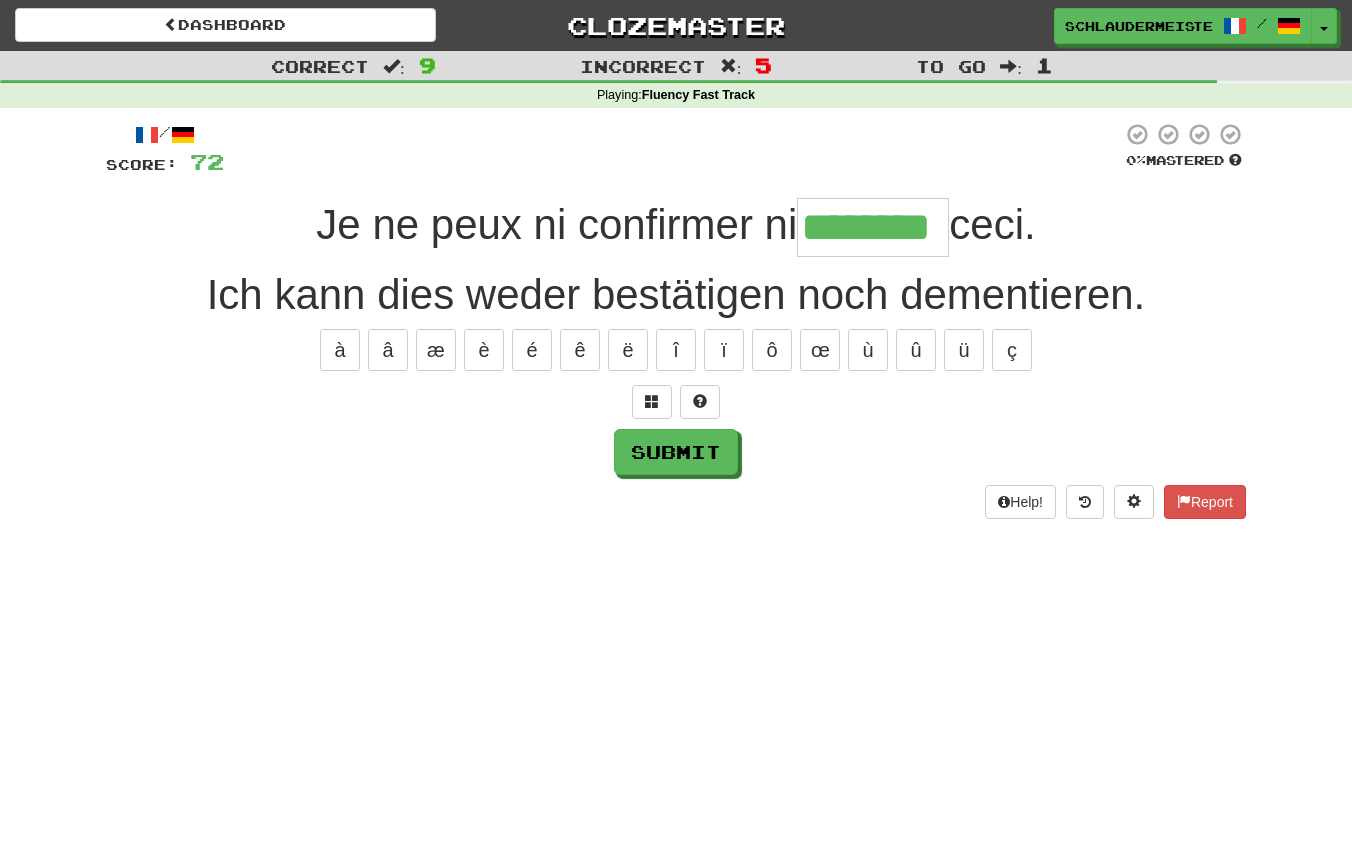 type on "********" 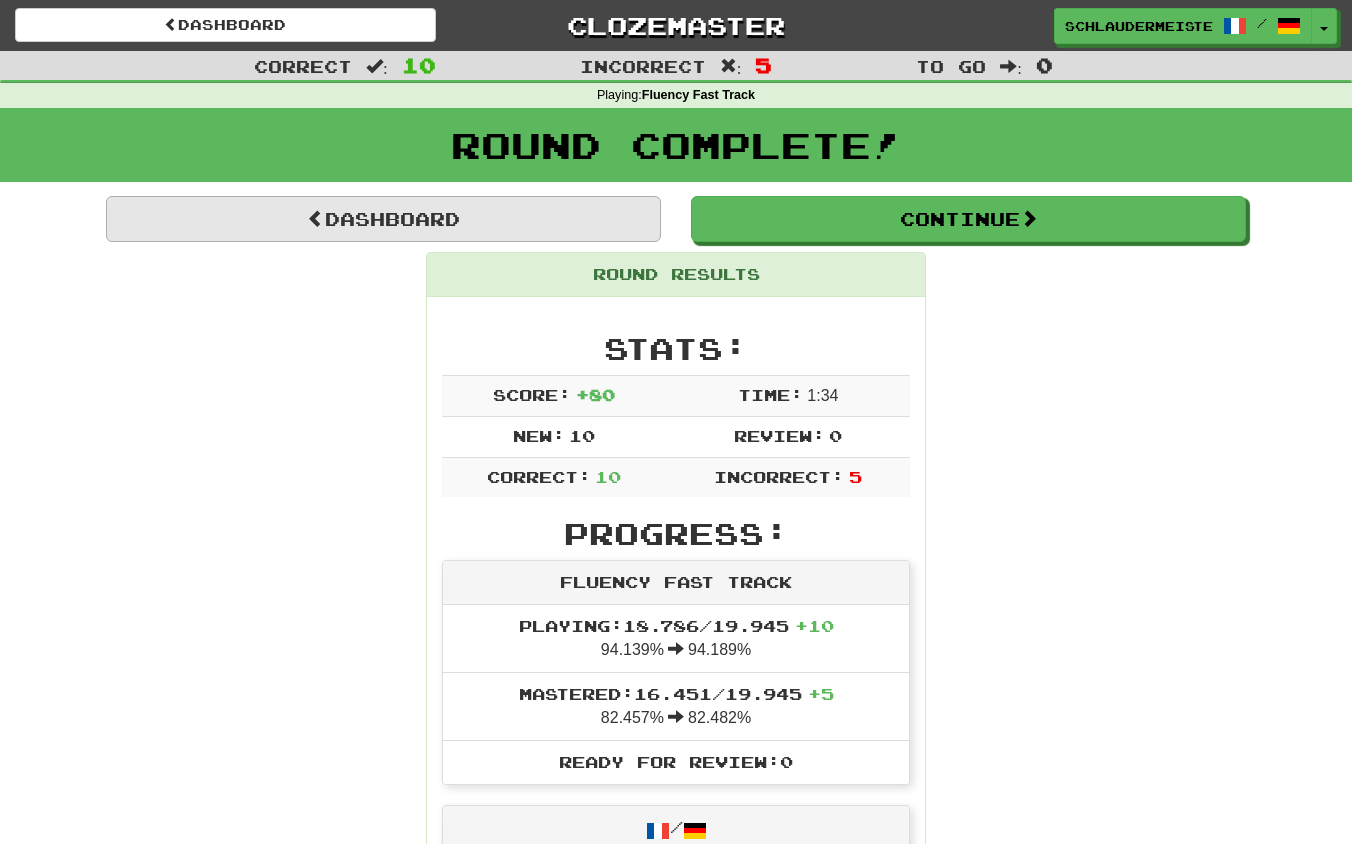 click on "Dashboard" at bounding box center [383, 219] 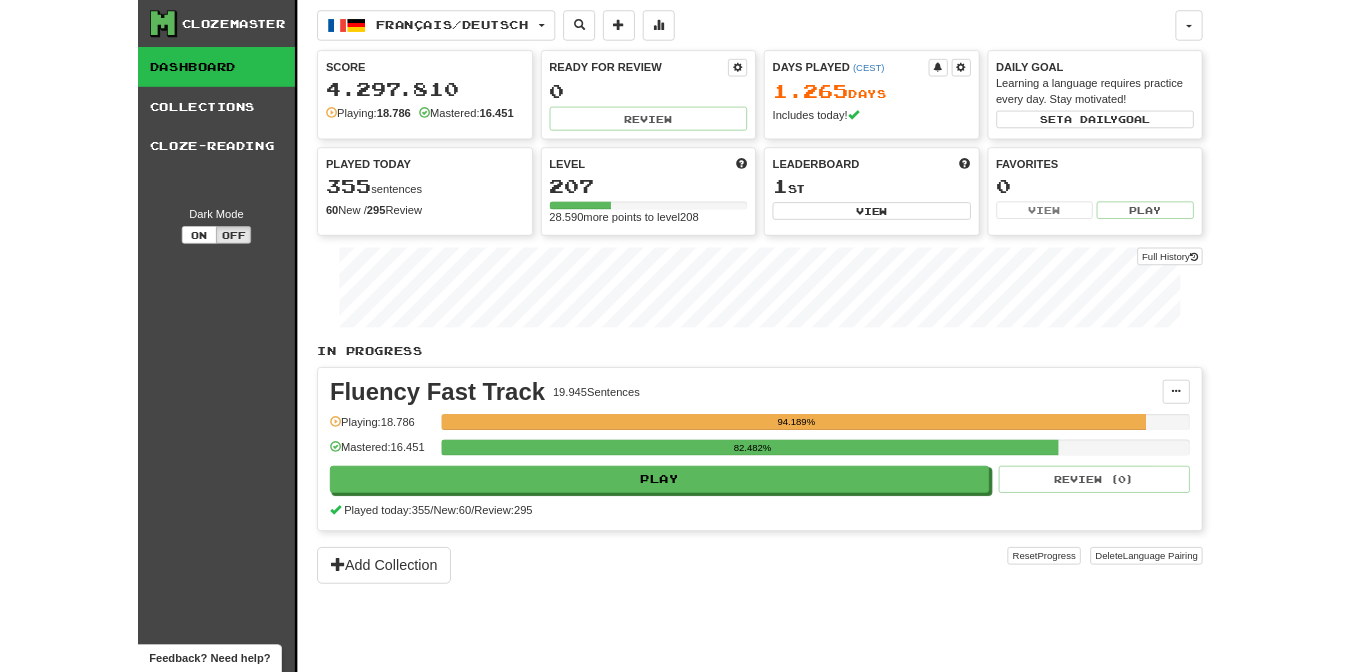 scroll, scrollTop: 0, scrollLeft: 0, axis: both 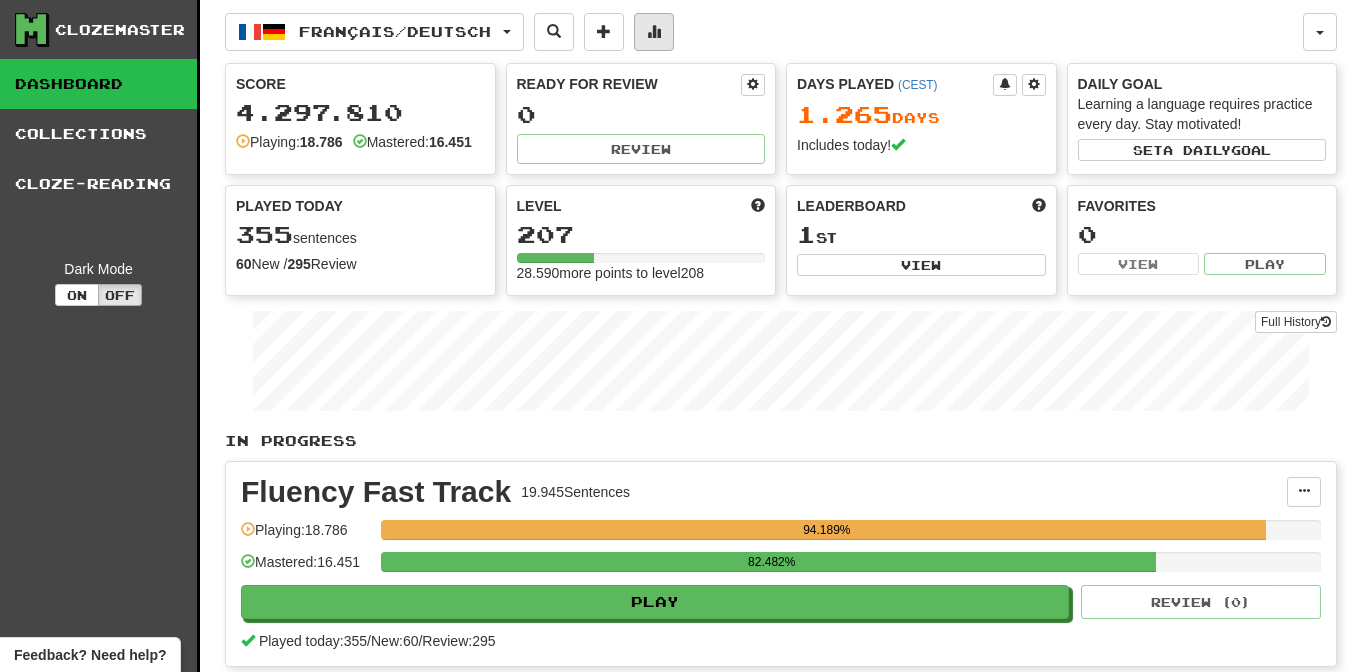 click at bounding box center (654, 31) 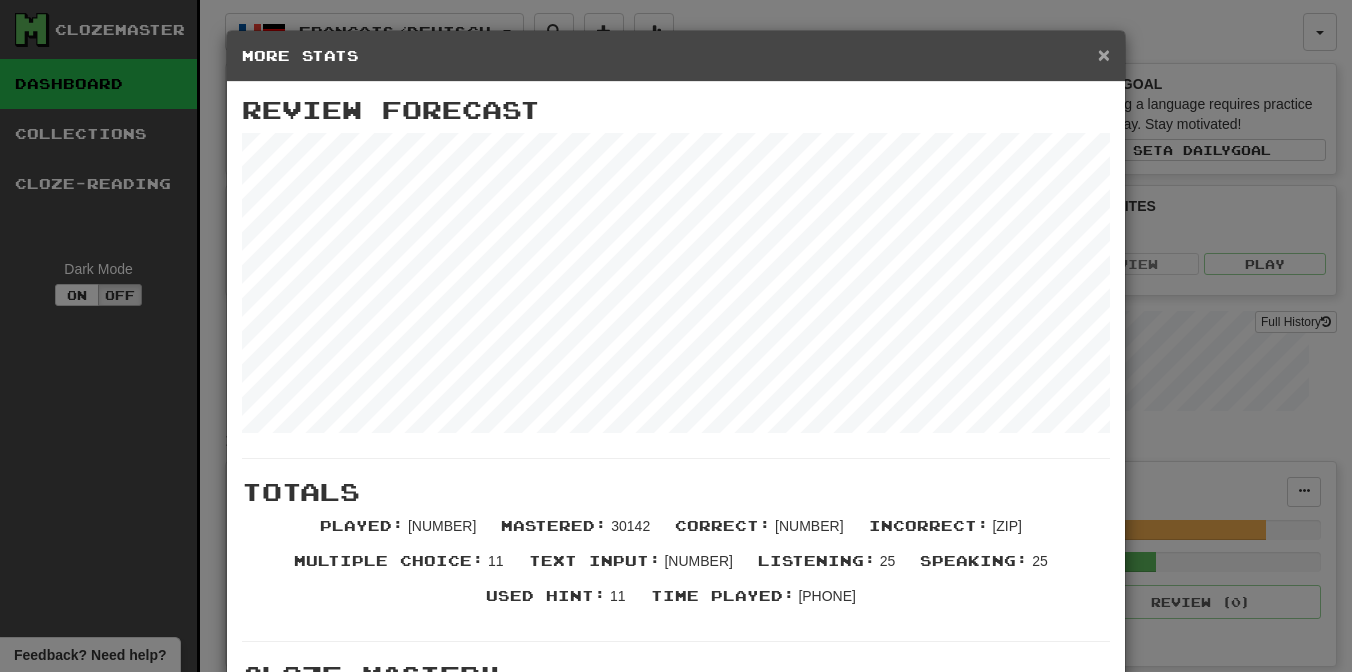 click on "×" at bounding box center (1104, 54) 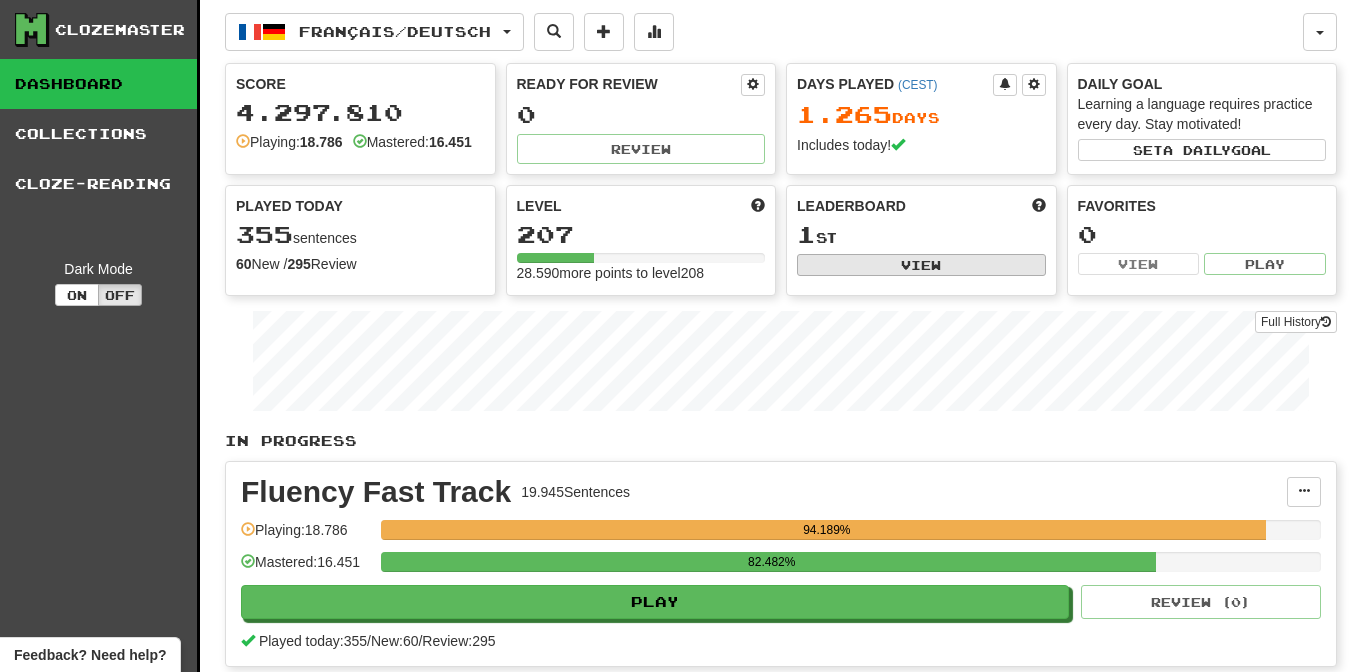 click on "View" at bounding box center (921, 265) 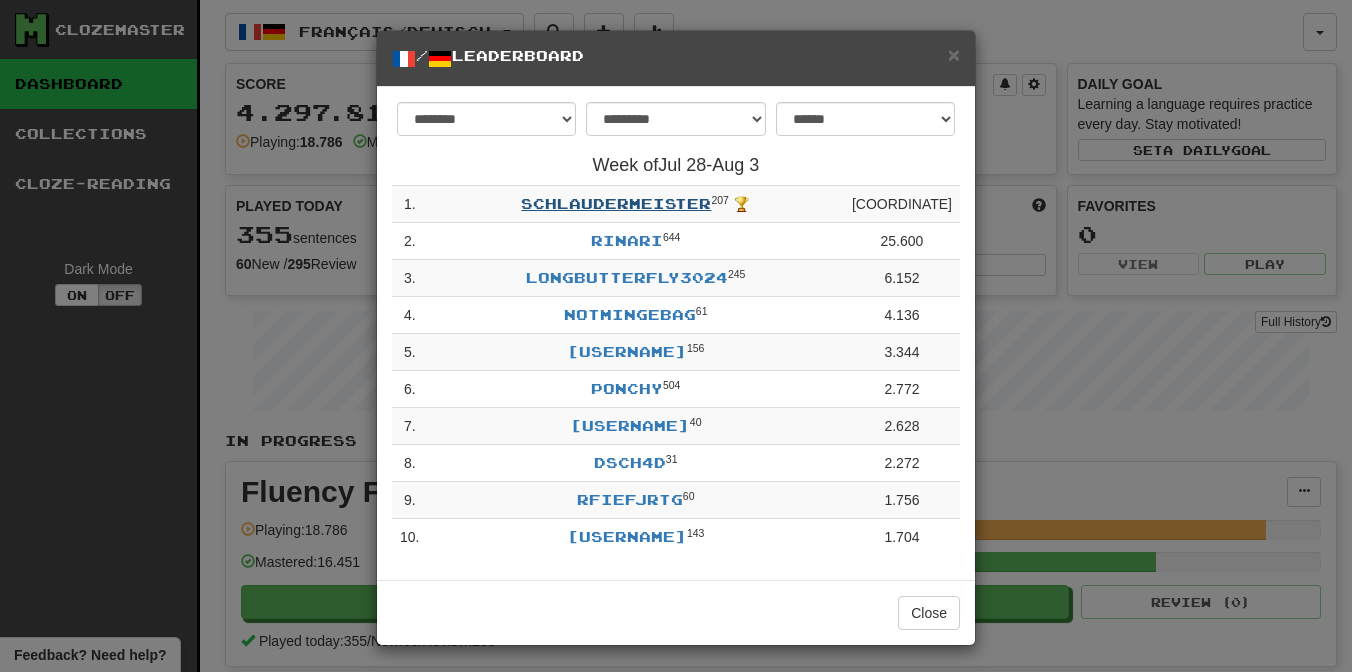 click on "schlaudermeister" at bounding box center (616, 203) 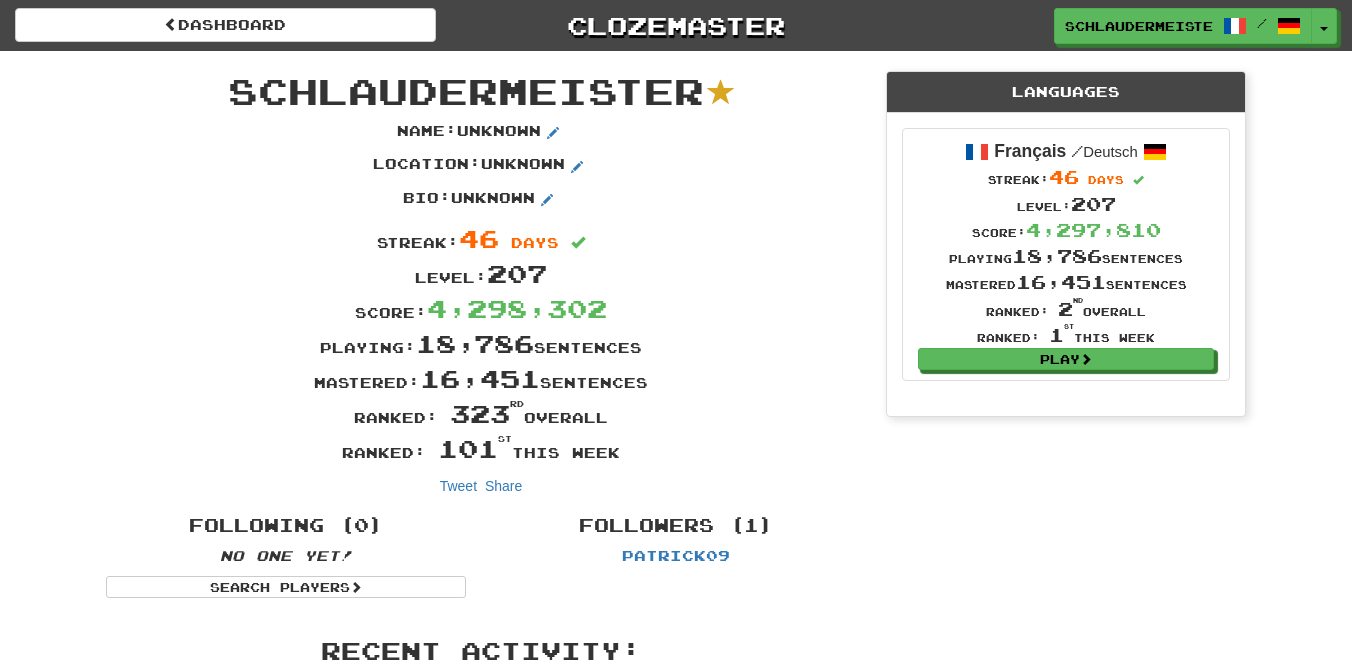 scroll, scrollTop: 0, scrollLeft: 0, axis: both 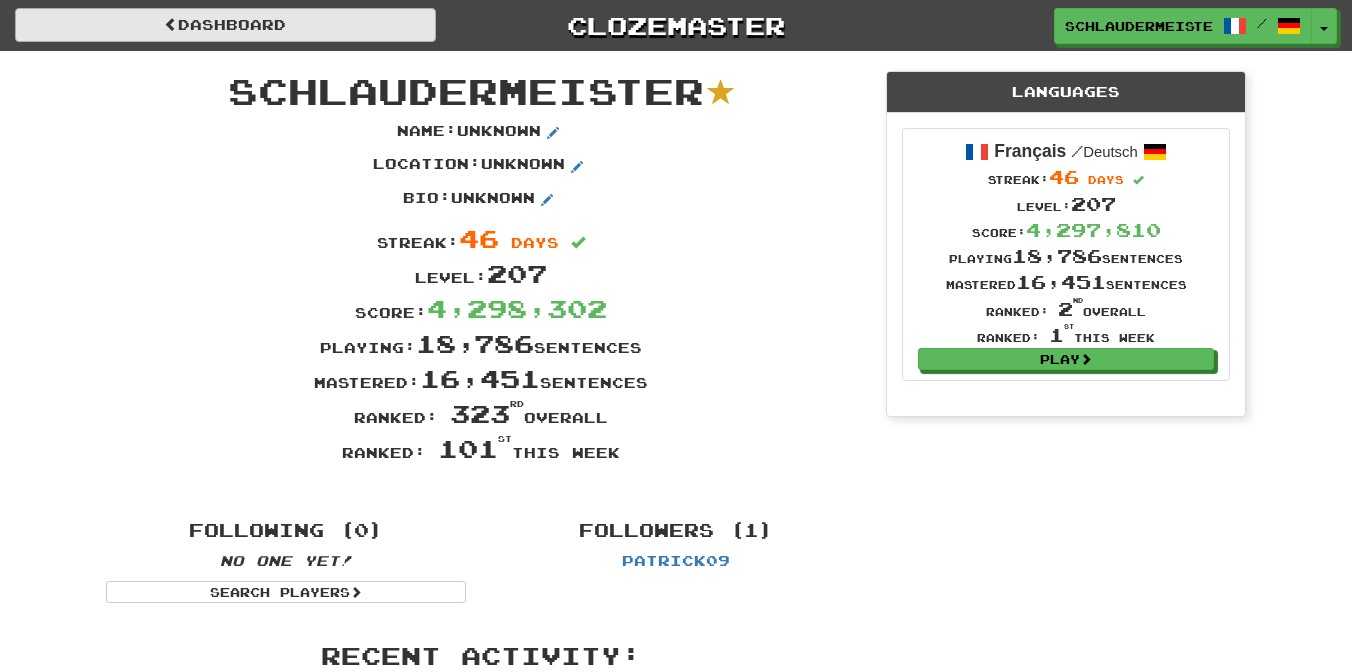click on "Dashboard" at bounding box center [225, 25] 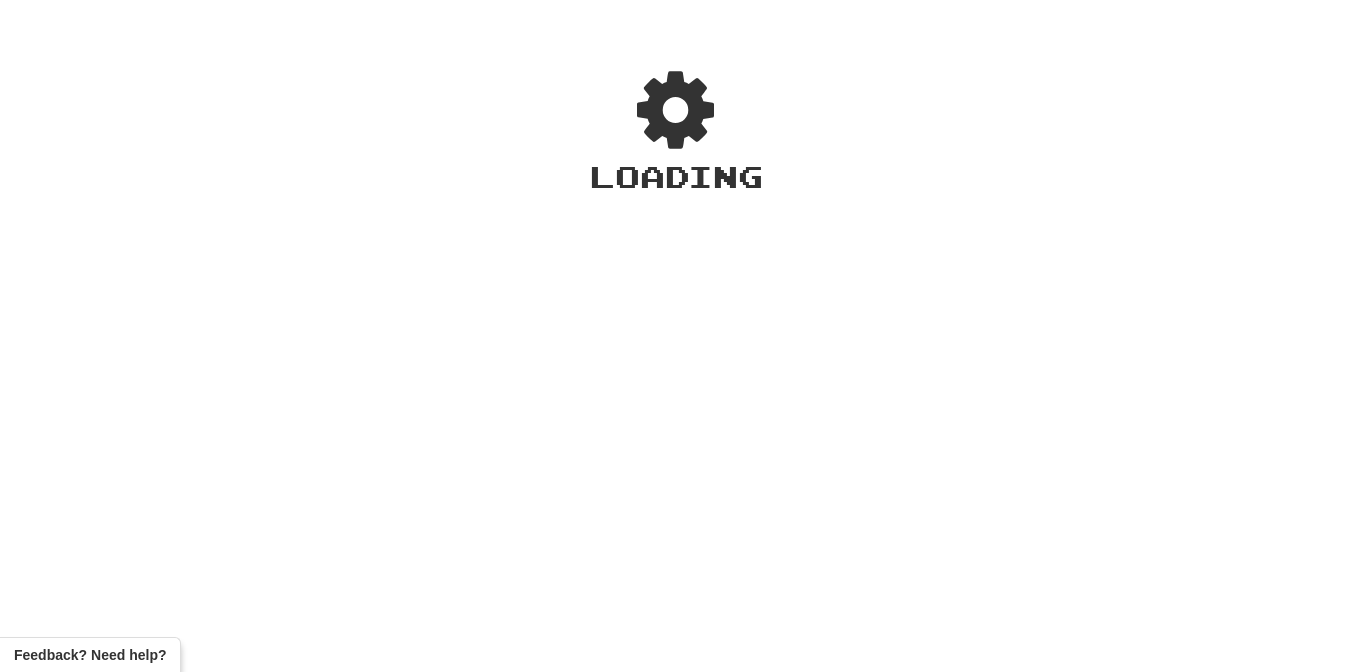scroll, scrollTop: 0, scrollLeft: 0, axis: both 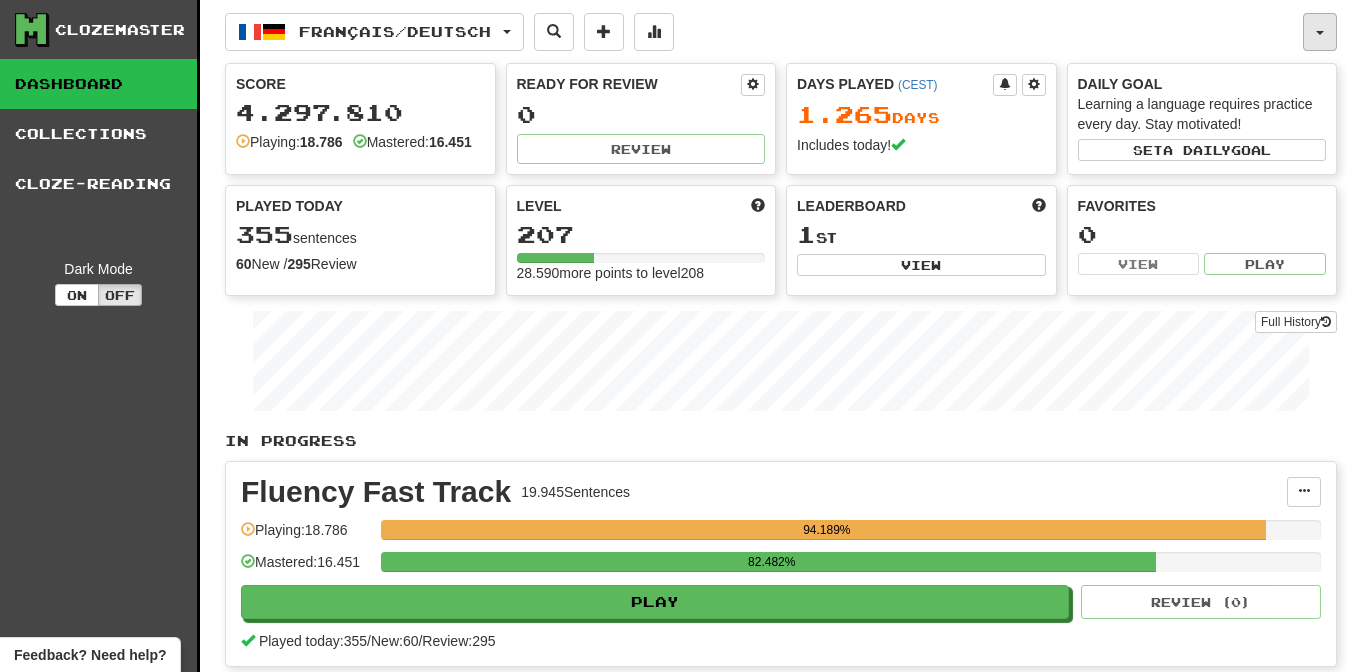 click at bounding box center (1320, 32) 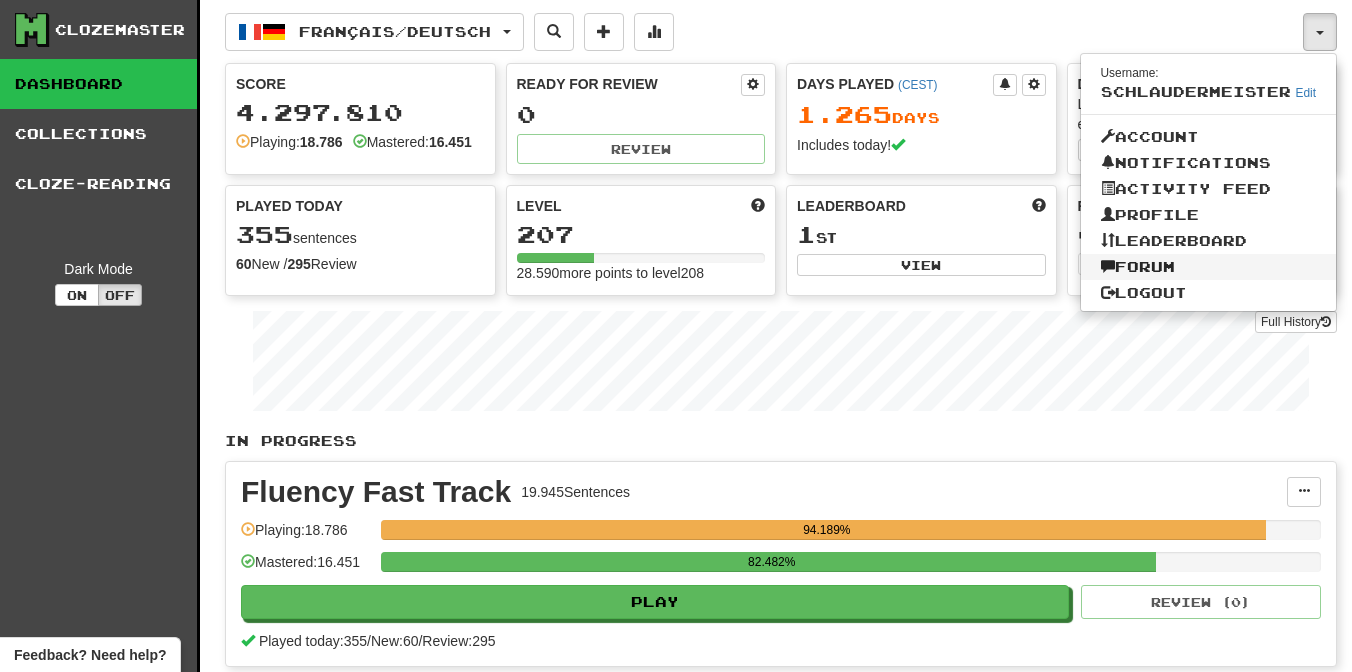 click on "Forum" at bounding box center (1209, 267) 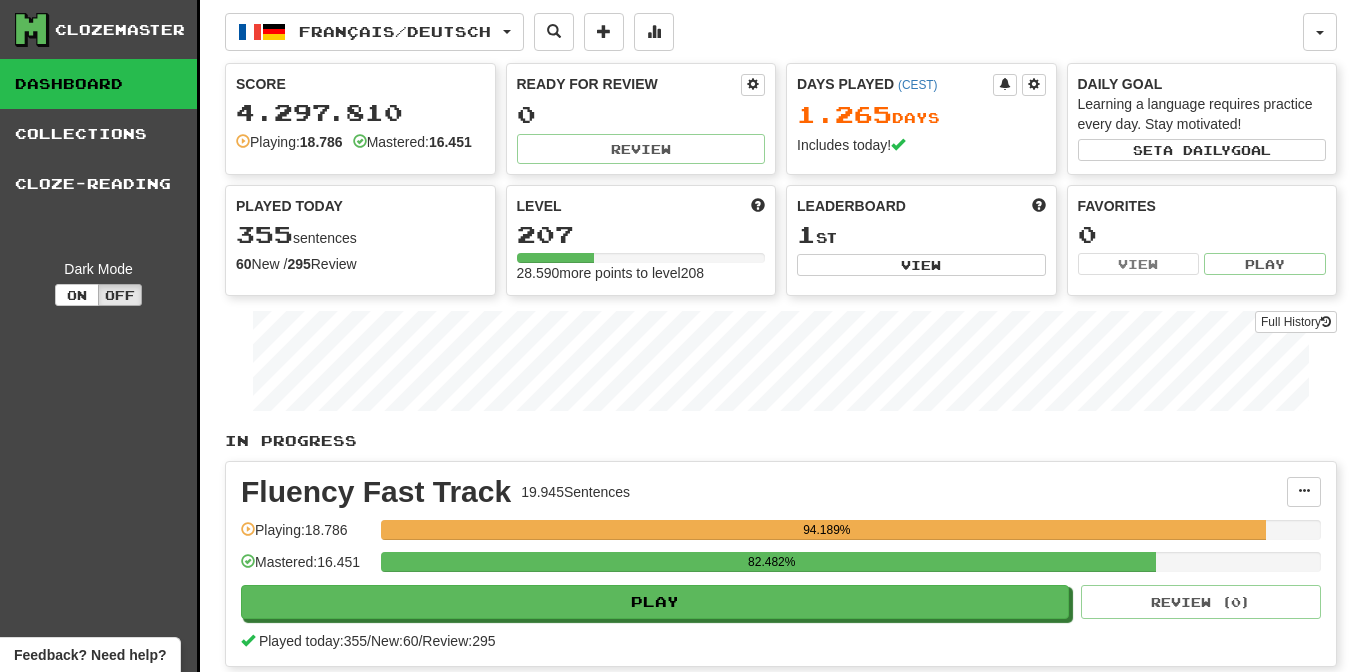 scroll, scrollTop: 0, scrollLeft: 0, axis: both 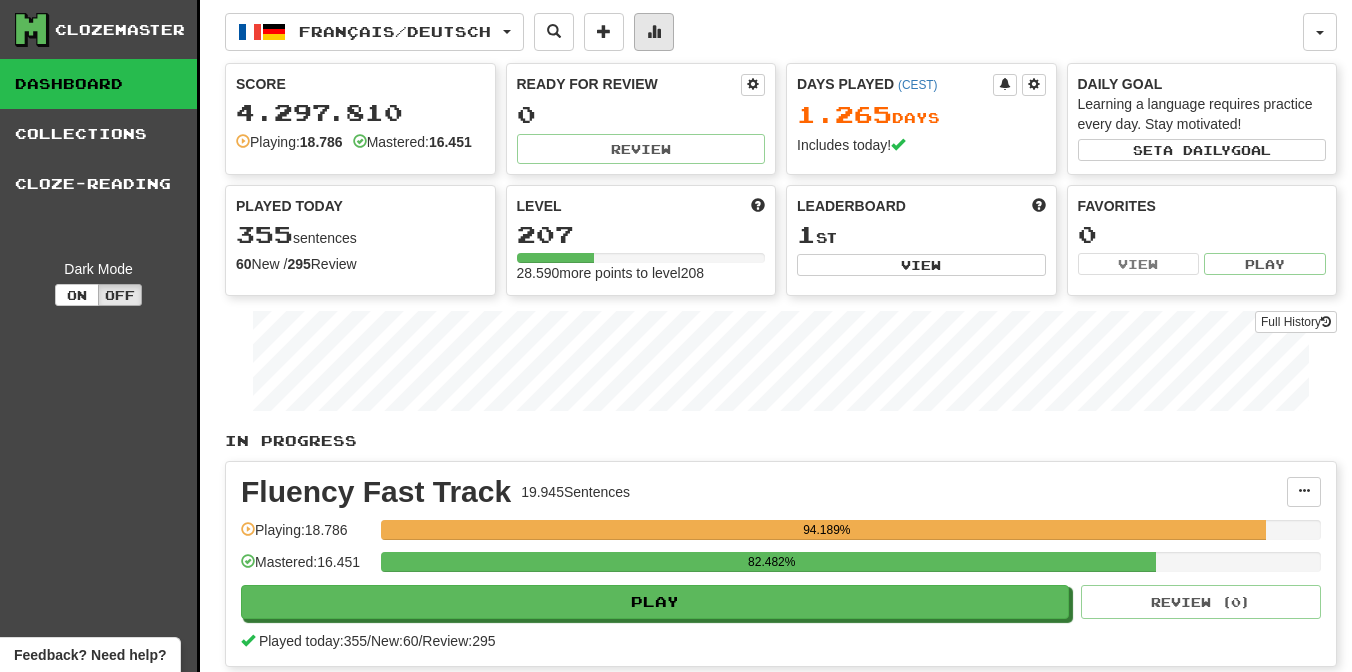 click at bounding box center (654, 31) 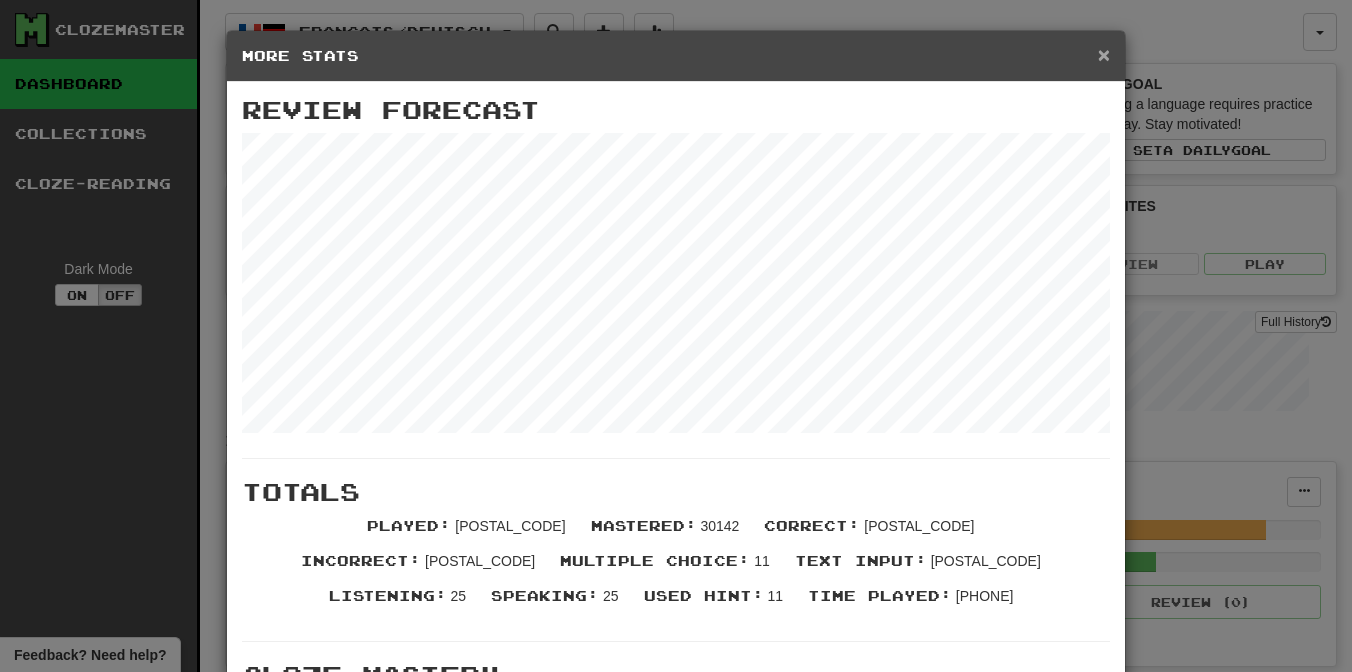 click on "×" at bounding box center [1104, 54] 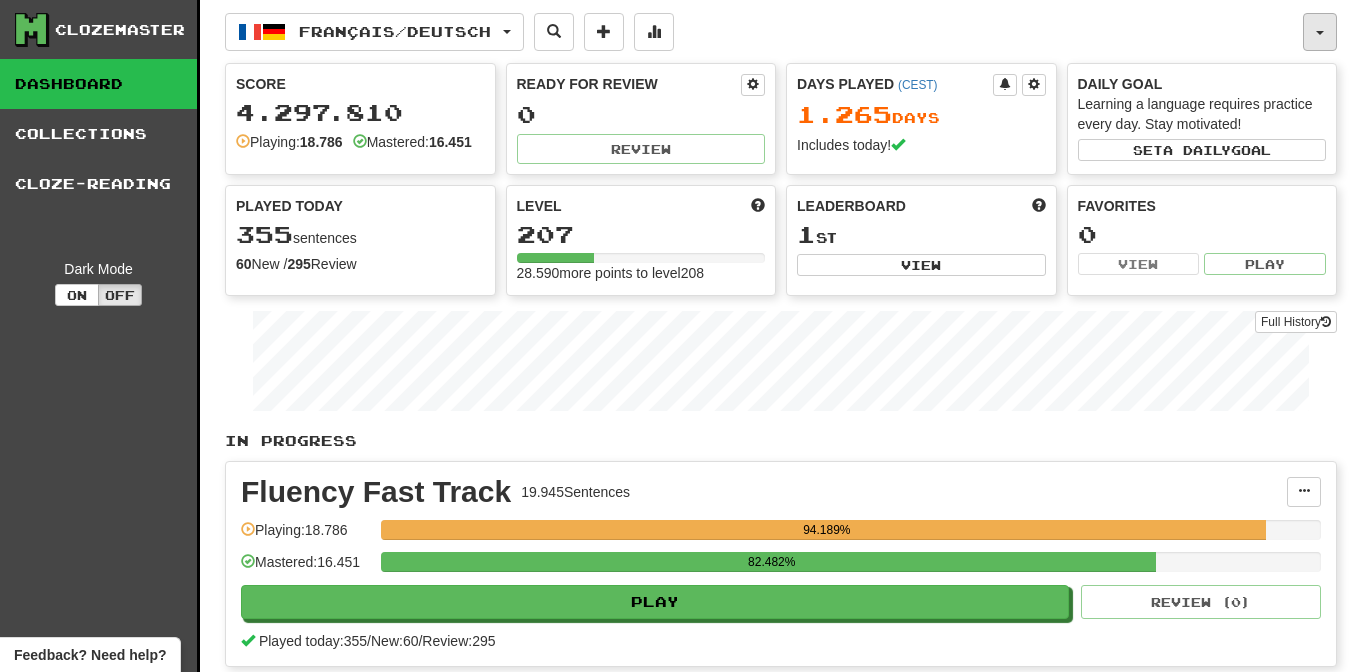 click at bounding box center [1320, 32] 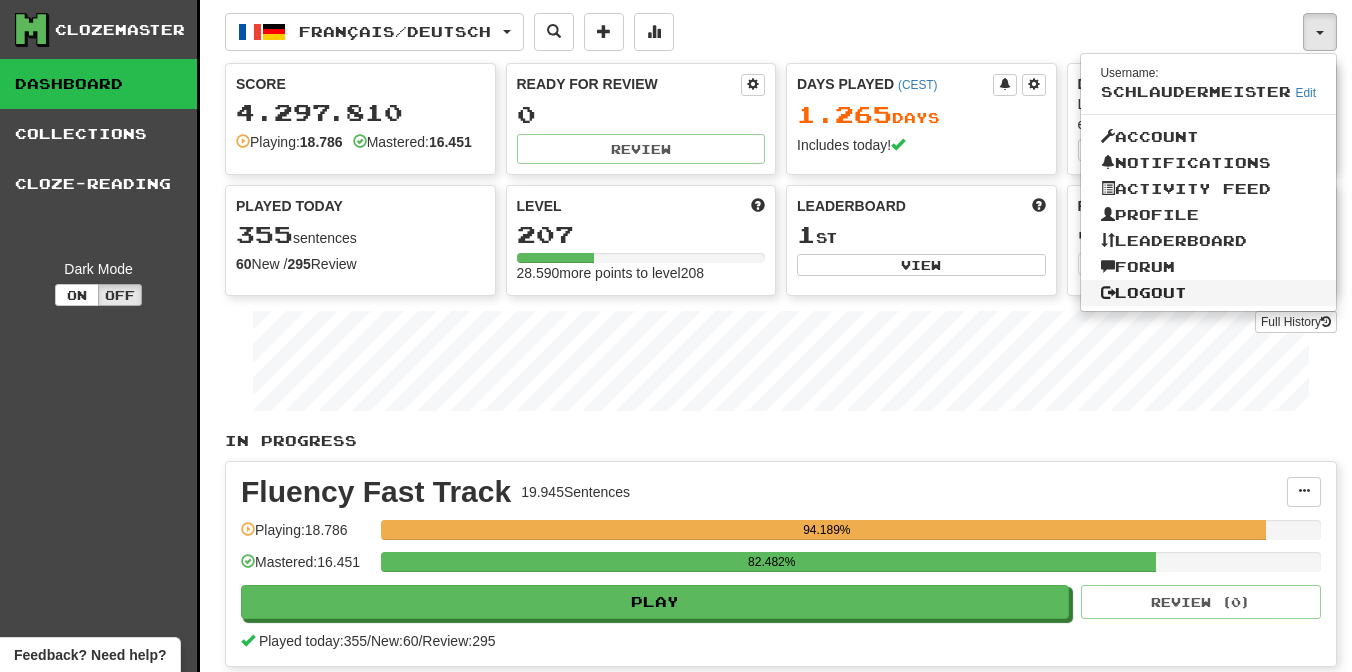 click on "Logout" at bounding box center (1209, 293) 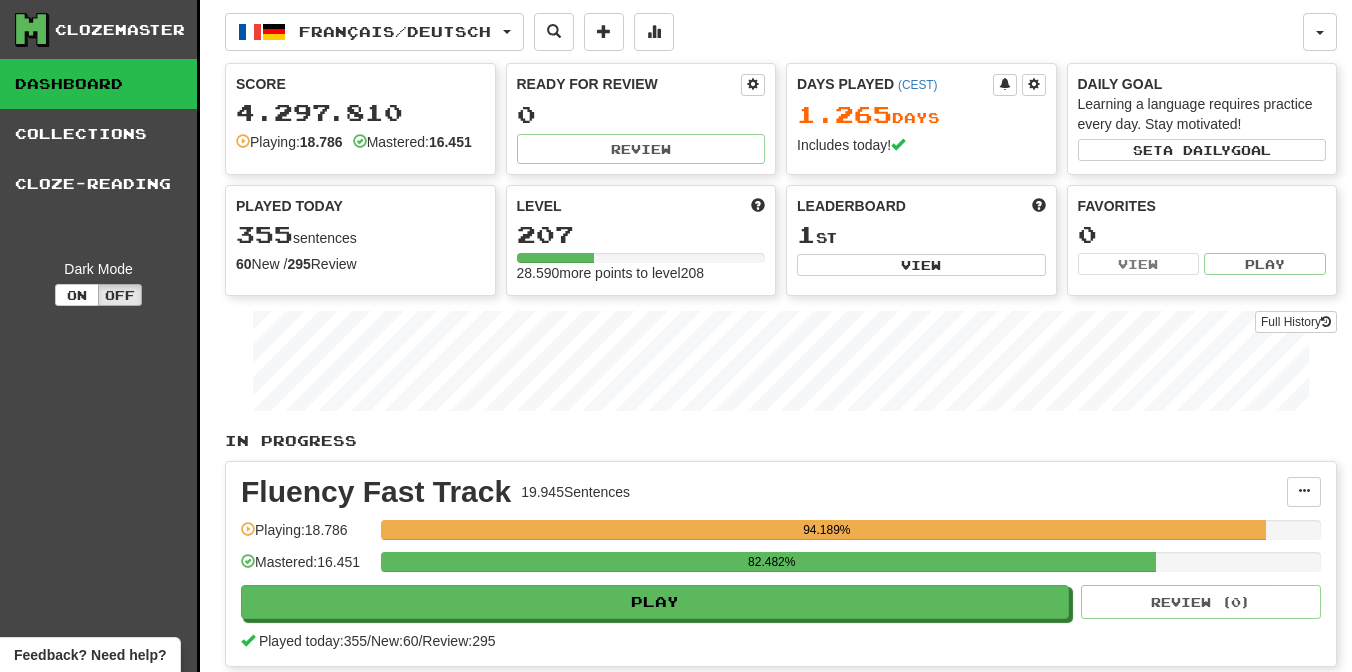 scroll, scrollTop: 0, scrollLeft: 0, axis: both 